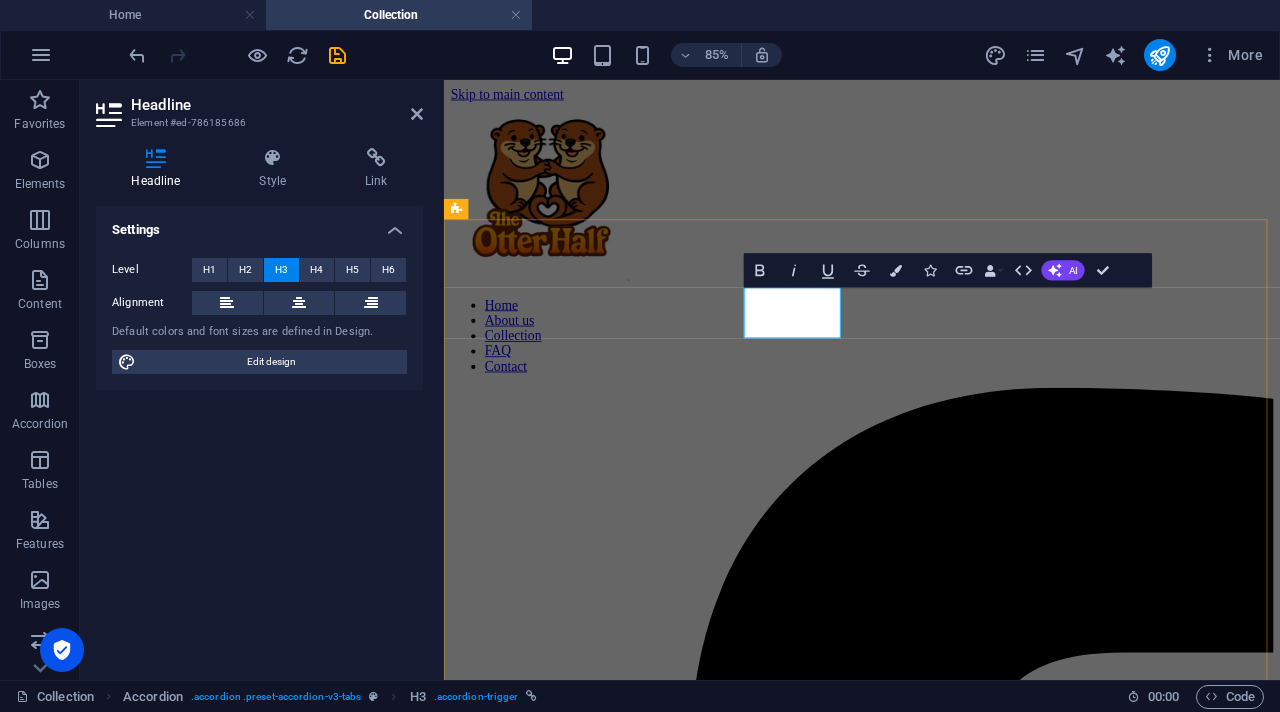 scroll, scrollTop: 342, scrollLeft: 0, axis: vertical 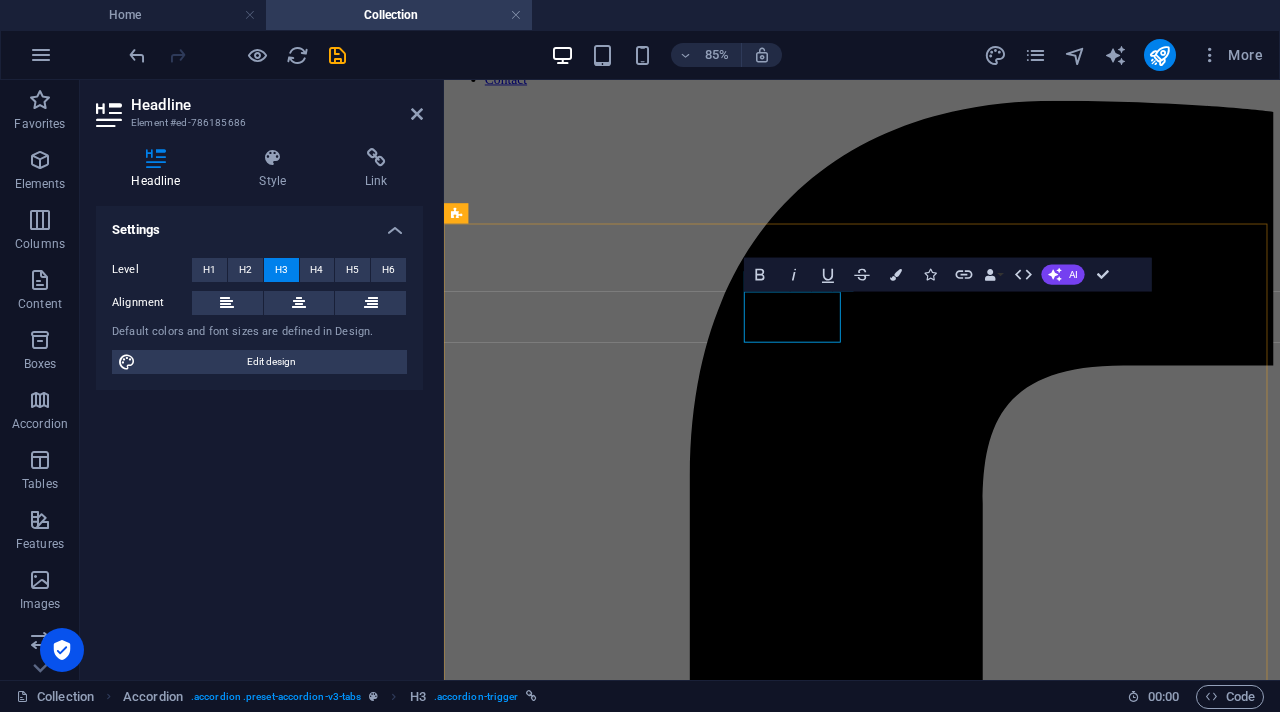 type 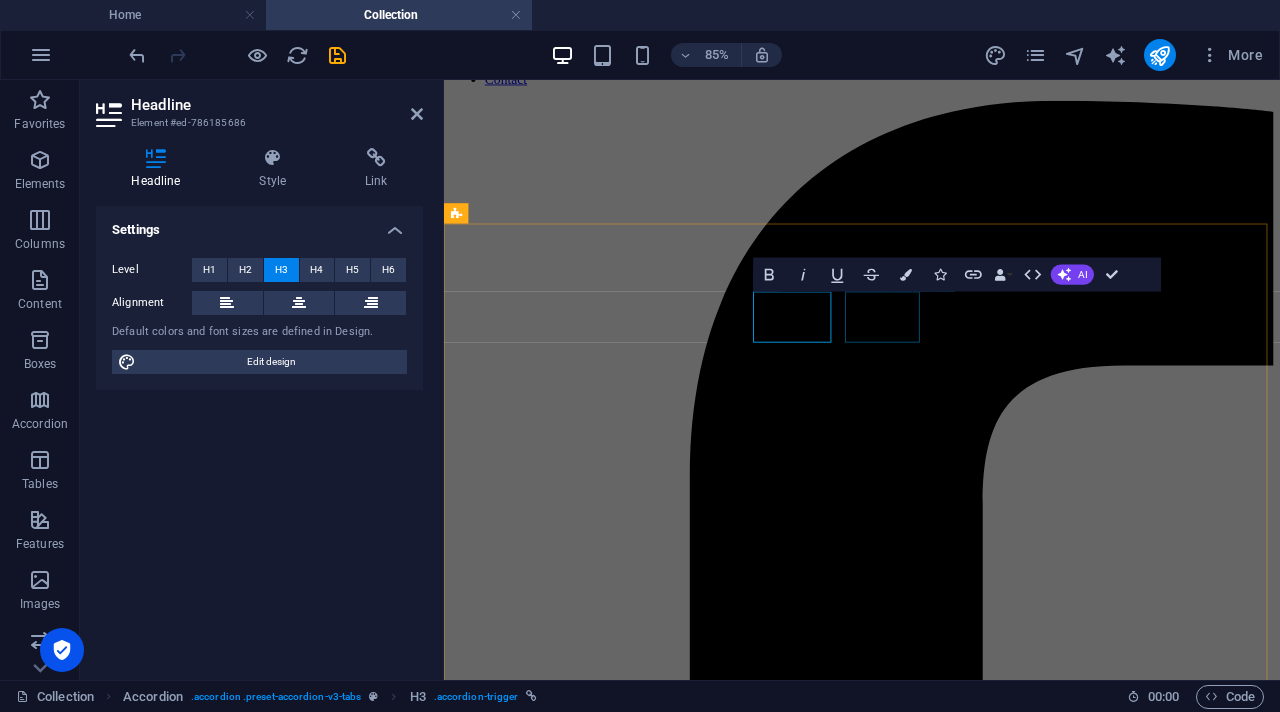 click on "Kitchen" at bounding box center [936, 15482] 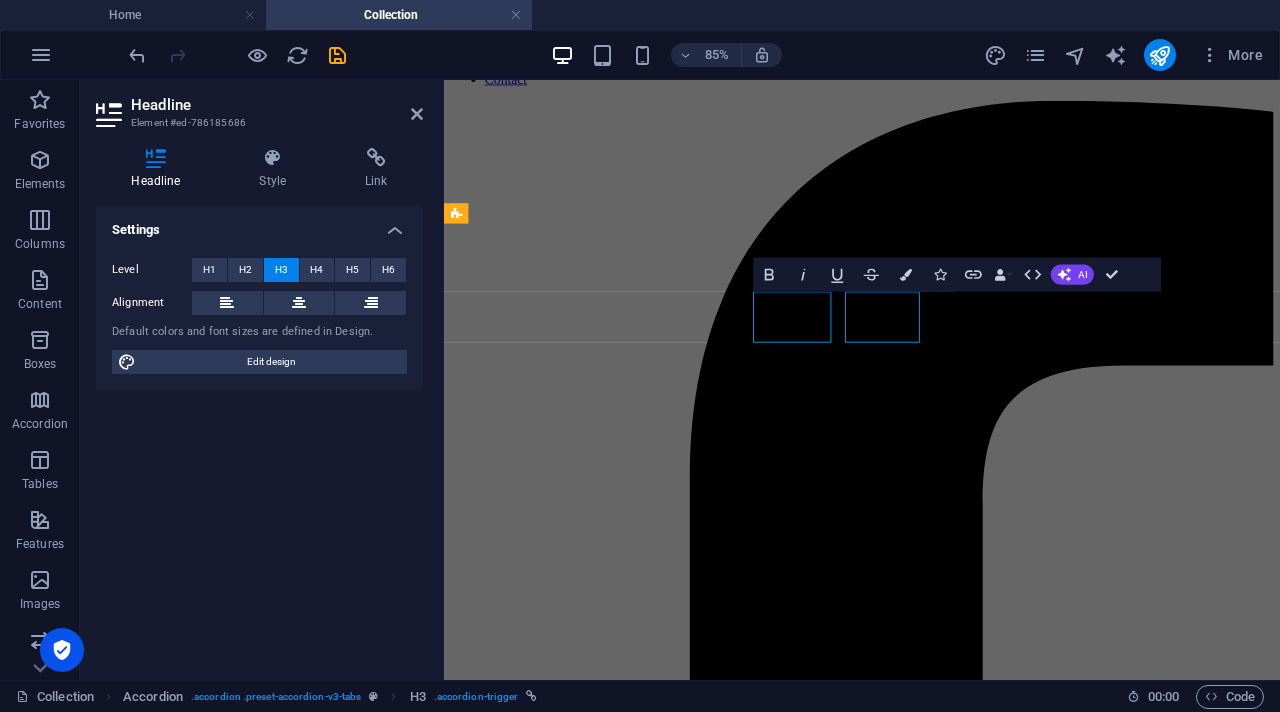 click on "Kitchen" at bounding box center (936, 15482) 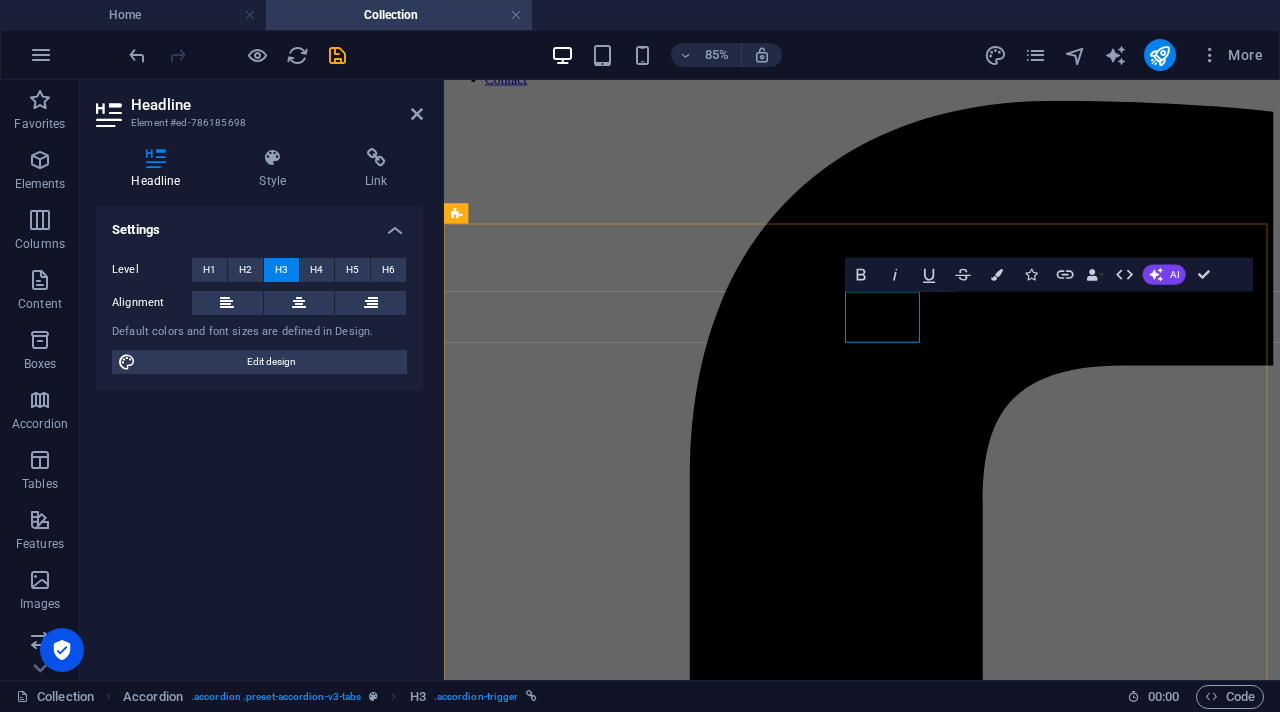 type 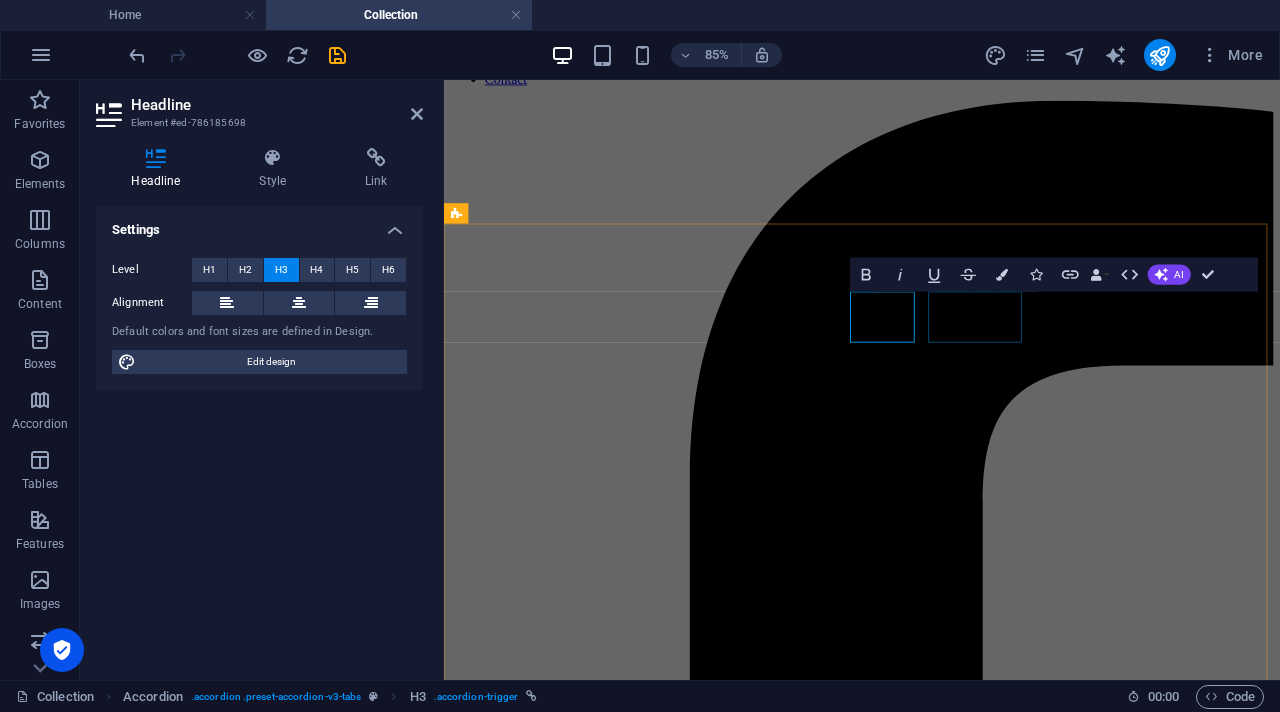 click on "Decoration" at bounding box center (936, 18757) 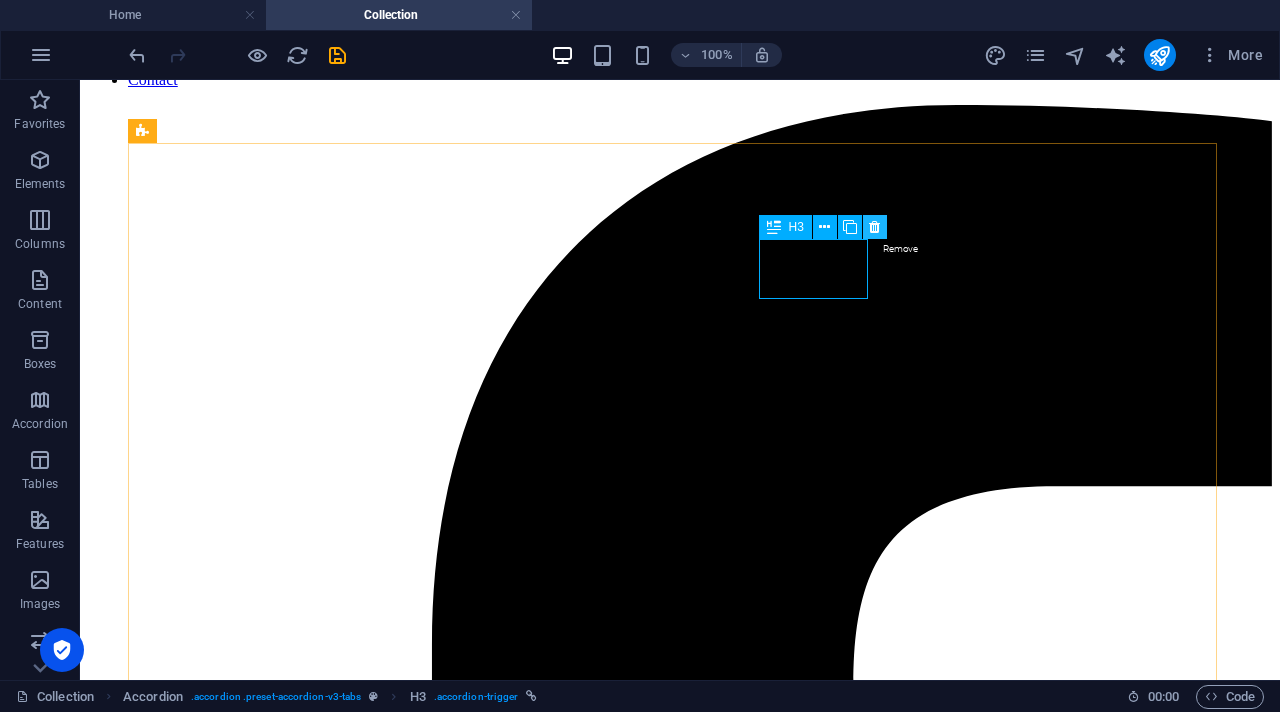 click at bounding box center (875, 227) 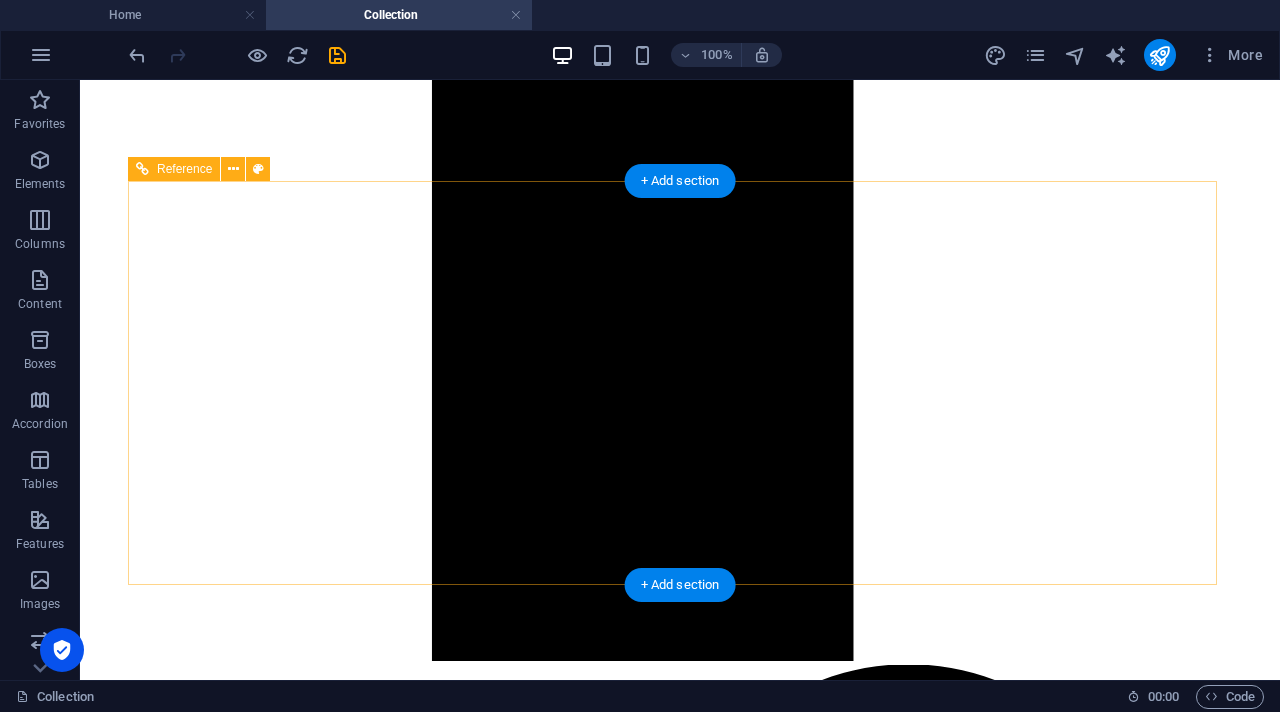 scroll, scrollTop: 2145, scrollLeft: 0, axis: vertical 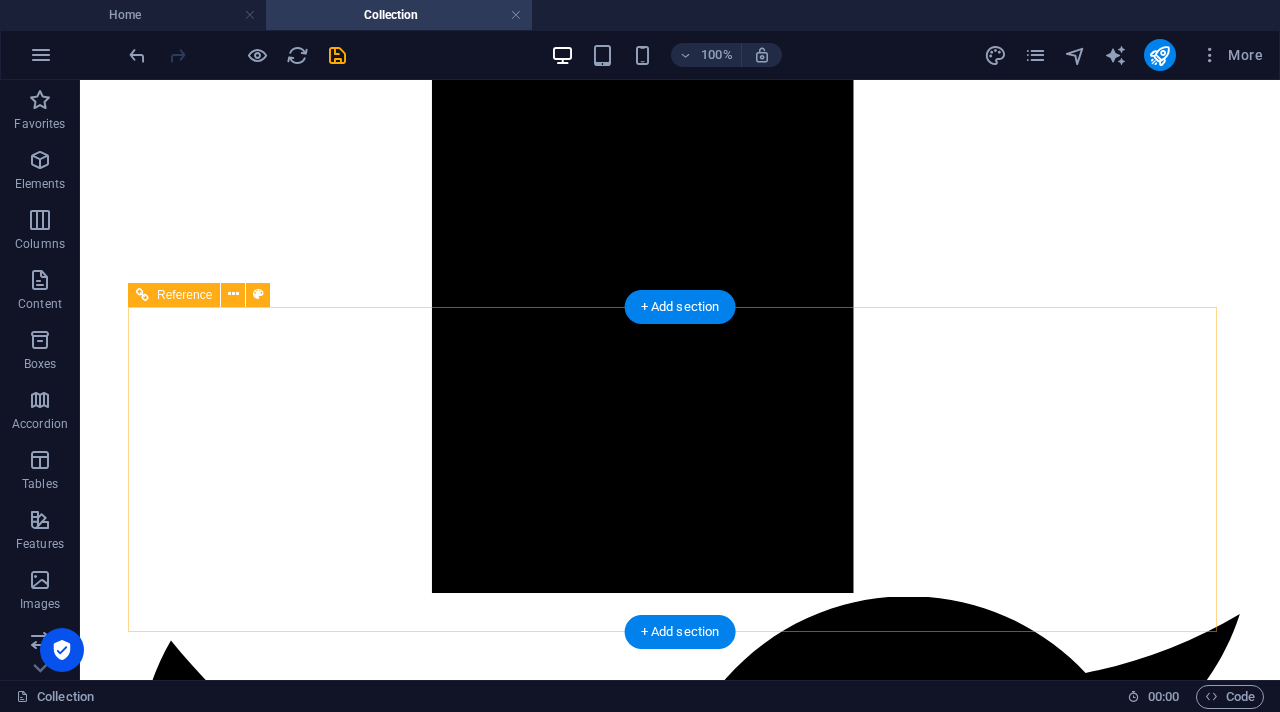 click on "Address [STREET_ADDRESS]" at bounding box center [680, 20099] 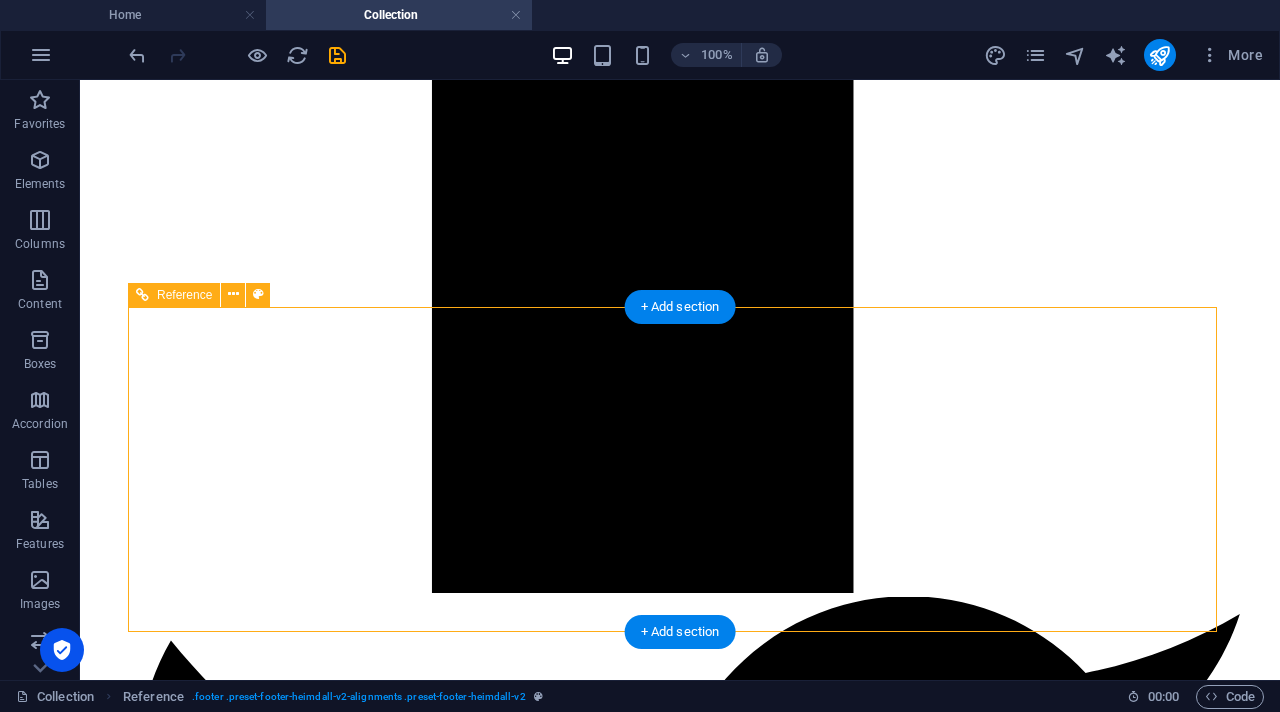 click on "Address" at bounding box center [680, 20863] 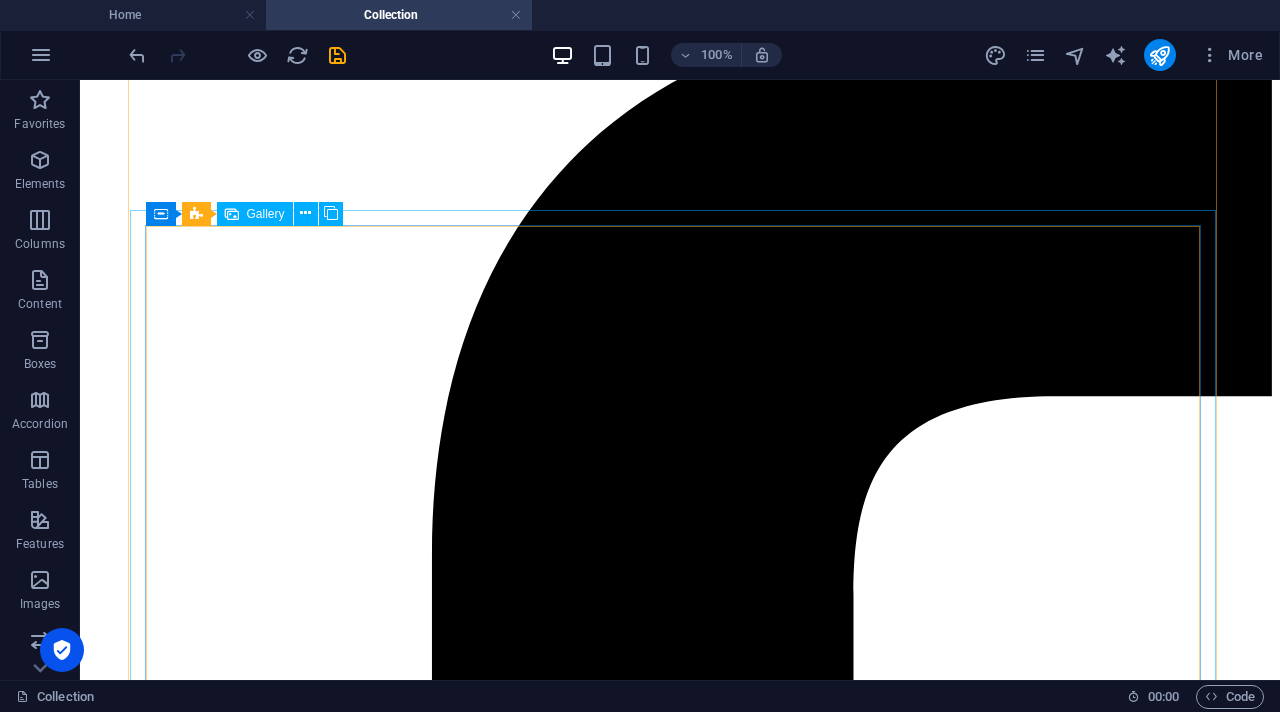 scroll, scrollTop: 441, scrollLeft: 0, axis: vertical 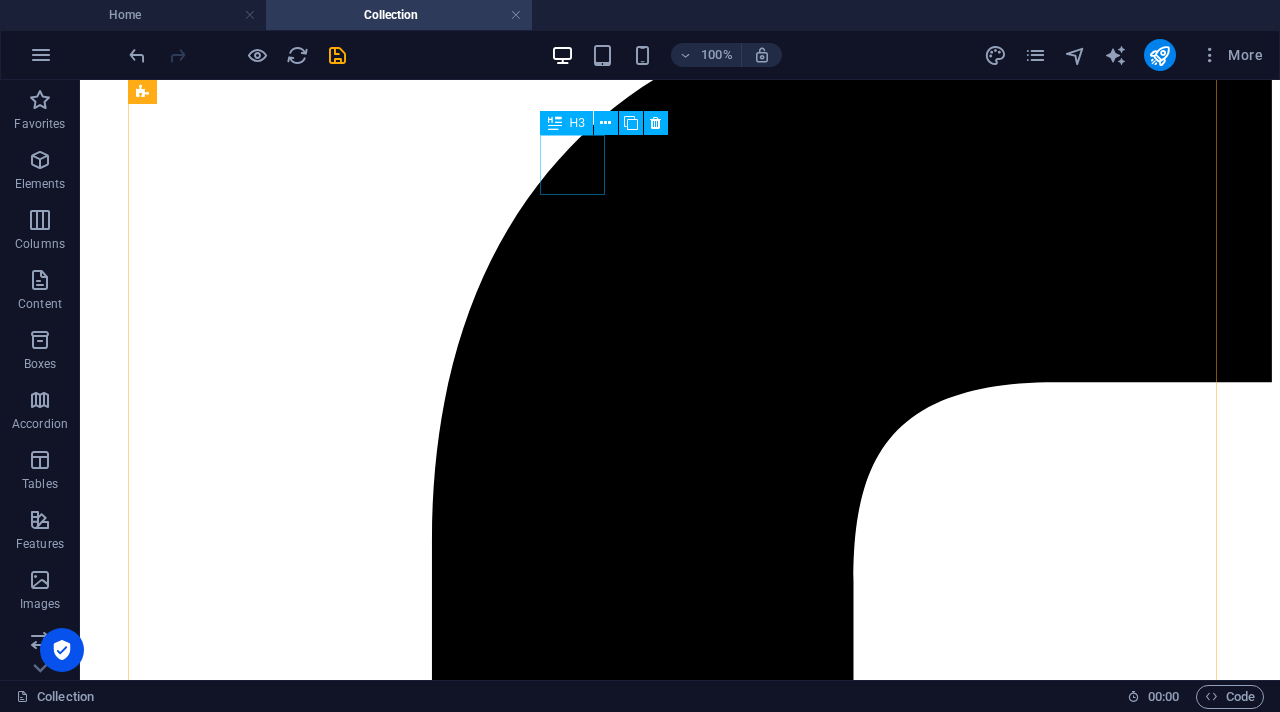 click on "New" at bounding box center (680, 8132) 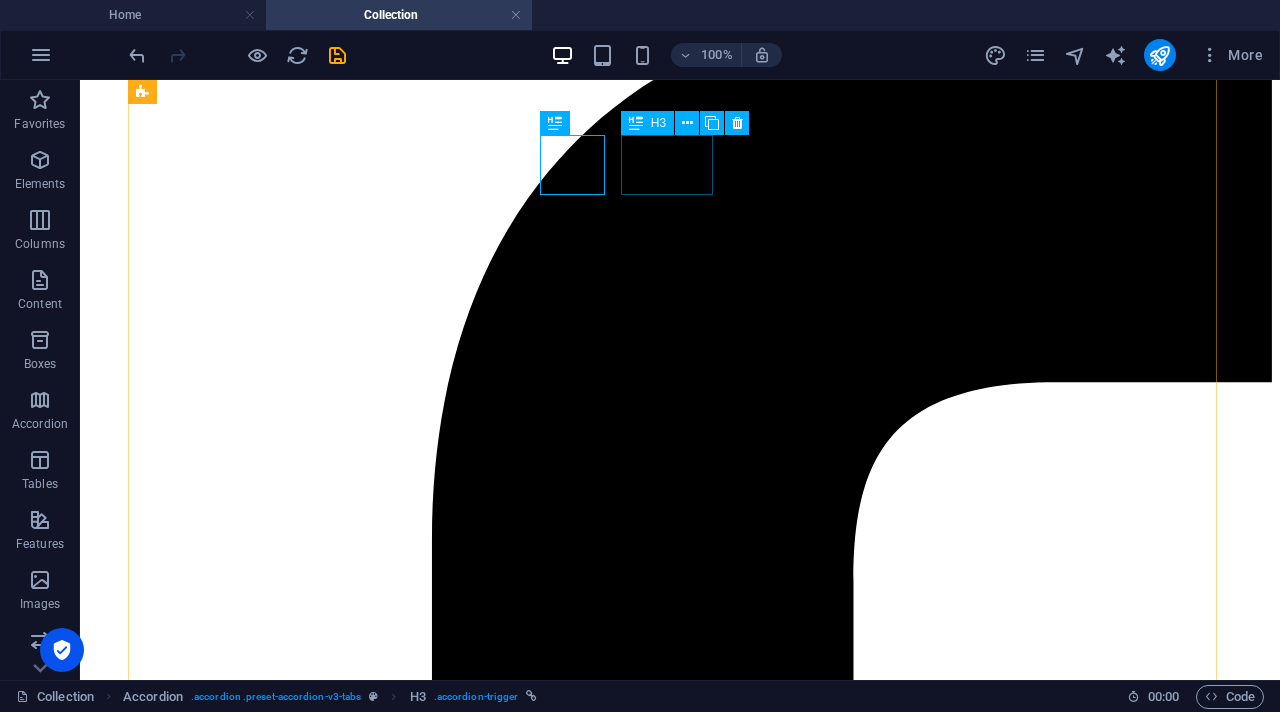 click on "Clothing" at bounding box center (680, 13416) 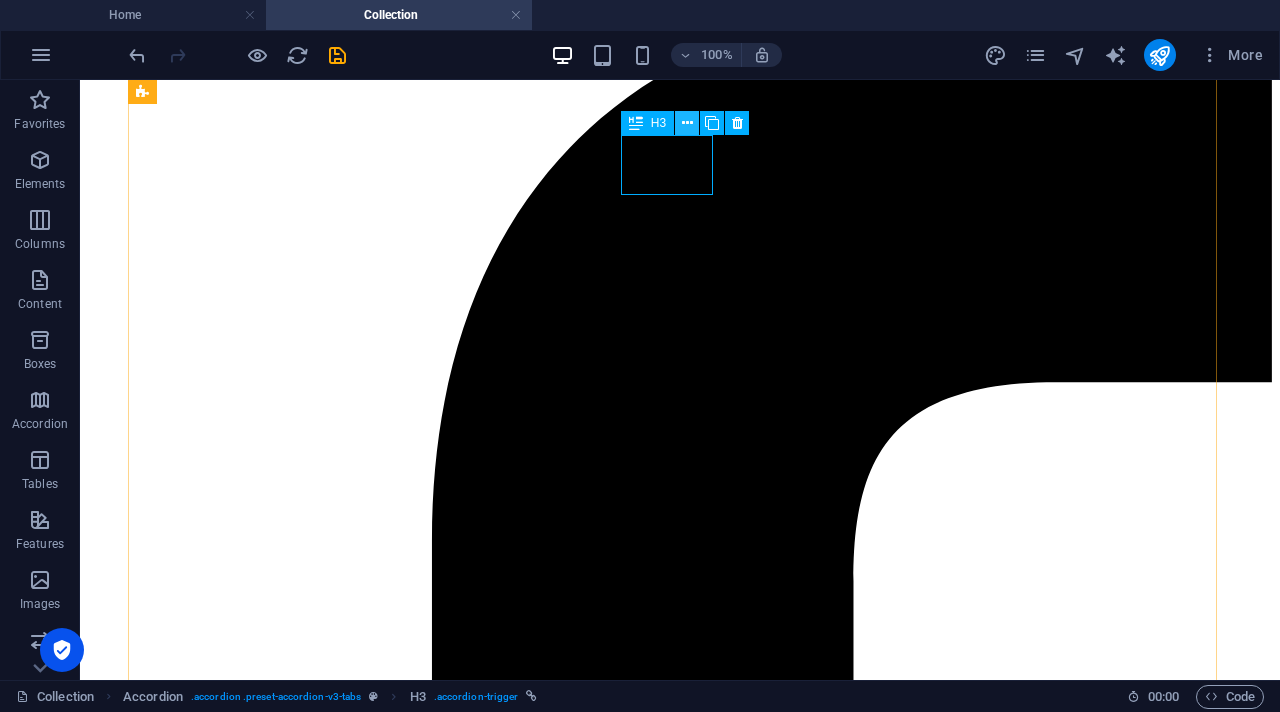 click at bounding box center [687, 123] 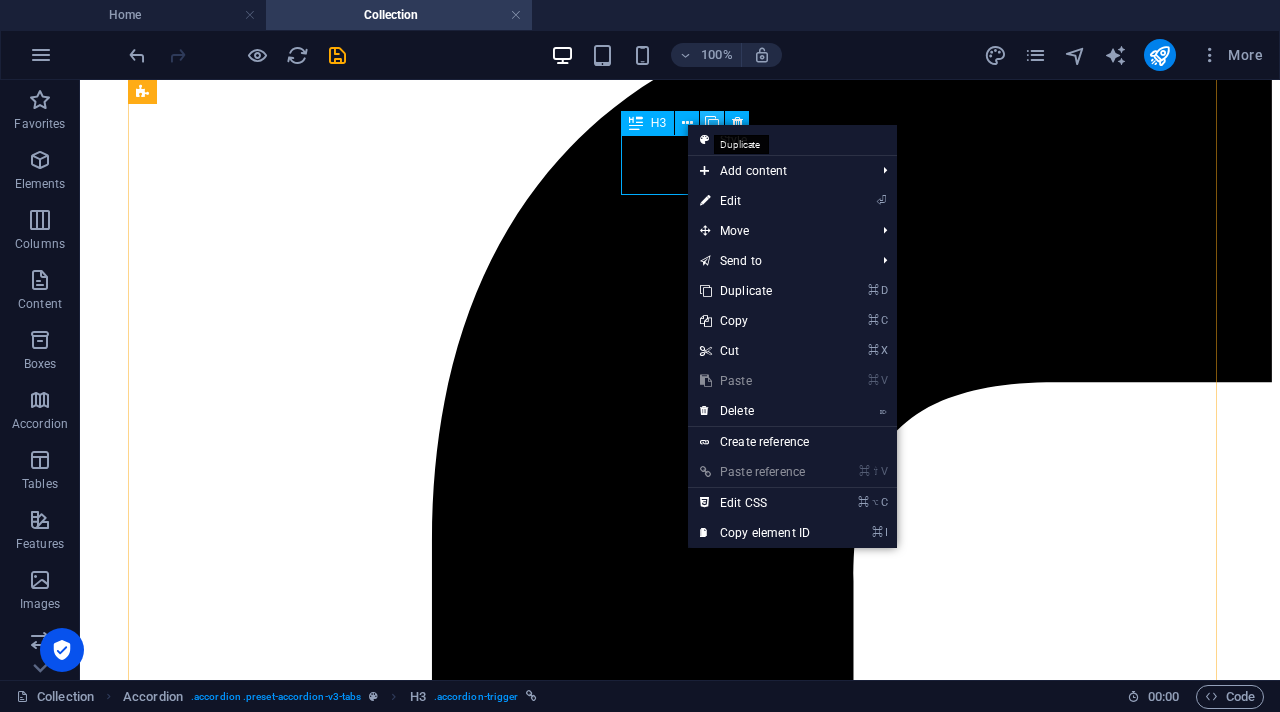 click at bounding box center (712, 123) 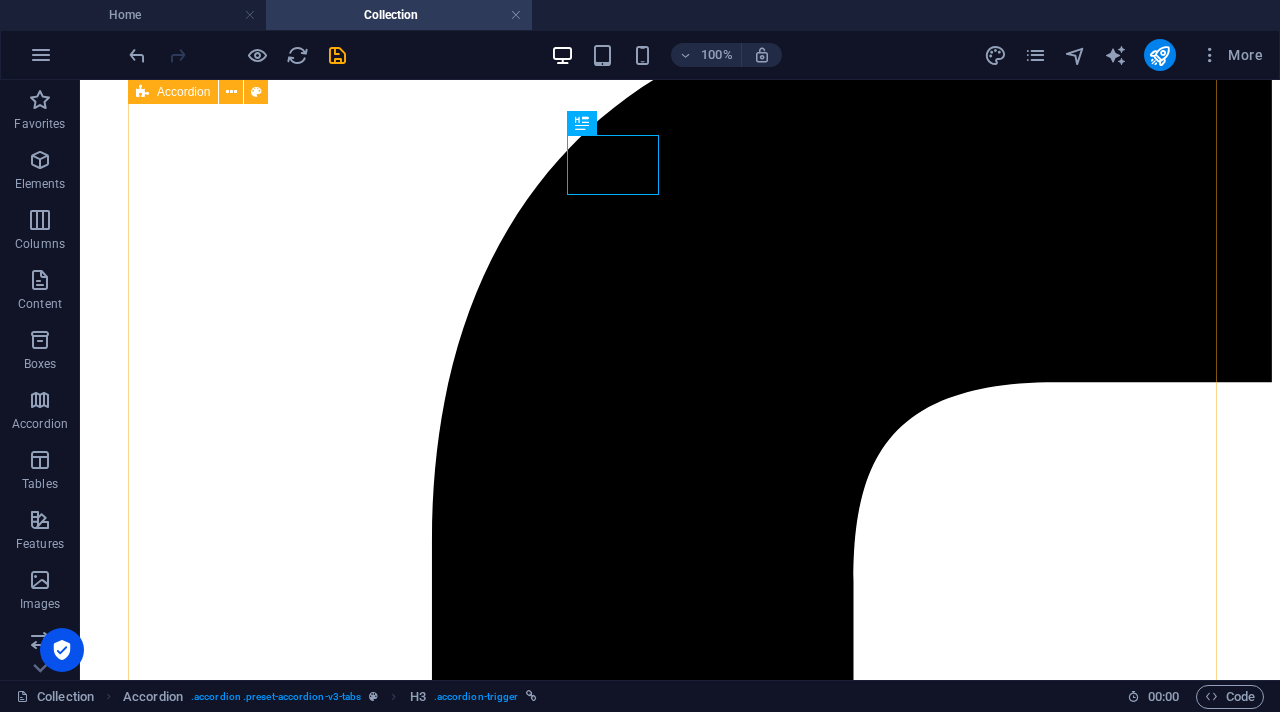 click on "New Clothing Clothing Crafts" at bounding box center [680, 16066] 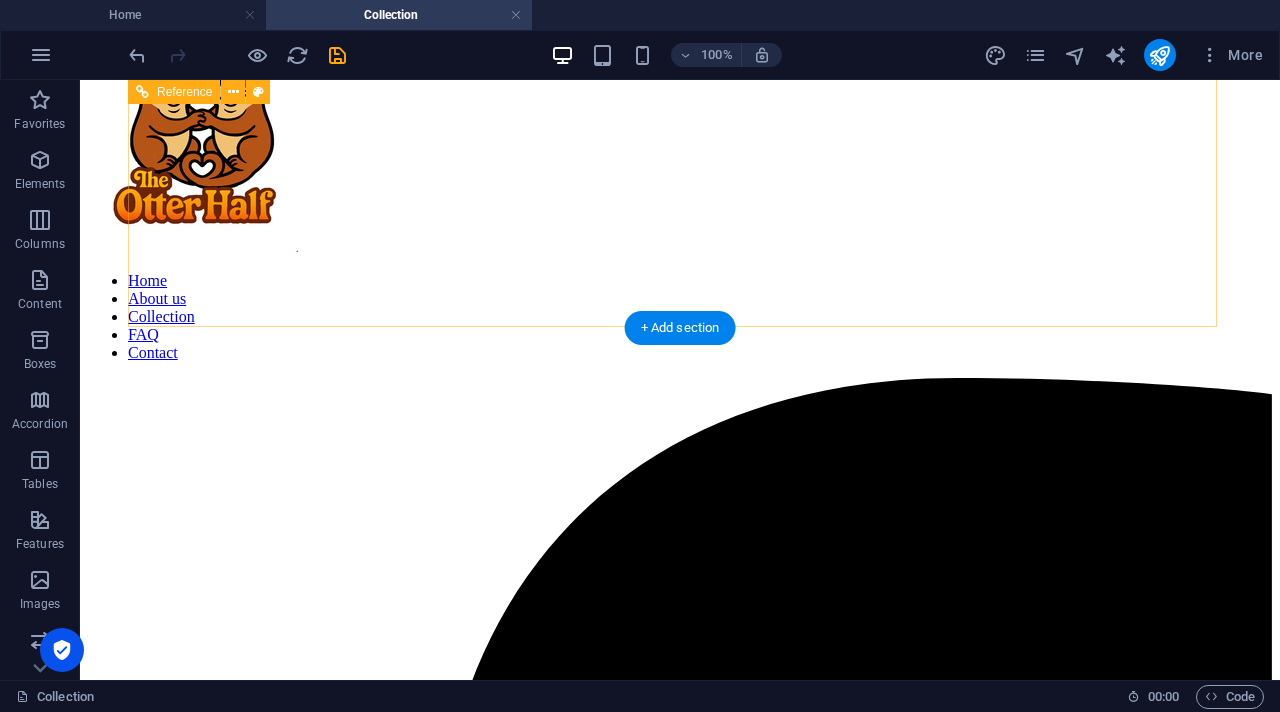 scroll, scrollTop: 79, scrollLeft: 0, axis: vertical 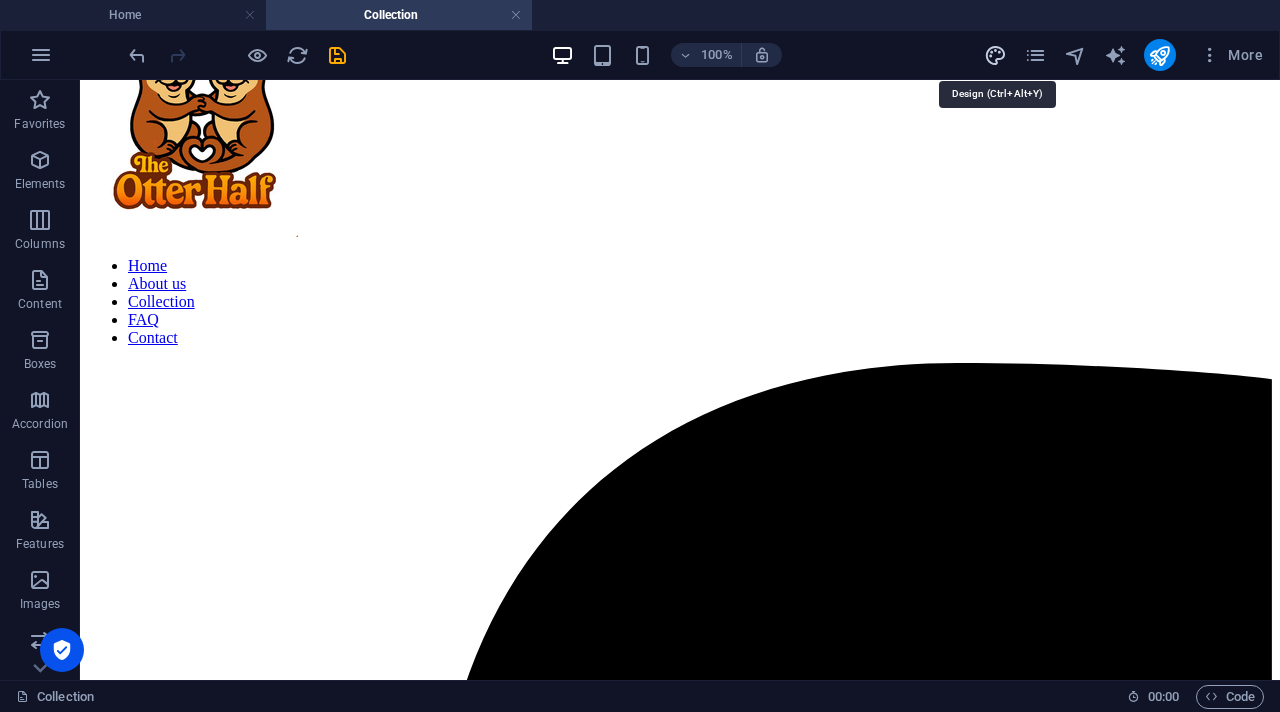 click at bounding box center (995, 55) 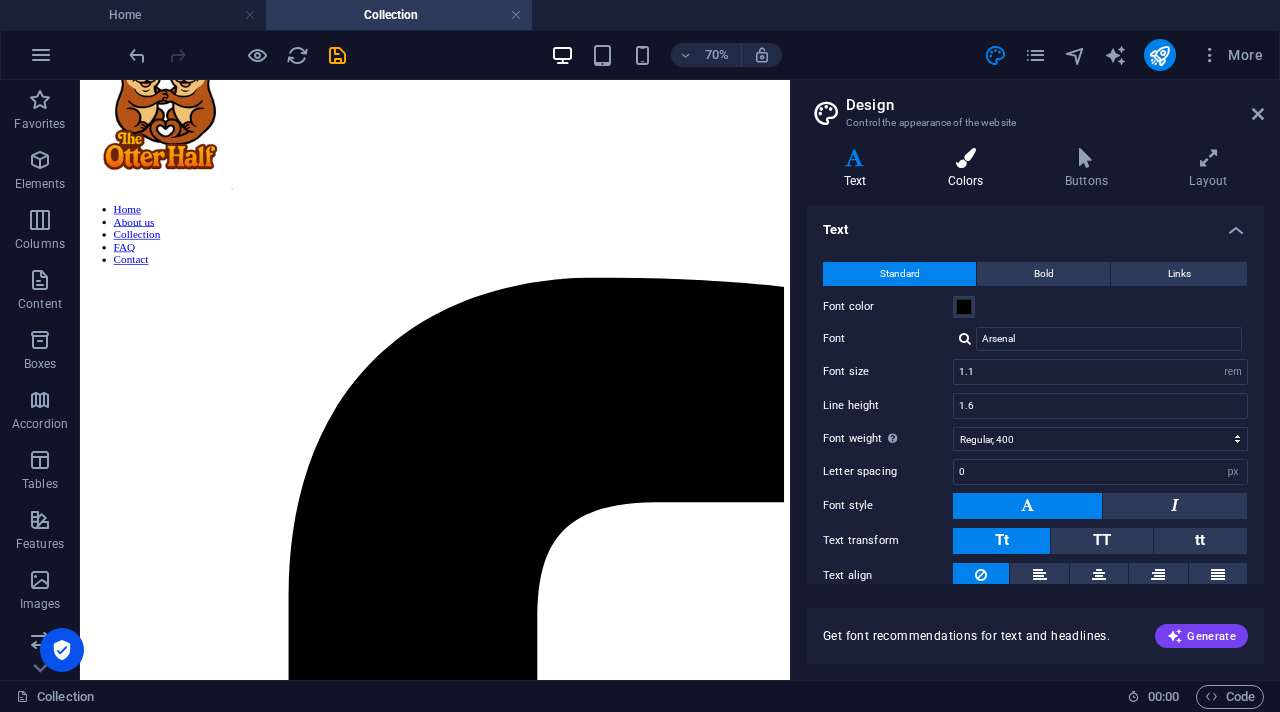 click on "Colors" at bounding box center [969, 169] 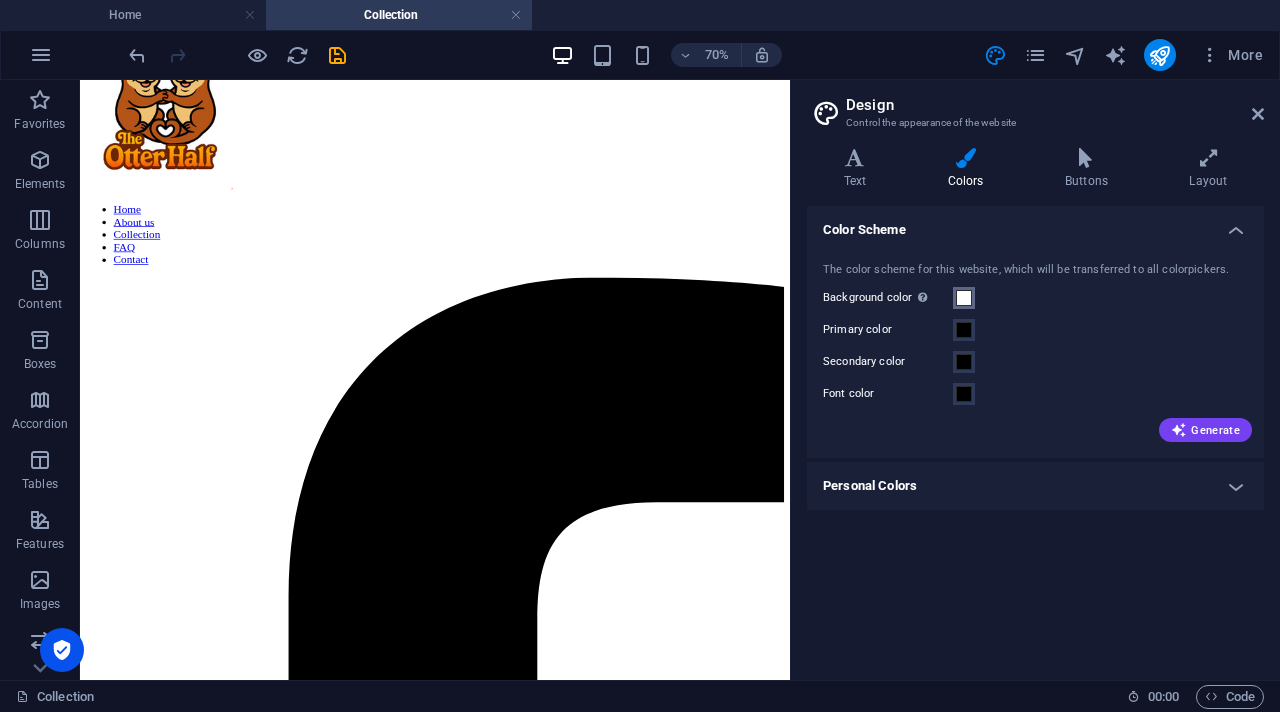 click at bounding box center (964, 298) 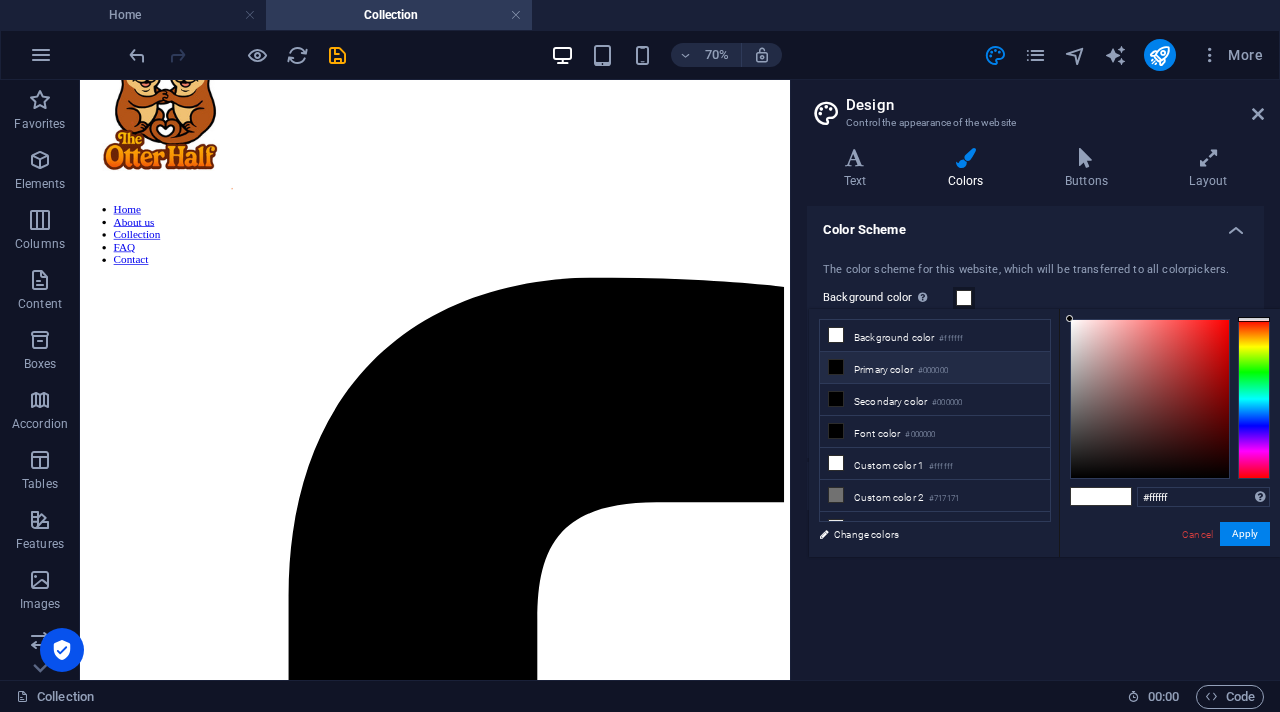 click on "Primary color
#000000" at bounding box center (935, 368) 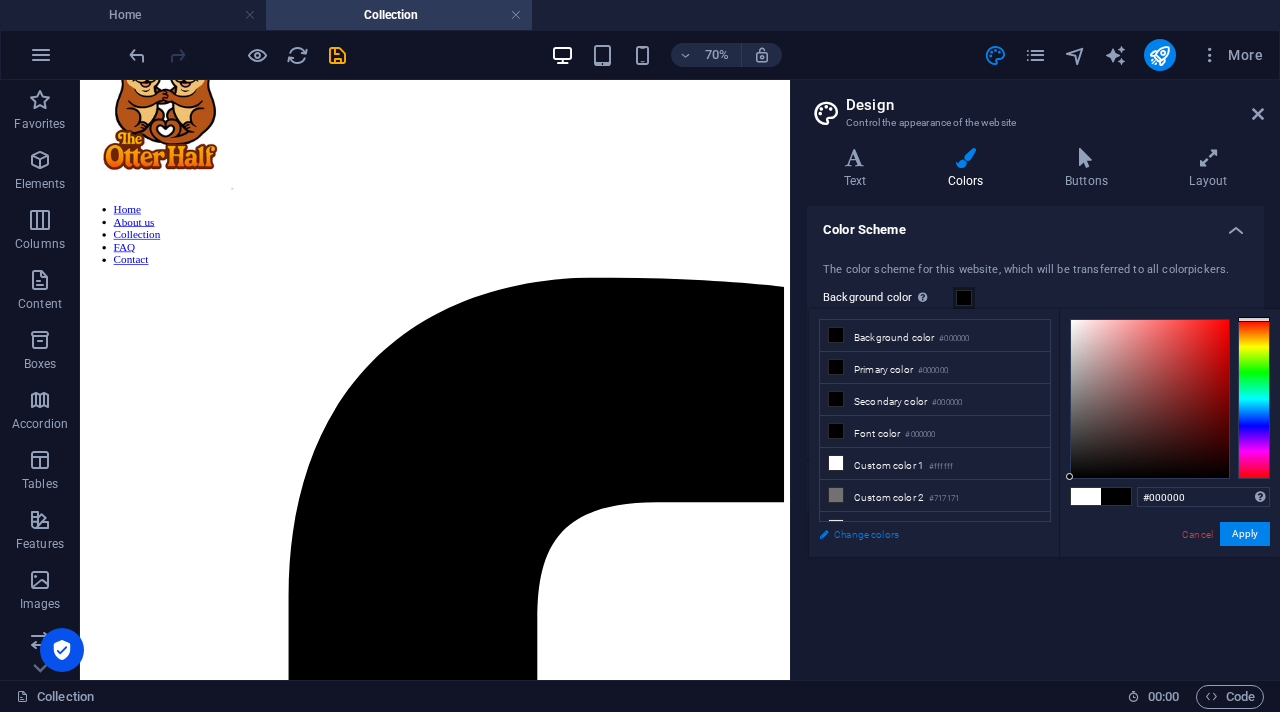 click on "Change colors" at bounding box center (925, 534) 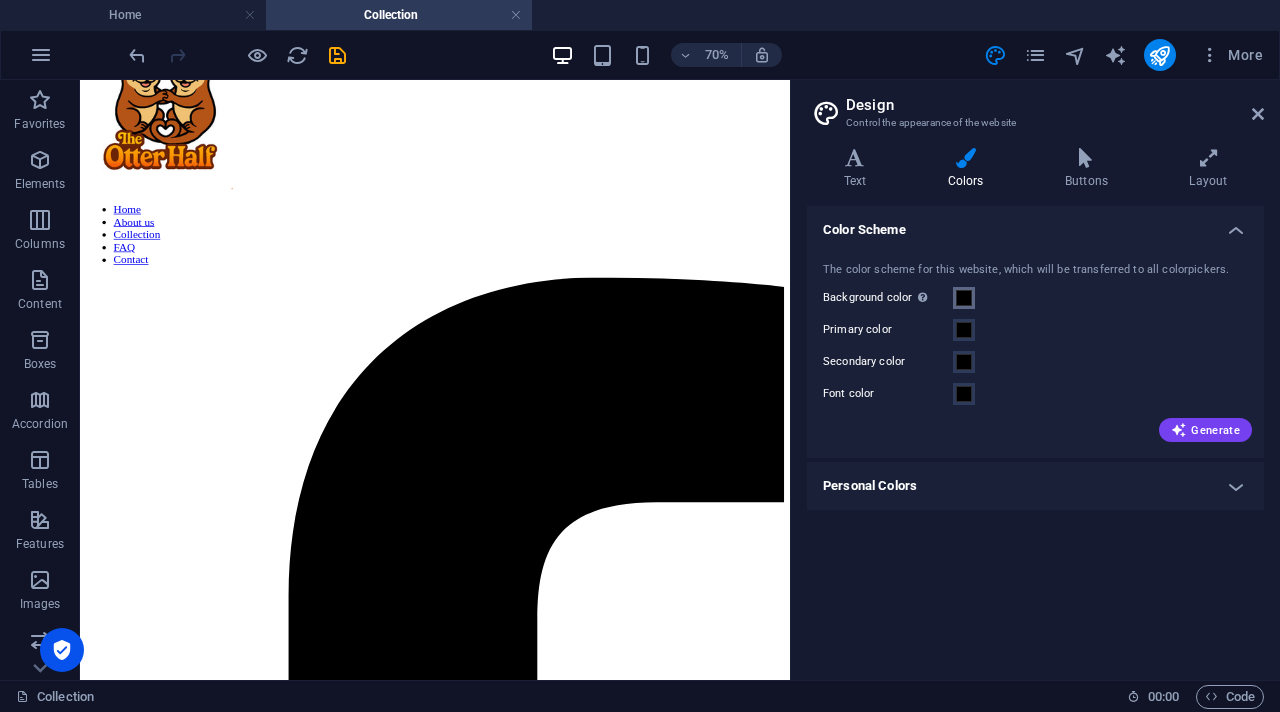 click at bounding box center (964, 298) 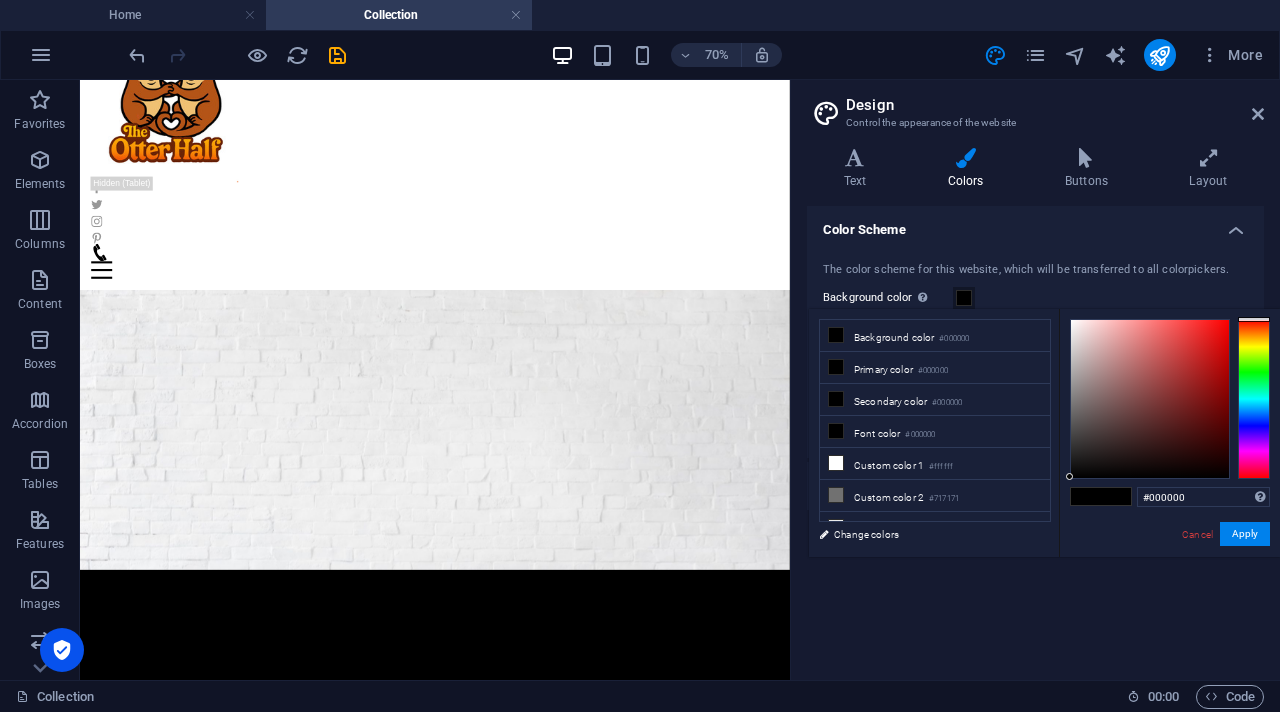 click at bounding box center (964, 298) 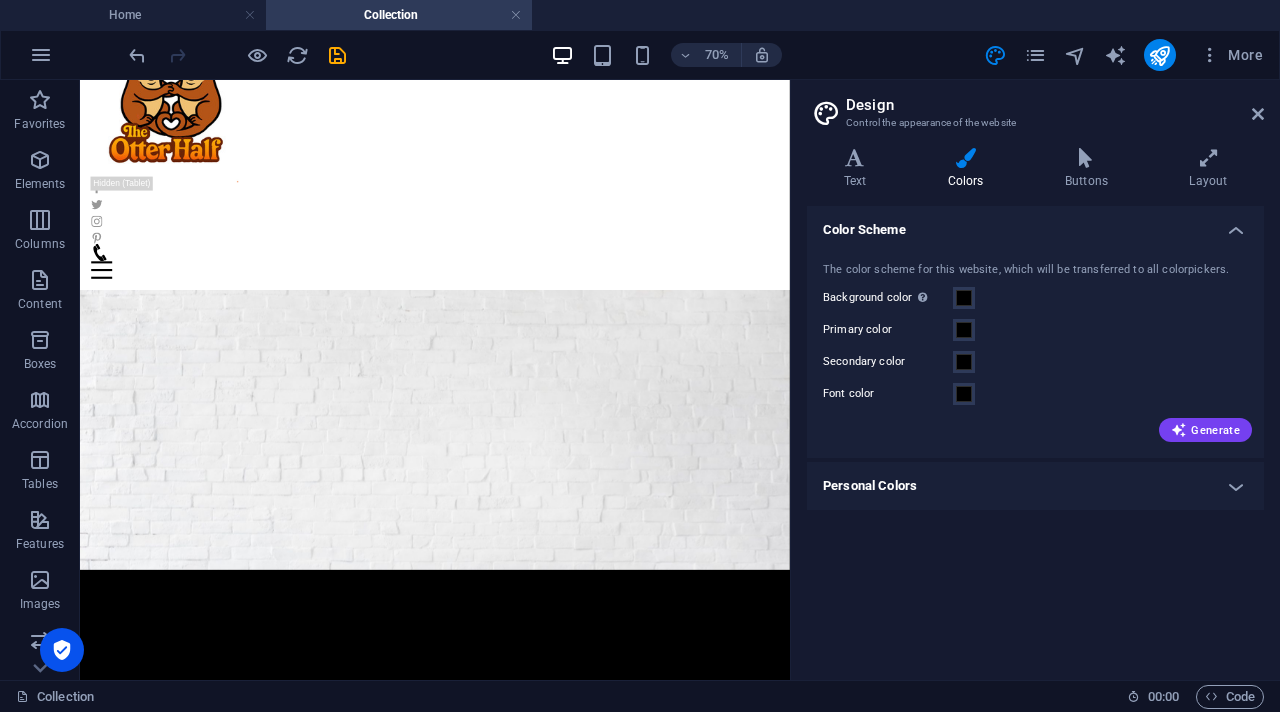click on "Personal Colors" at bounding box center [1035, 486] 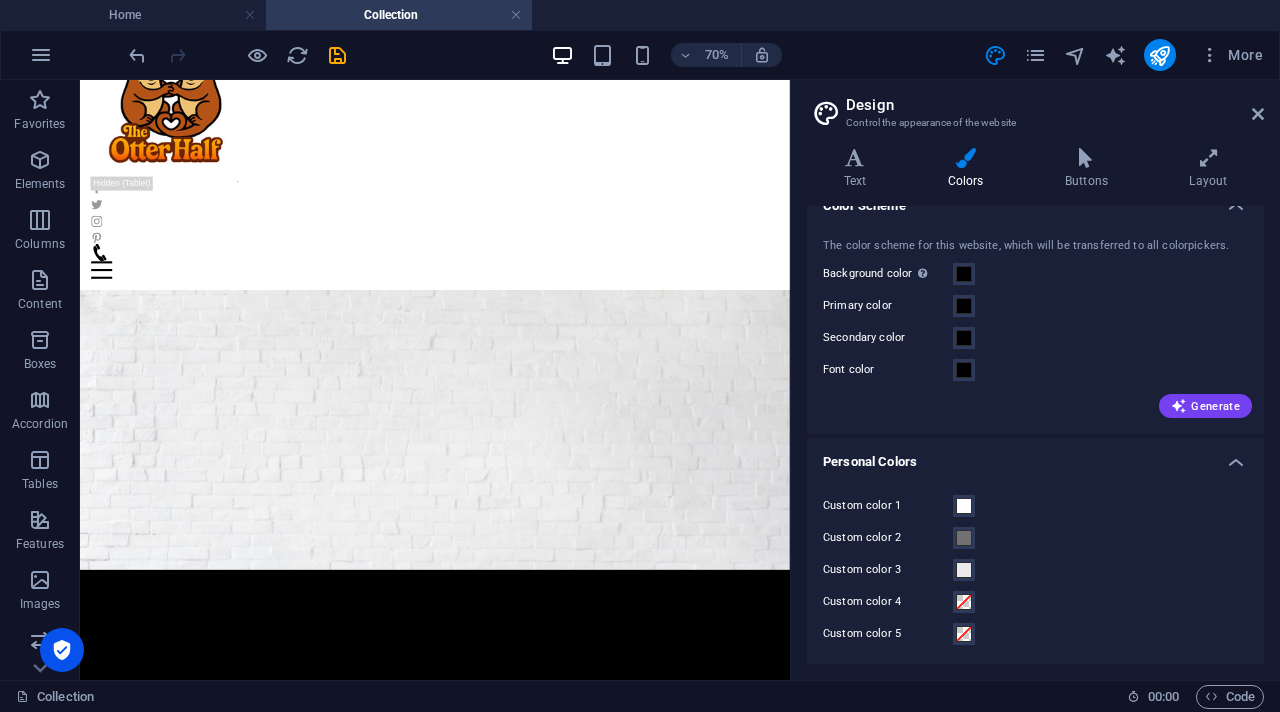 scroll, scrollTop: 26, scrollLeft: 0, axis: vertical 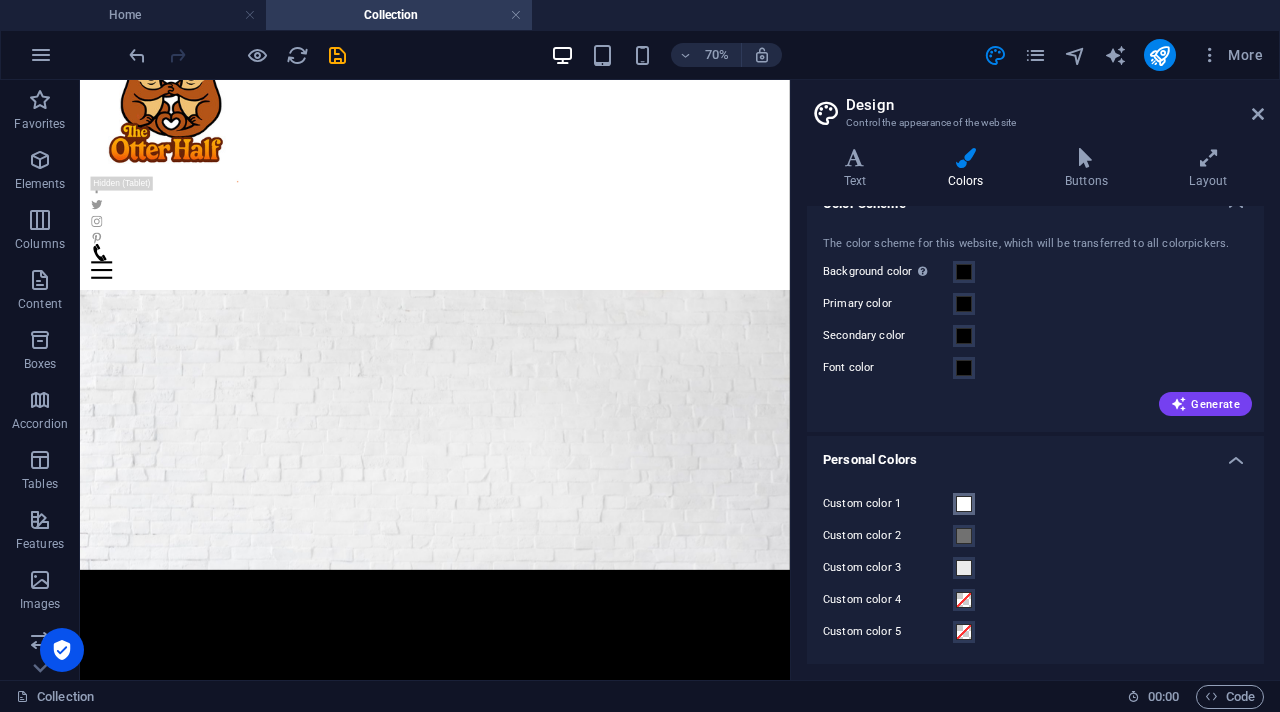 click at bounding box center (964, 504) 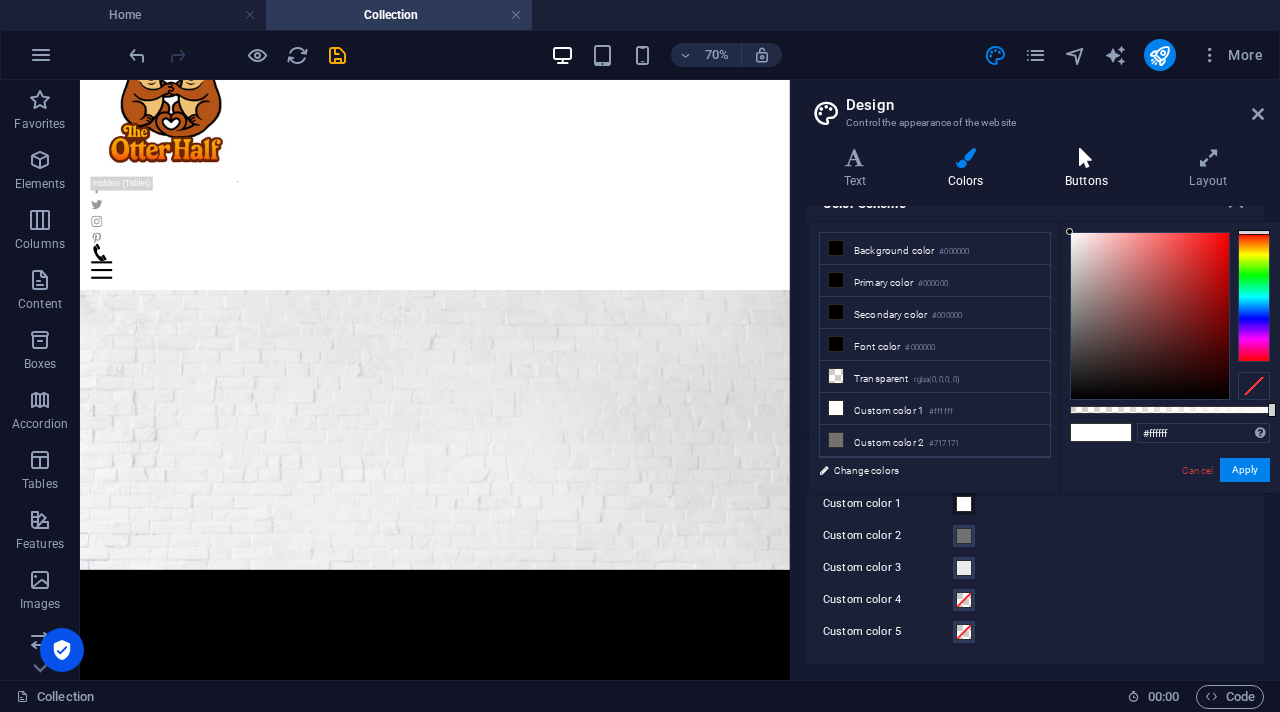 click at bounding box center [1086, 158] 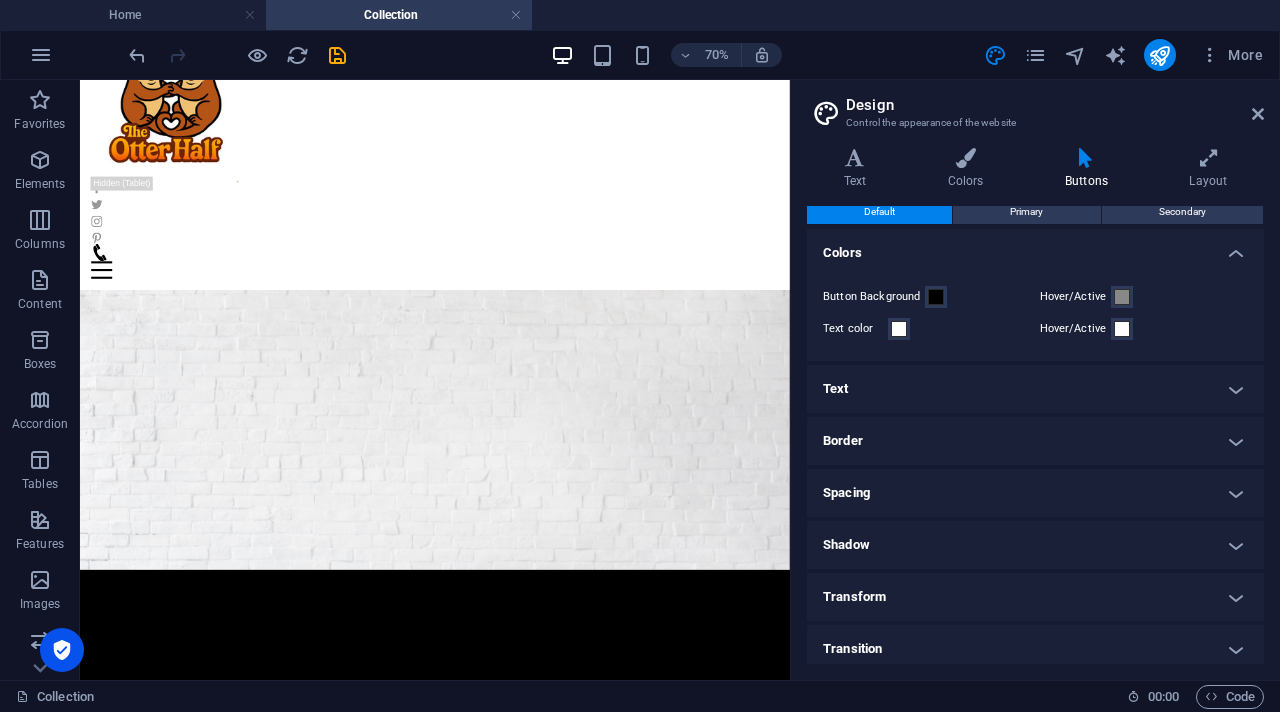 scroll, scrollTop: 14, scrollLeft: 0, axis: vertical 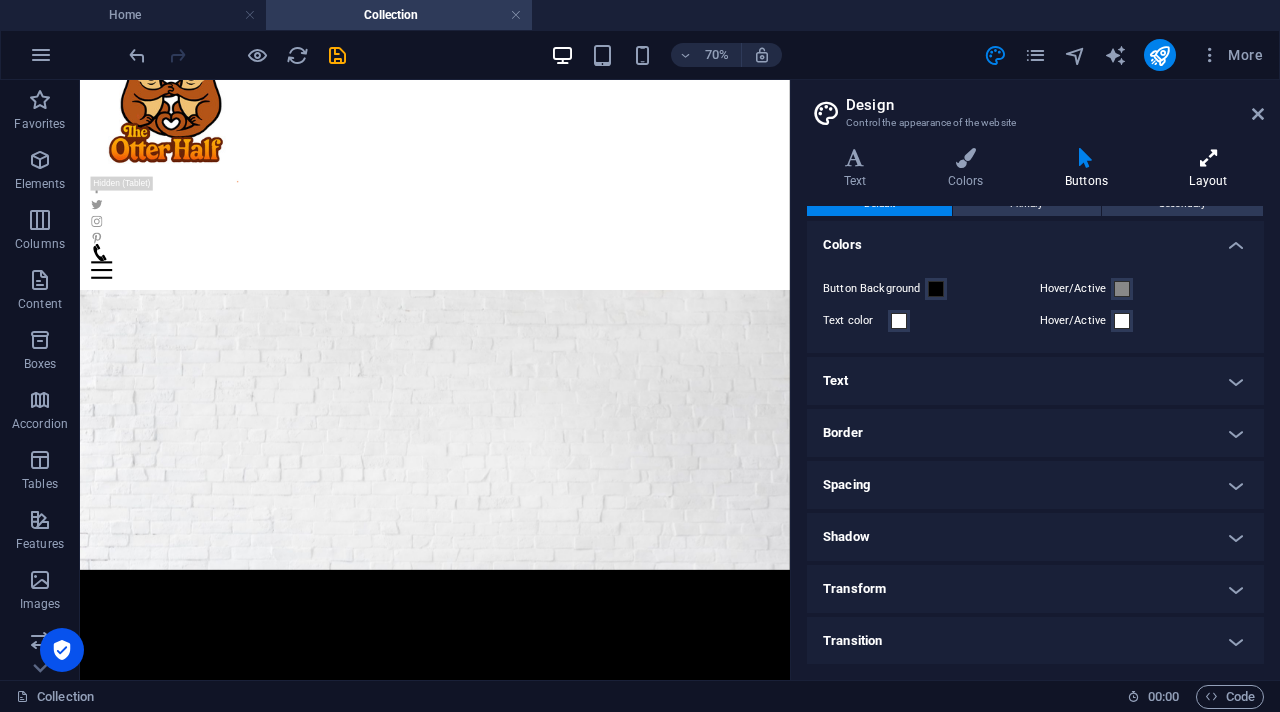 click on "Layout" at bounding box center (1208, 169) 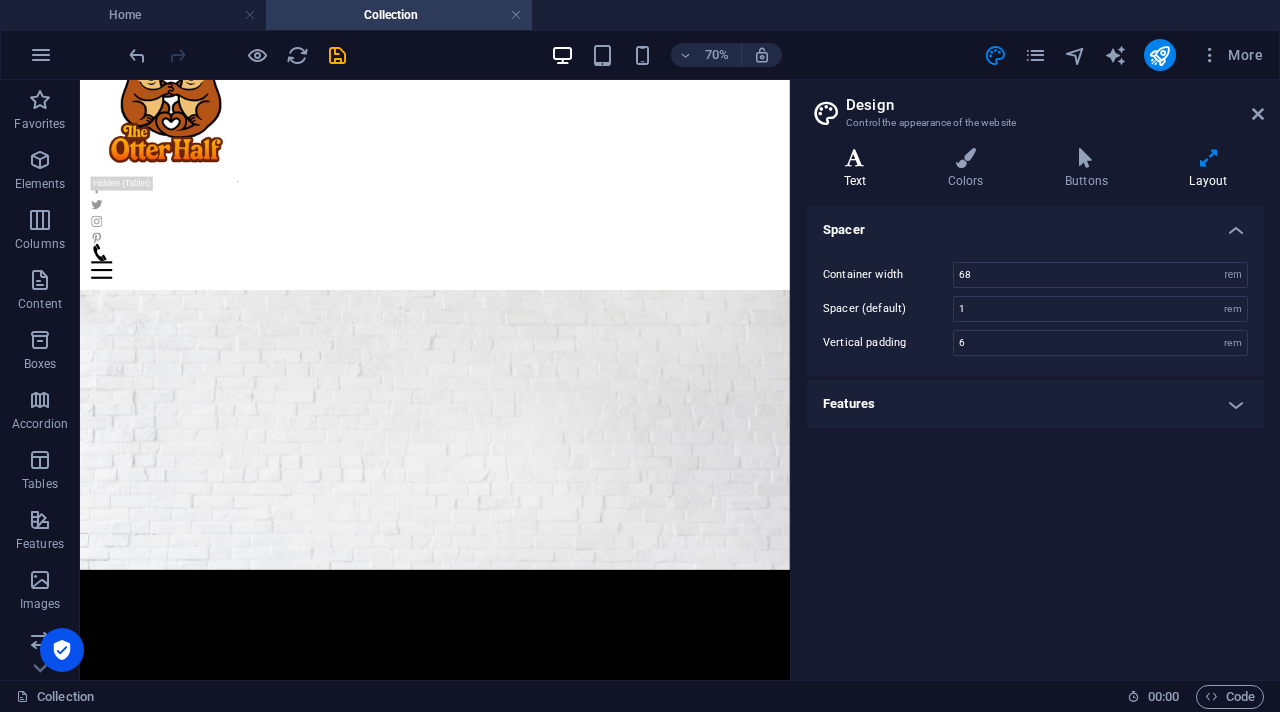 click on "Text" at bounding box center (859, 169) 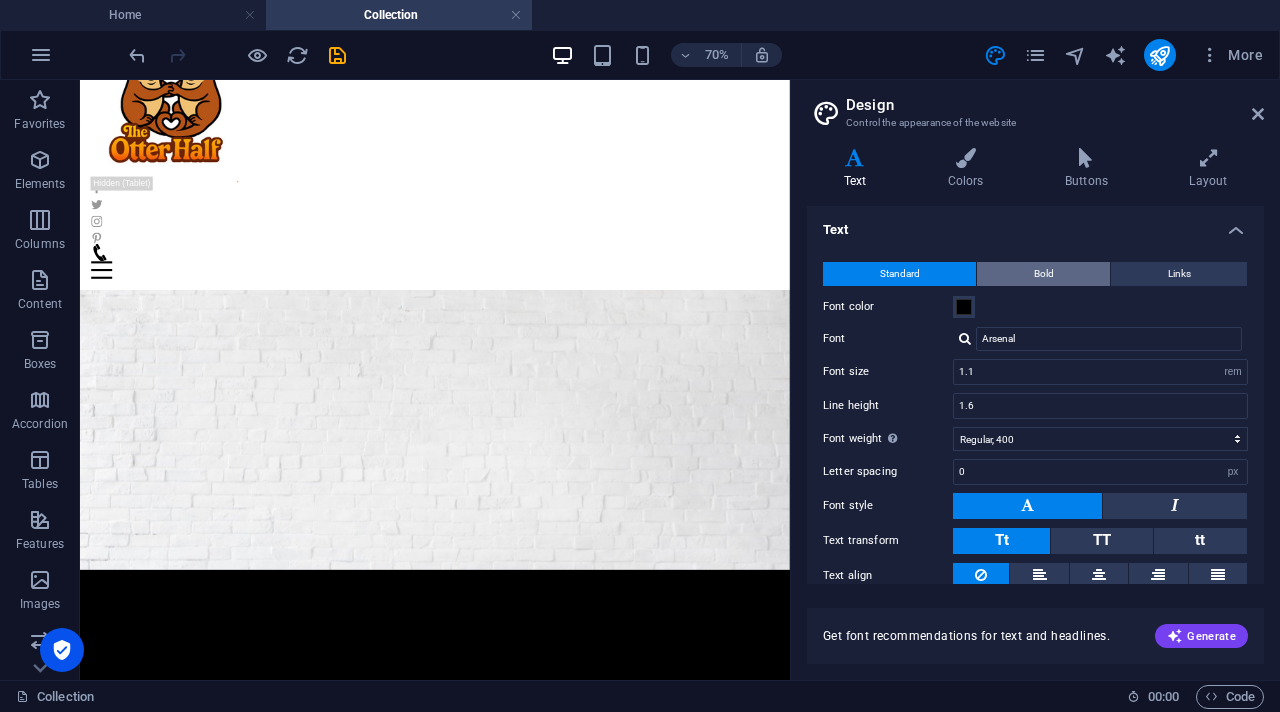 click on "Bold" at bounding box center [1043, 274] 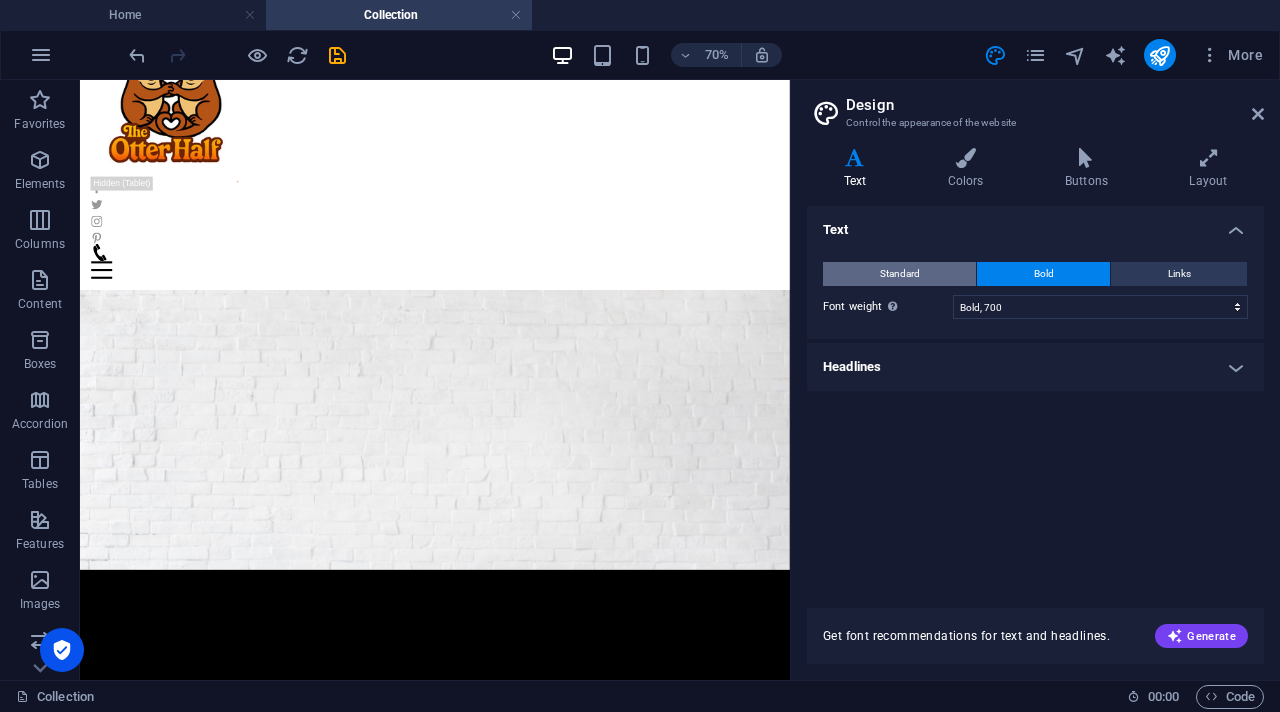 click on "Standard" at bounding box center (899, 274) 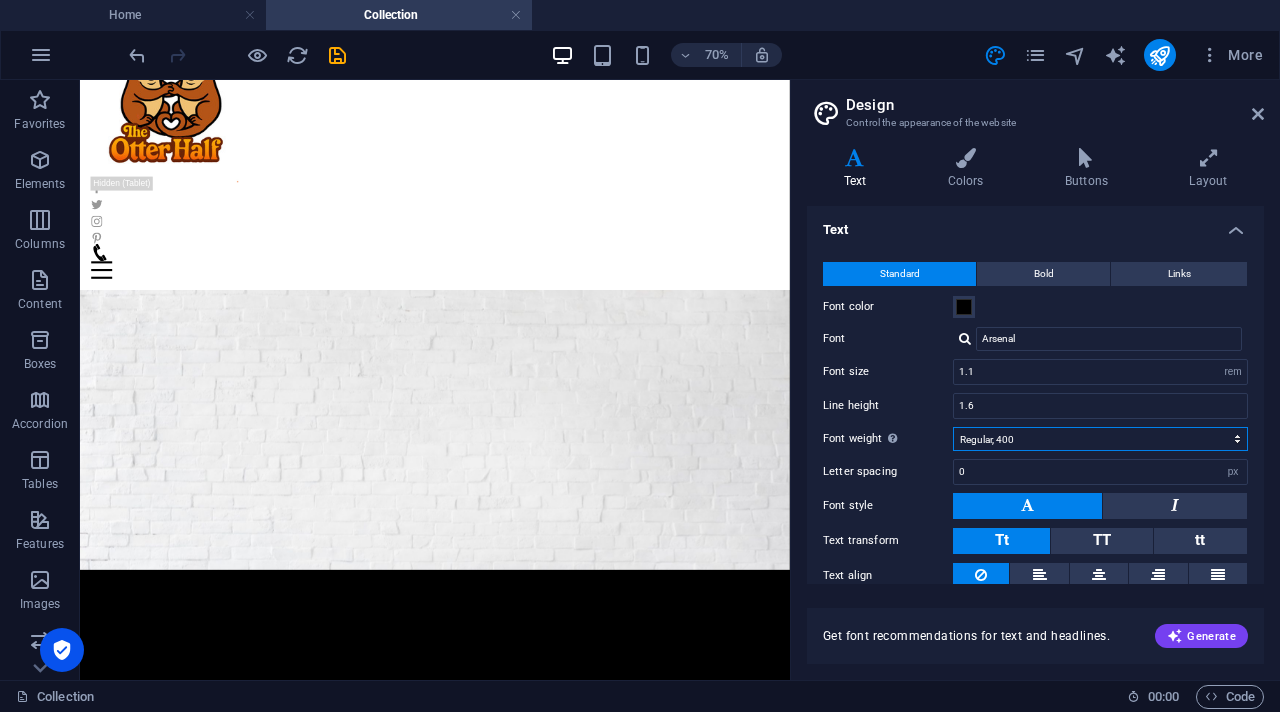 click on "Thin, 100 Extra-light, 200 Light, 300 Regular, 400 Medium, 500 Semi-bold, 600 Bold, 700 Extra-bold, 800 Black, 900" at bounding box center [1100, 439] 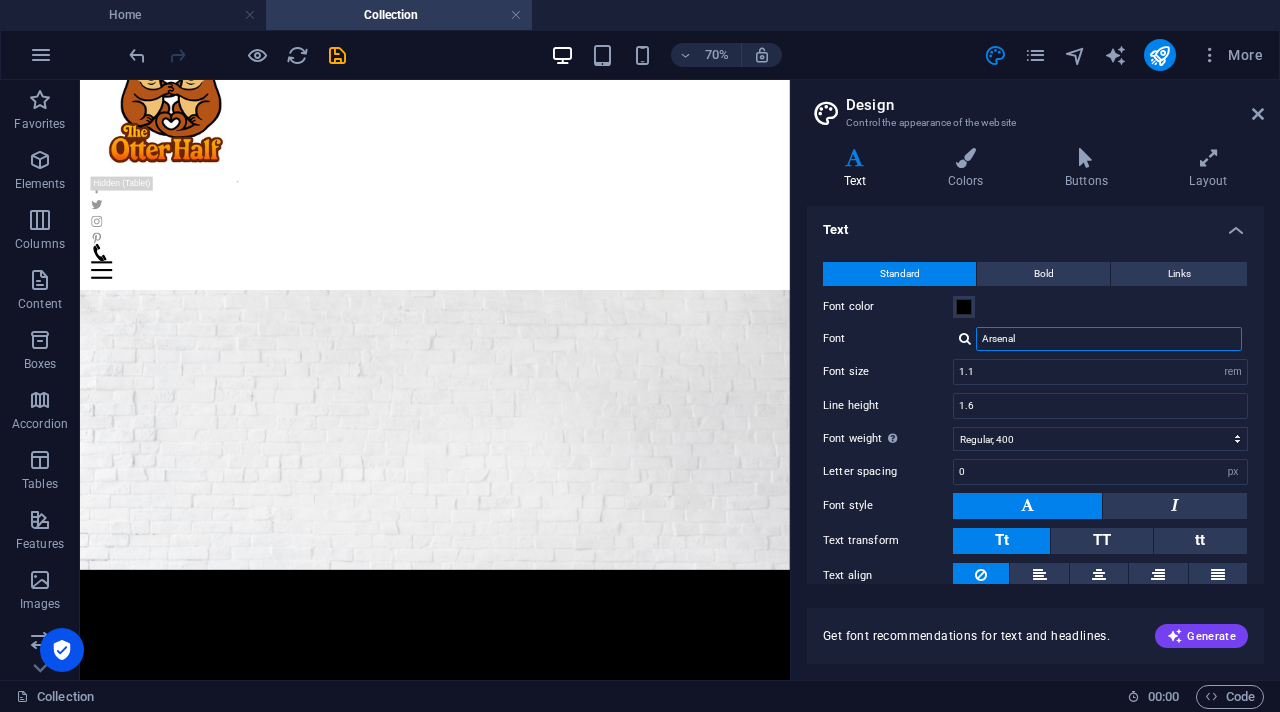 click on "Arsenal" at bounding box center (1109, 339) 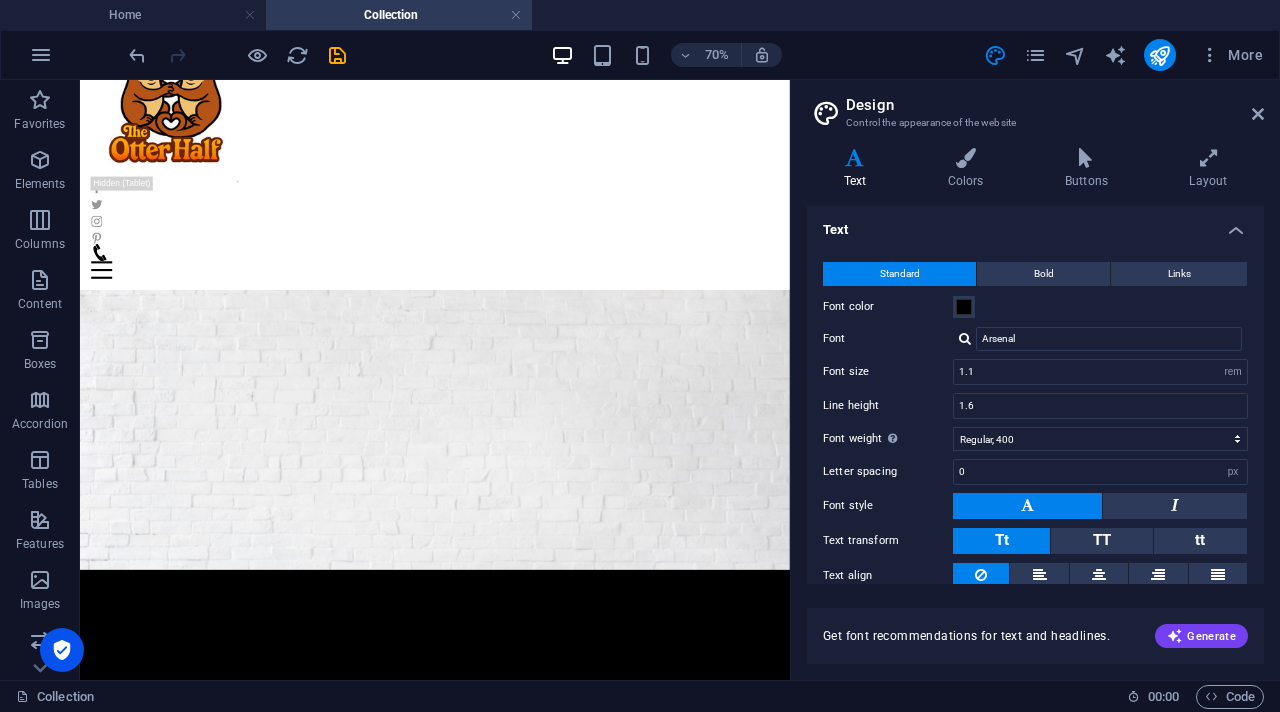 click at bounding box center (965, 338) 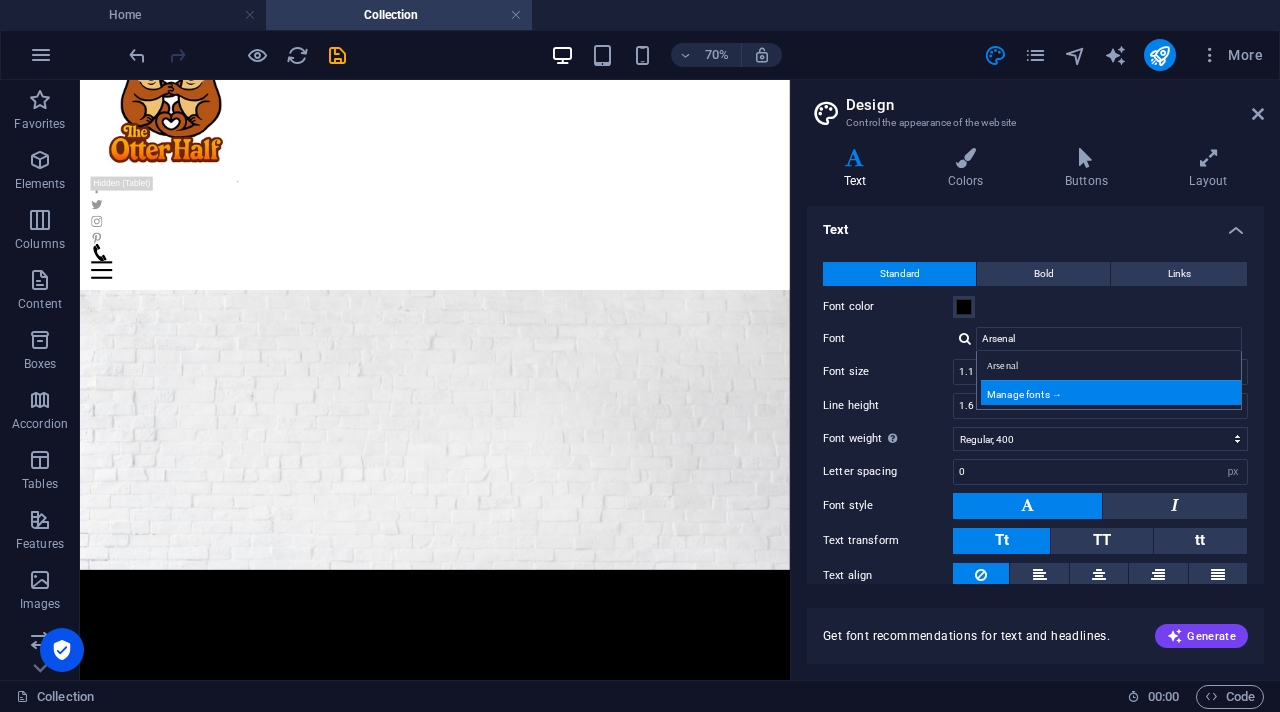 click on "Manage fonts →" at bounding box center (1113, 392) 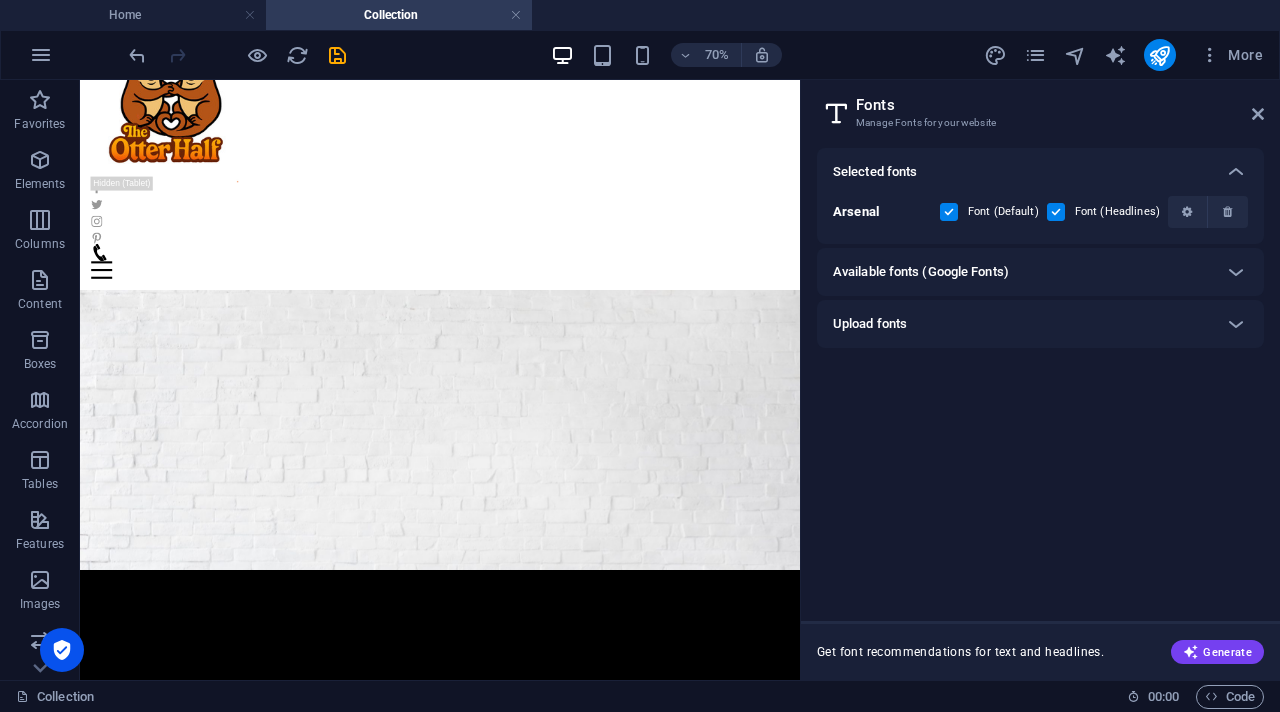 click on "Available fonts (Google Fonts)" at bounding box center (921, 272) 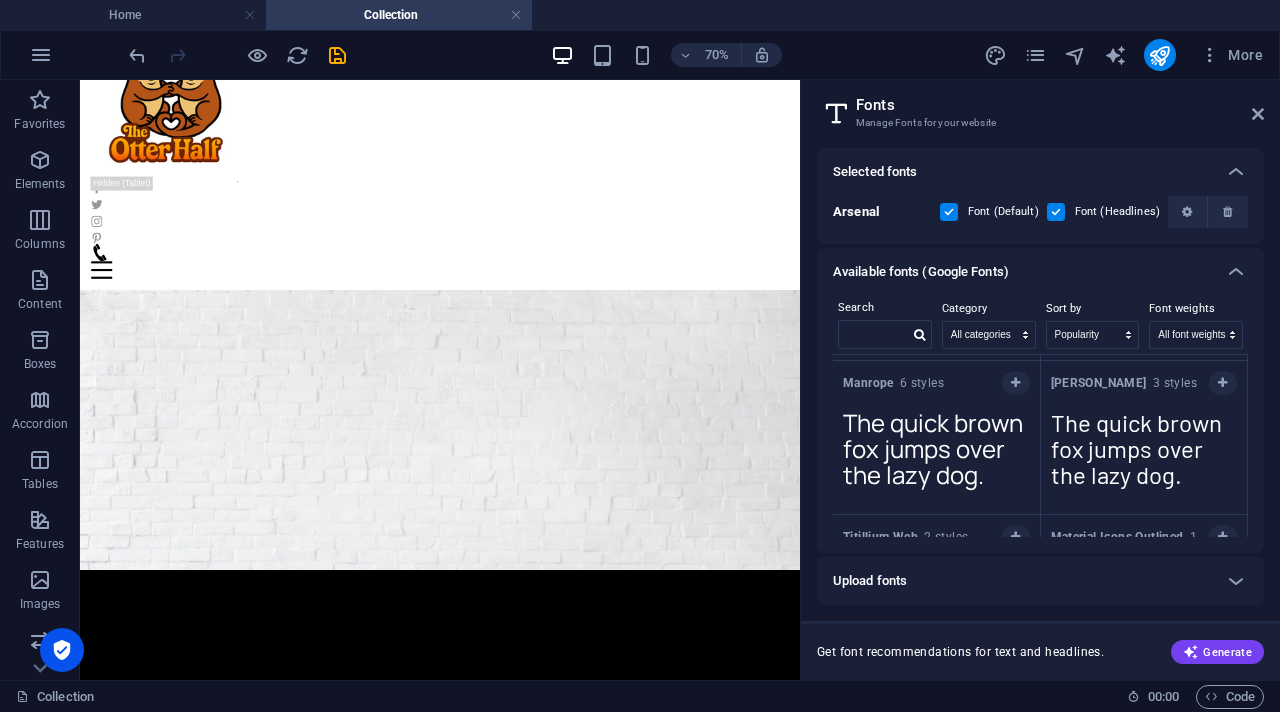scroll, scrollTop: 2521, scrollLeft: 0, axis: vertical 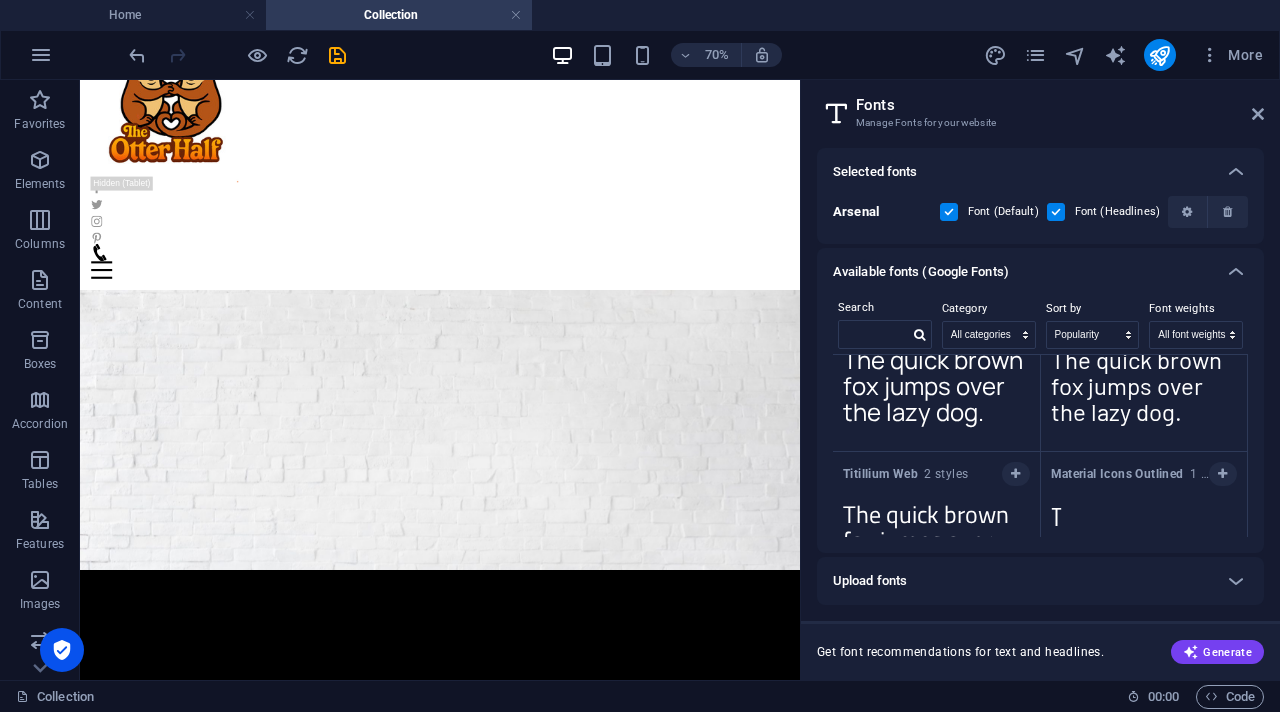 click on "Manage Fonts for your website" at bounding box center [1040, 123] 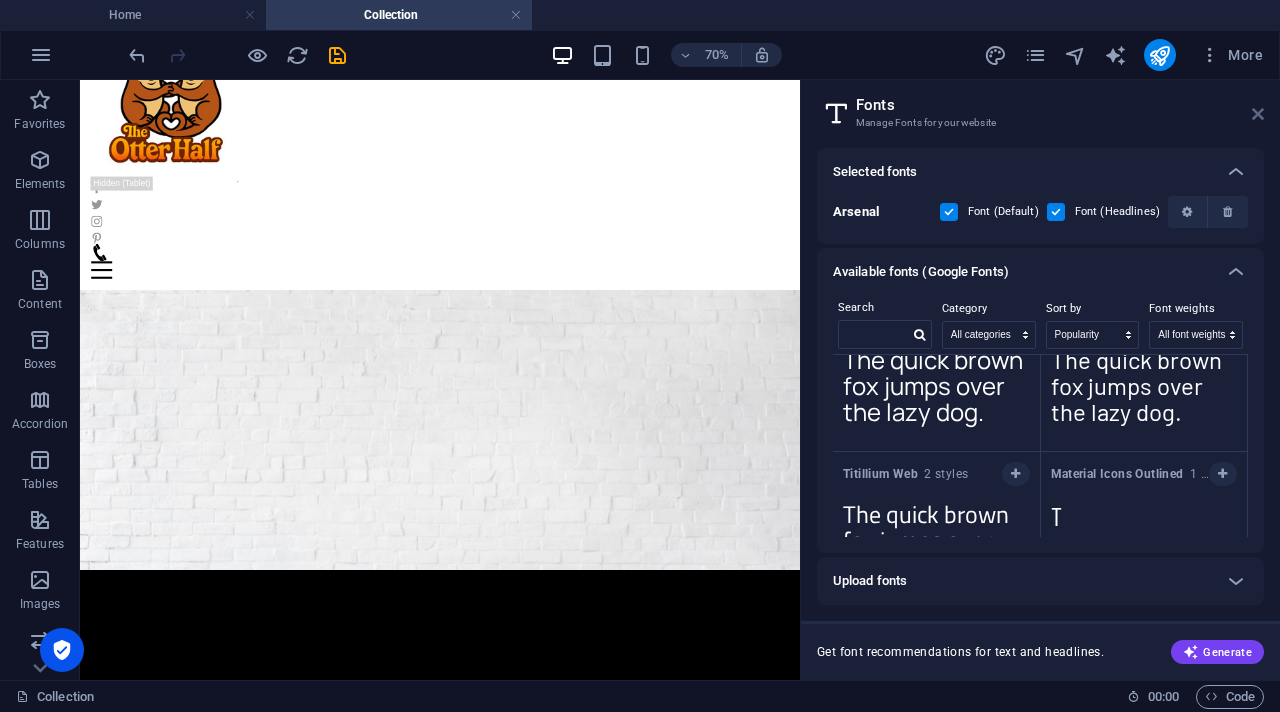 click at bounding box center [1258, 114] 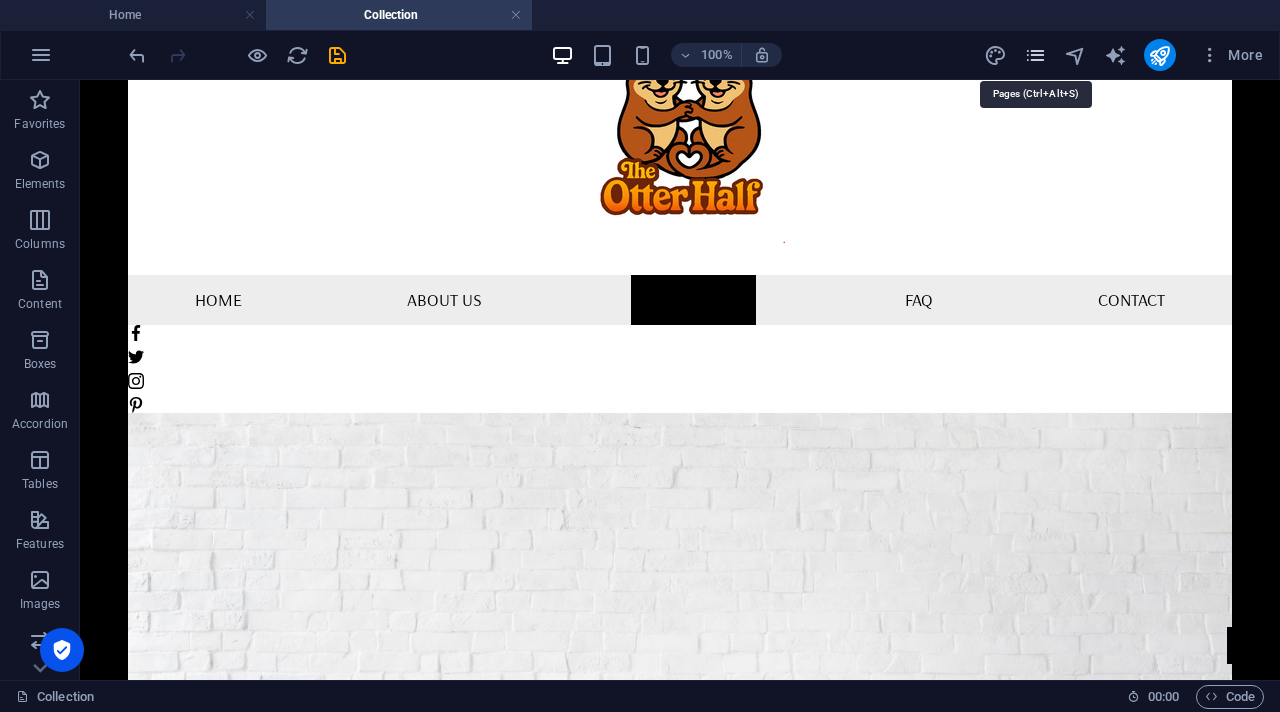 click at bounding box center [1035, 55] 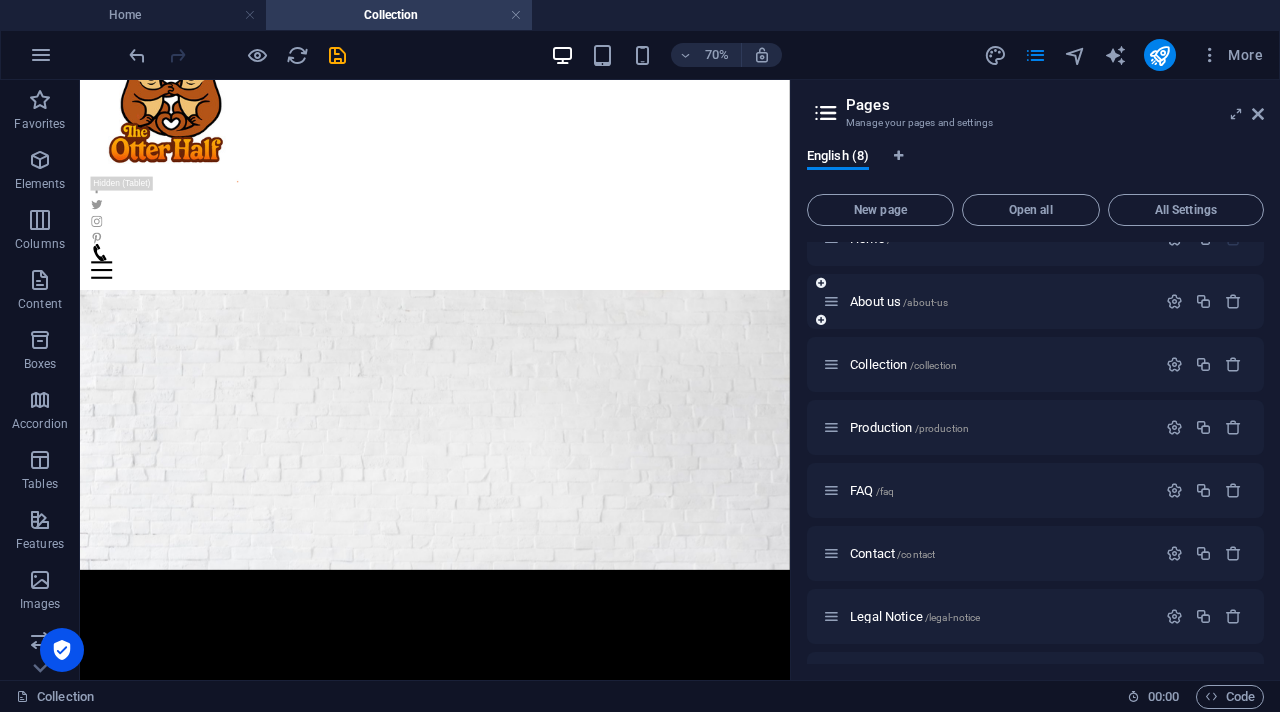 scroll, scrollTop: 49, scrollLeft: 0, axis: vertical 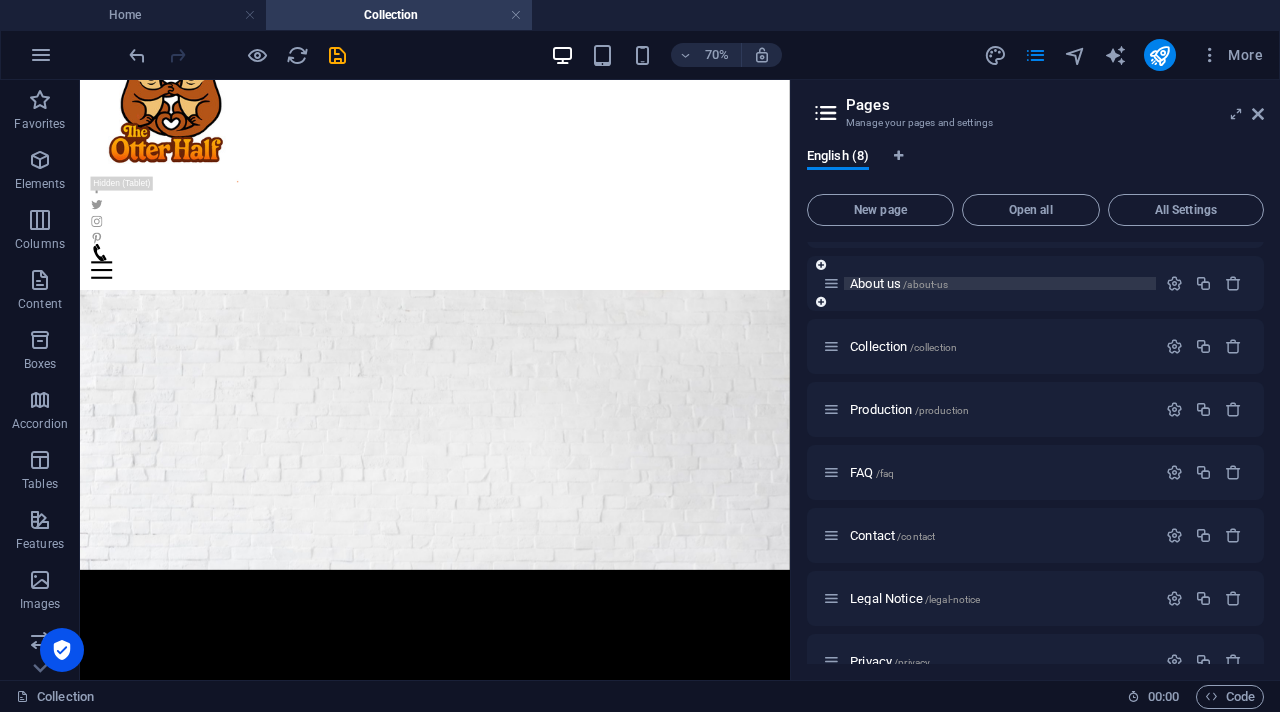 click on "/about-us" at bounding box center [925, 284] 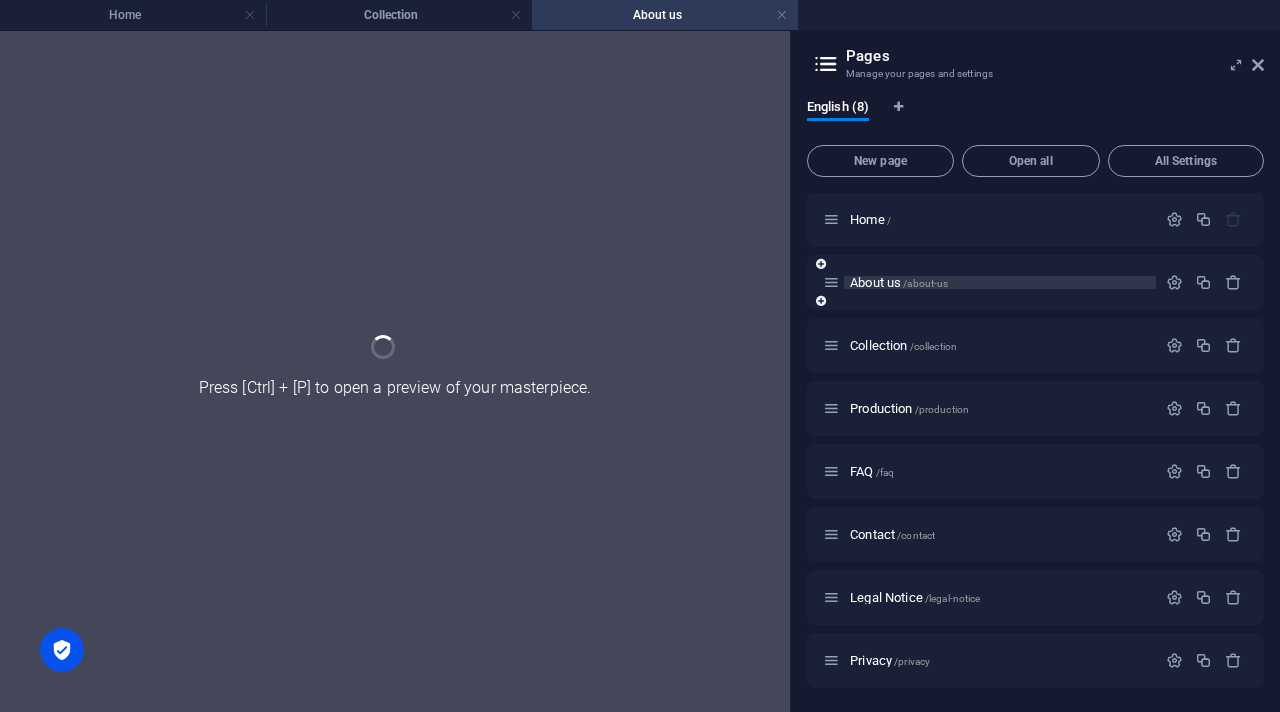 scroll, scrollTop: 1, scrollLeft: 0, axis: vertical 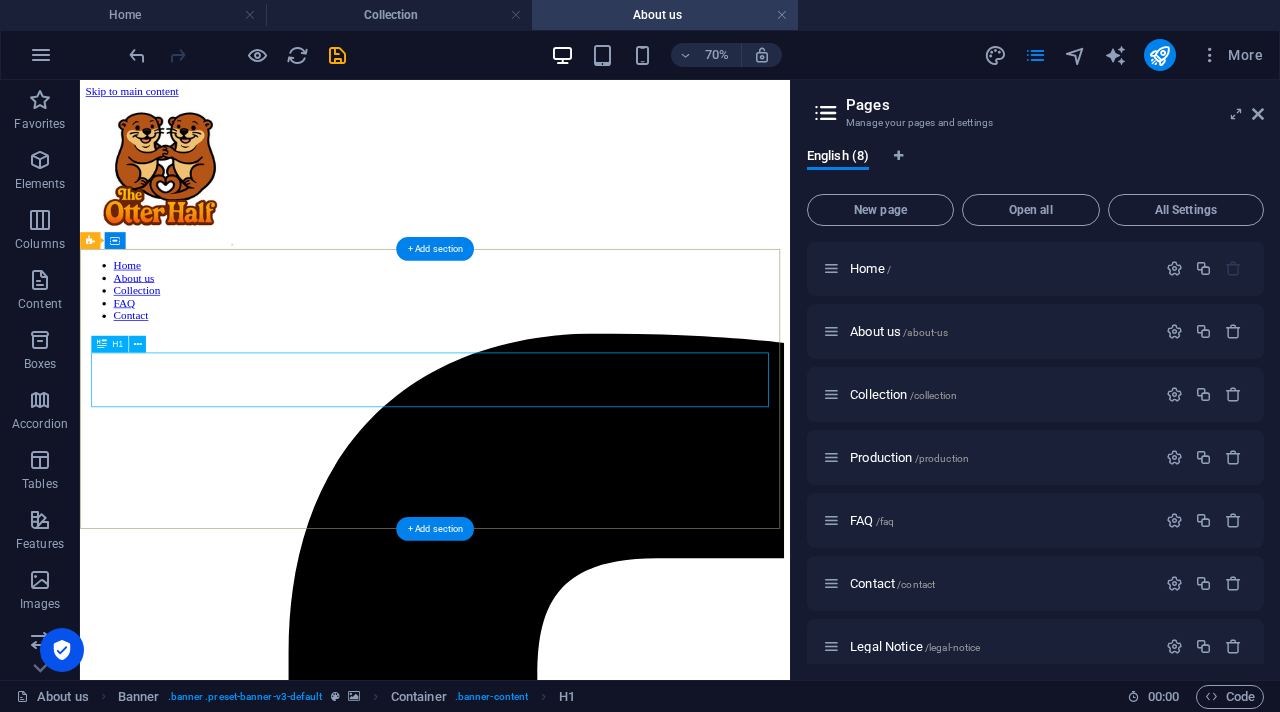 click on "About Handmade" at bounding box center [587, 7258] 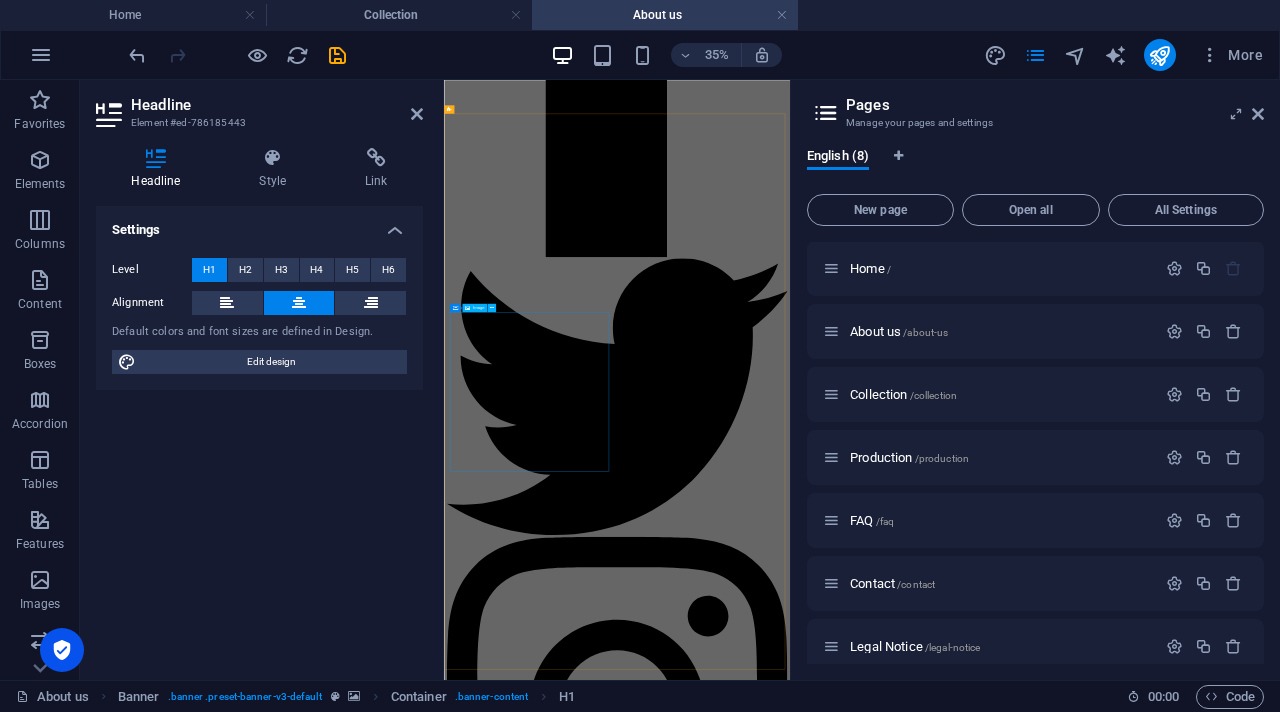 scroll, scrollTop: 1781, scrollLeft: 0, axis: vertical 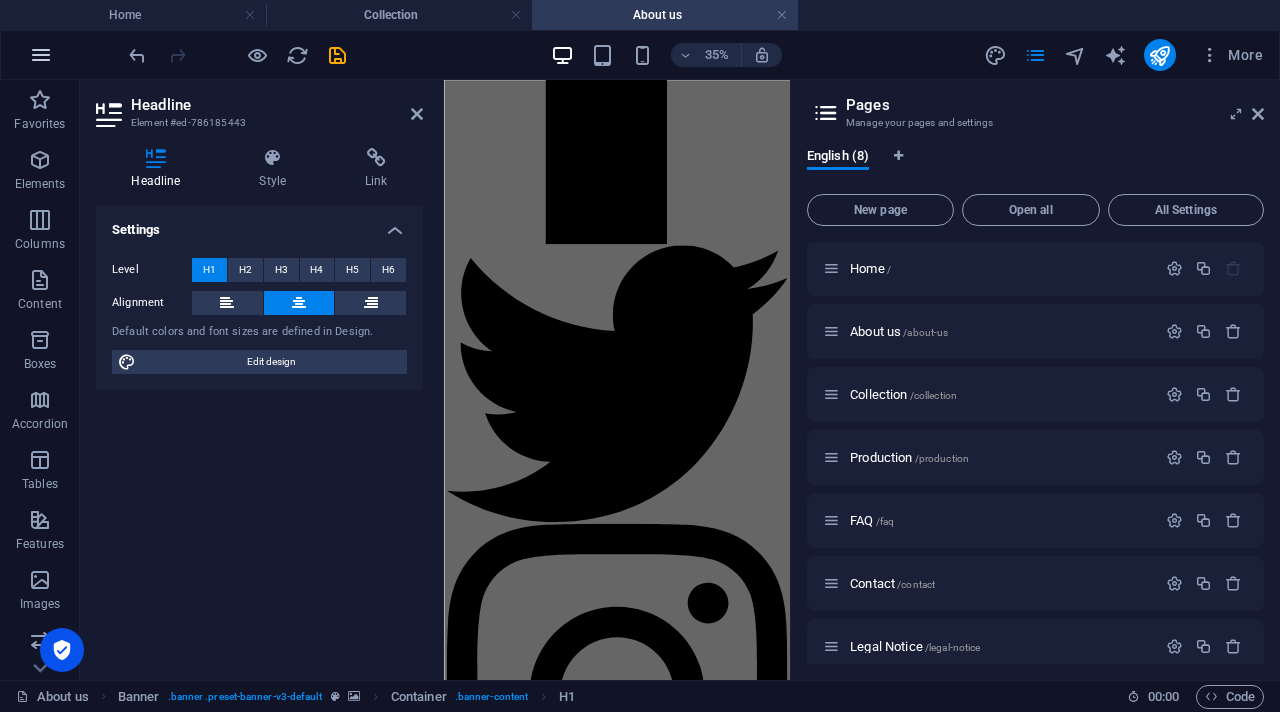 click at bounding box center (41, 55) 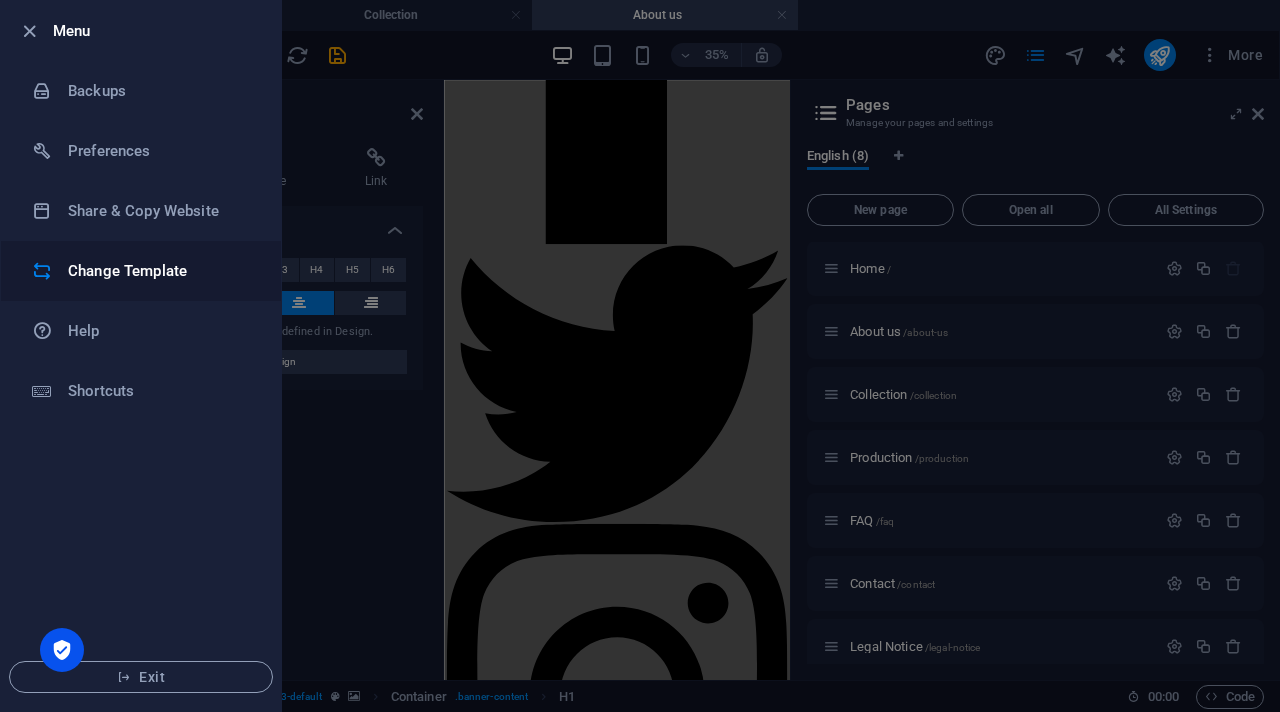 click on "Change Template" at bounding box center [160, 271] 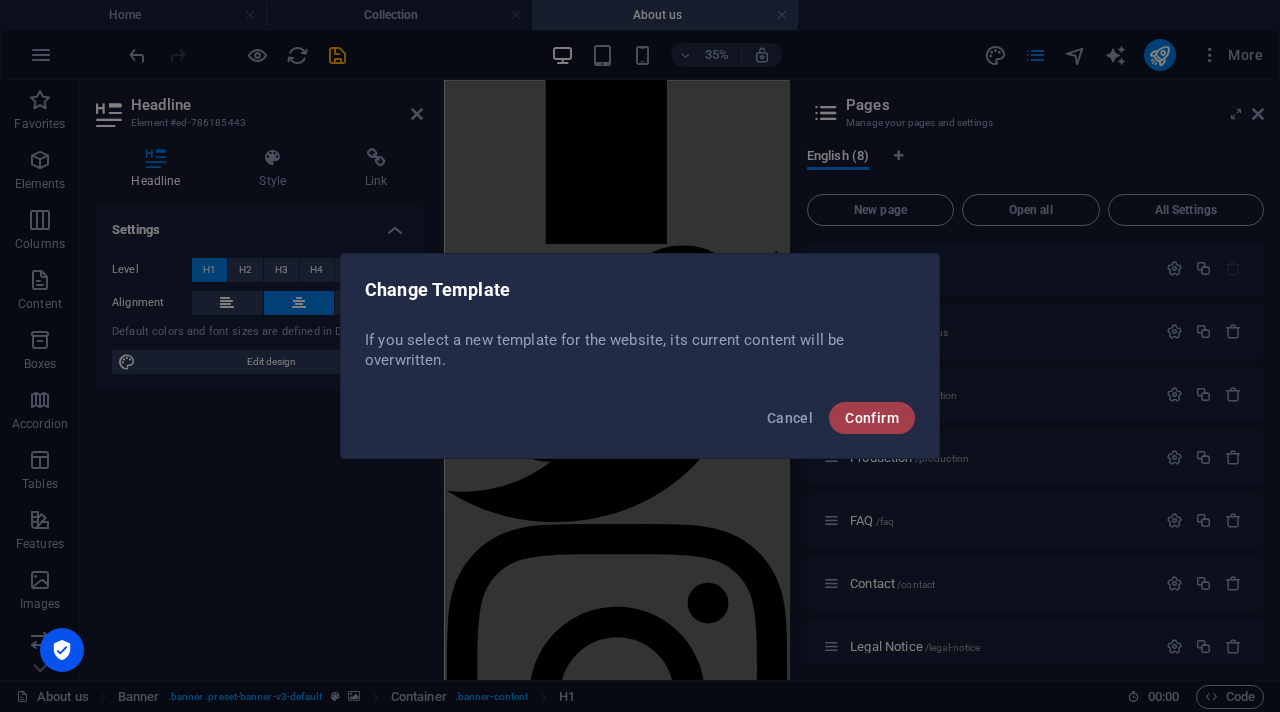 click on "Confirm" at bounding box center (872, 418) 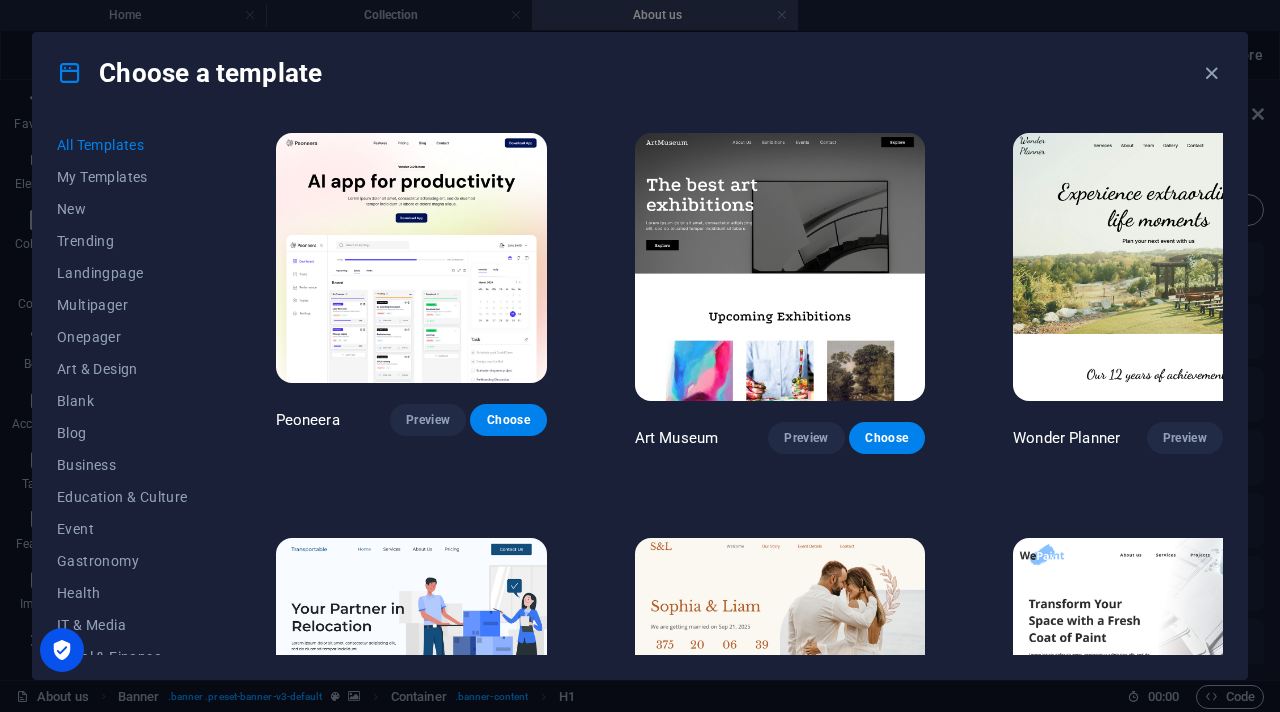 click on "Choose a template All Templates My Templates New Trending Landingpage Multipager Onepager Art & Design Blank Blog Business Education & Culture Event Gastronomy Health IT & Media Legal & Finance Non-Profit Performance Portfolio Services Sports & Beauty Trades Travel Wireframe Peoneera Preview Choose Art Museum Preview Choose Wonder Planner Preview Choose Transportable Preview Choose S&L Preview Choose WePaint Preview Choose Eco-Con Preview Choose MeetUp Preview Choose Help & Care Preview Choose Podcaster Preview Choose Academix Preview Choose BIG [PERSON_NAME] Shop Preview Choose Health & Food Preview Choose UrbanNest Interiors Preview Choose Green Change Preview Choose The Beauty Temple Preview Choose WeTrain Preview Choose Cleaner Preview Choose [PERSON_NAME] Preview Choose Delicioso Preview Choose Dream Garden Preview Choose LumeDeAqua Preview Choose Pets Care Preview Choose SafeSpace Preview Choose Midnight Rain Bar Preview Choose Drive Preview Choose Estator Preview Choose Health Group Preview Choose Preview One" at bounding box center [640, 356] 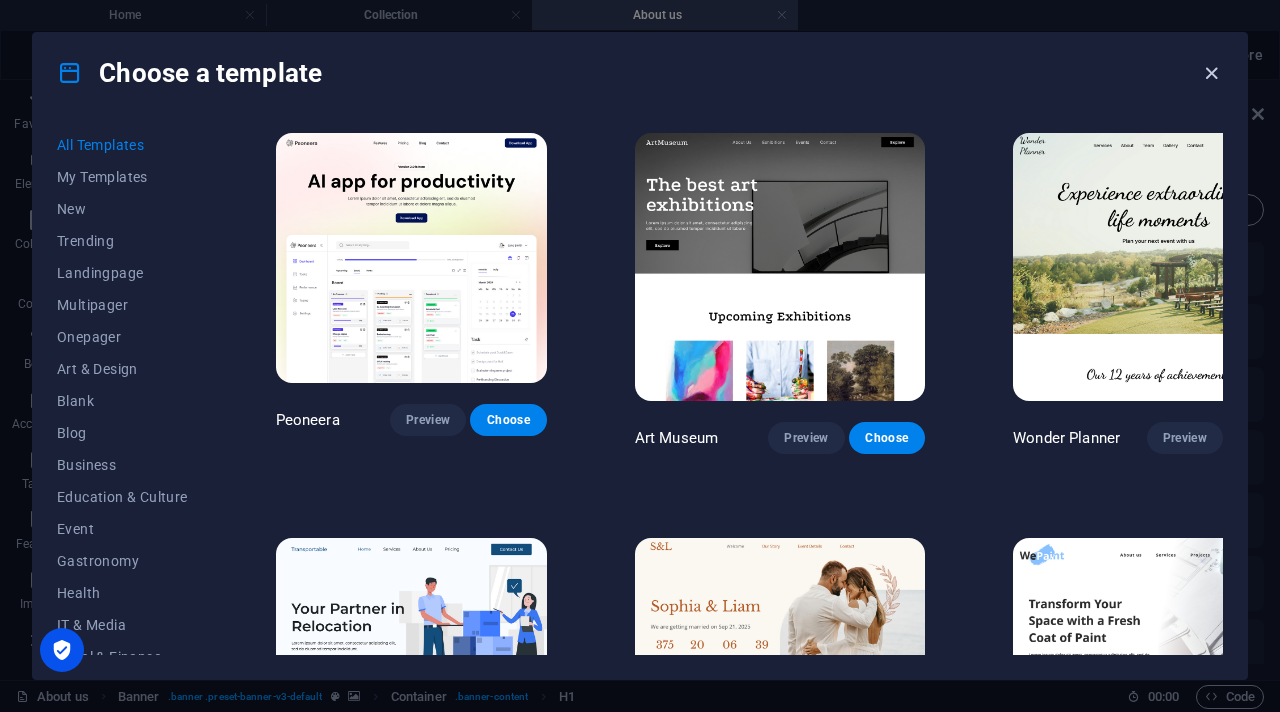 click at bounding box center [1211, 73] 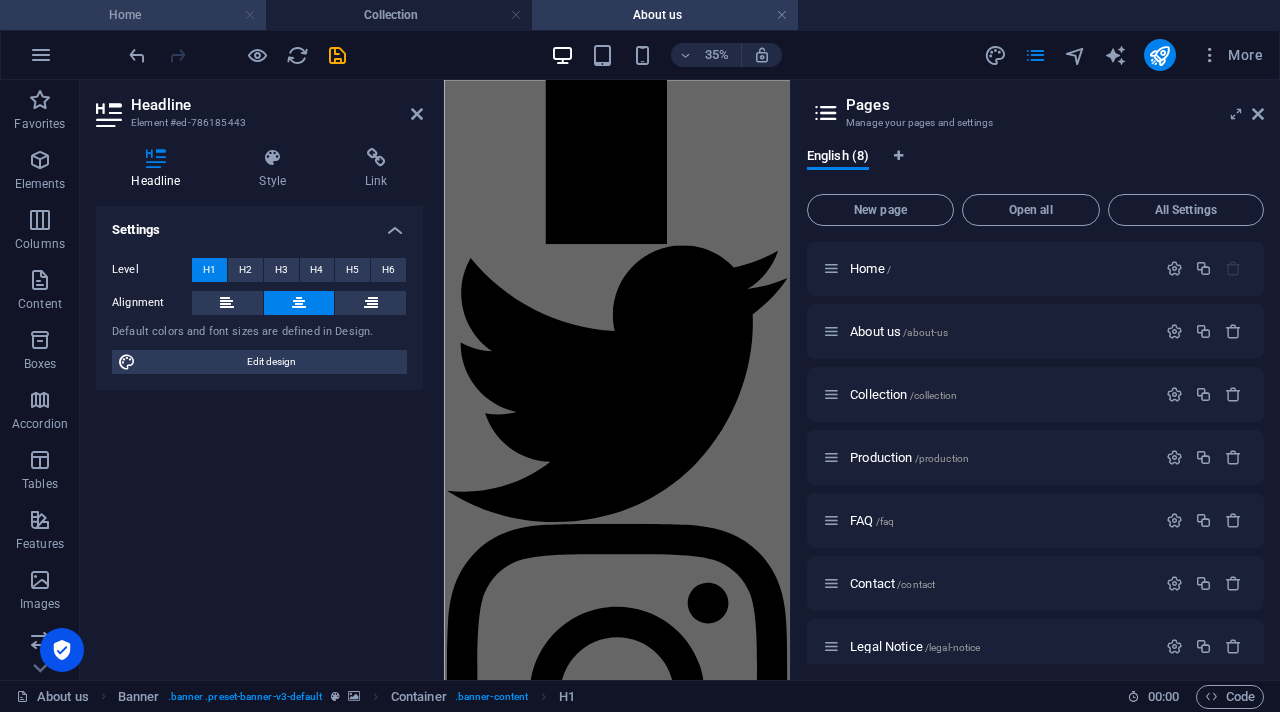 click at bounding box center (250, 15) 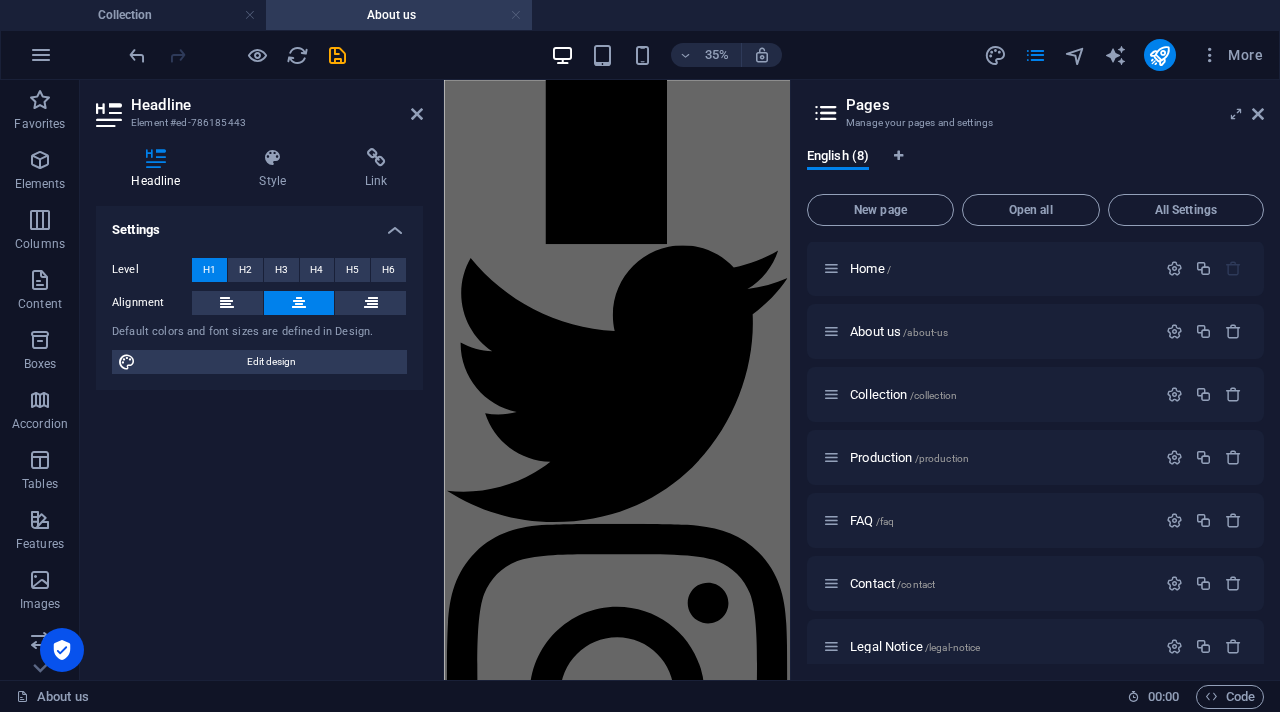 click at bounding box center (516, 15) 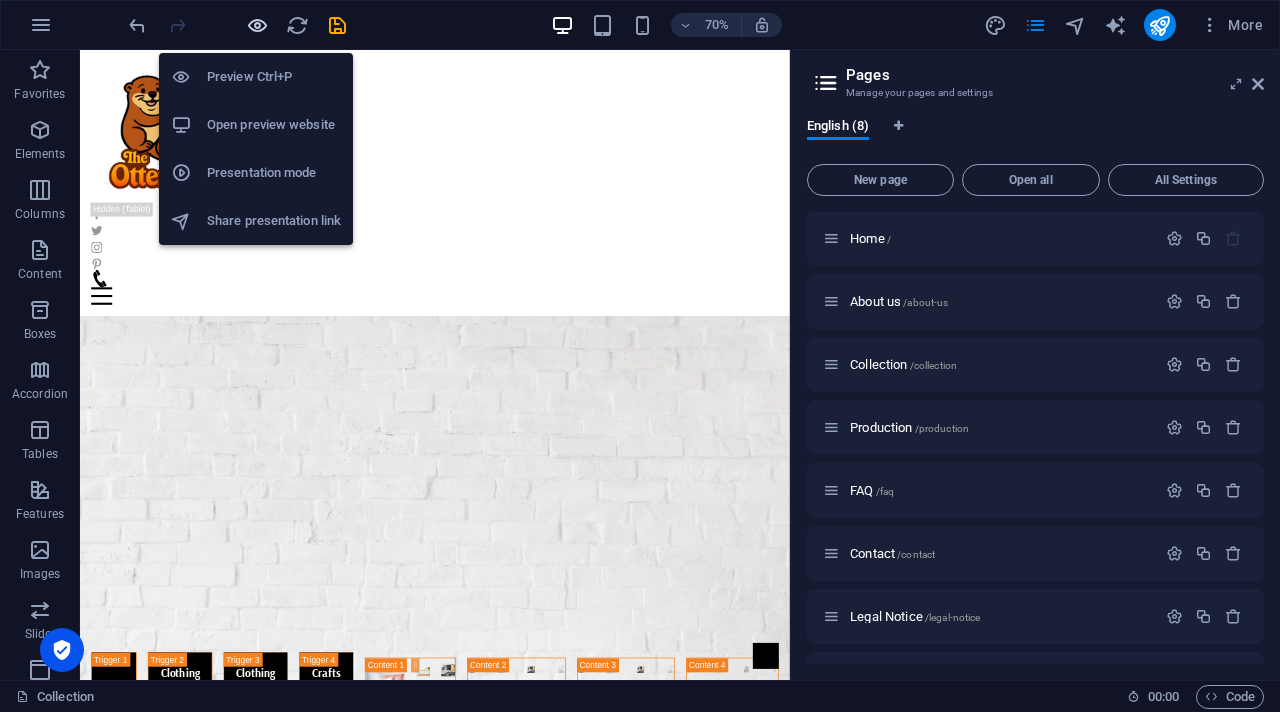 scroll, scrollTop: 79, scrollLeft: 0, axis: vertical 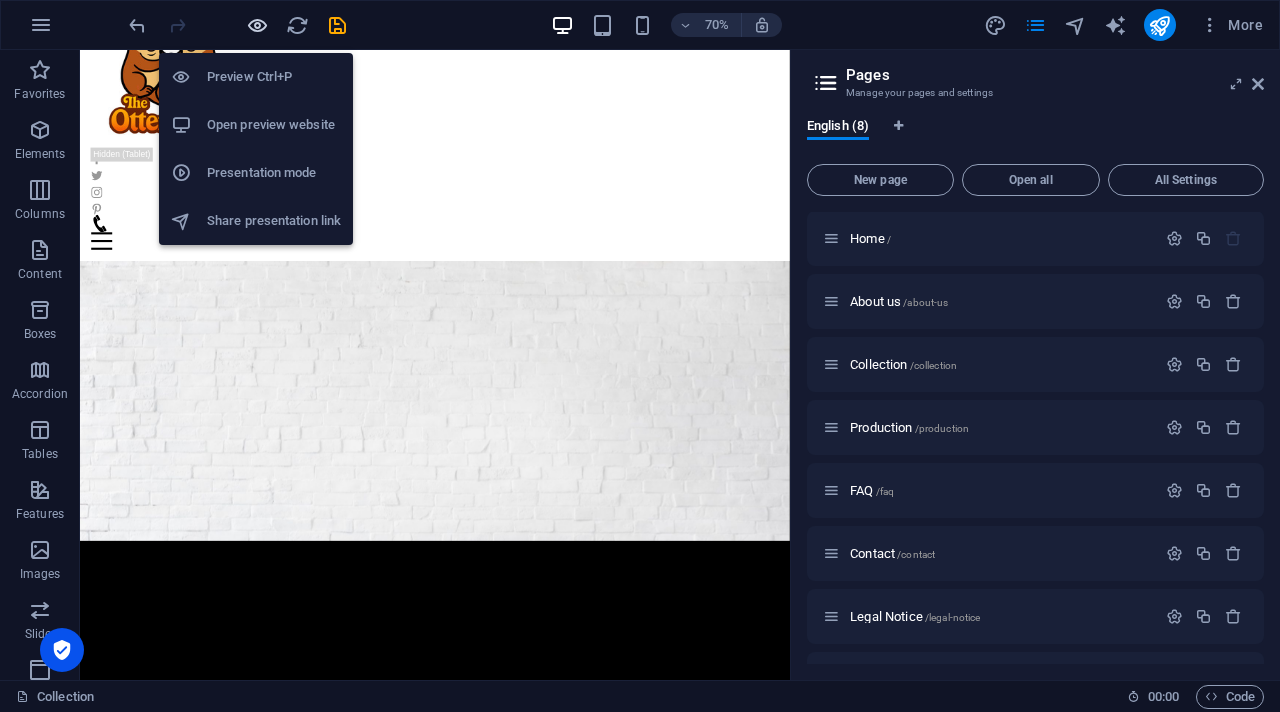 click at bounding box center [257, 25] 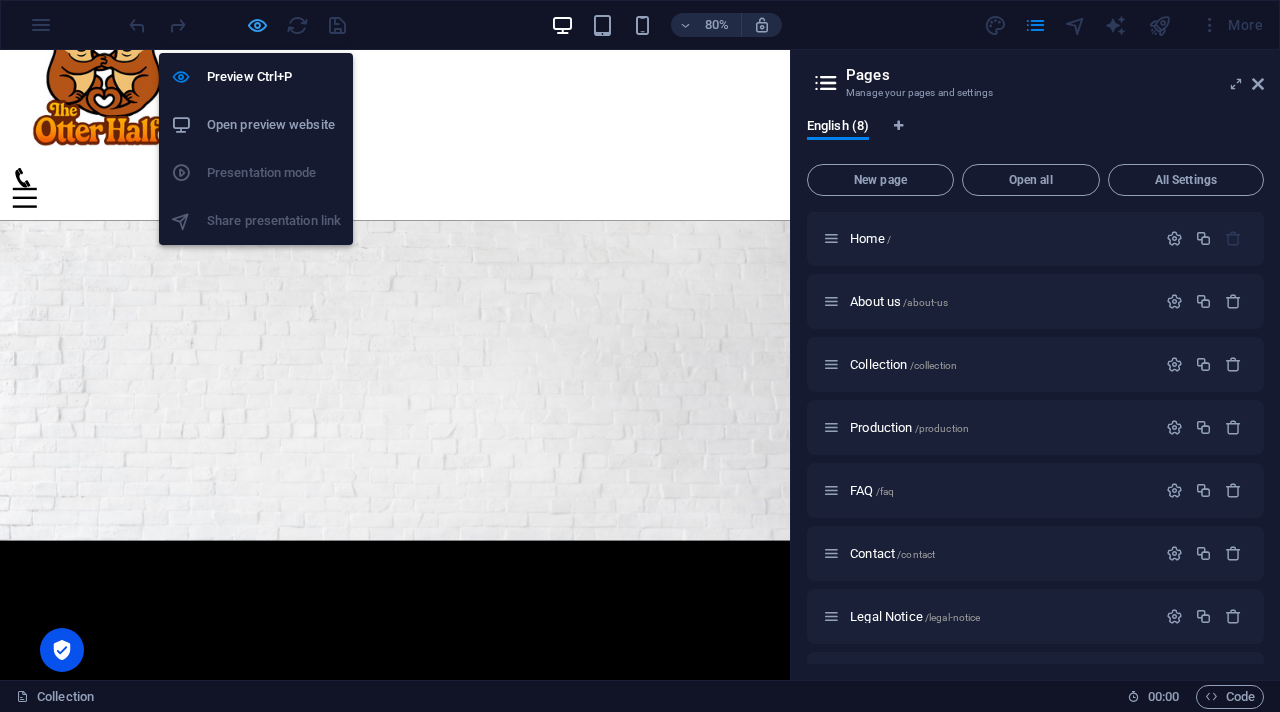 click at bounding box center [257, 25] 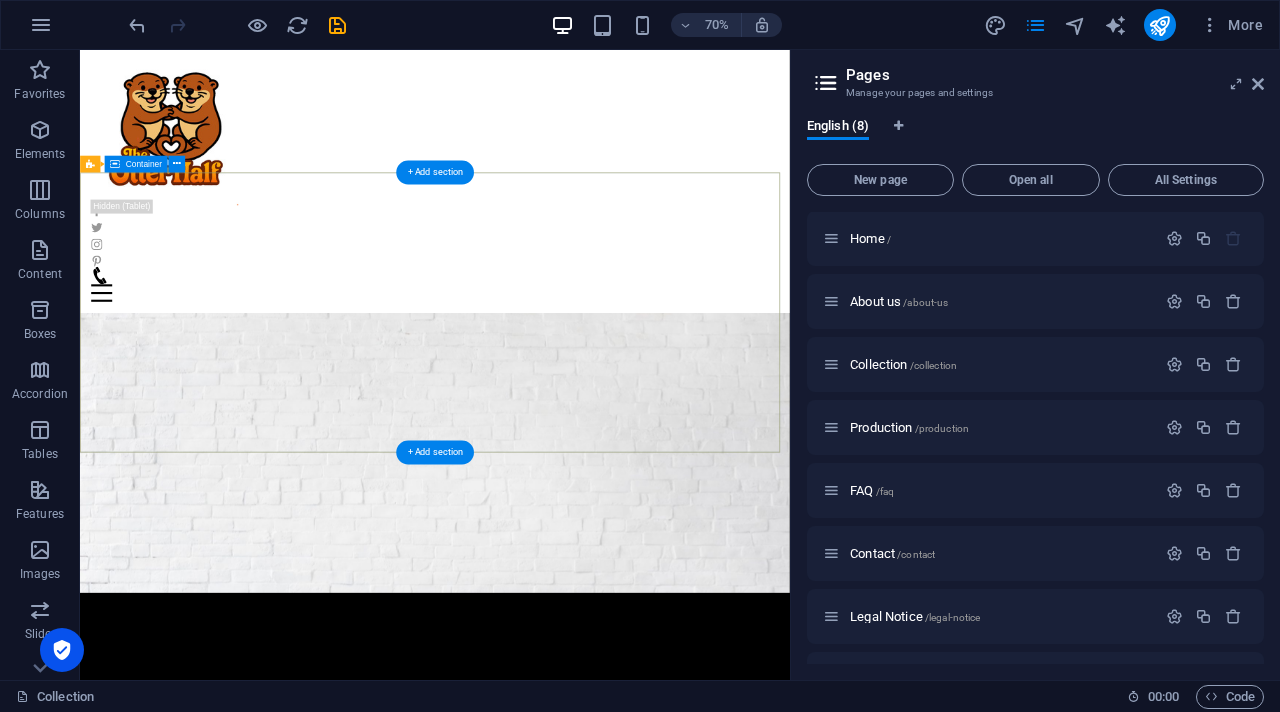 scroll, scrollTop: 0, scrollLeft: 0, axis: both 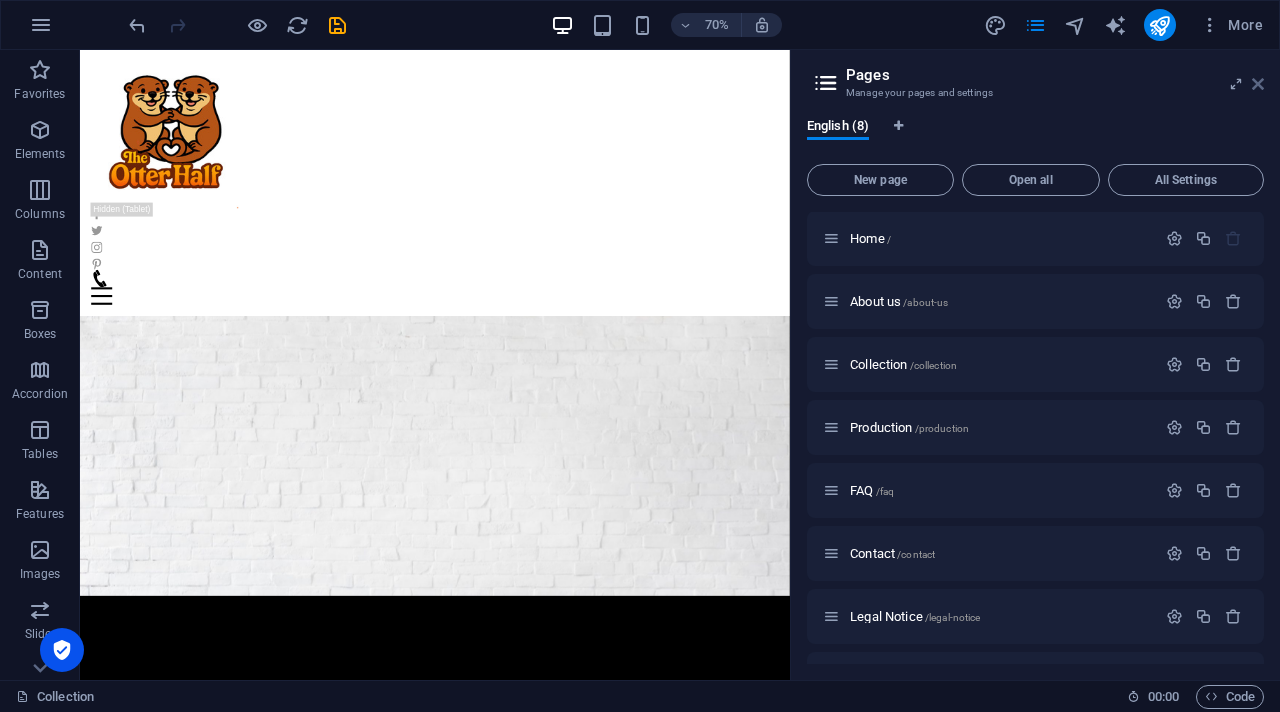 click at bounding box center (1258, 84) 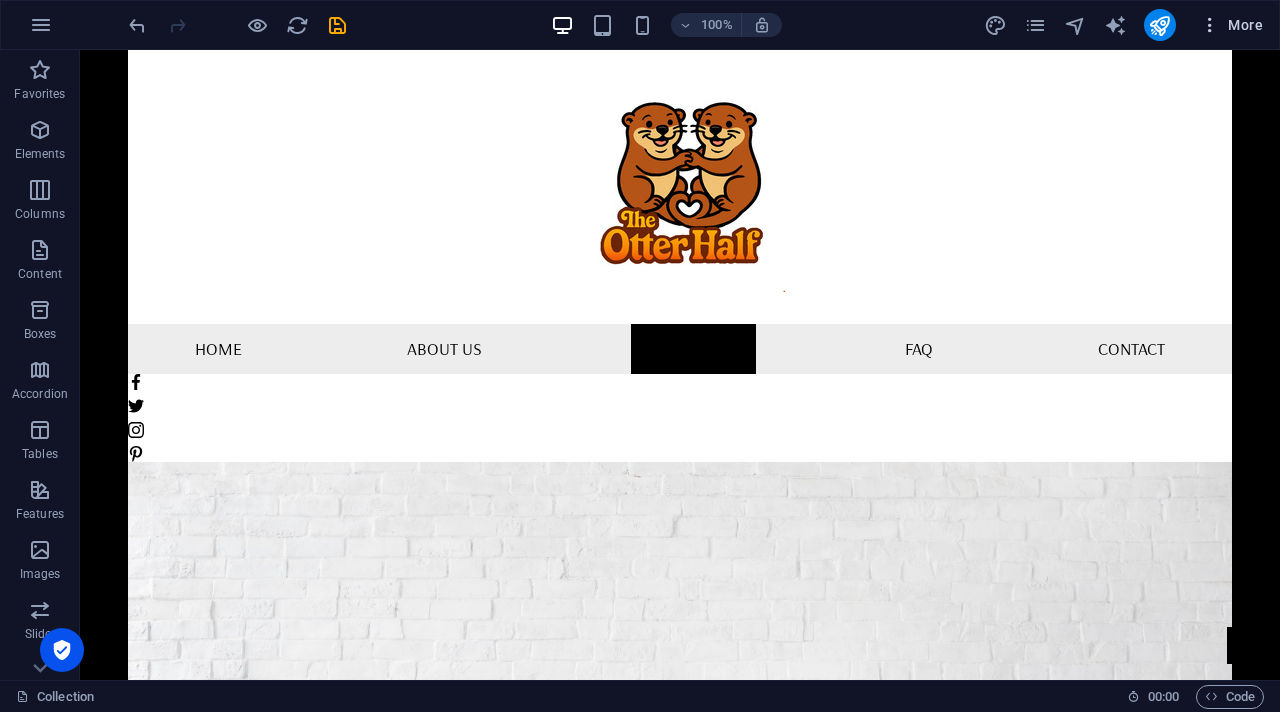 click on "More" at bounding box center (1231, 25) 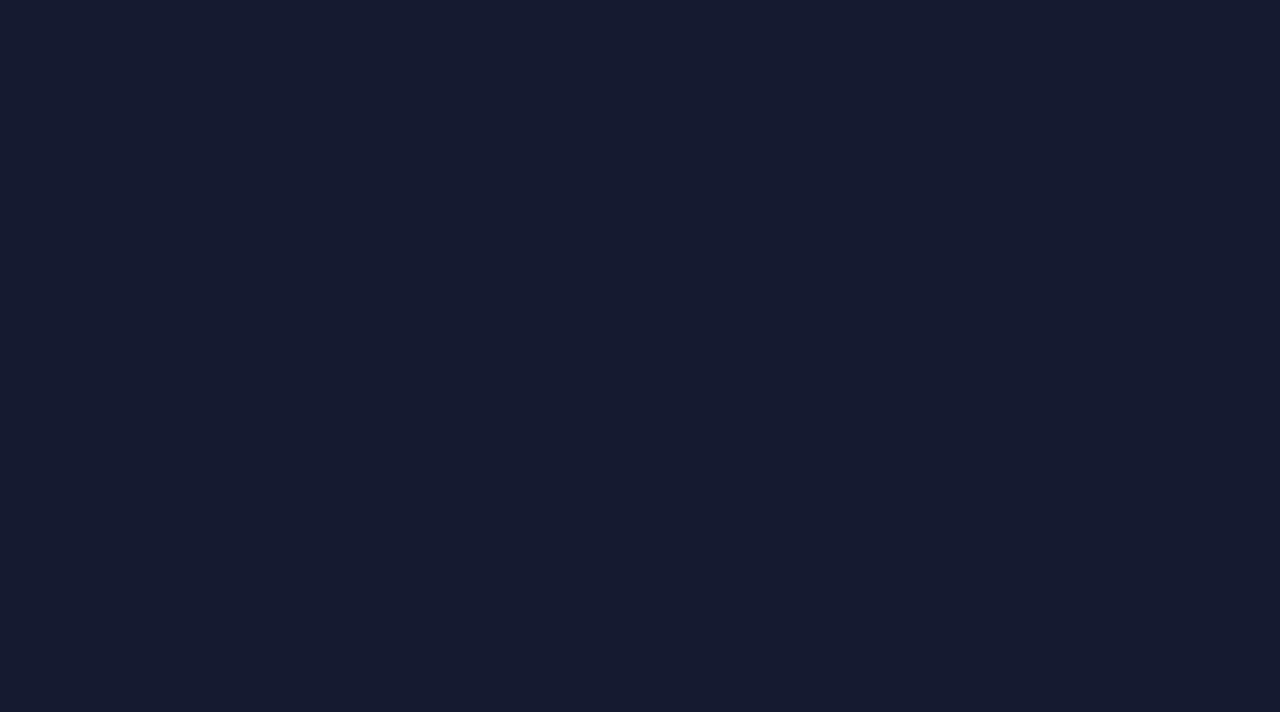 scroll, scrollTop: 0, scrollLeft: 0, axis: both 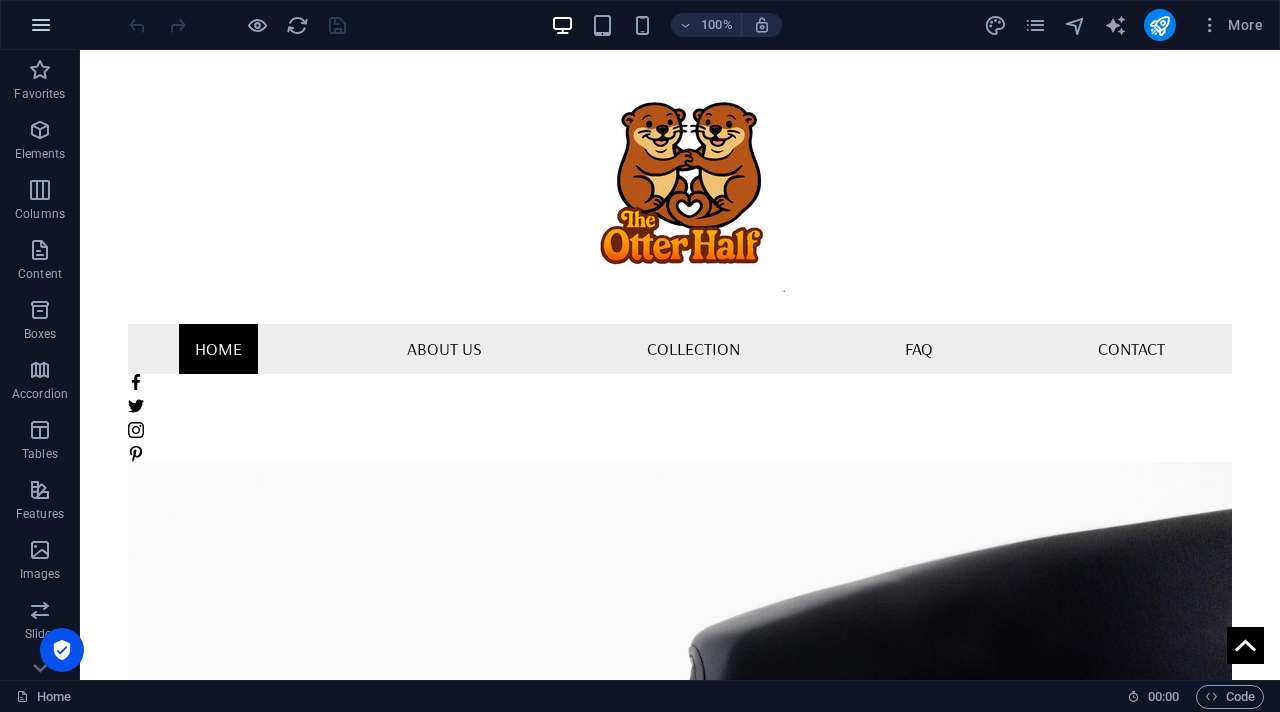 click at bounding box center (41, 25) 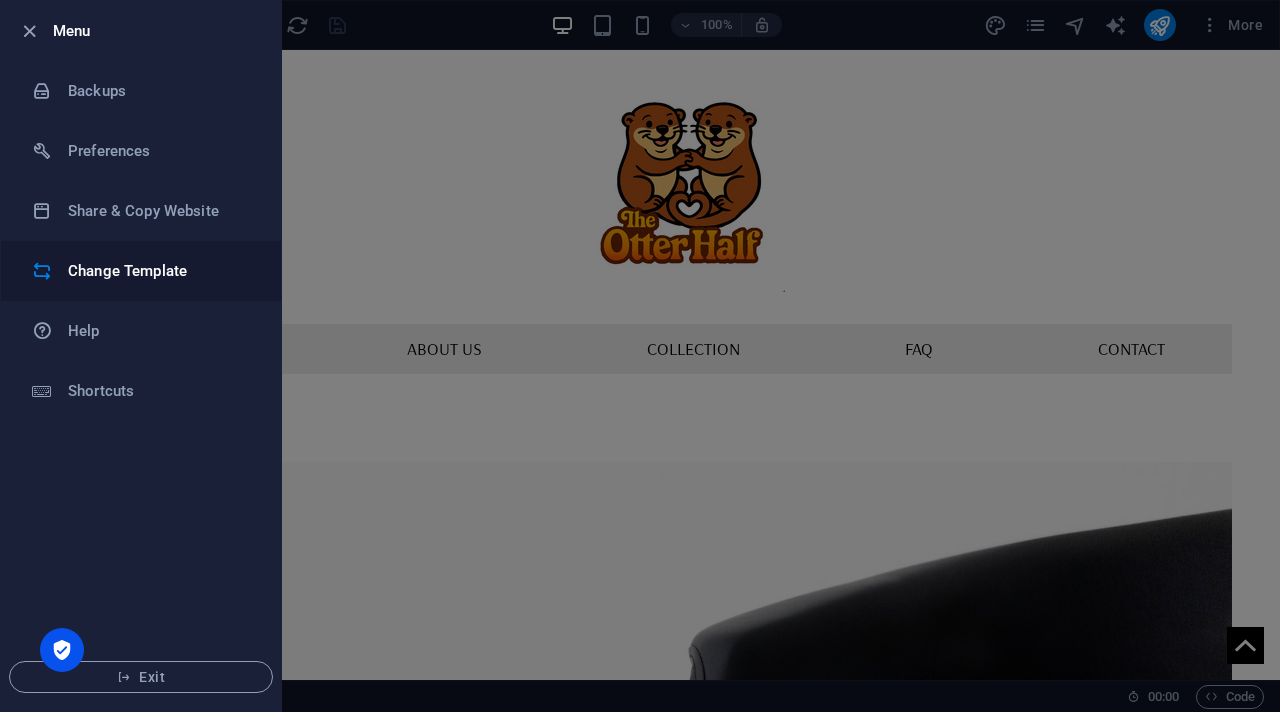 click on "Change Template" at bounding box center (160, 271) 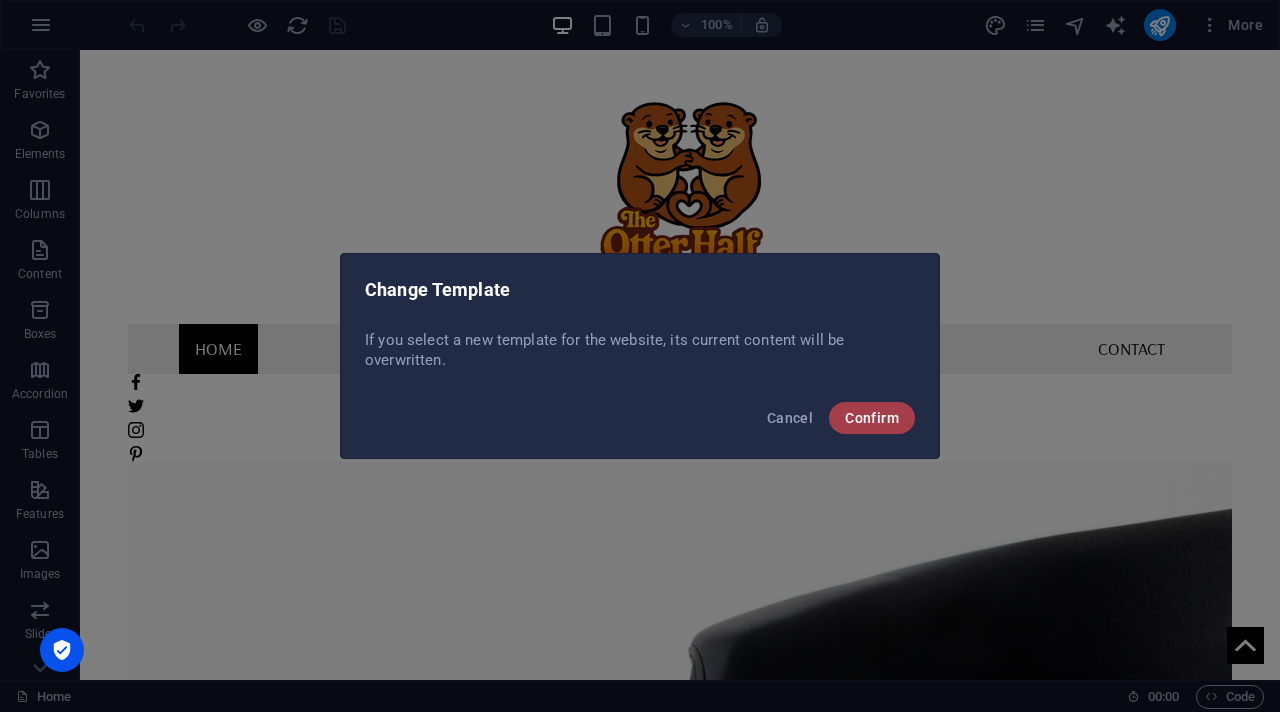 click on "Confirm" at bounding box center [872, 418] 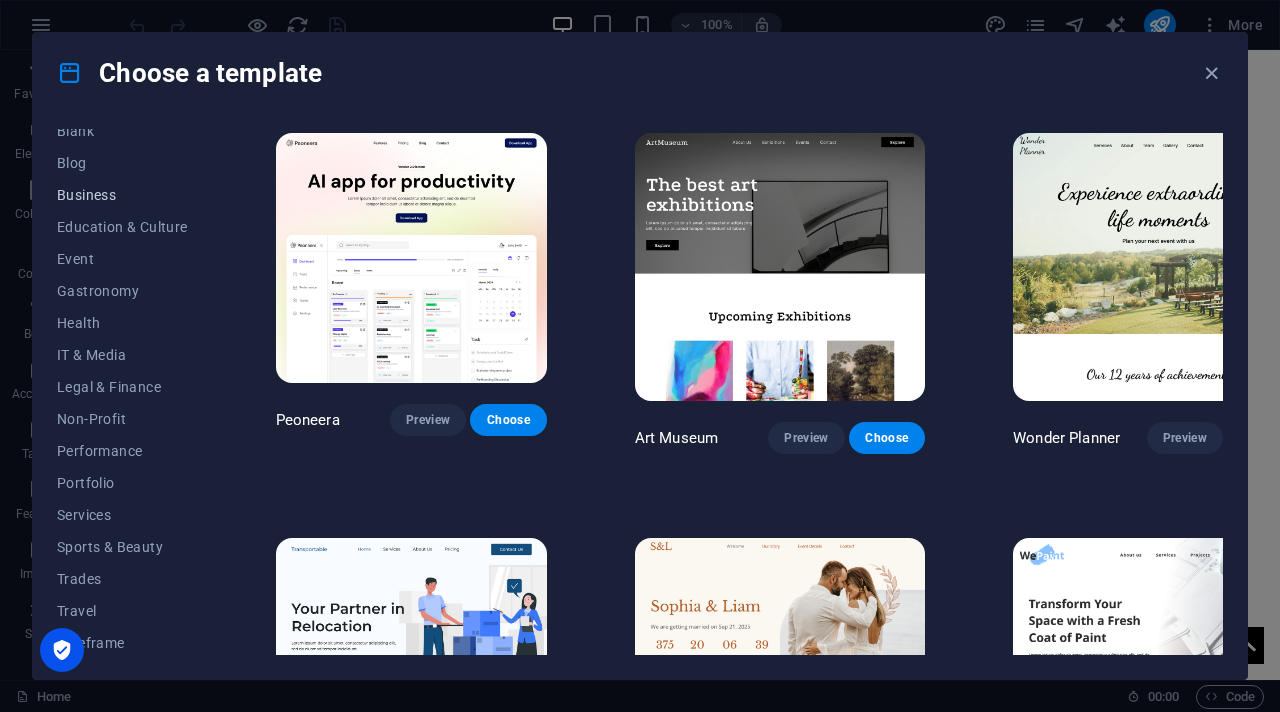 scroll, scrollTop: 274, scrollLeft: 0, axis: vertical 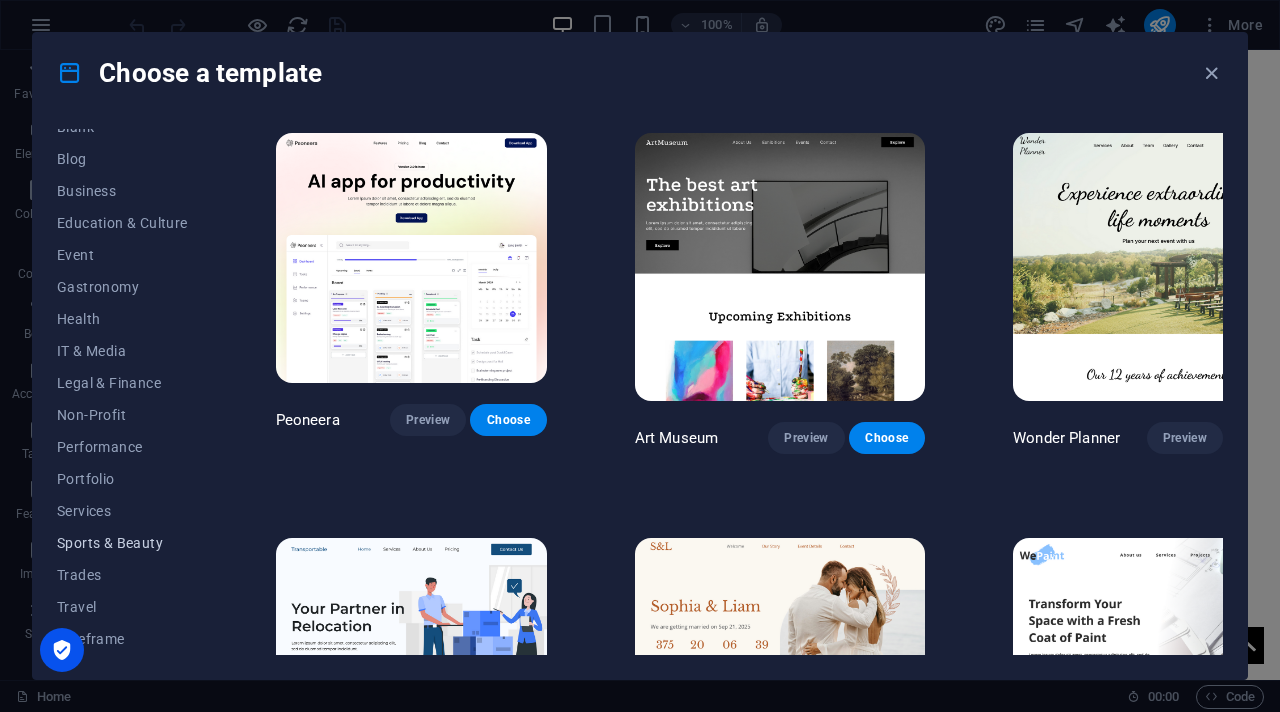 click on "Sports & Beauty" at bounding box center [122, 543] 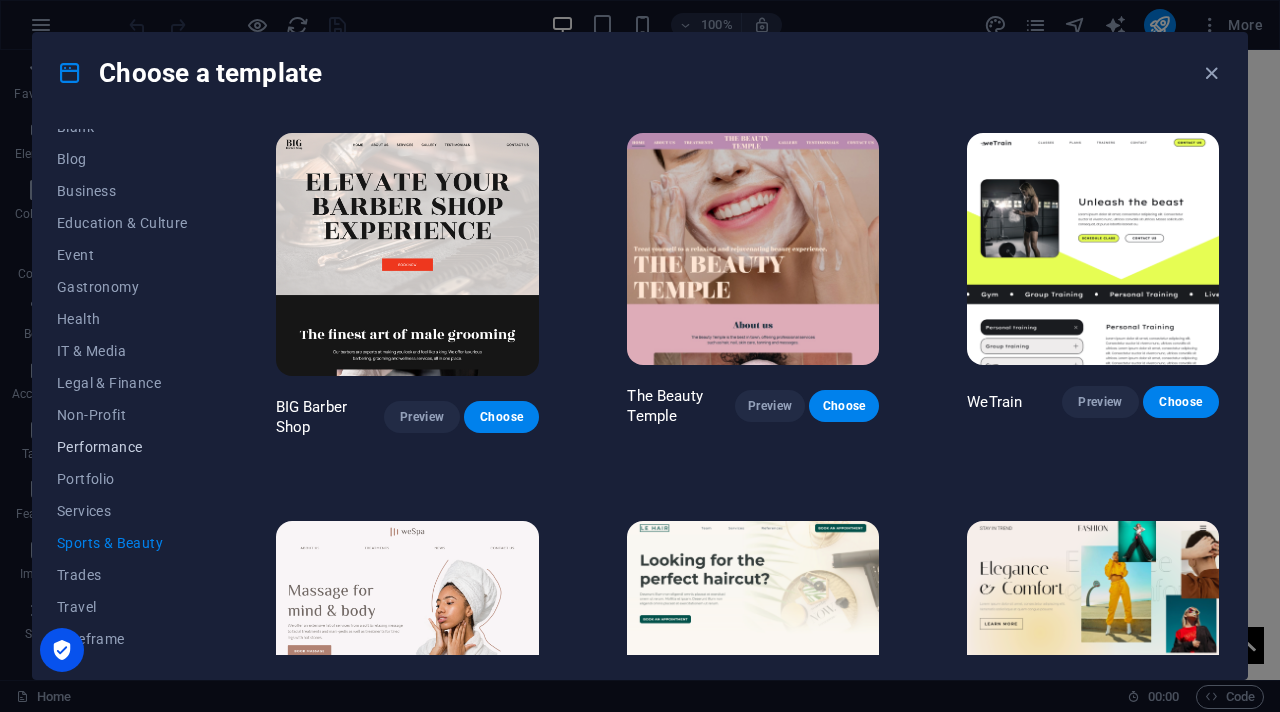 click on "Performance" at bounding box center (122, 447) 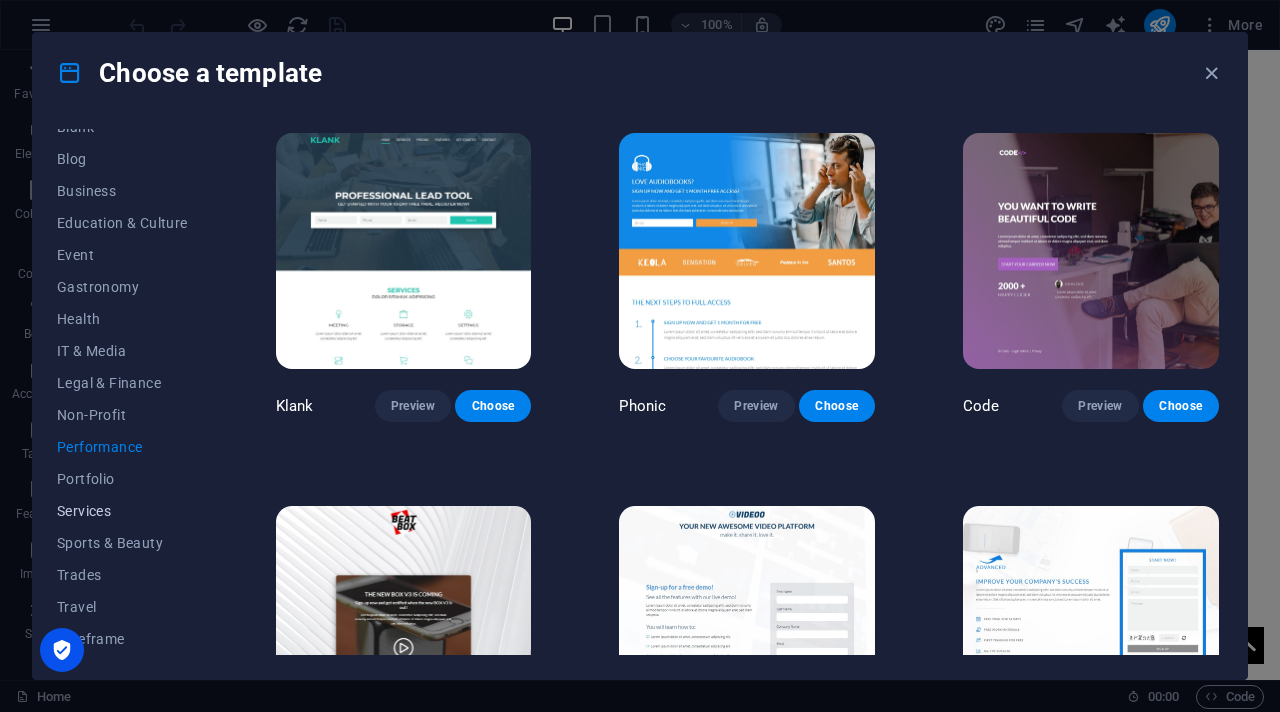 click on "Services" at bounding box center (122, 511) 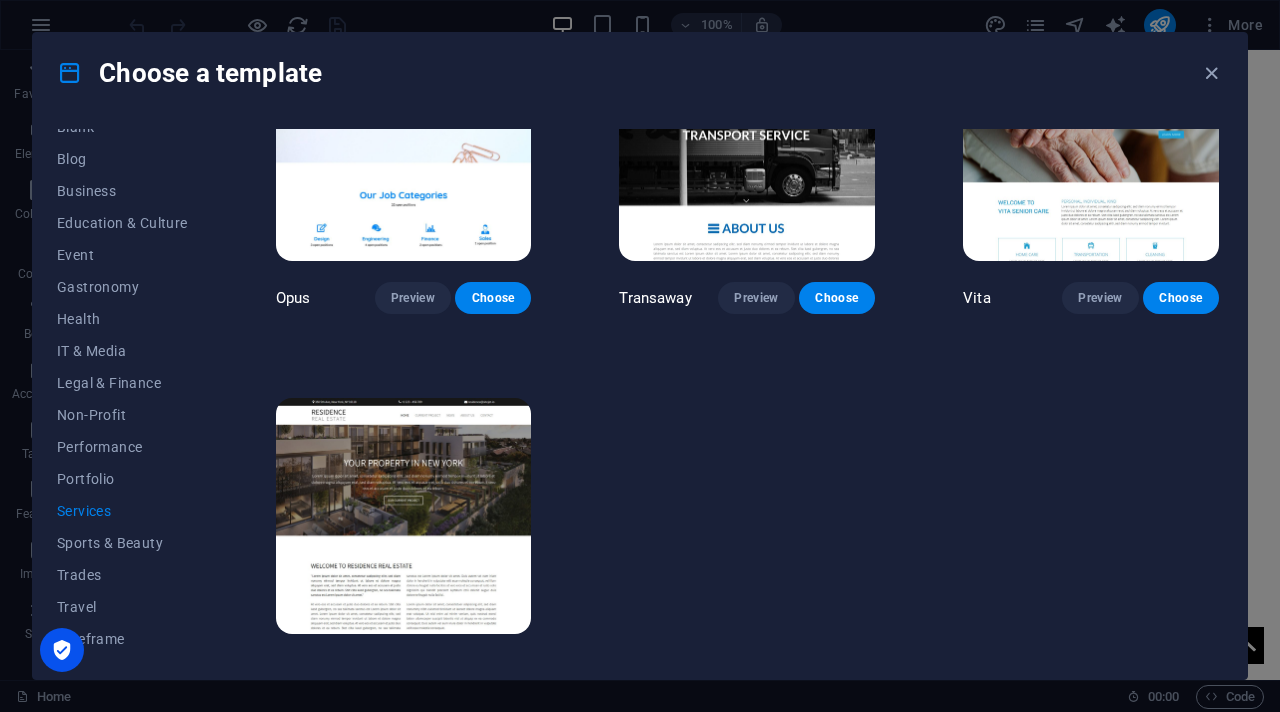 scroll, scrollTop: 1999, scrollLeft: 0, axis: vertical 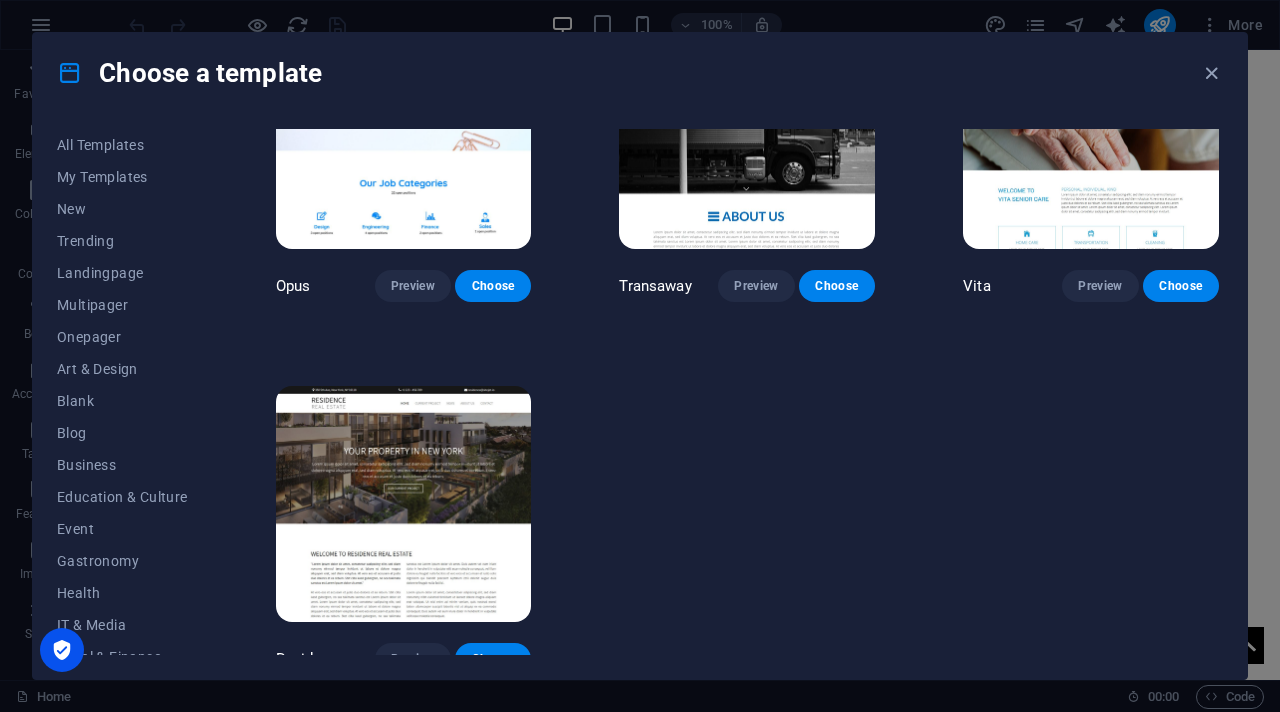 click on "Choose a template All Templates My Templates New Trending Landingpage Multipager Onepager Art & Design Blank Blog Business Education & Culture Event Gastronomy Health IT & Media Legal & Finance Non-Profit Performance Portfolio Services Sports & Beauty Trades Travel Wireframe Transportable Preview Choose Health & Food Preview Choose UrbanNest Interiors Preview Choose Cleaner Preview Choose Pets Care Preview Choose Drive Preview Choose Estator Preview Choose CoachLife Preview Choose Priodas Preview Choose CleanCar Preview Choose Protector Preview Choose Morris Real Estate Preview Choose Alerta Preview Choose Funus Preview Choose Fresh&Clean Preview Choose Opus Preview Choose Transaway Preview Choose Vita Preview Choose Residence Preview Choose" at bounding box center (640, 356) 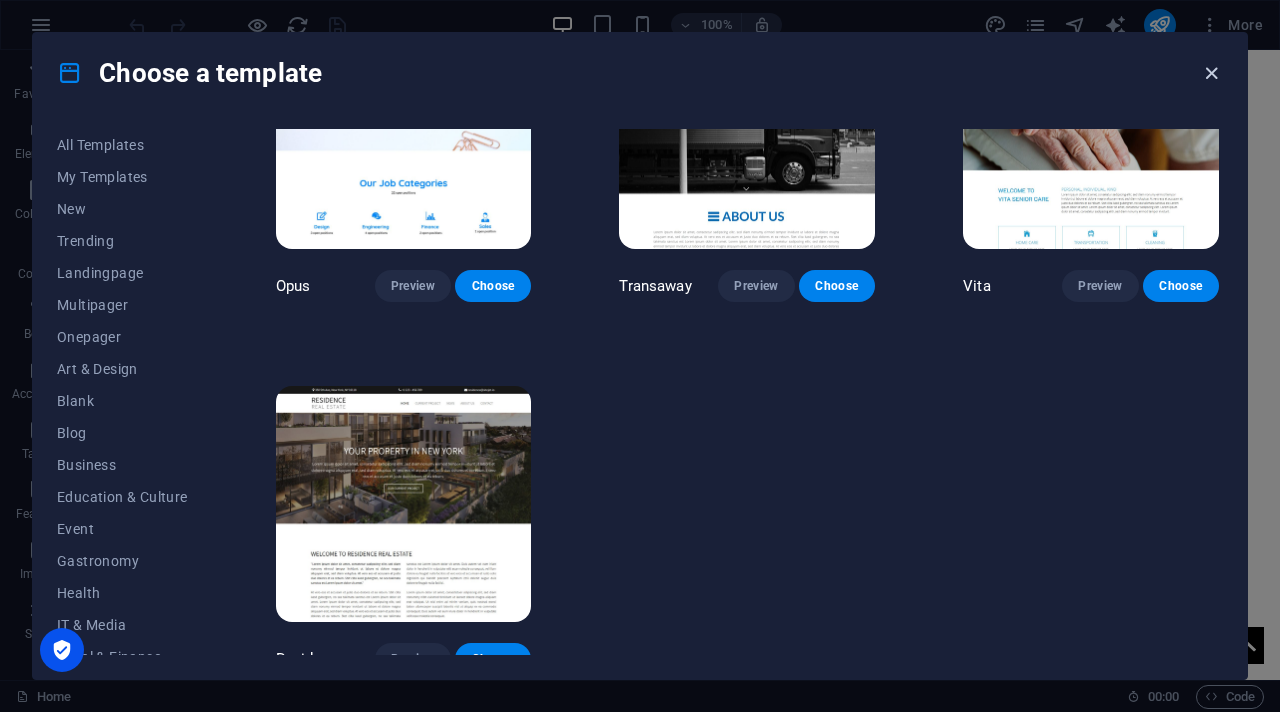 click at bounding box center (1211, 73) 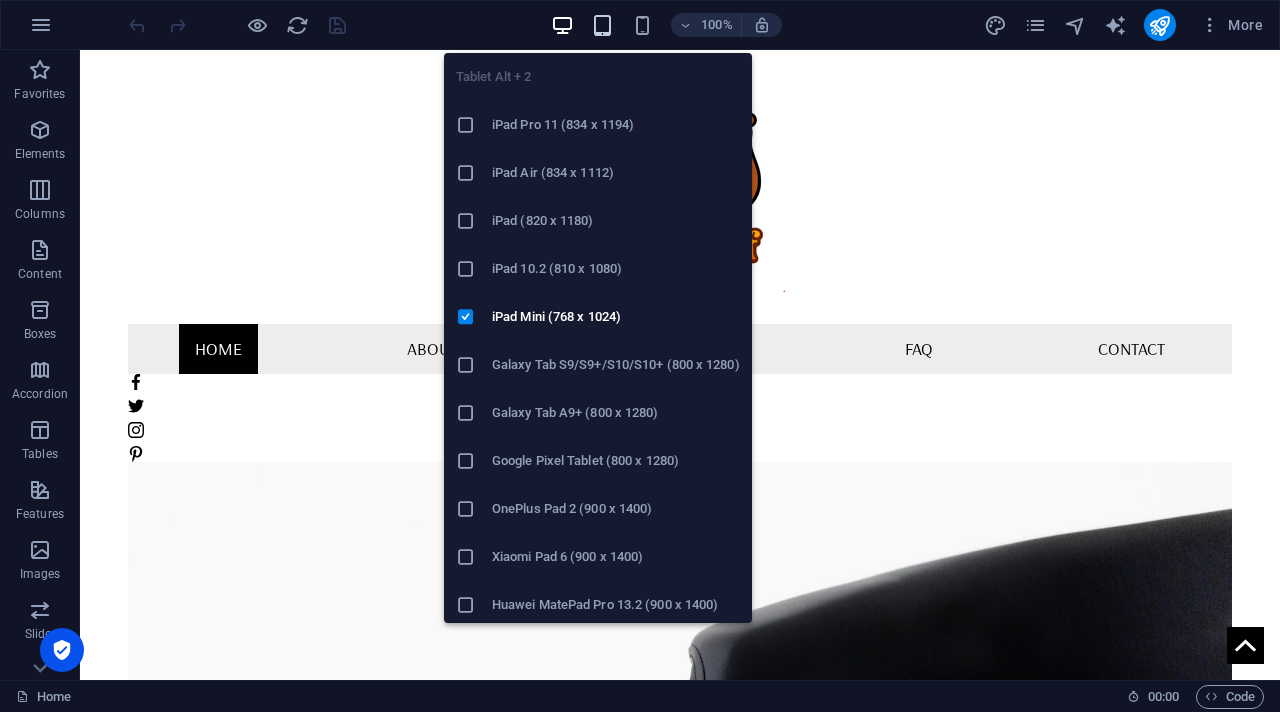 click at bounding box center (602, 25) 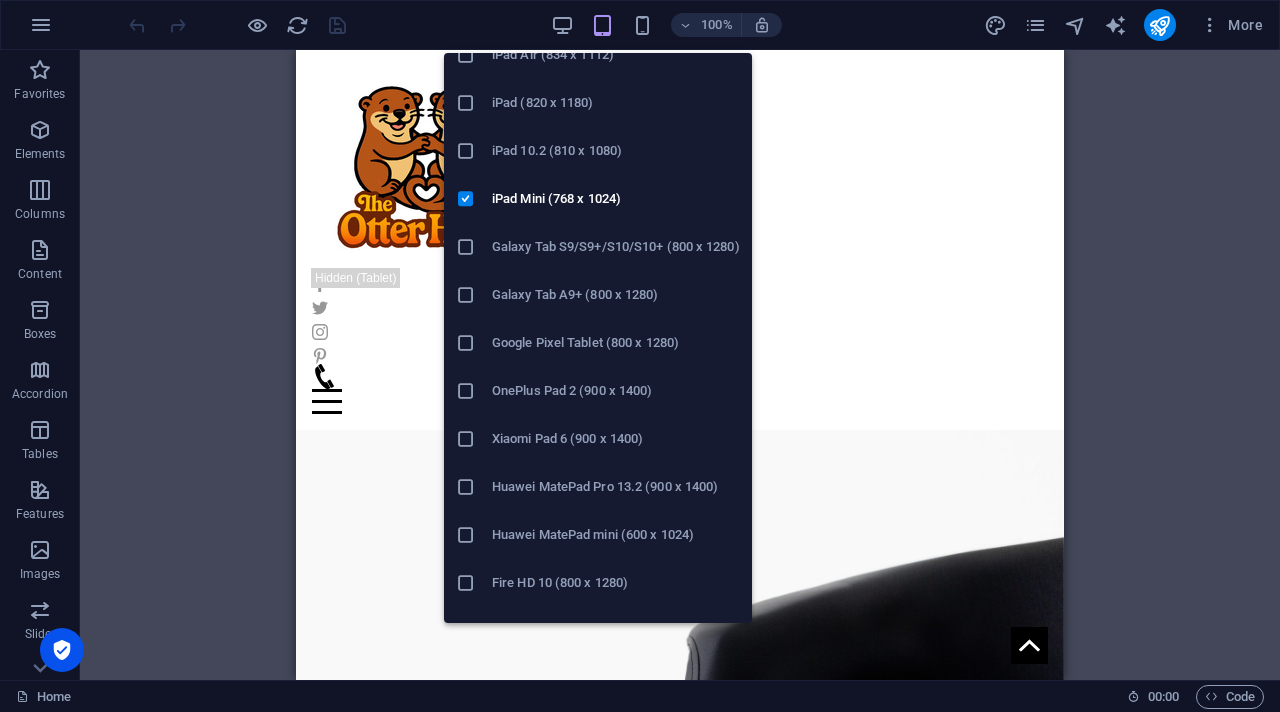 scroll, scrollTop: 150, scrollLeft: 0, axis: vertical 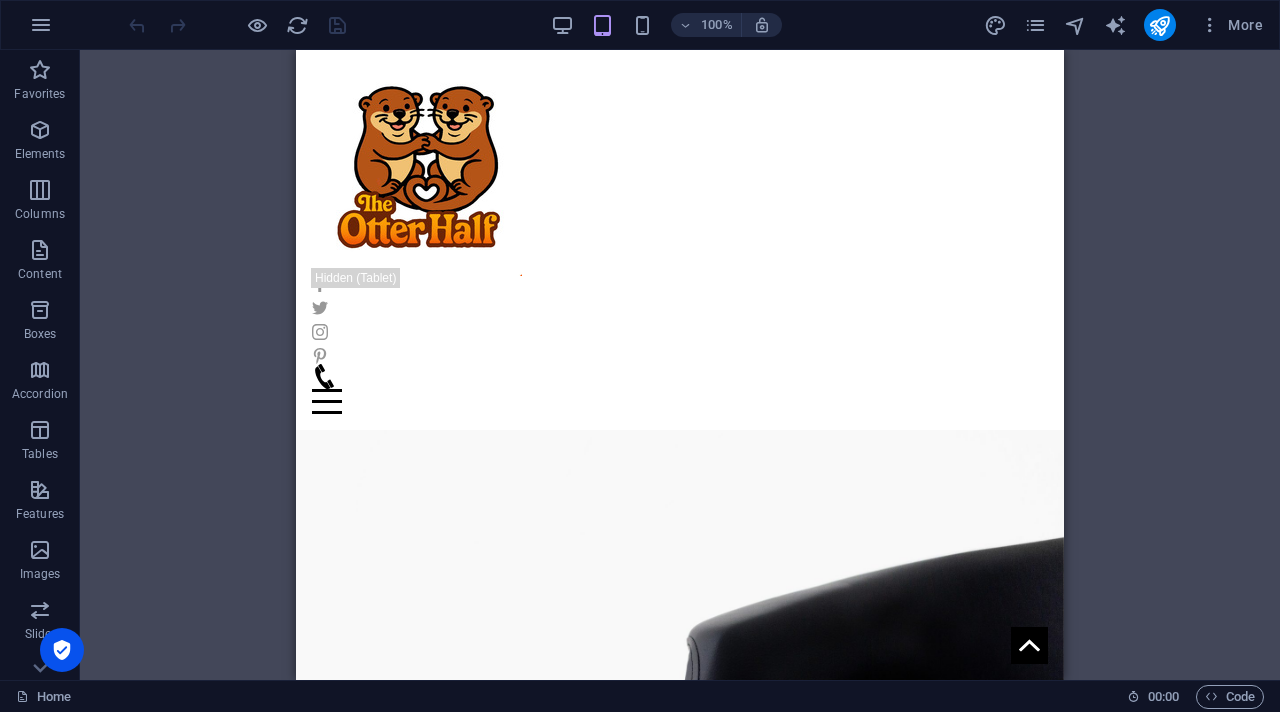 click on "100%" at bounding box center [666, 25] 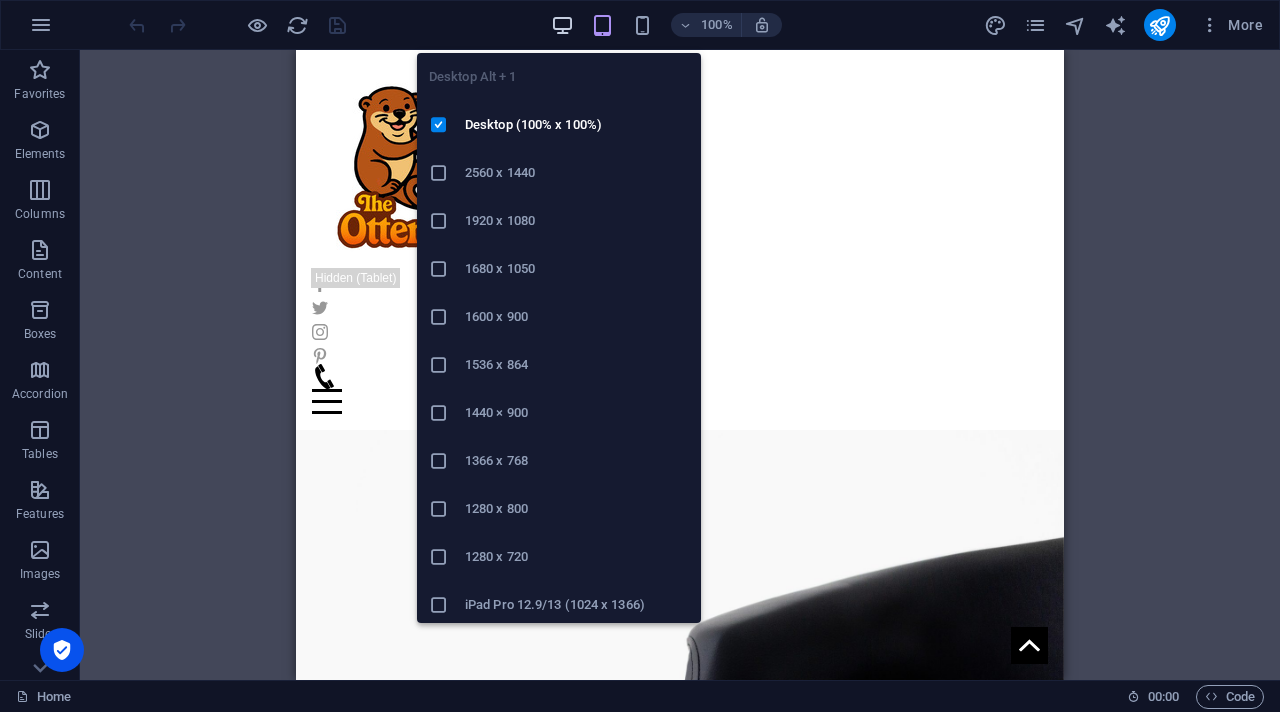 click at bounding box center (562, 25) 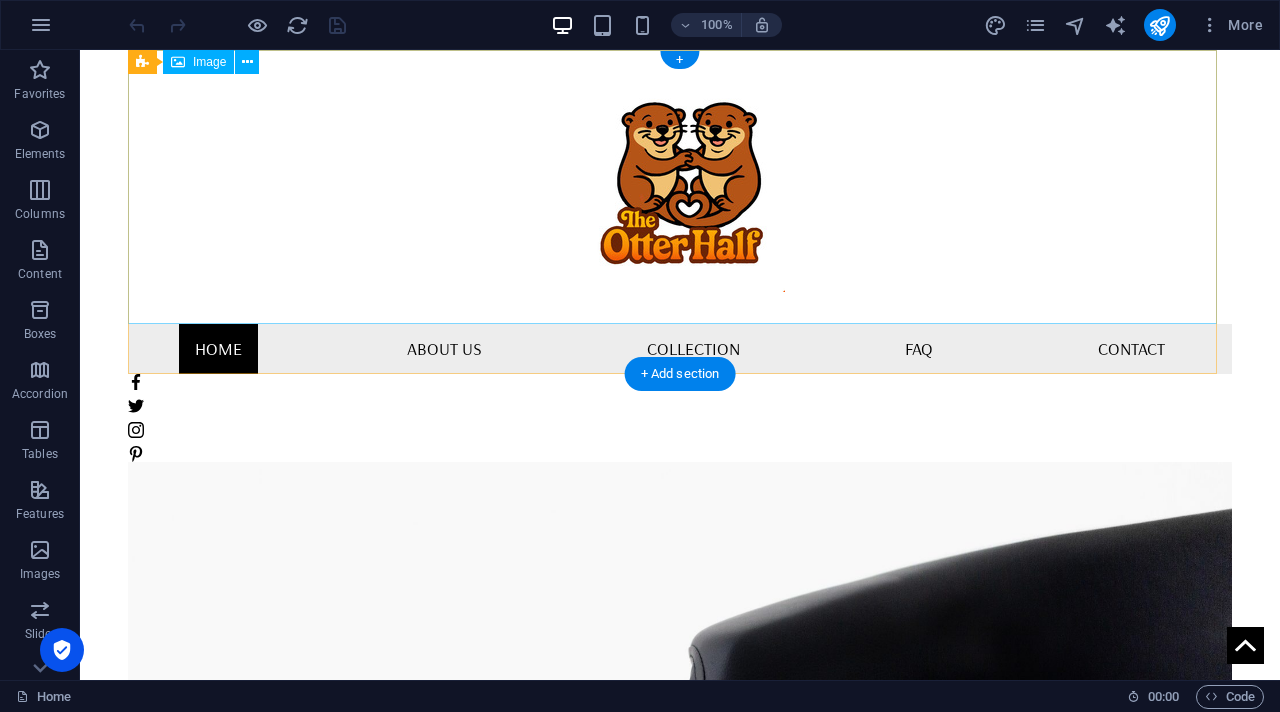 click at bounding box center (680, 187) 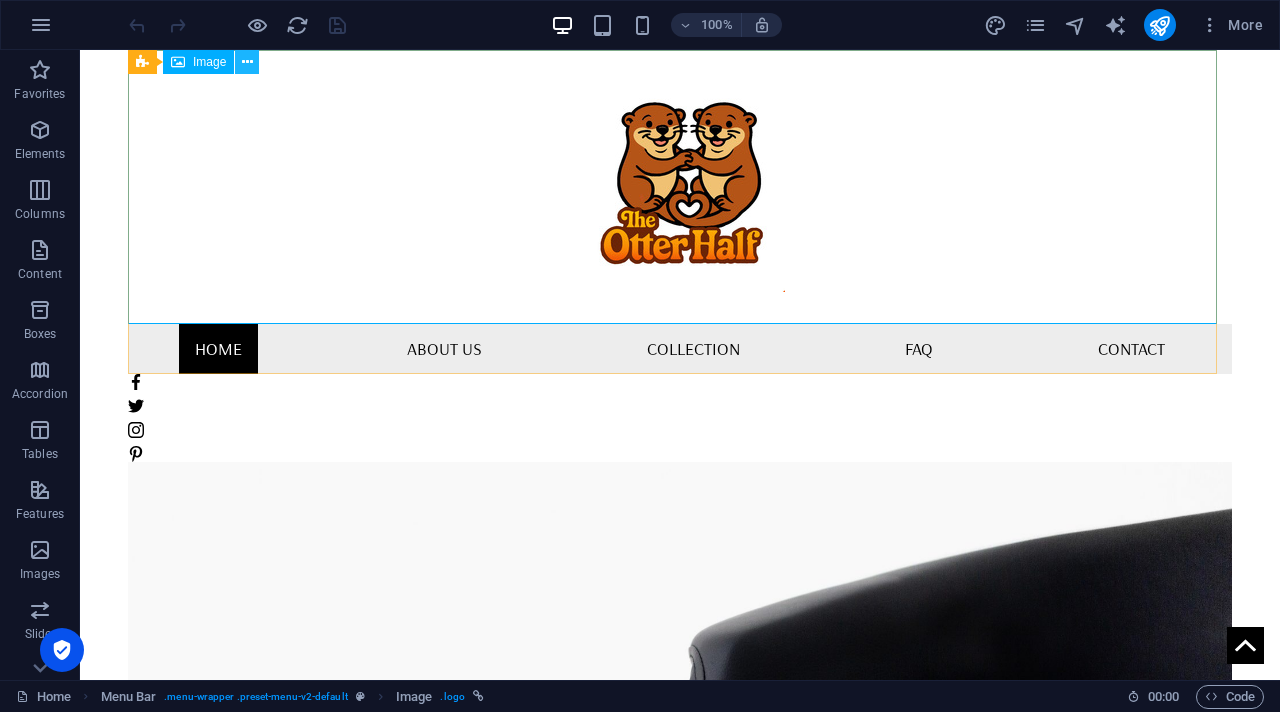 click at bounding box center [247, 62] 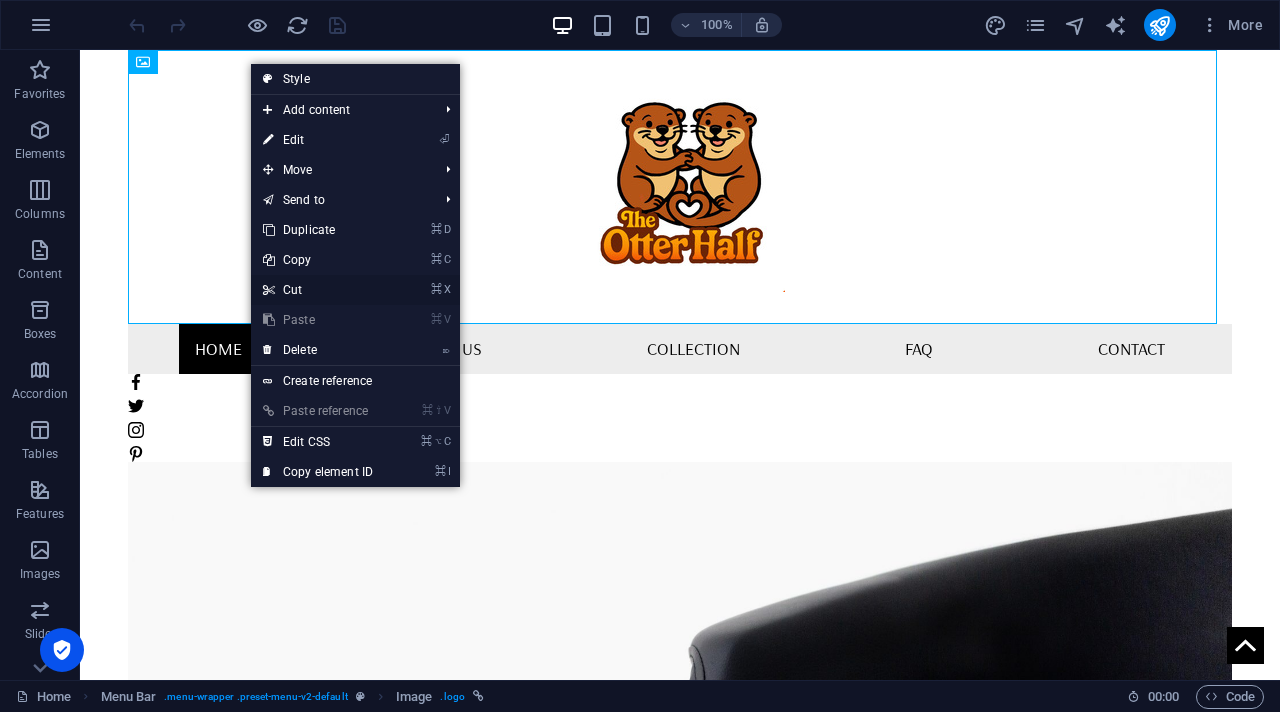 click on "⌘ X  Cut" at bounding box center (318, 290) 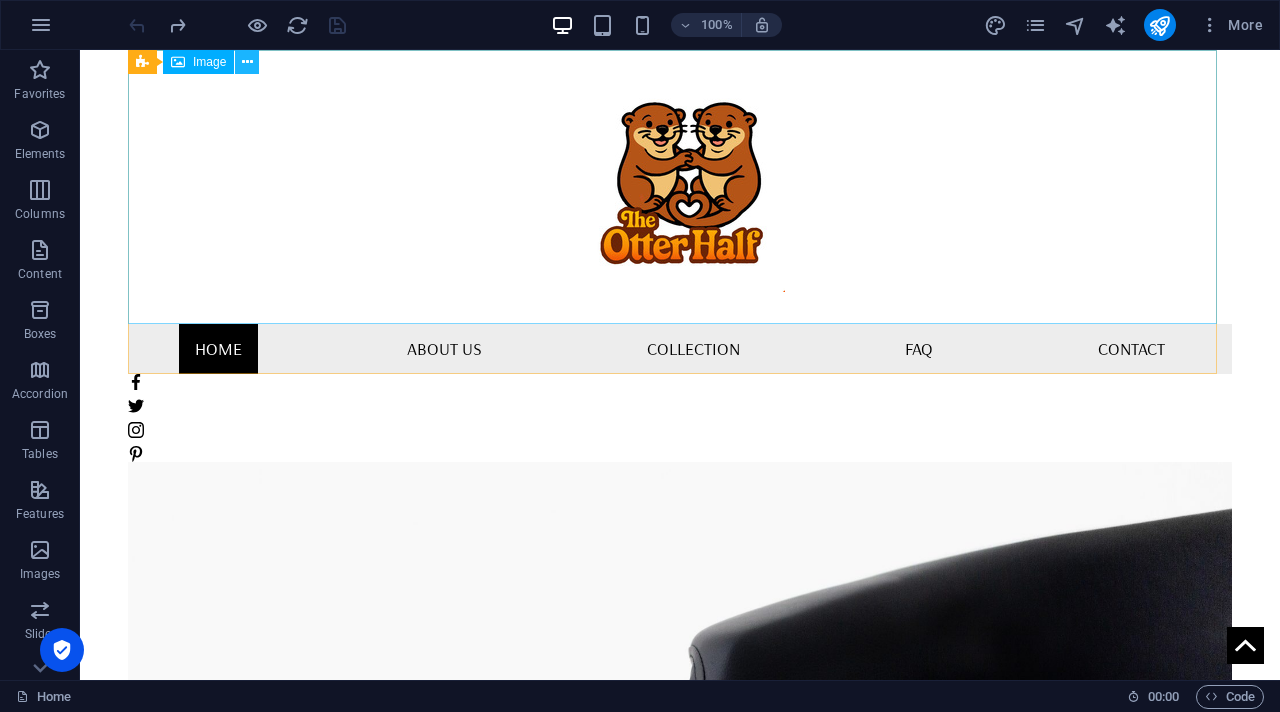 click at bounding box center (247, 62) 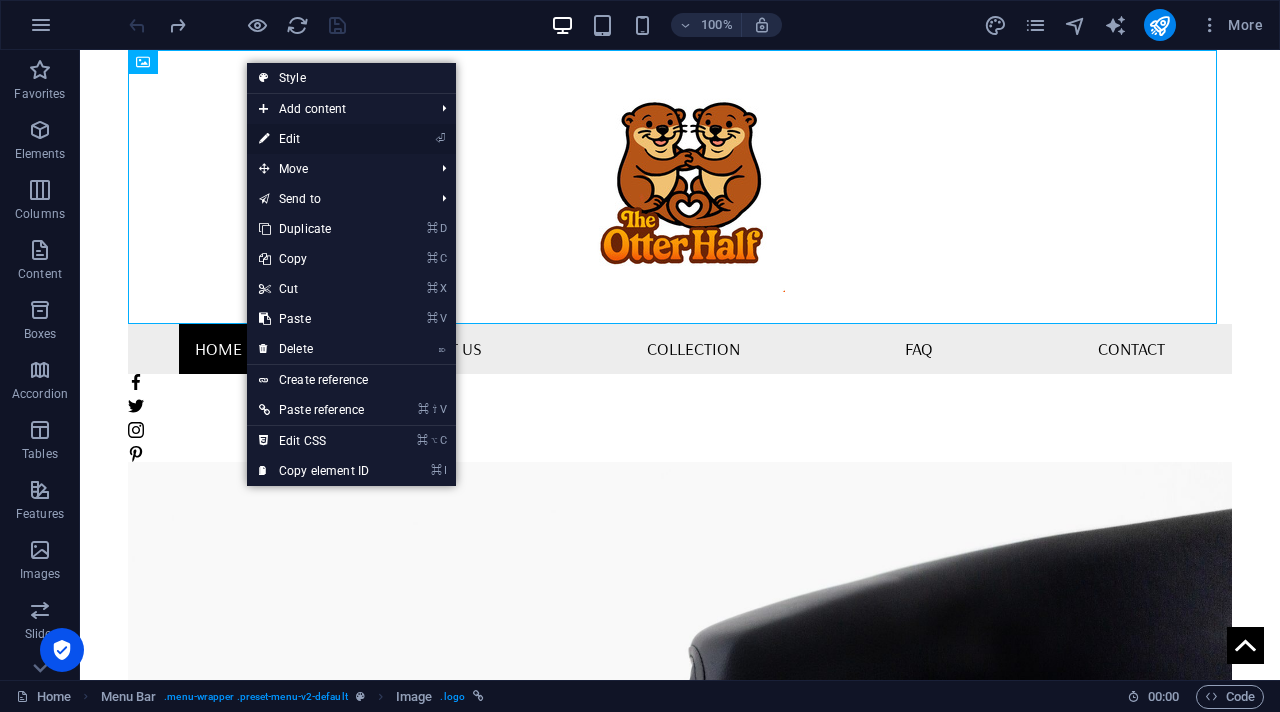 click on "⏎  Edit" at bounding box center (314, 139) 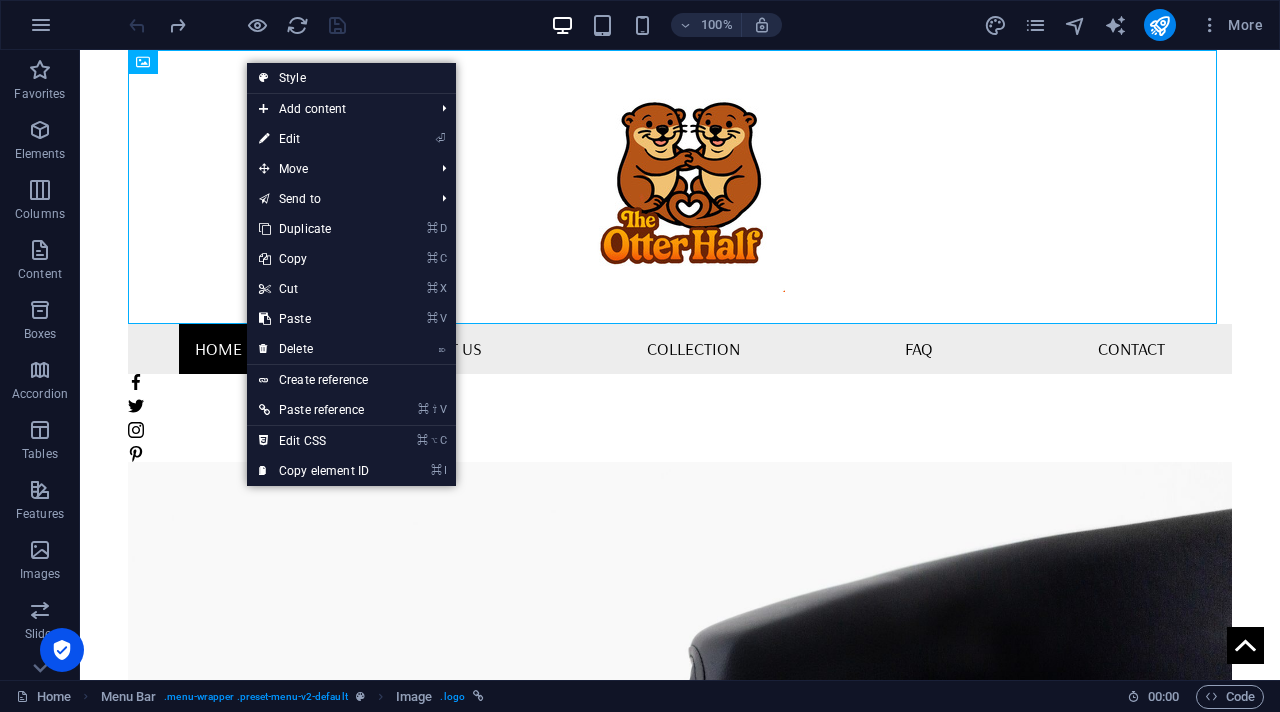 select on "px" 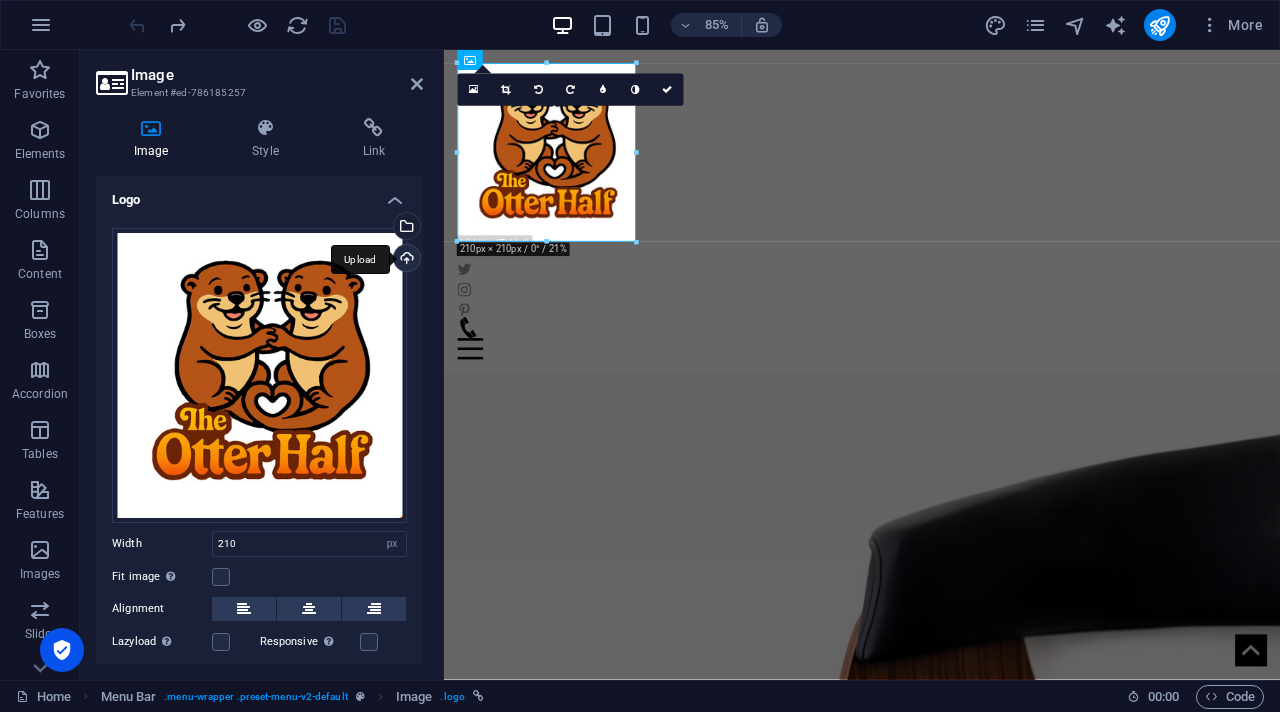 click on "Upload" at bounding box center (405, 260) 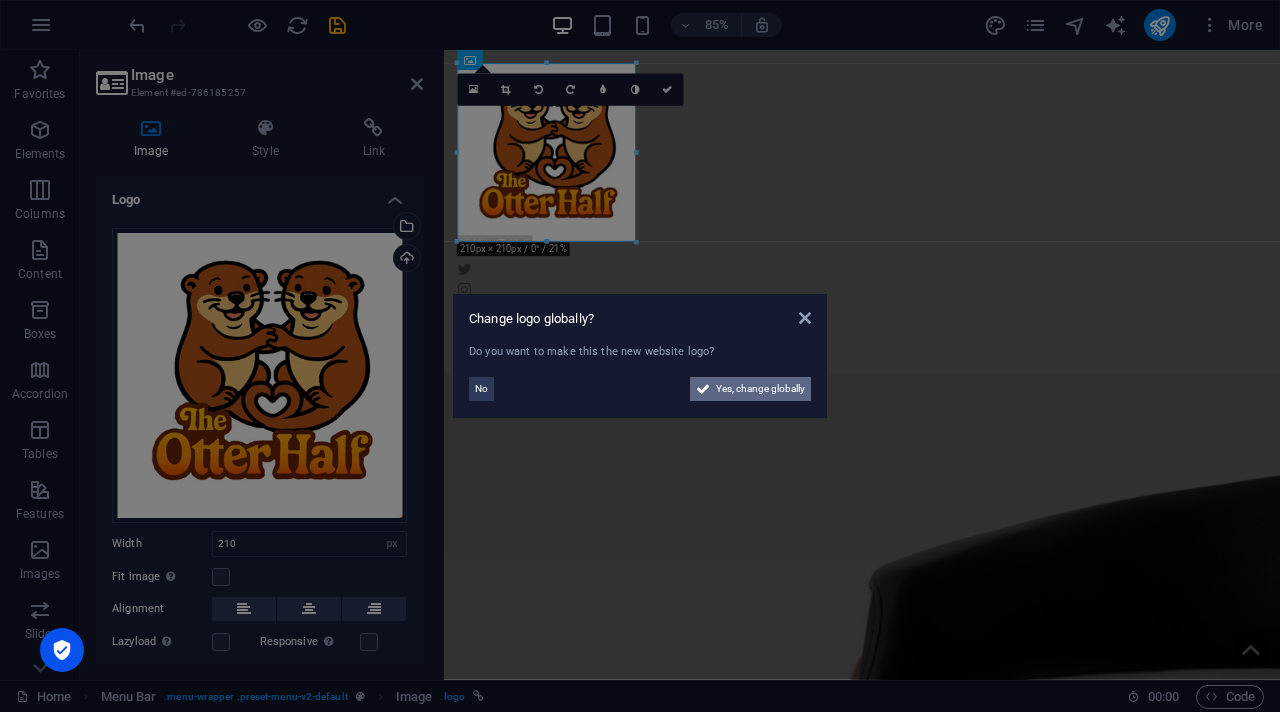 click on "Yes, change globally" at bounding box center [760, 389] 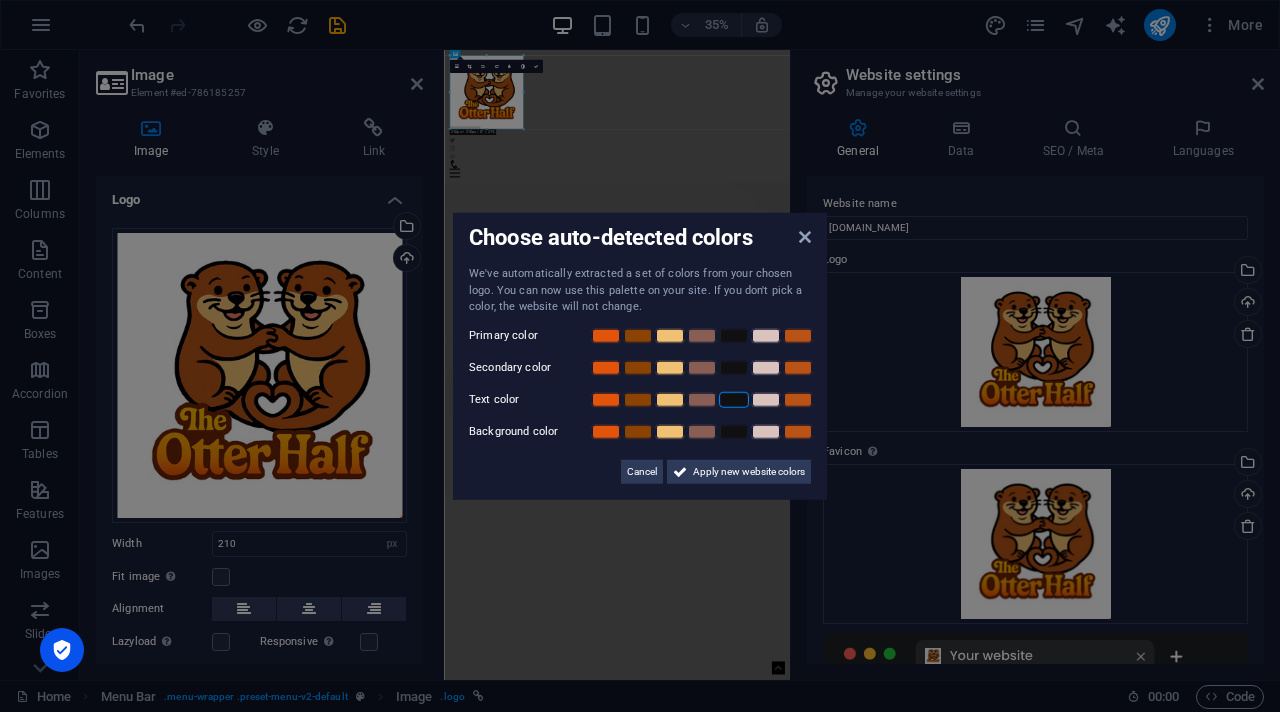 click at bounding box center (734, 399) 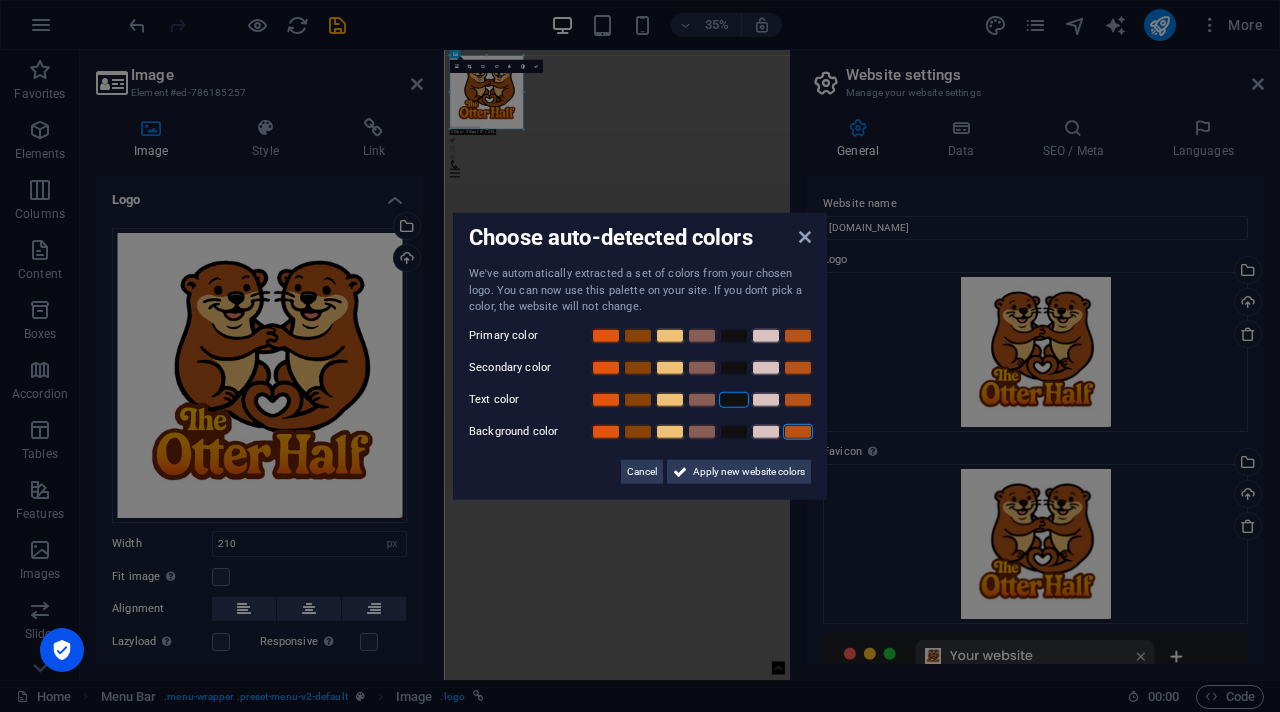 click at bounding box center (798, 431) 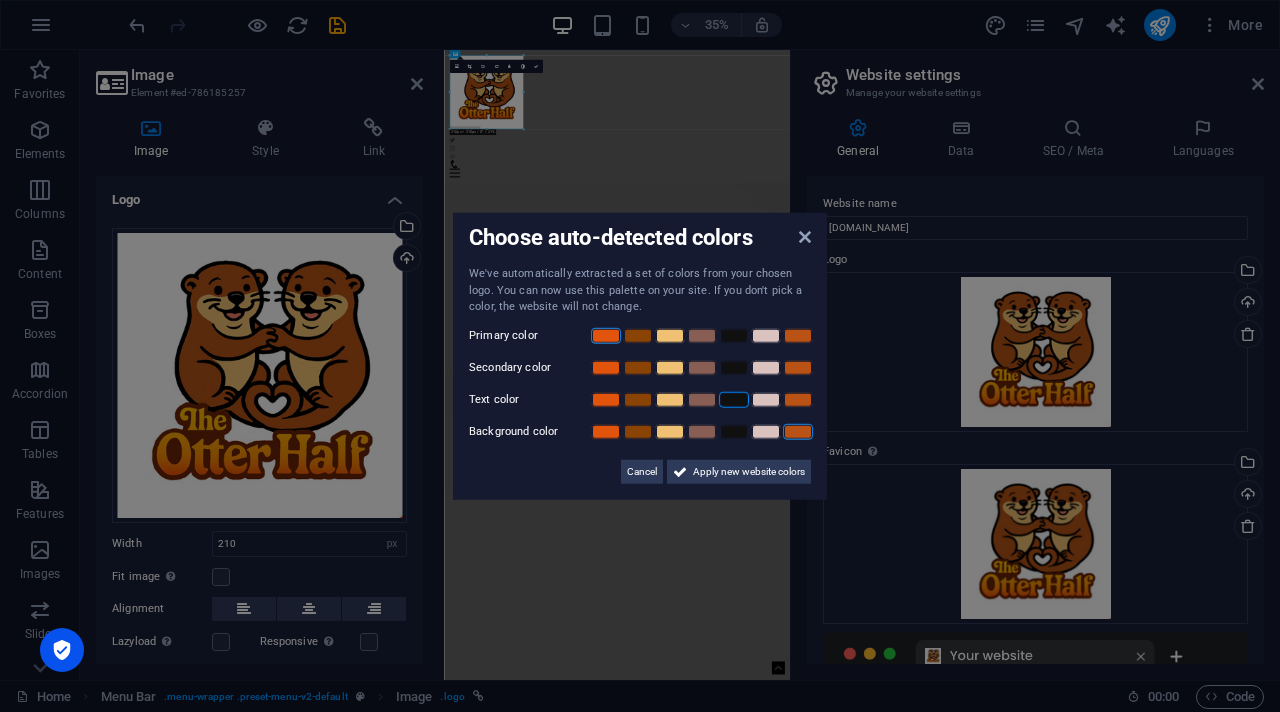 click at bounding box center (606, 335) 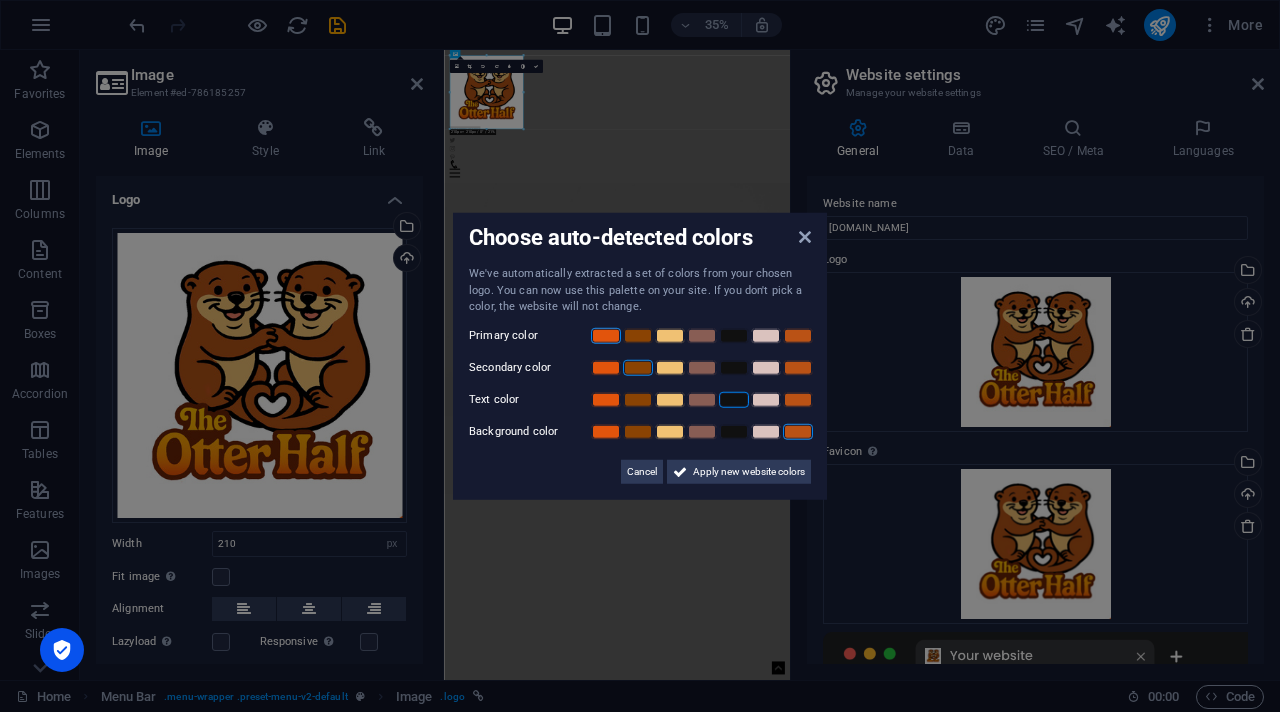 click at bounding box center [638, 367] 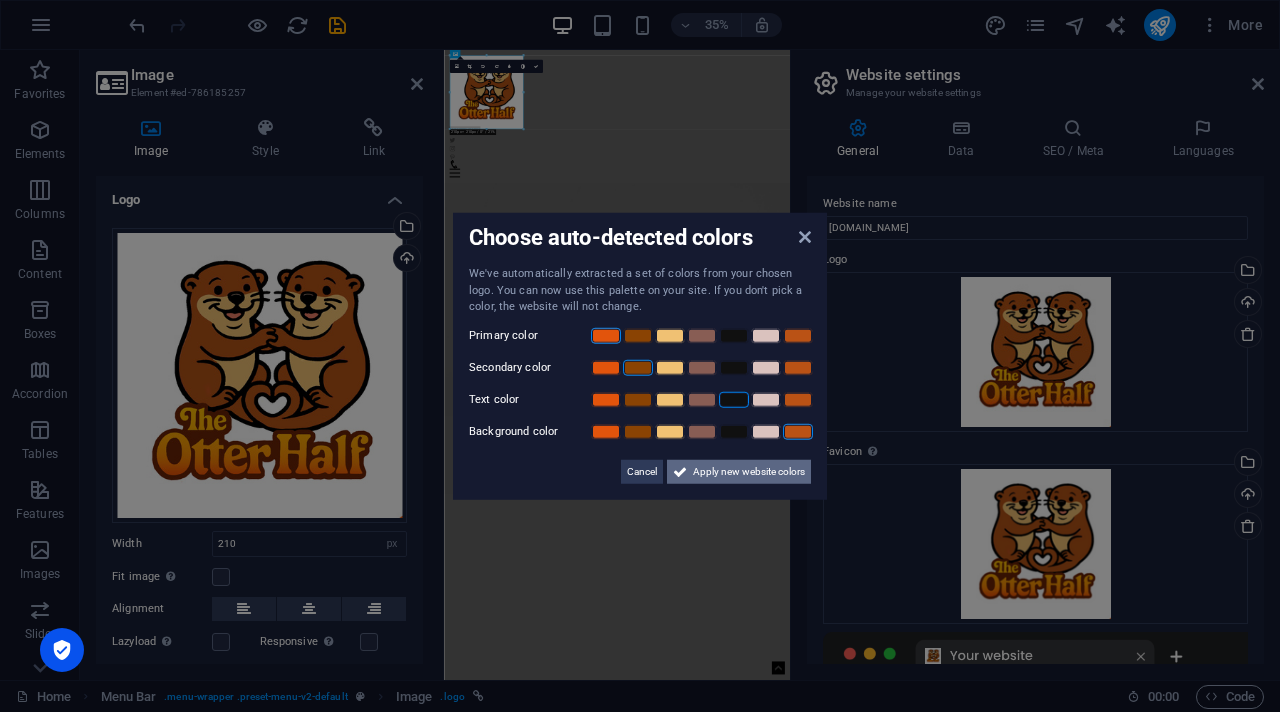 click on "Apply new website colors" at bounding box center [749, 471] 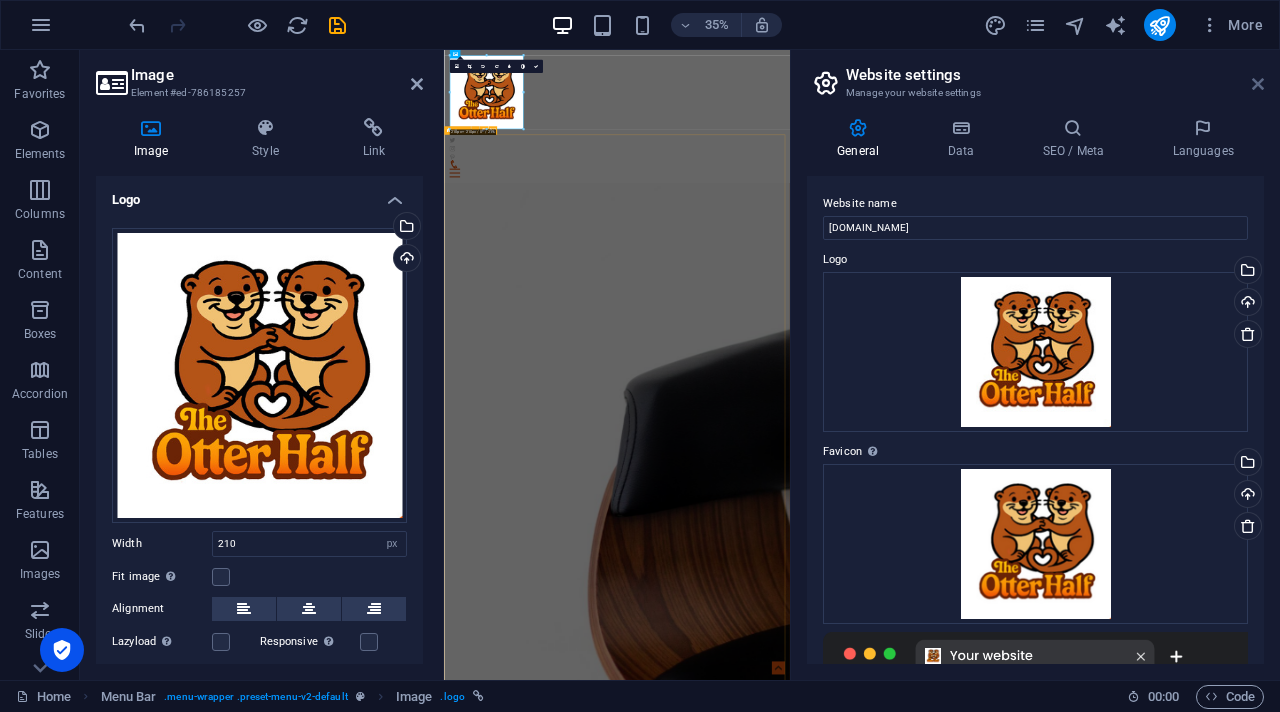 click at bounding box center [1258, 84] 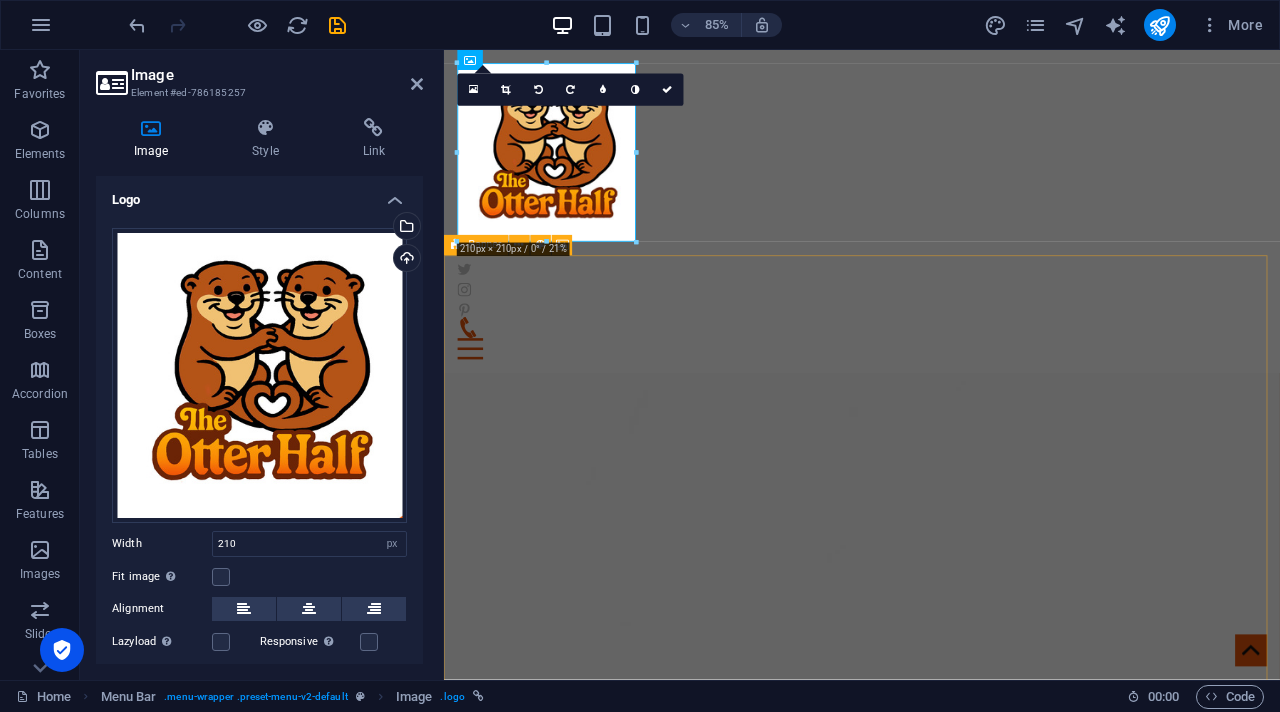 click at bounding box center [936, 1240] 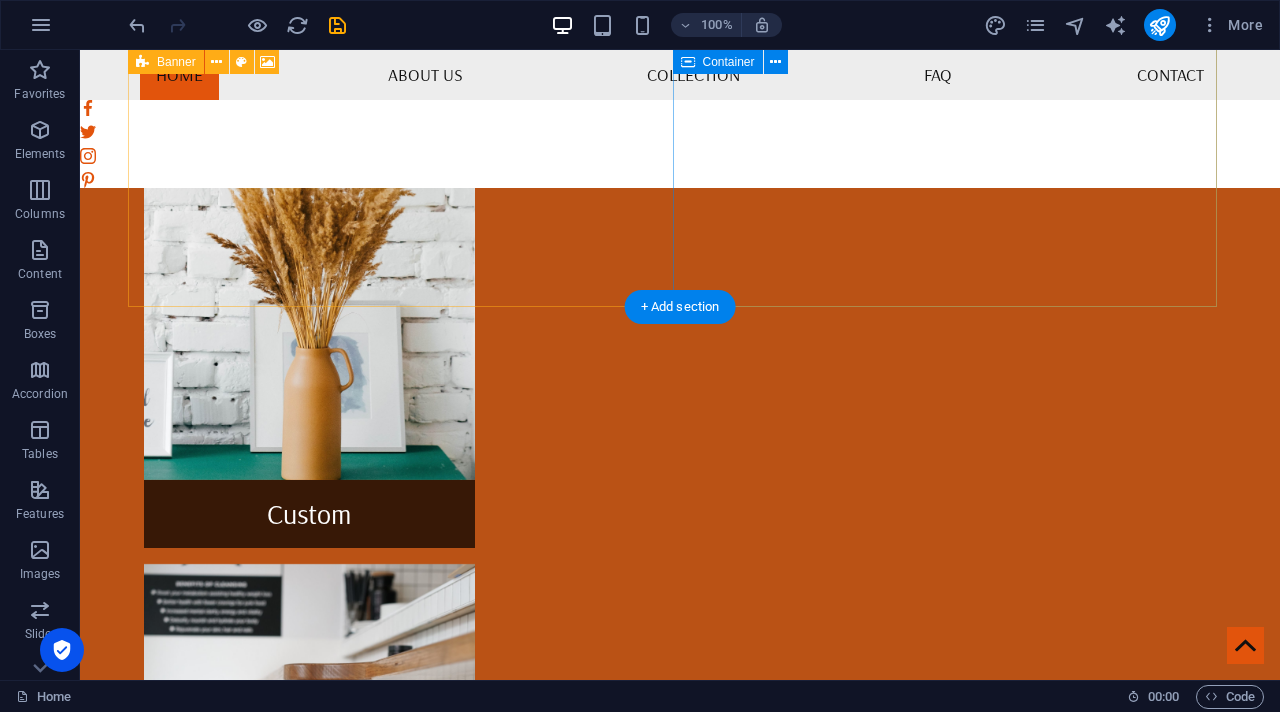 scroll, scrollTop: 0, scrollLeft: 0, axis: both 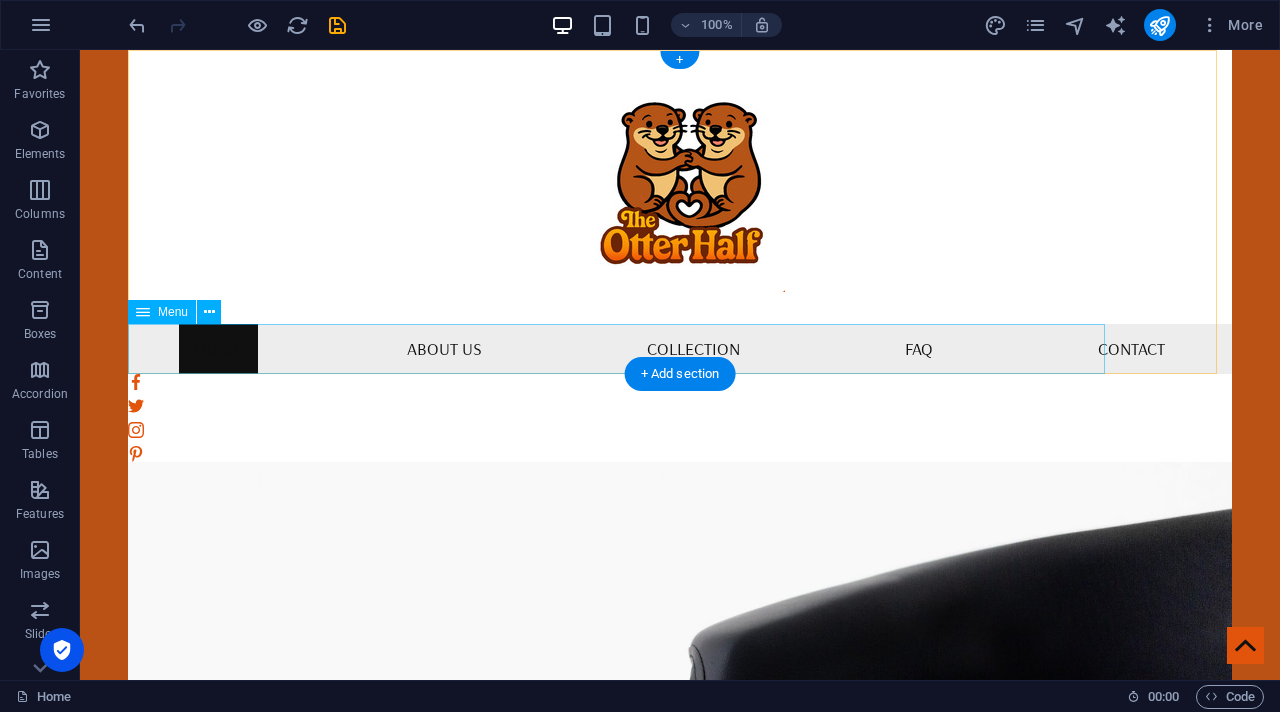 click on "Home About us Collection FAQ Contact" at bounding box center (680, 349) 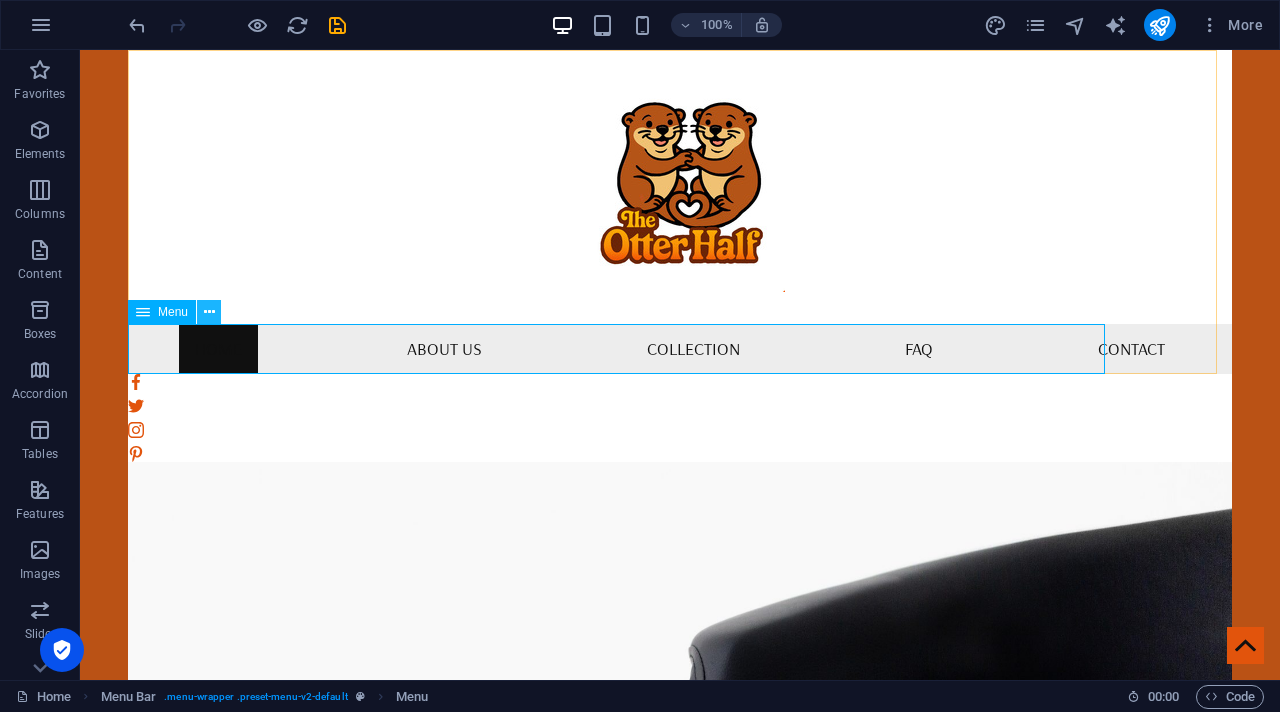 click at bounding box center [209, 312] 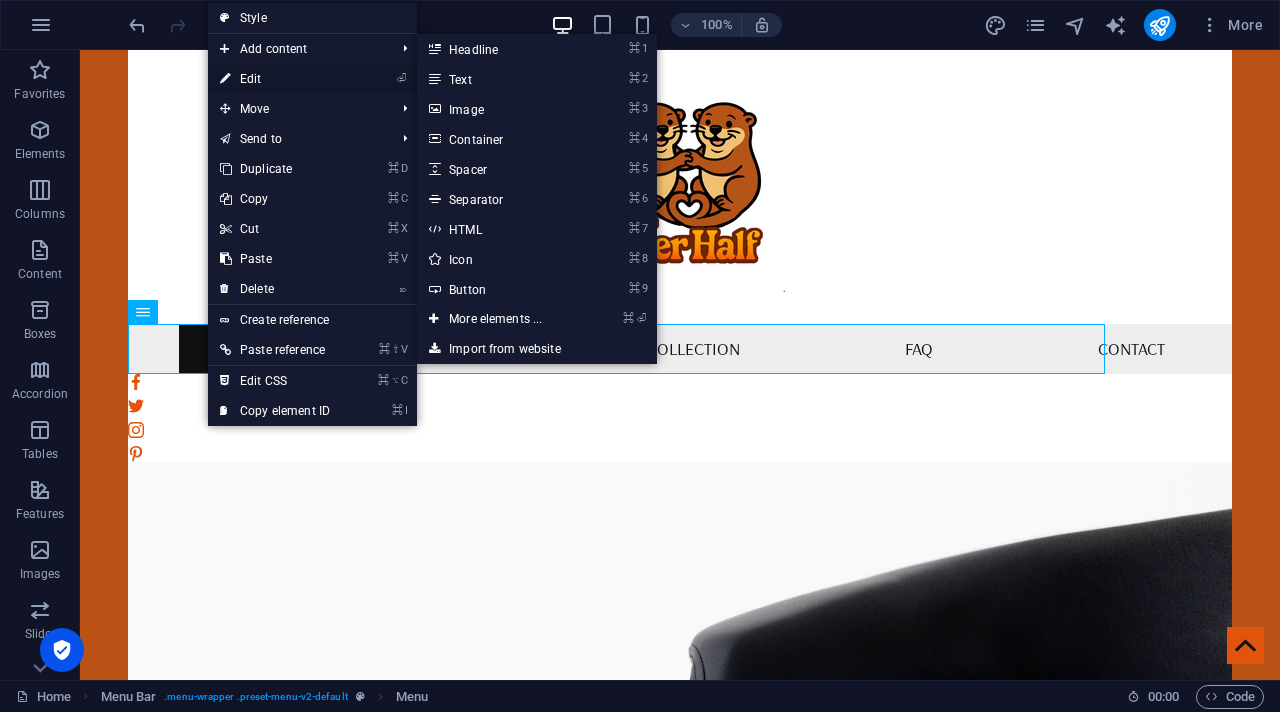 click on "⏎  Edit" at bounding box center [275, 79] 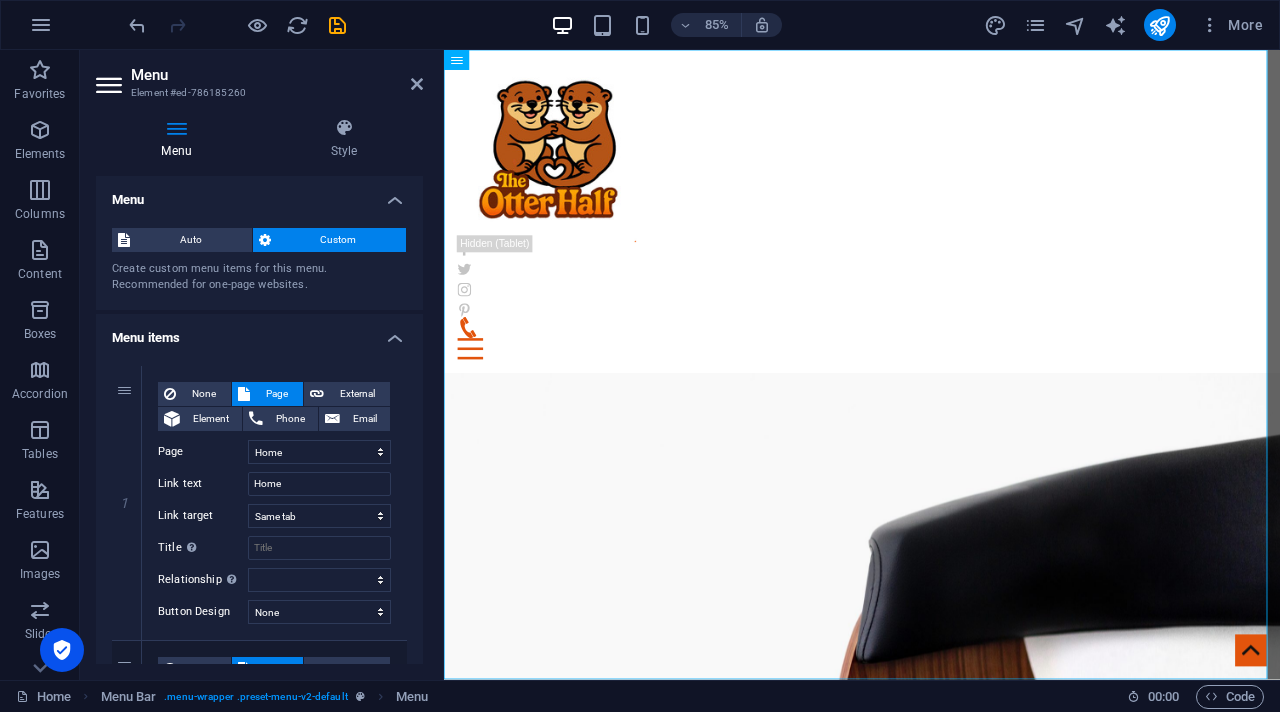click at bounding box center (936, 713) 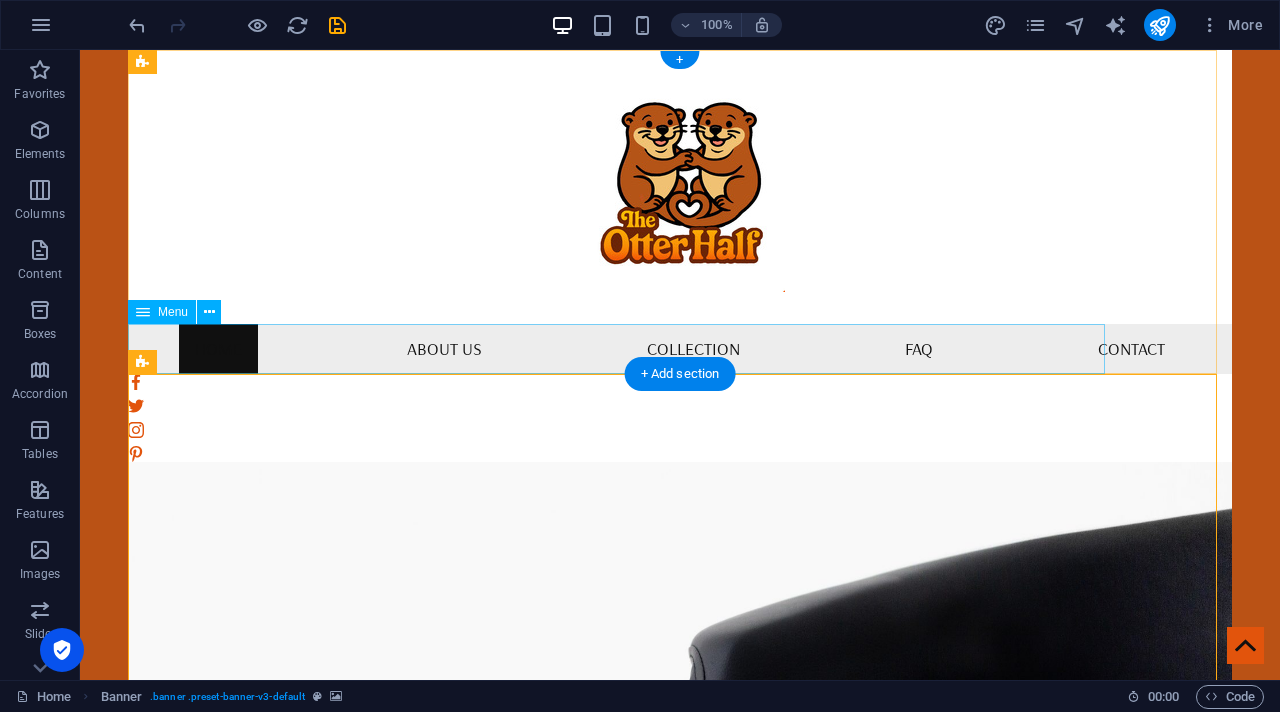 click on "Home About us Collection FAQ Contact" at bounding box center (680, 349) 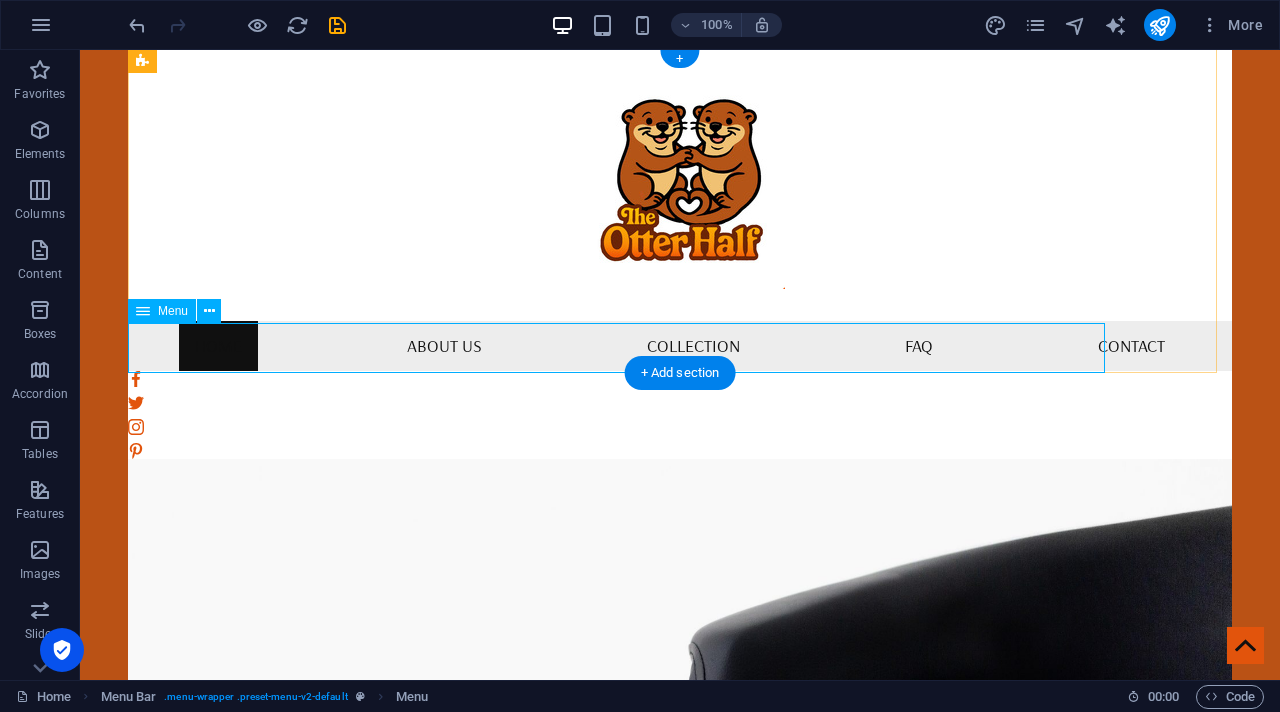 scroll, scrollTop: 4, scrollLeft: 0, axis: vertical 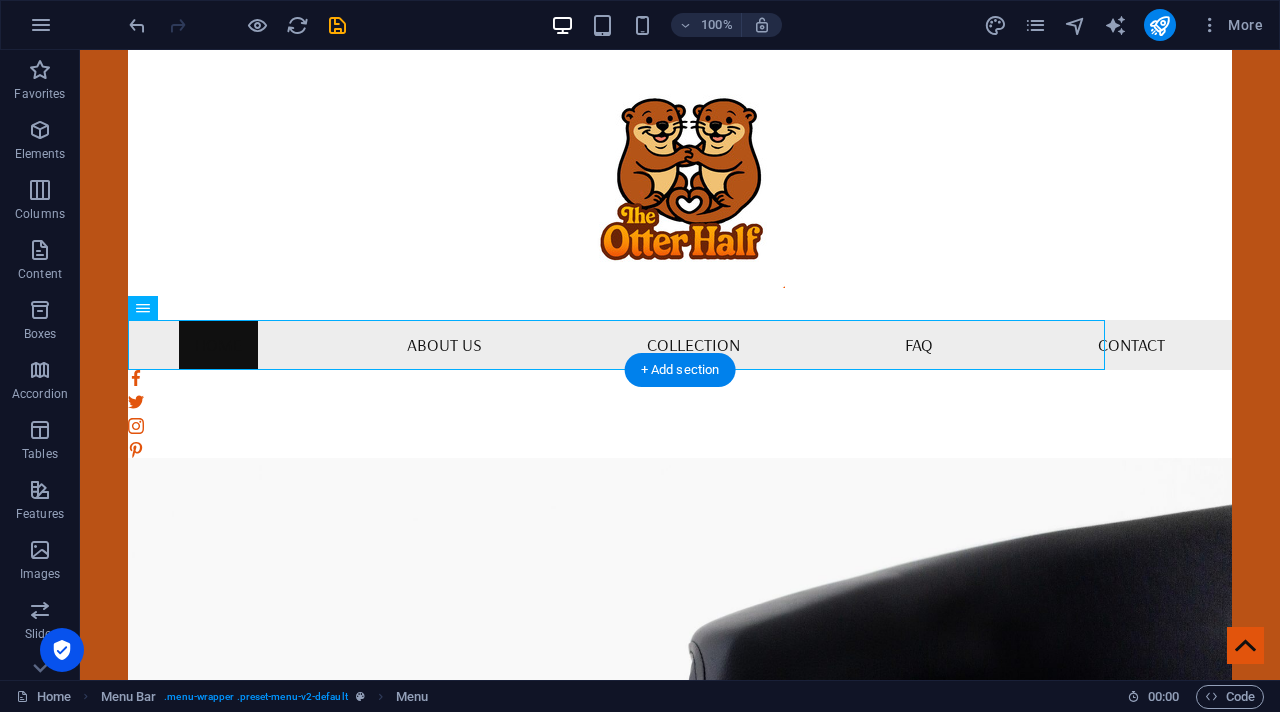 click at bounding box center [680, 741] 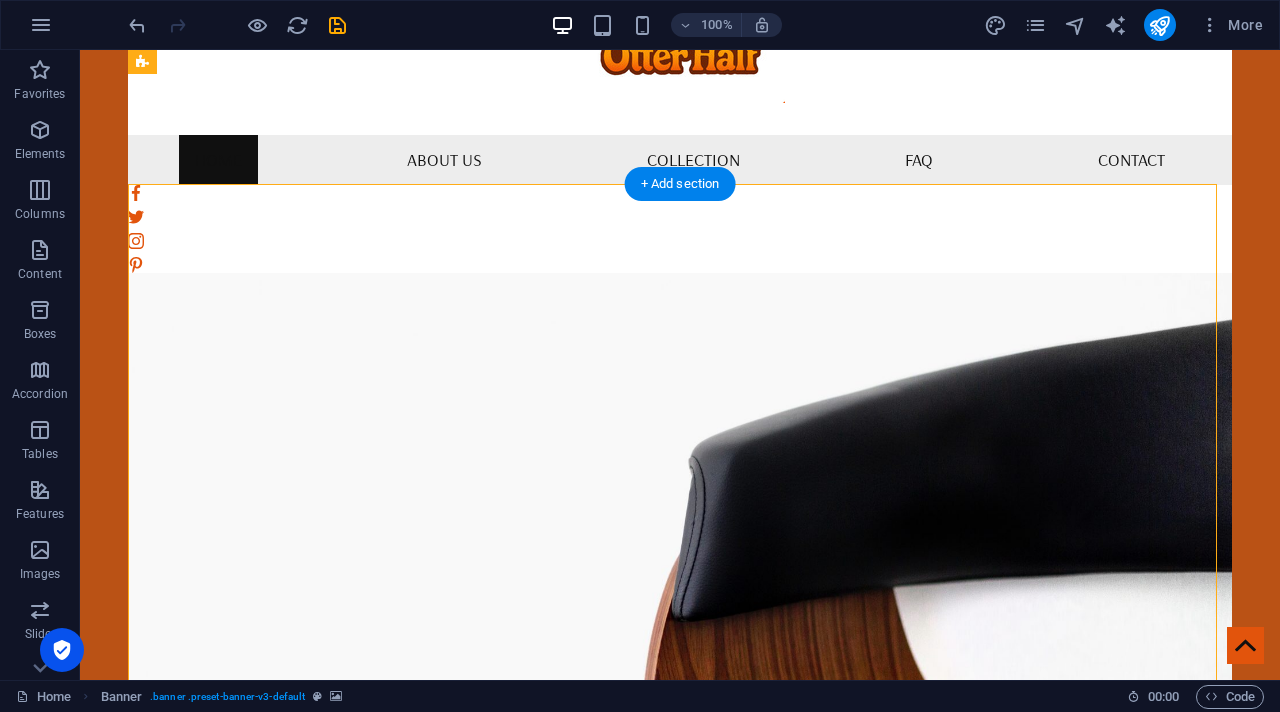 scroll, scrollTop: 190, scrollLeft: 0, axis: vertical 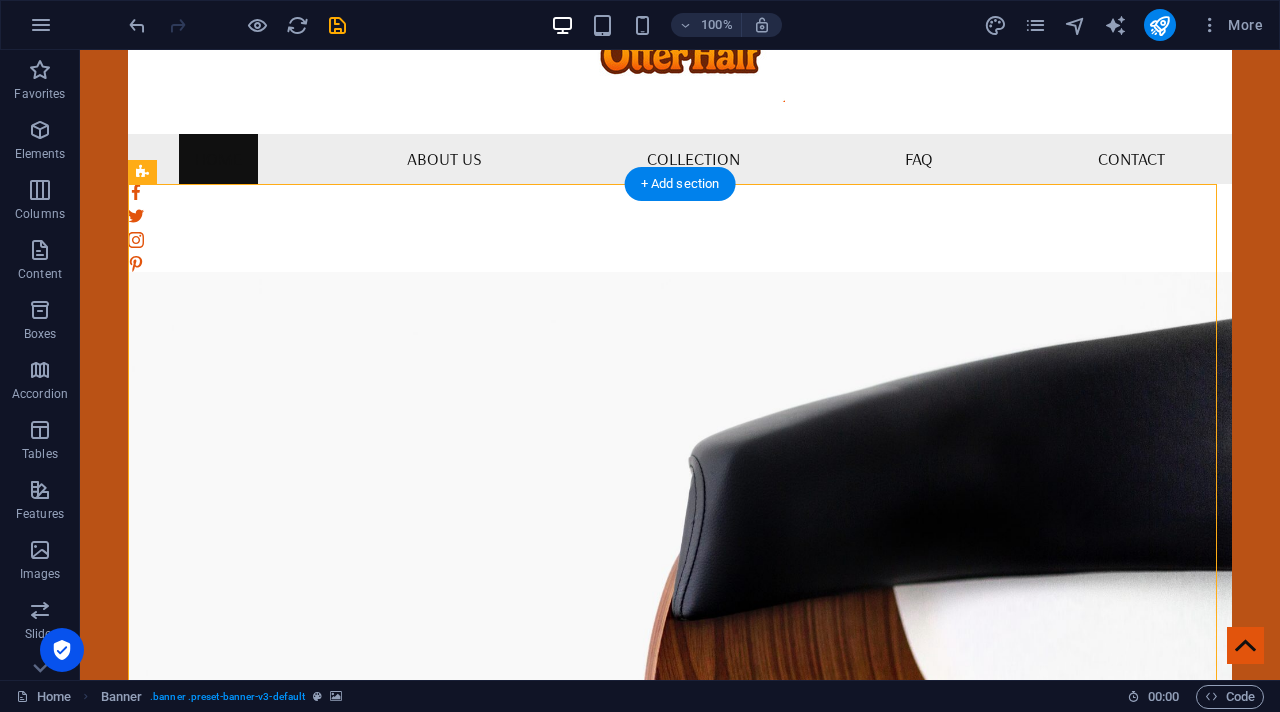 click at bounding box center (680, 555) 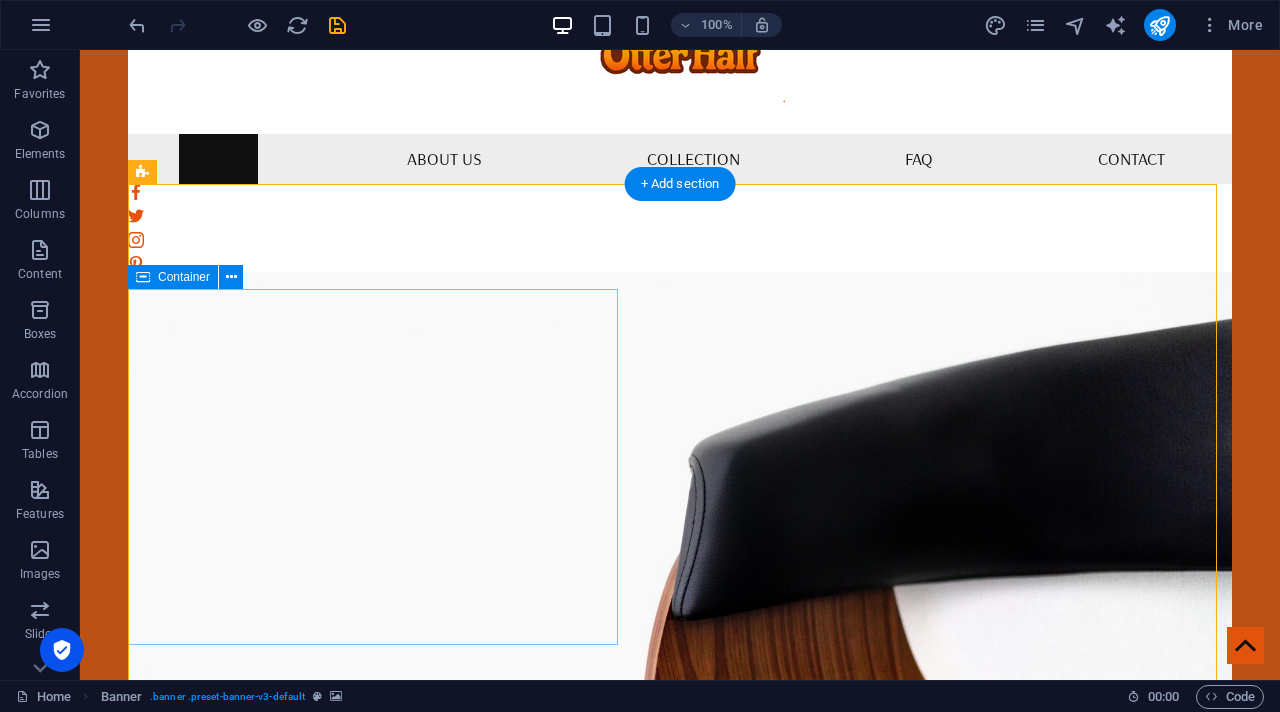 click on "Newest Releases Explore the latest arrivals and product launches right here. Check It Out" at bounding box center (680, 957) 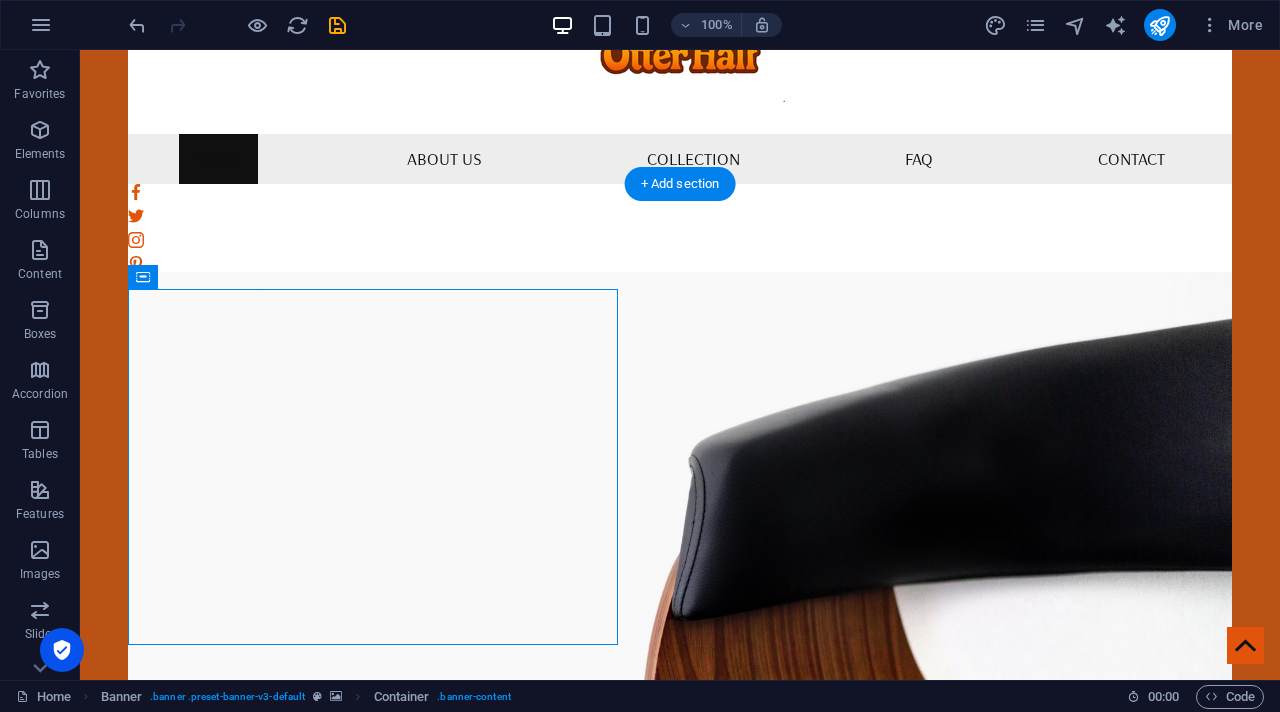 click at bounding box center [680, 555] 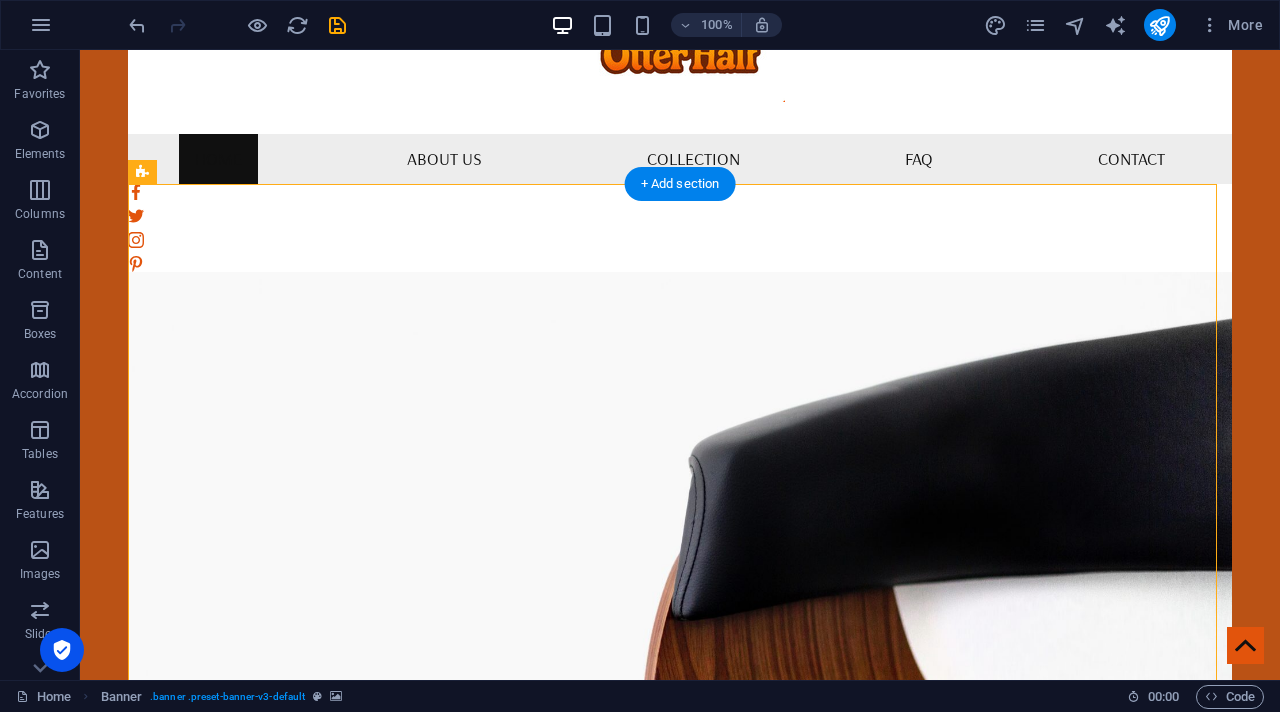 click at bounding box center [680, 555] 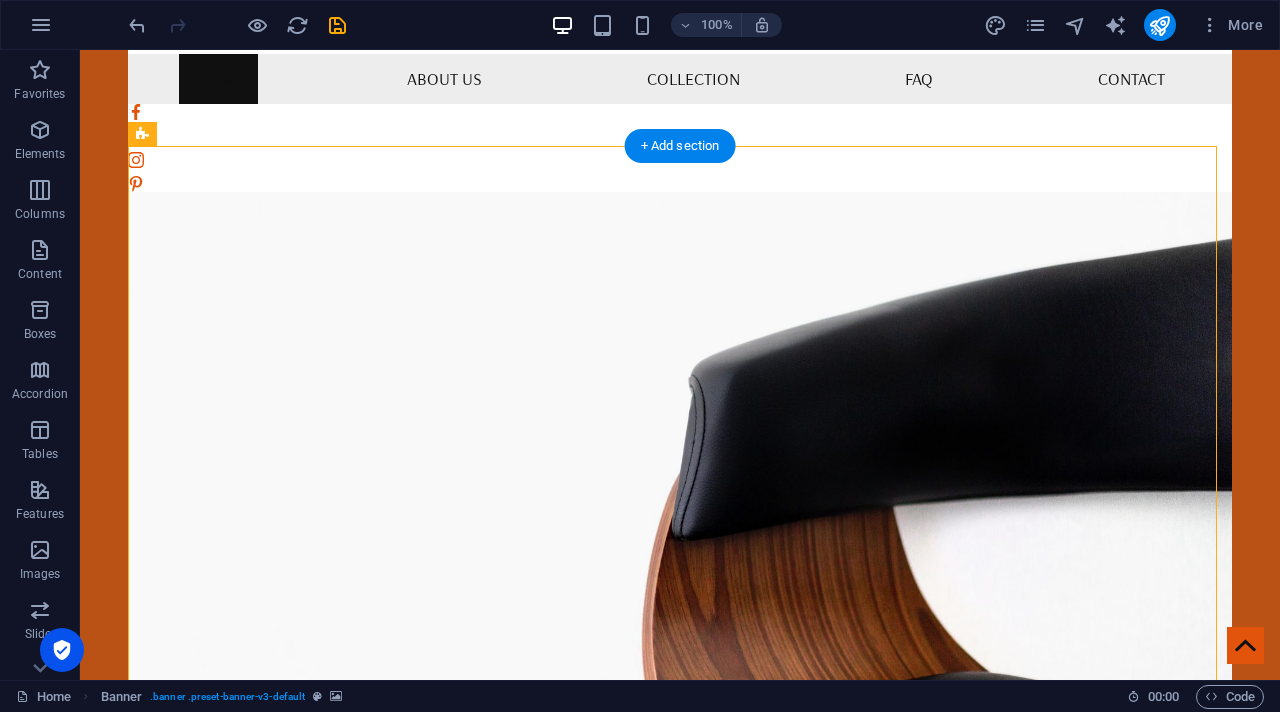 scroll, scrollTop: 351, scrollLeft: 0, axis: vertical 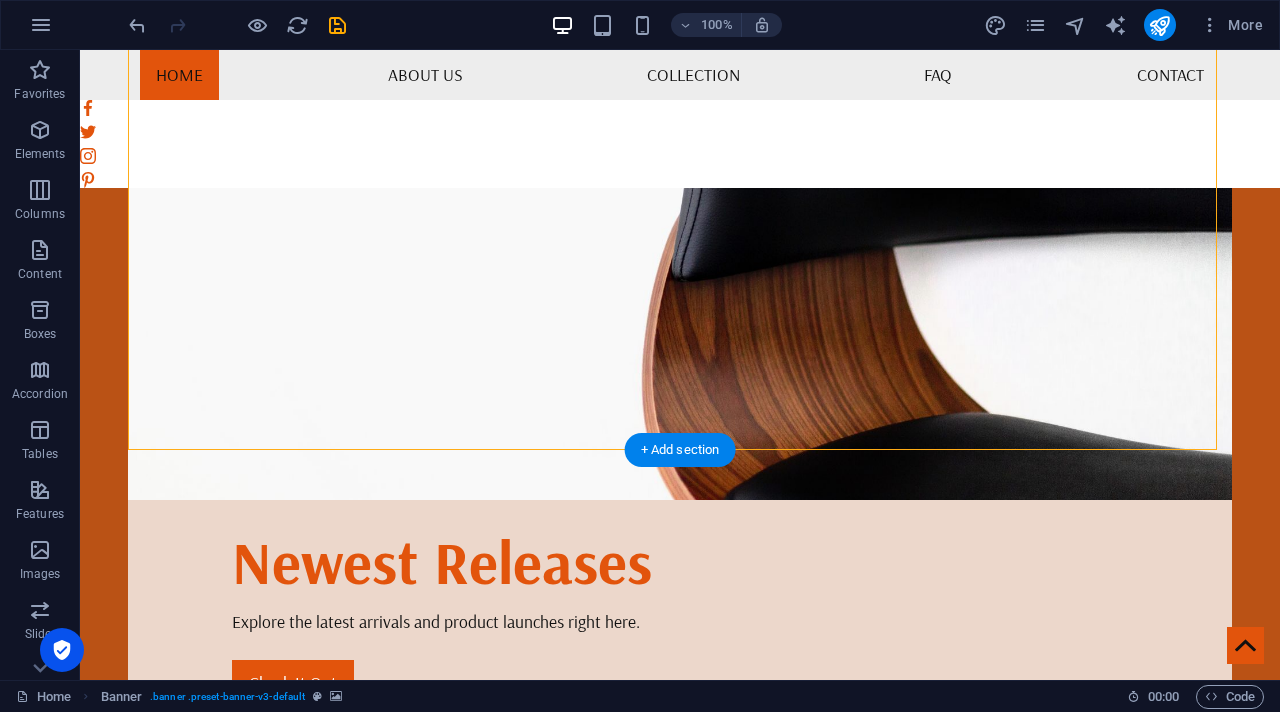 click at bounding box center (680, 216) 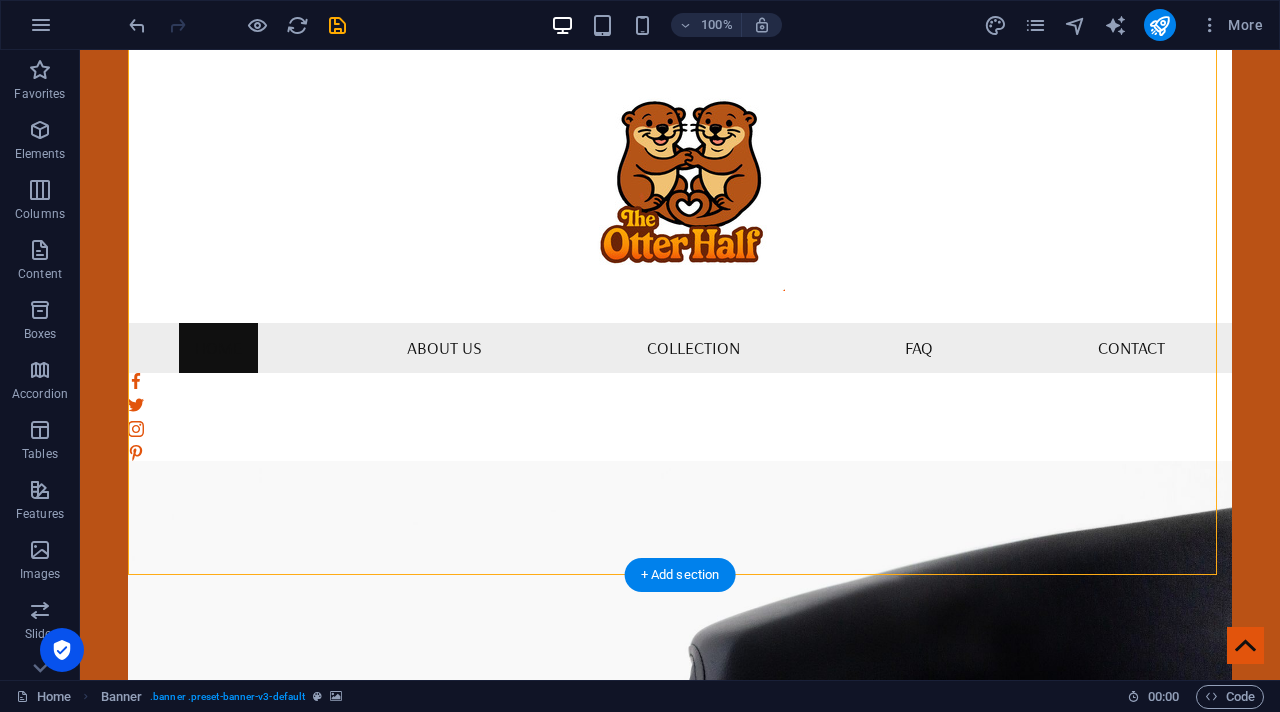 scroll, scrollTop: 0, scrollLeft: 0, axis: both 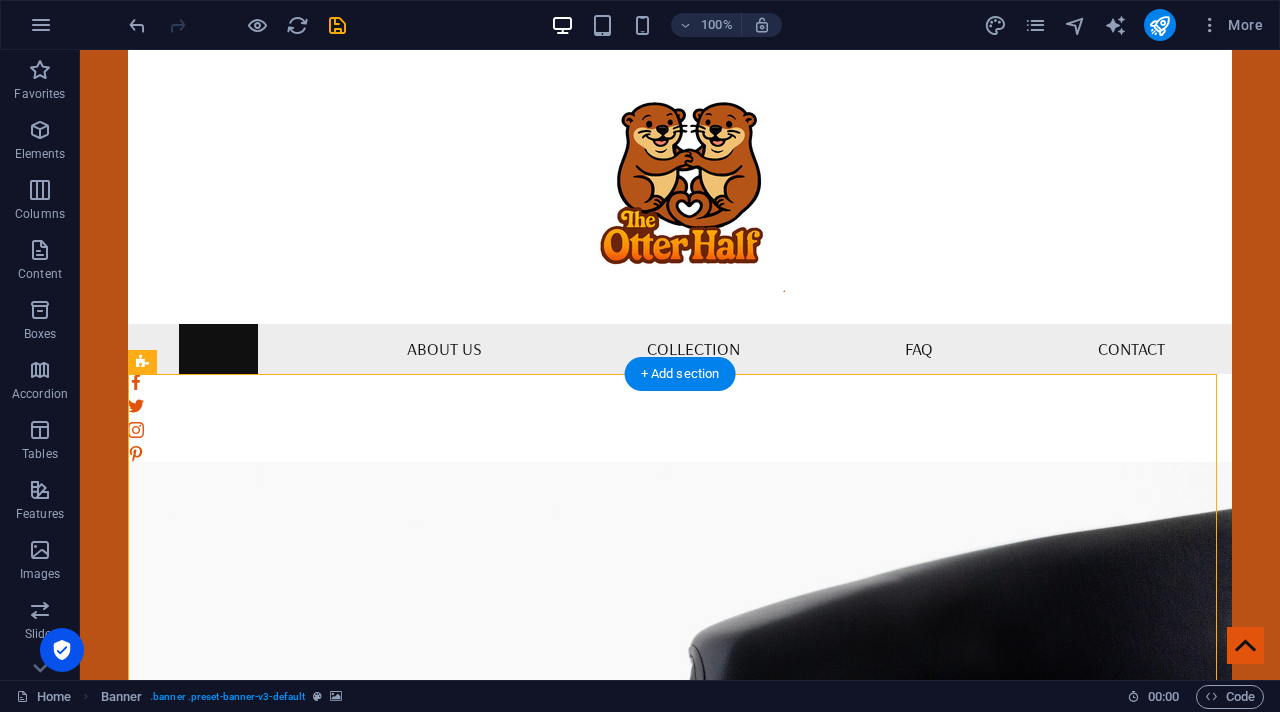 click at bounding box center [680, 745] 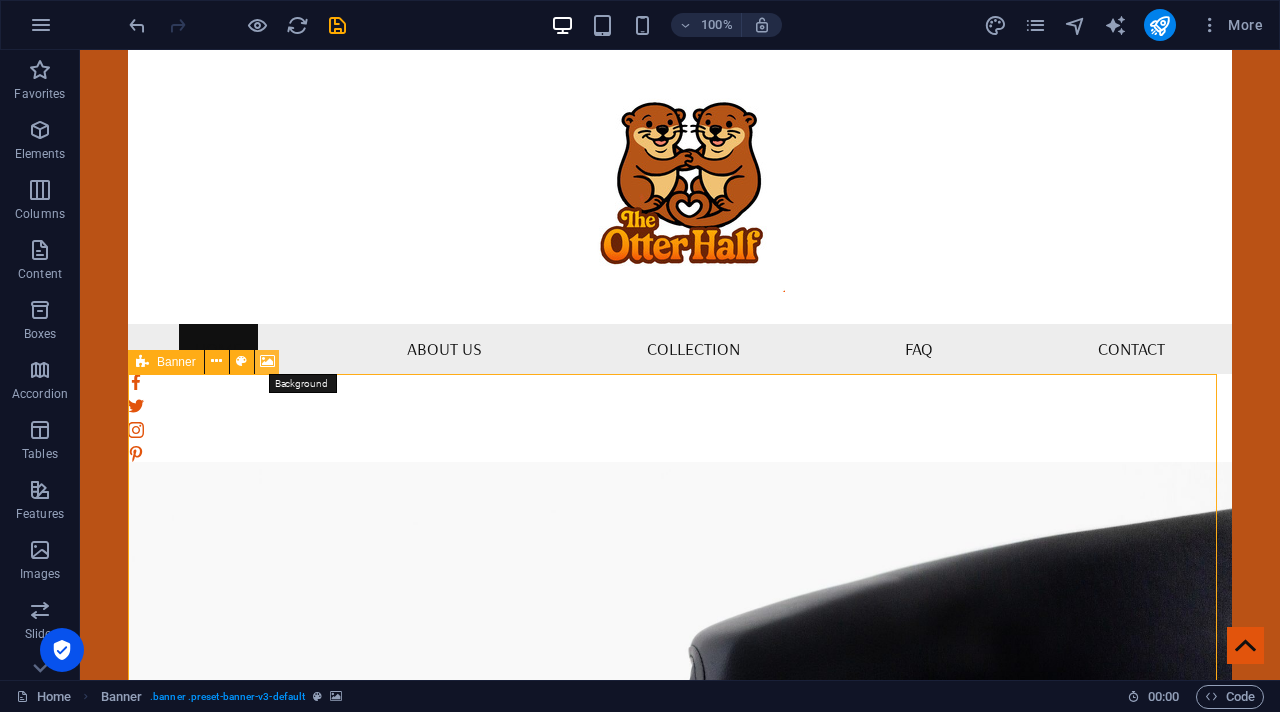 click at bounding box center (267, 361) 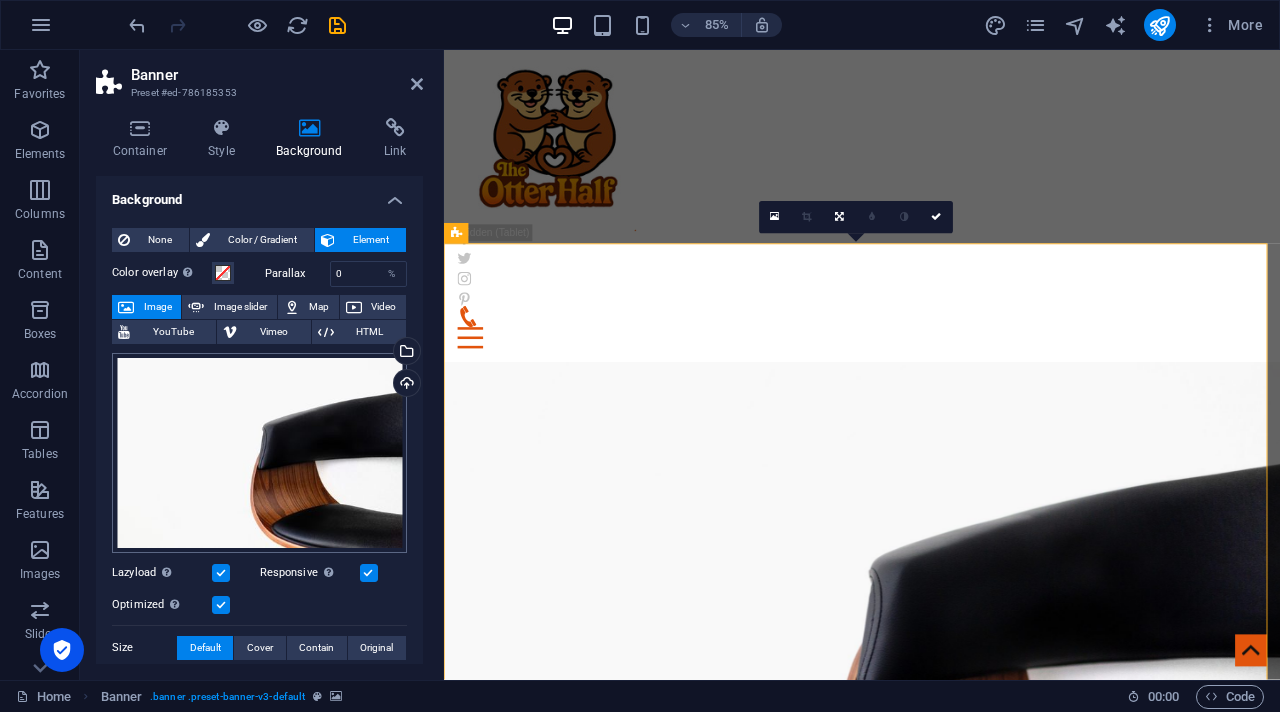 scroll, scrollTop: 14, scrollLeft: 0, axis: vertical 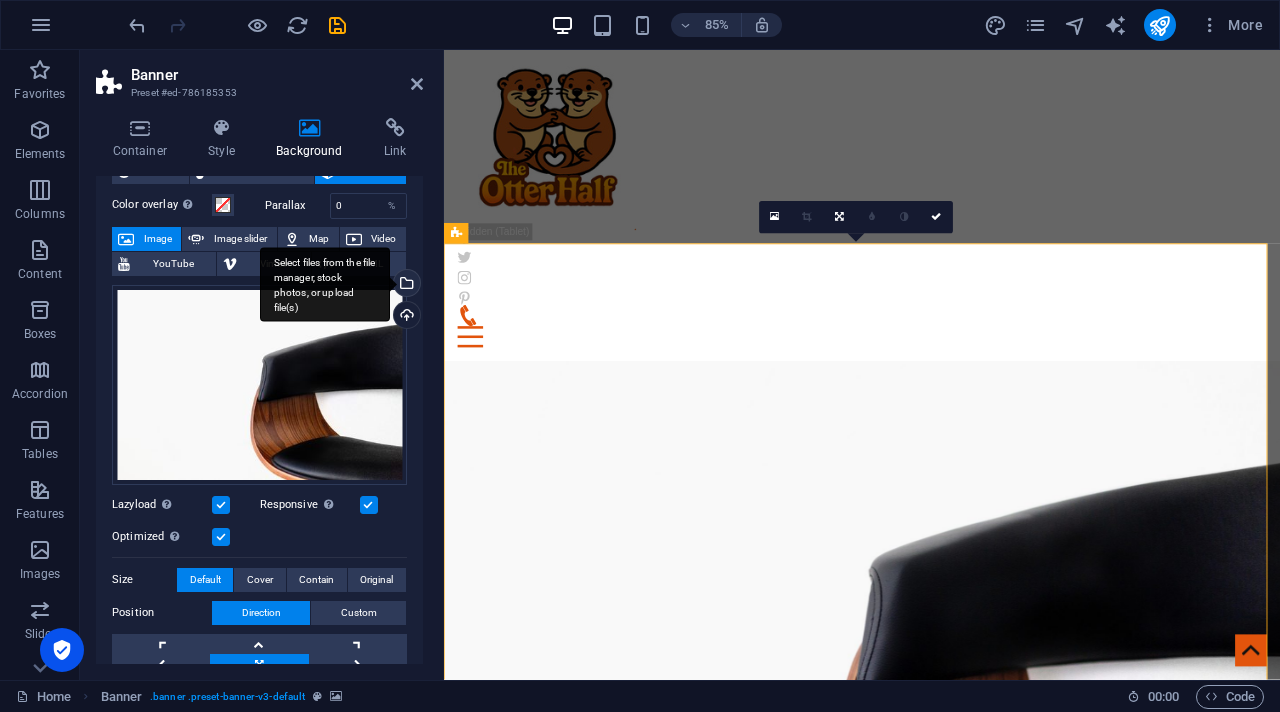 click on "Select files from the file manager, stock photos, or upload file(s)" at bounding box center (405, 285) 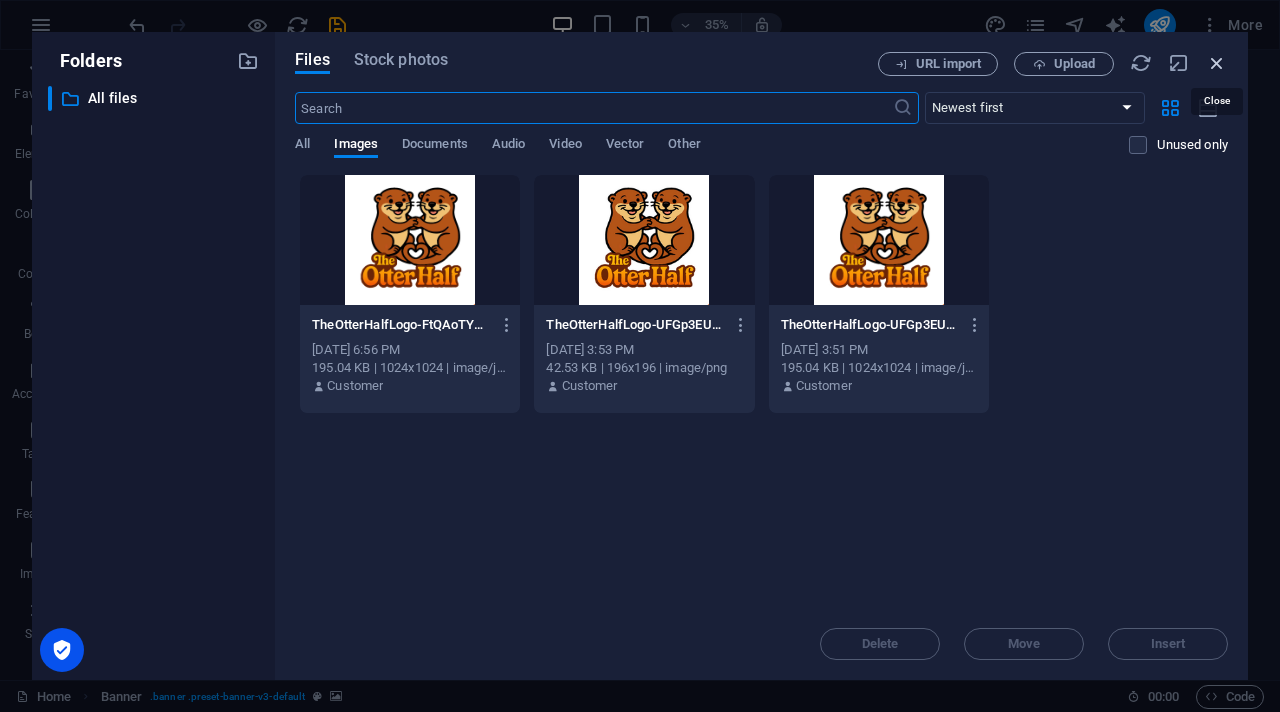 click at bounding box center [1217, 63] 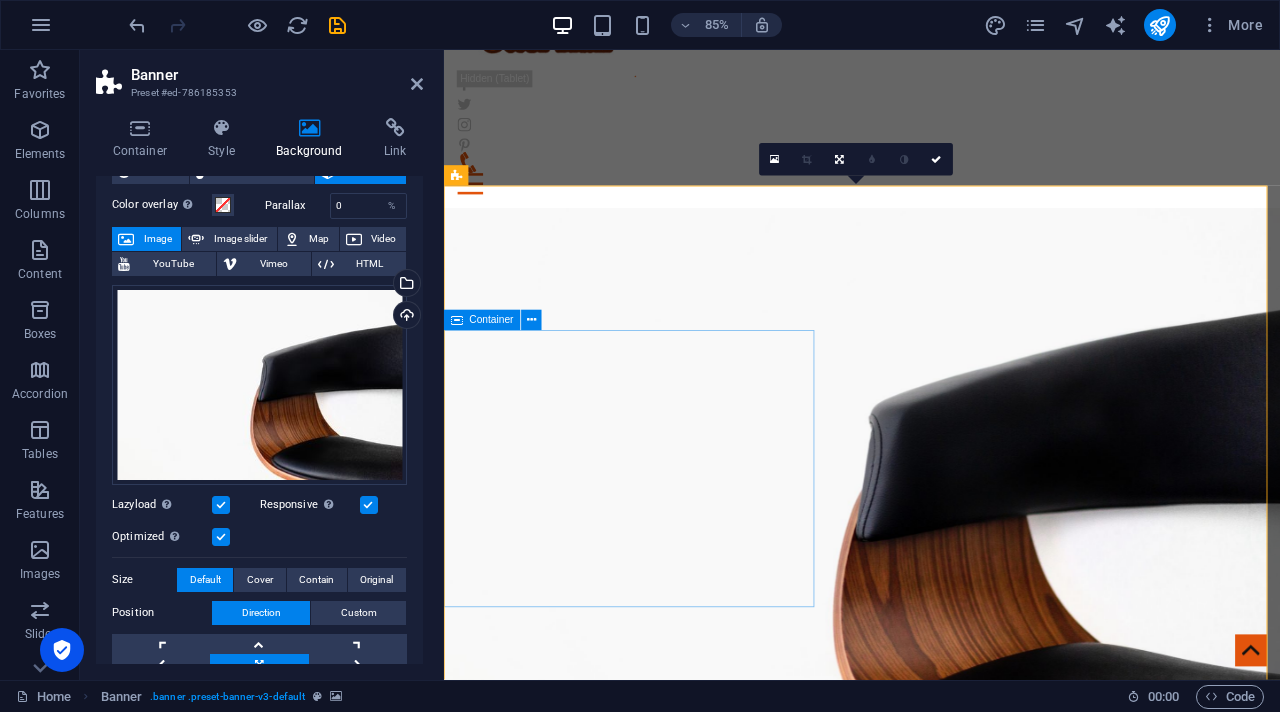 scroll, scrollTop: 230, scrollLeft: 0, axis: vertical 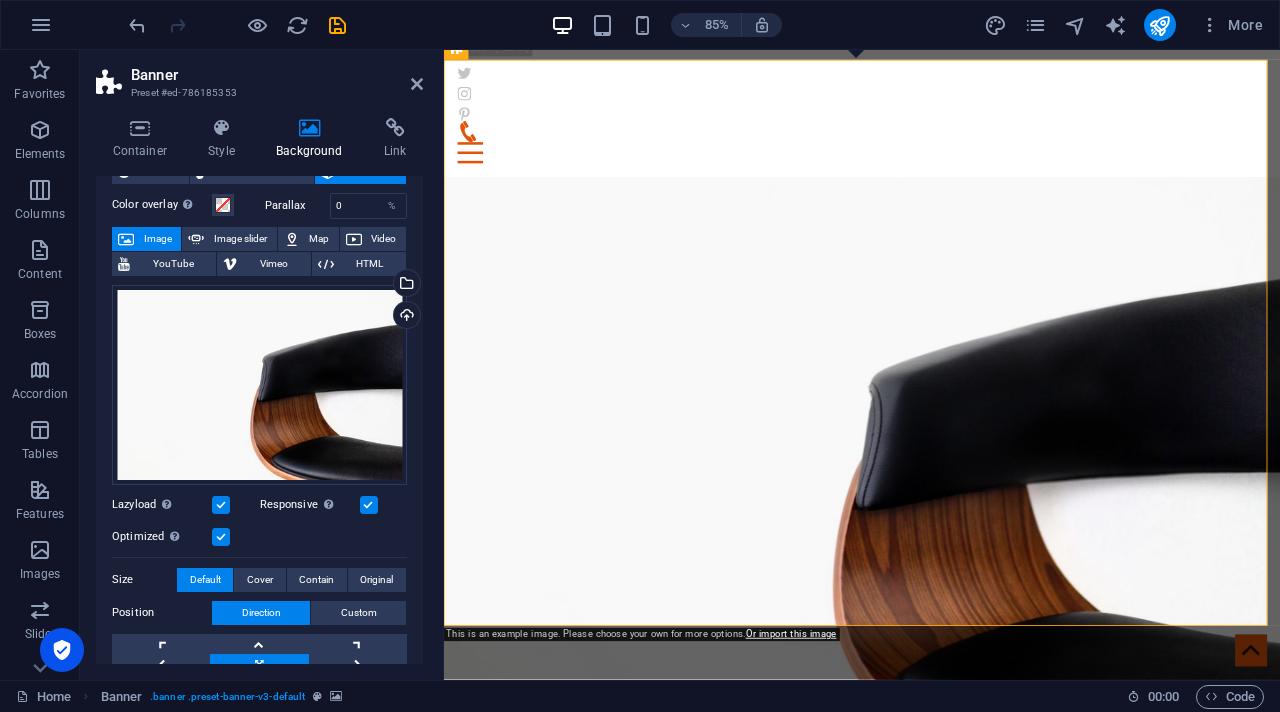 click at bounding box center (221, 505) 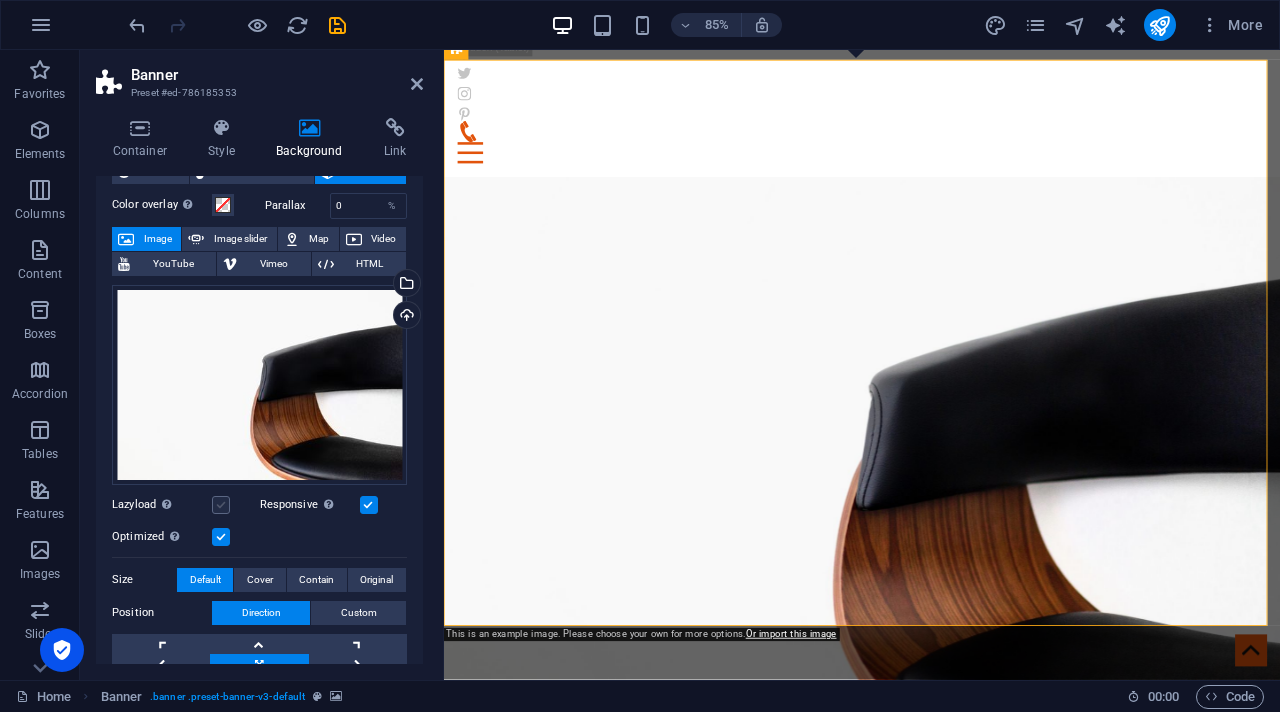 click at bounding box center [221, 505] 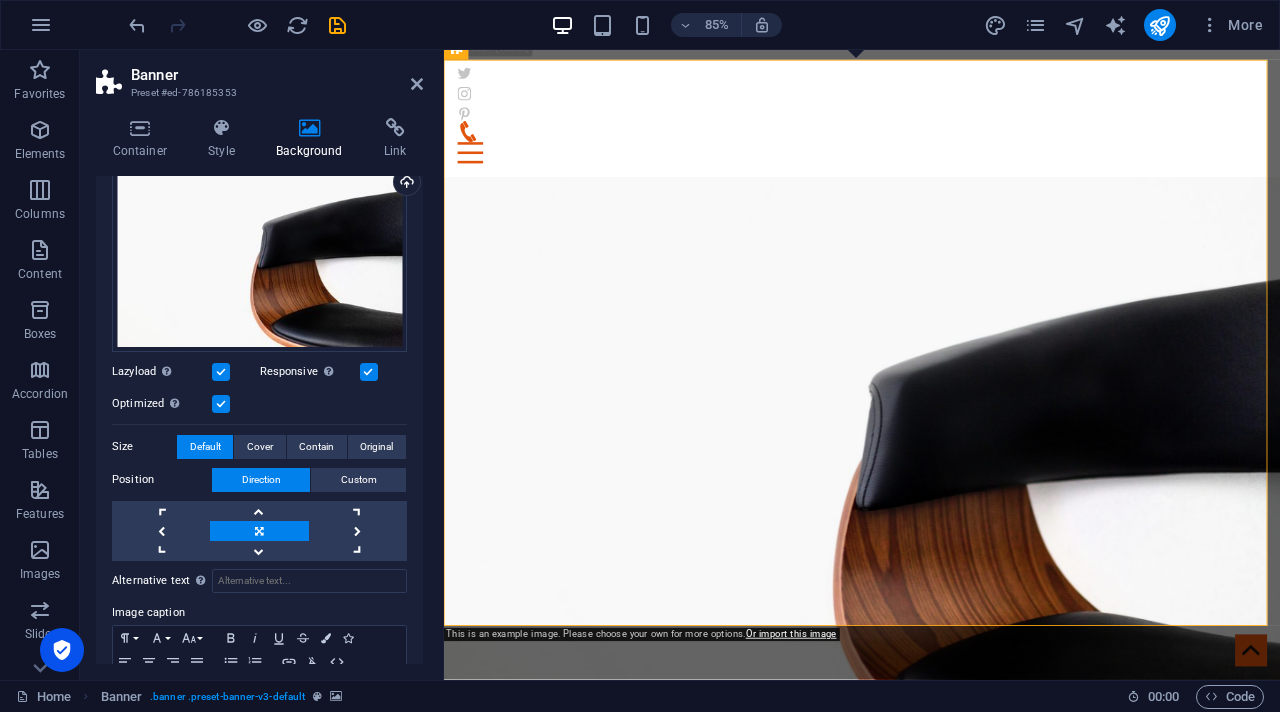 scroll, scrollTop: 203, scrollLeft: 0, axis: vertical 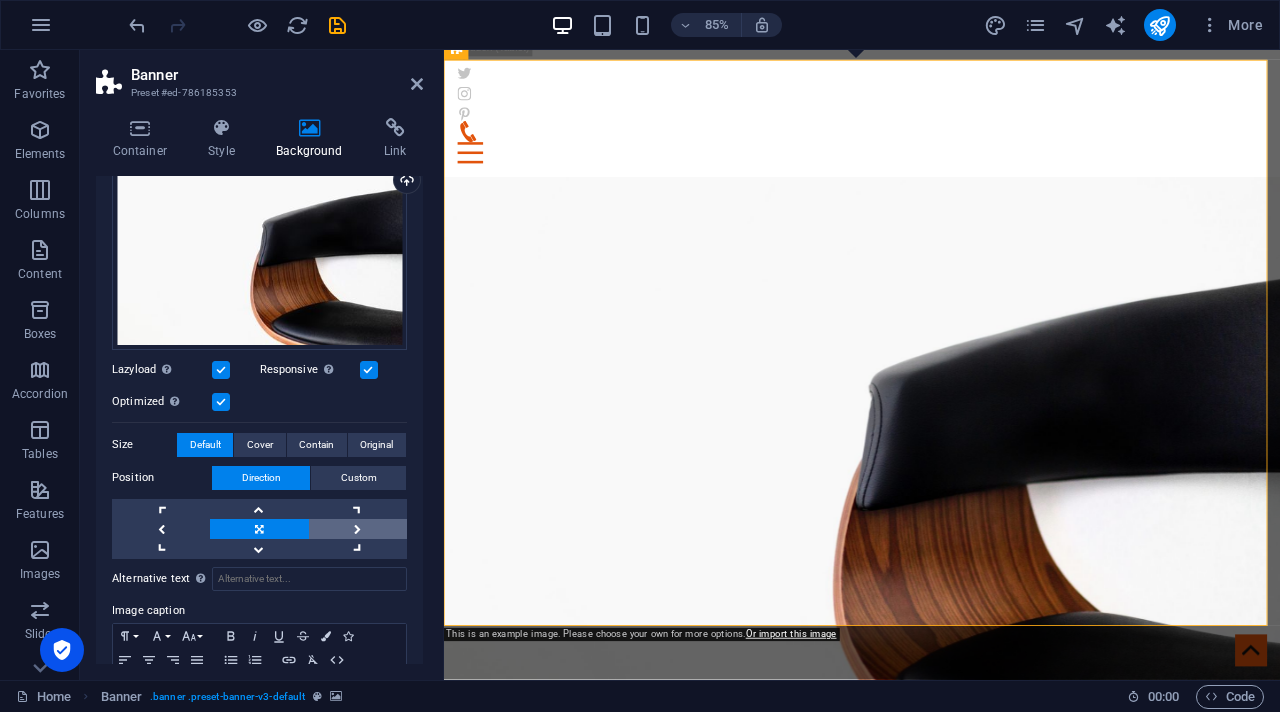 click at bounding box center (358, 529) 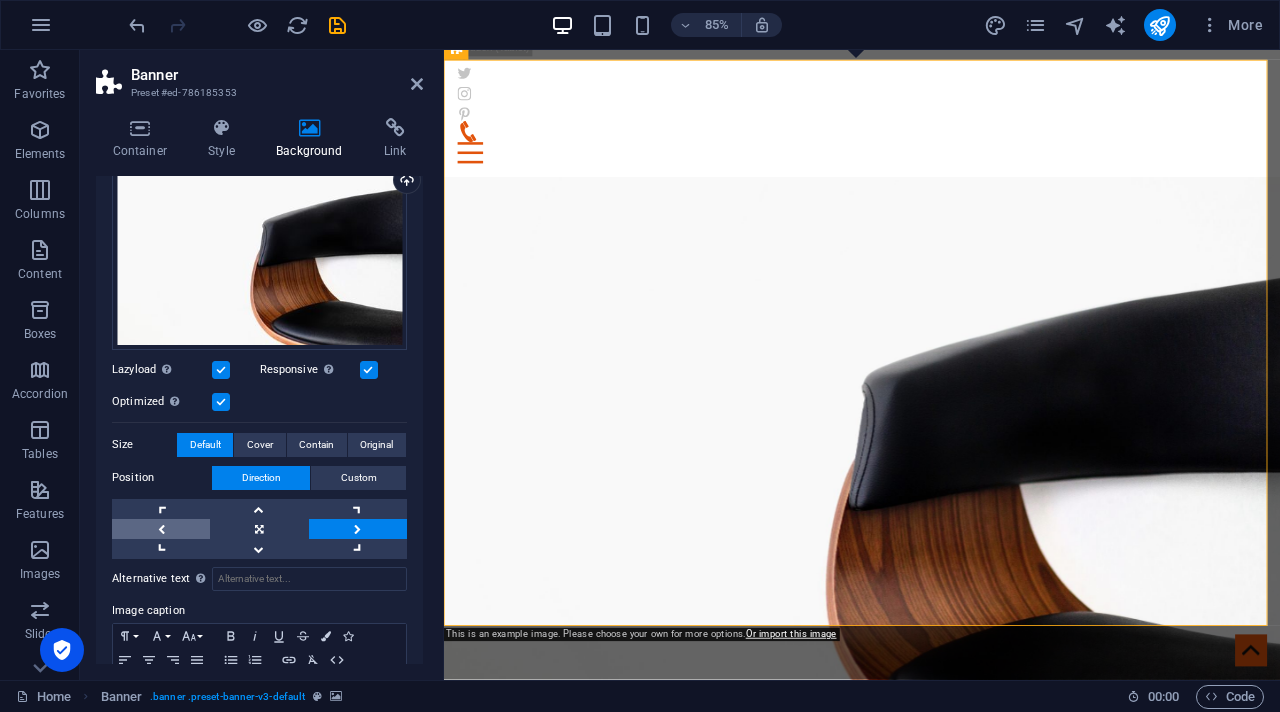 click at bounding box center [161, 529] 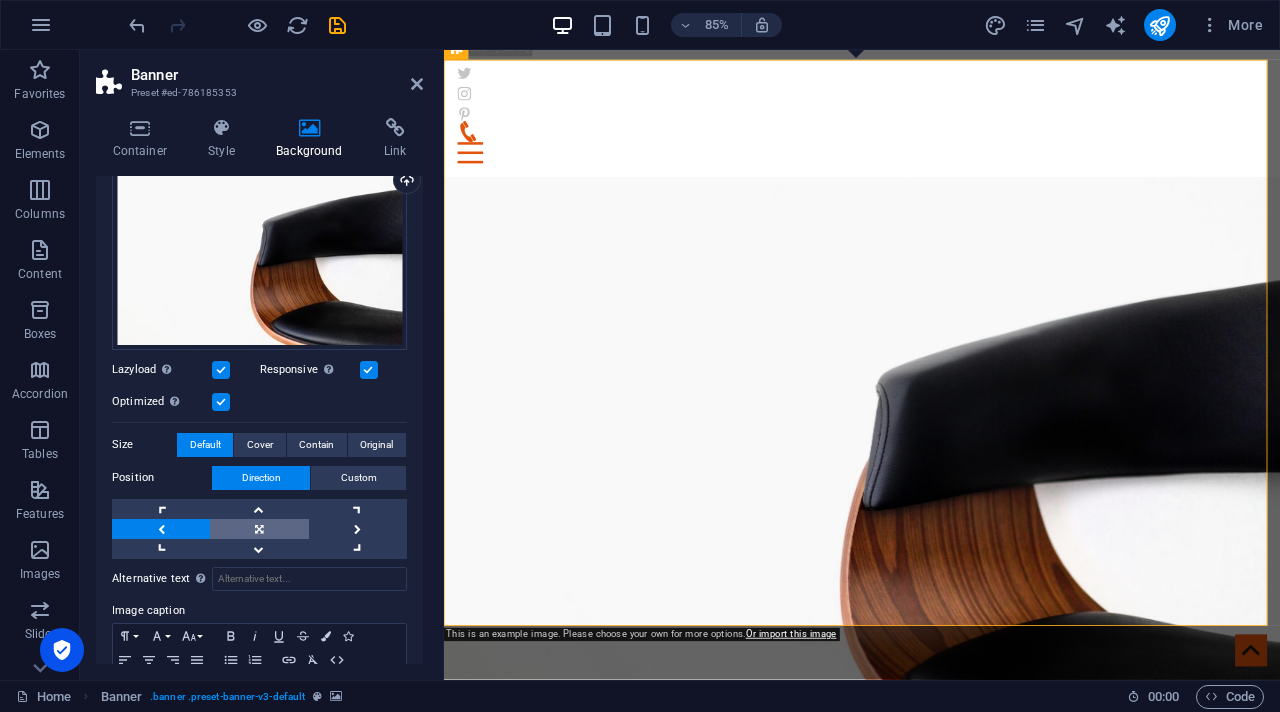 click at bounding box center [259, 529] 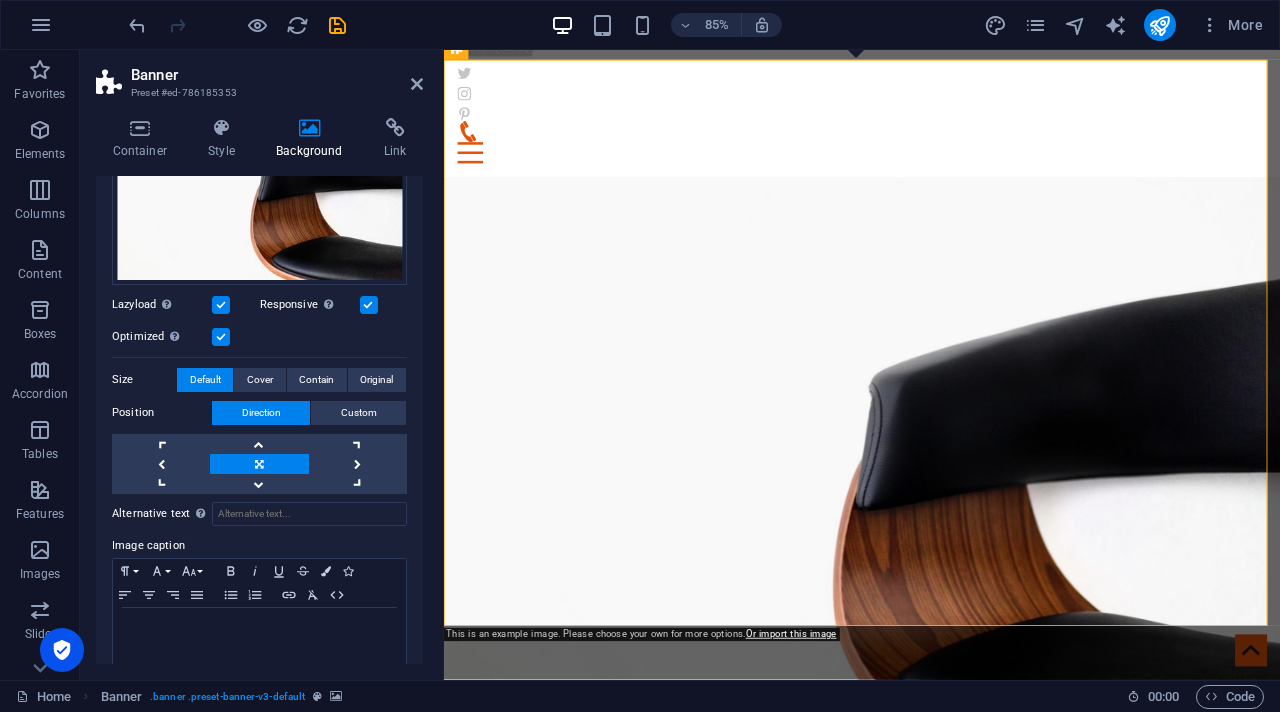 scroll, scrollTop: 287, scrollLeft: 0, axis: vertical 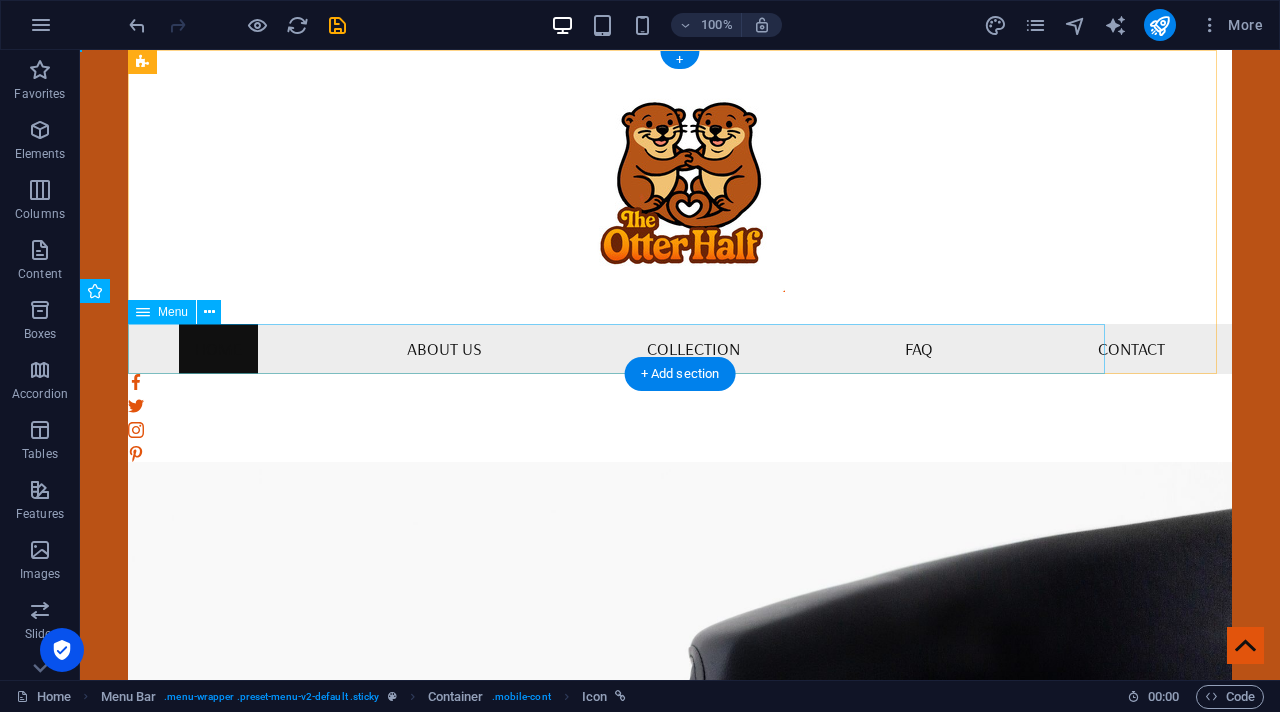 click on "Home About us Collection FAQ Contact" at bounding box center (680, 349) 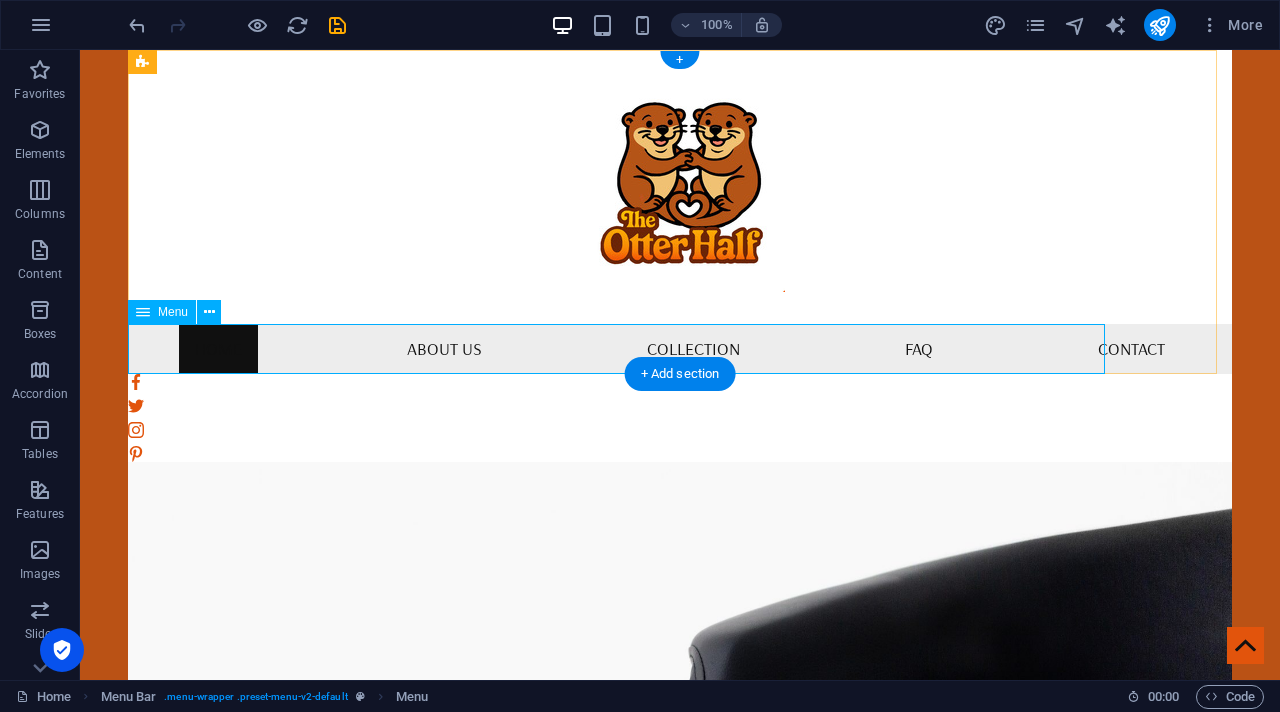 click on "Home About us Collection FAQ Contact" at bounding box center [680, 349] 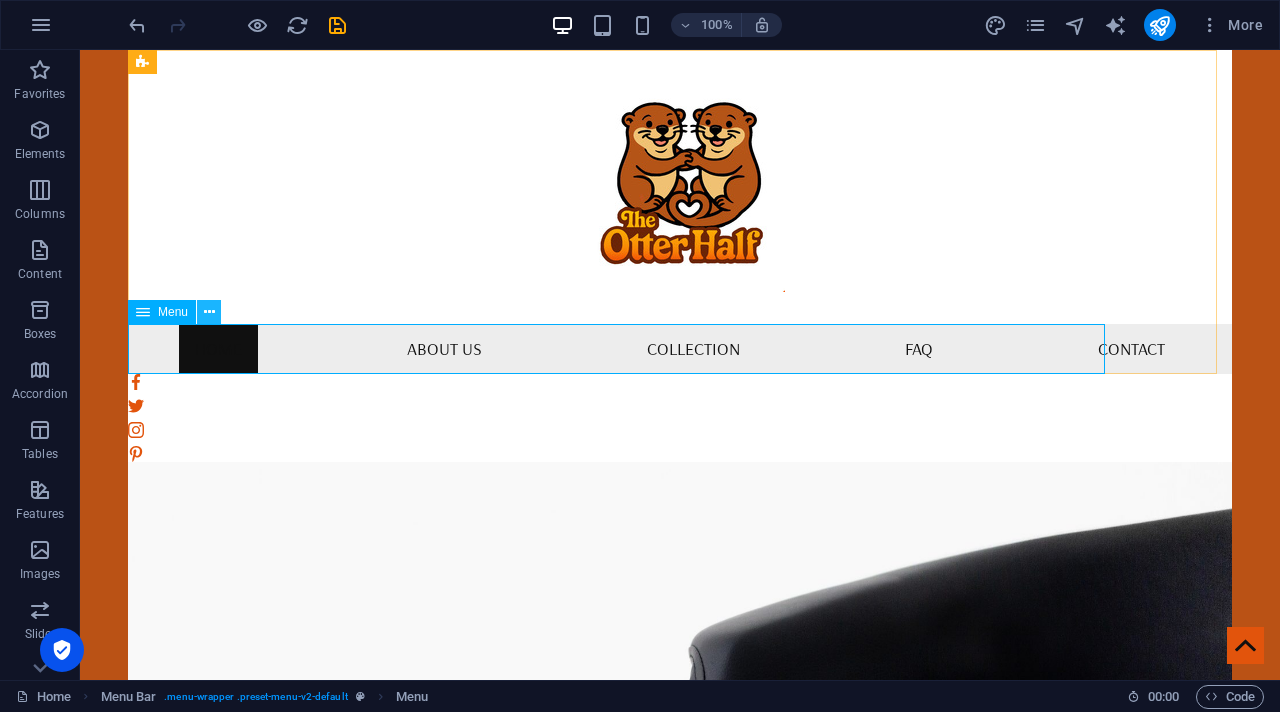 click at bounding box center [209, 312] 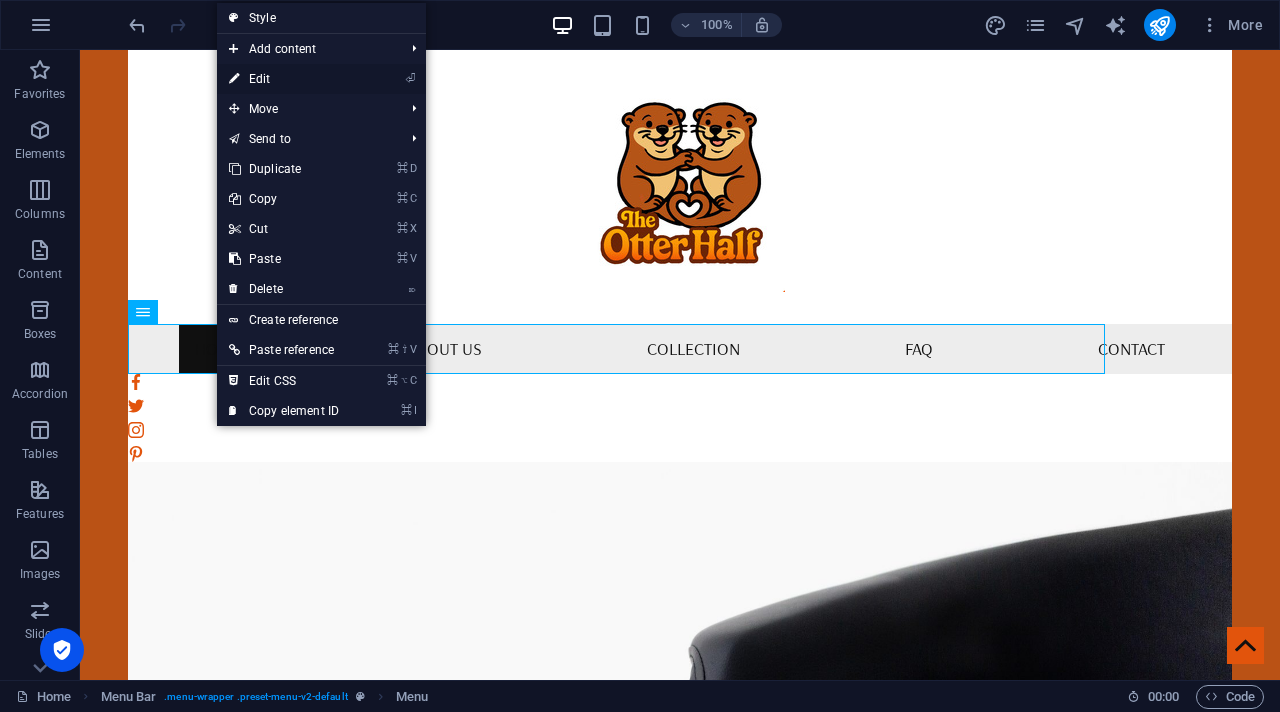 click on "⏎  Edit" at bounding box center [284, 79] 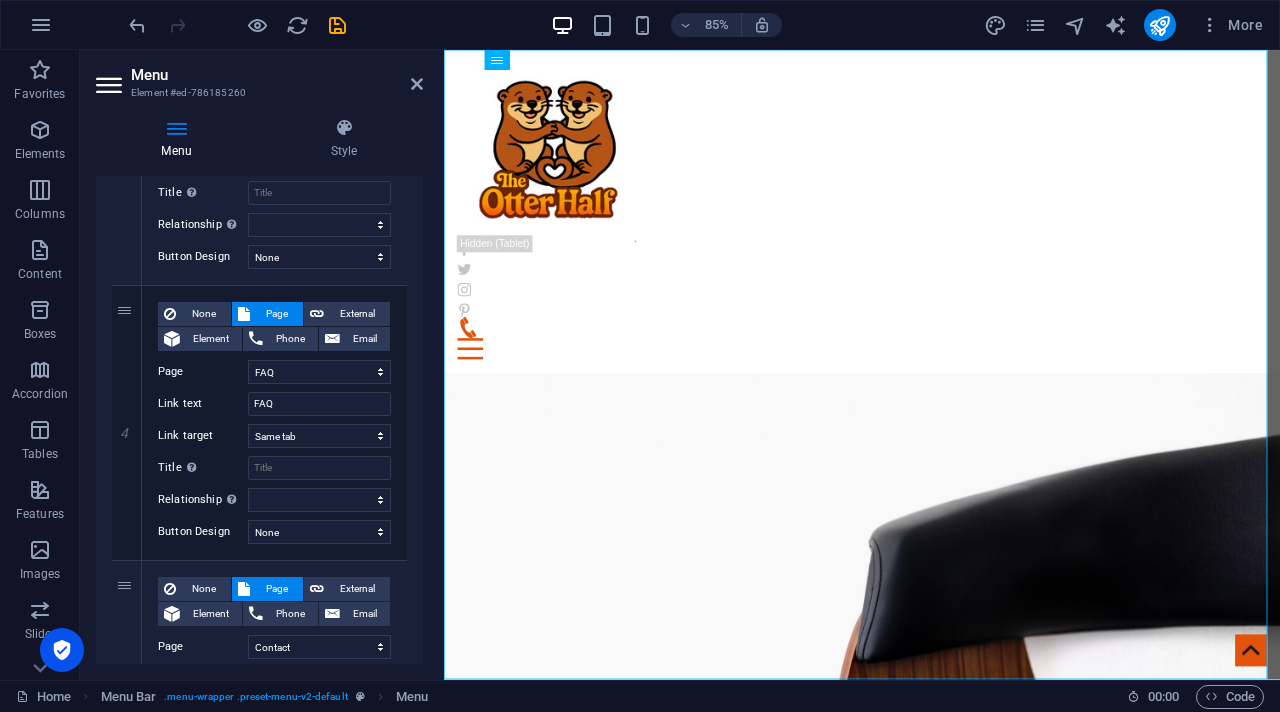 scroll, scrollTop: 1132, scrollLeft: 0, axis: vertical 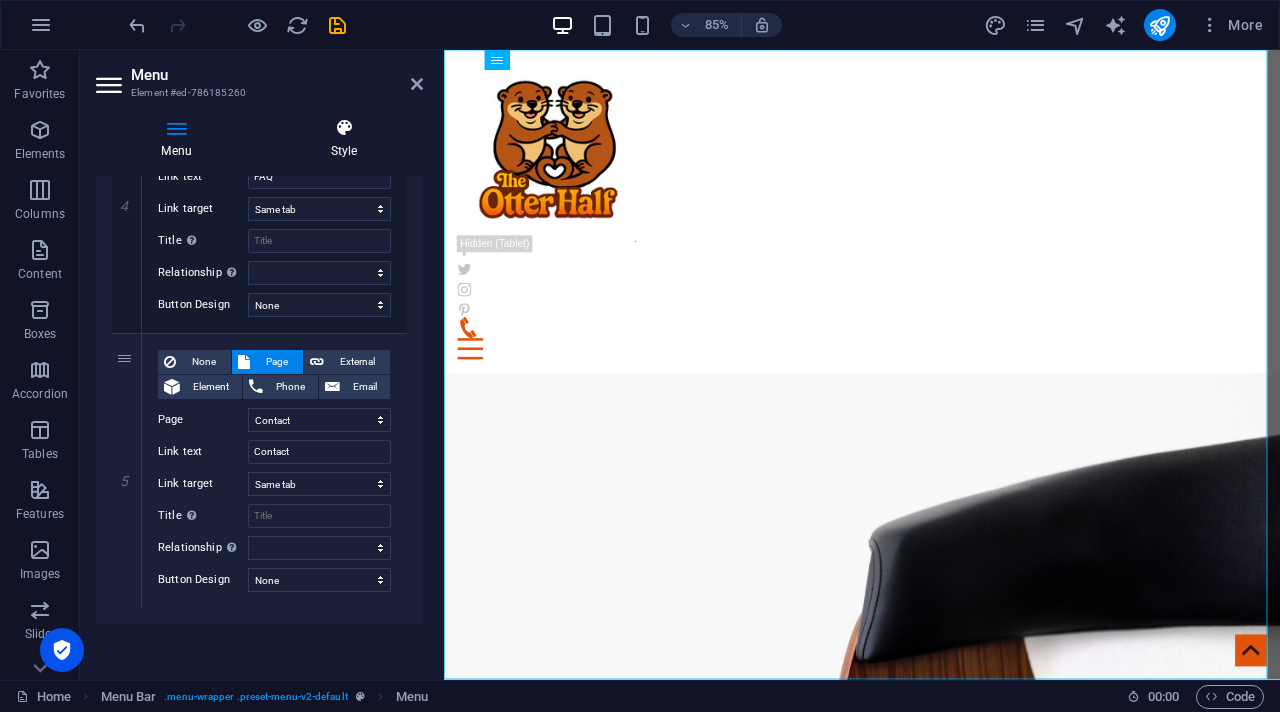 click on "Style" at bounding box center [344, 139] 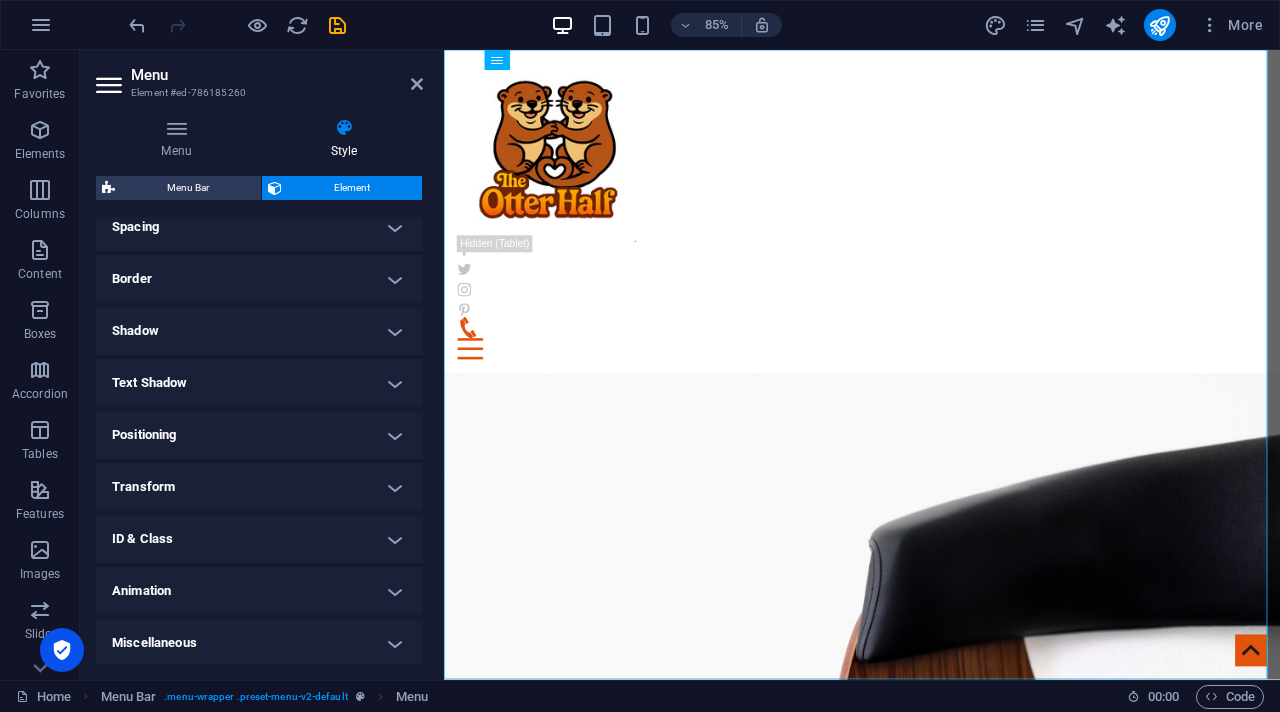 scroll, scrollTop: 398, scrollLeft: 0, axis: vertical 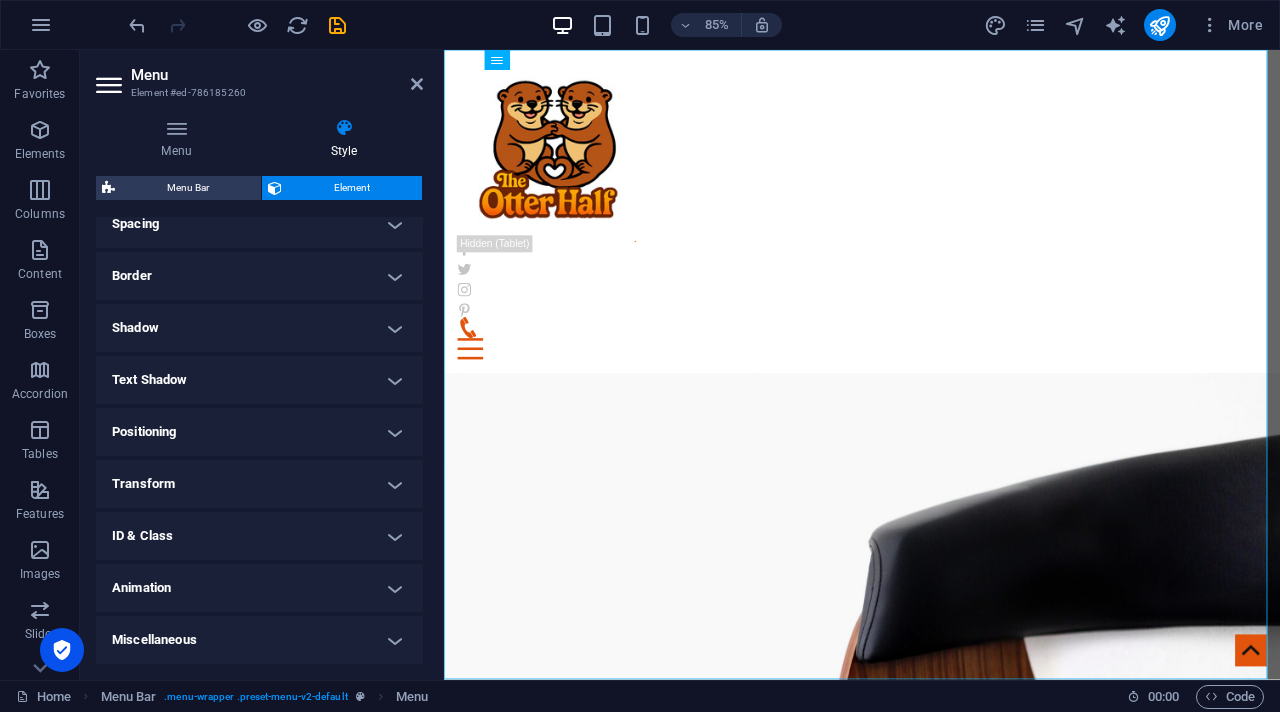 click on "Animation" at bounding box center [259, 588] 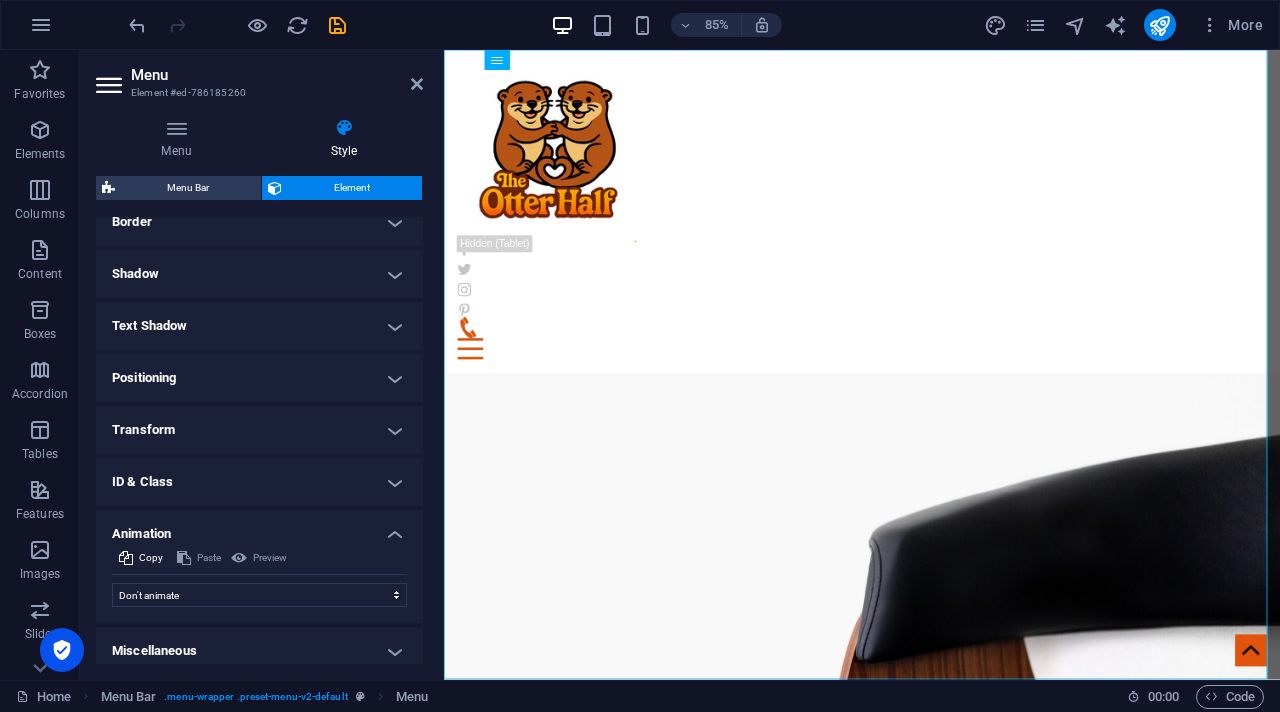 scroll, scrollTop: 463, scrollLeft: 0, axis: vertical 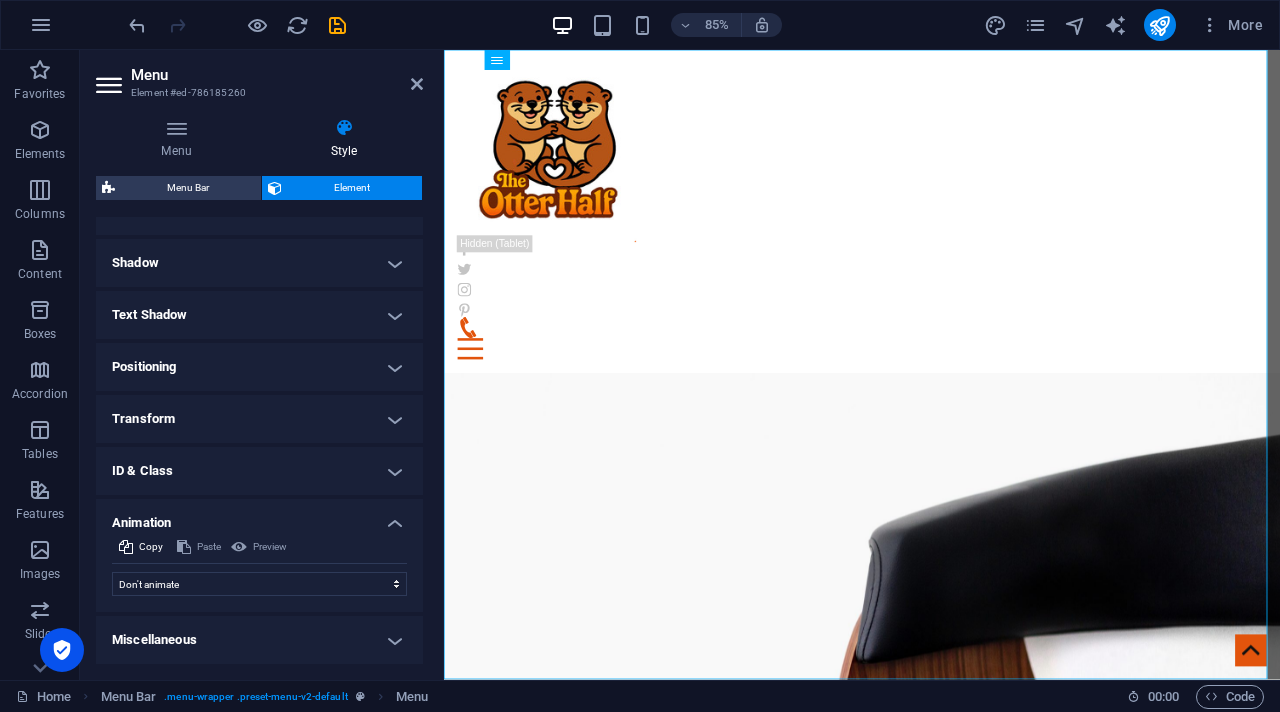 click on "Preview" at bounding box center (259, 547) 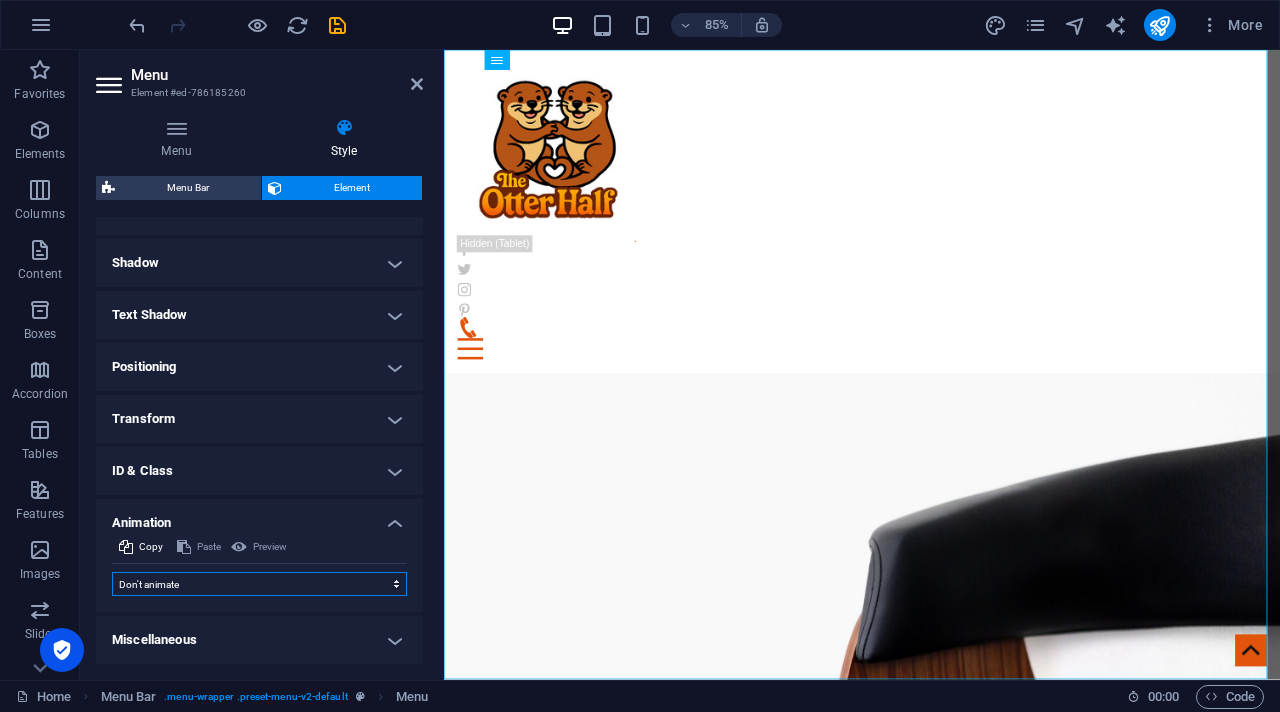 click on "Don't animate Show / Hide Slide up/down Zoom in/out Slide left to right Slide right to left Slide top to bottom Slide bottom to top Pulse Blink Open as overlay" at bounding box center [259, 584] 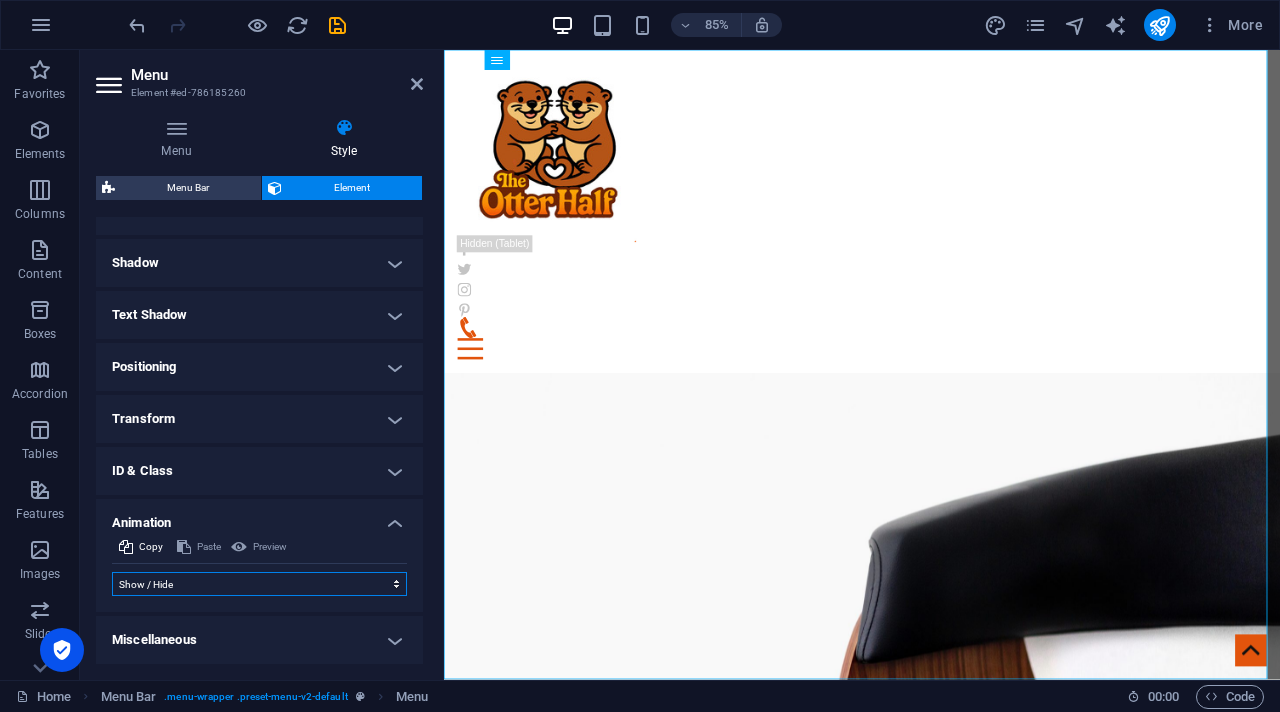 select on "scroll" 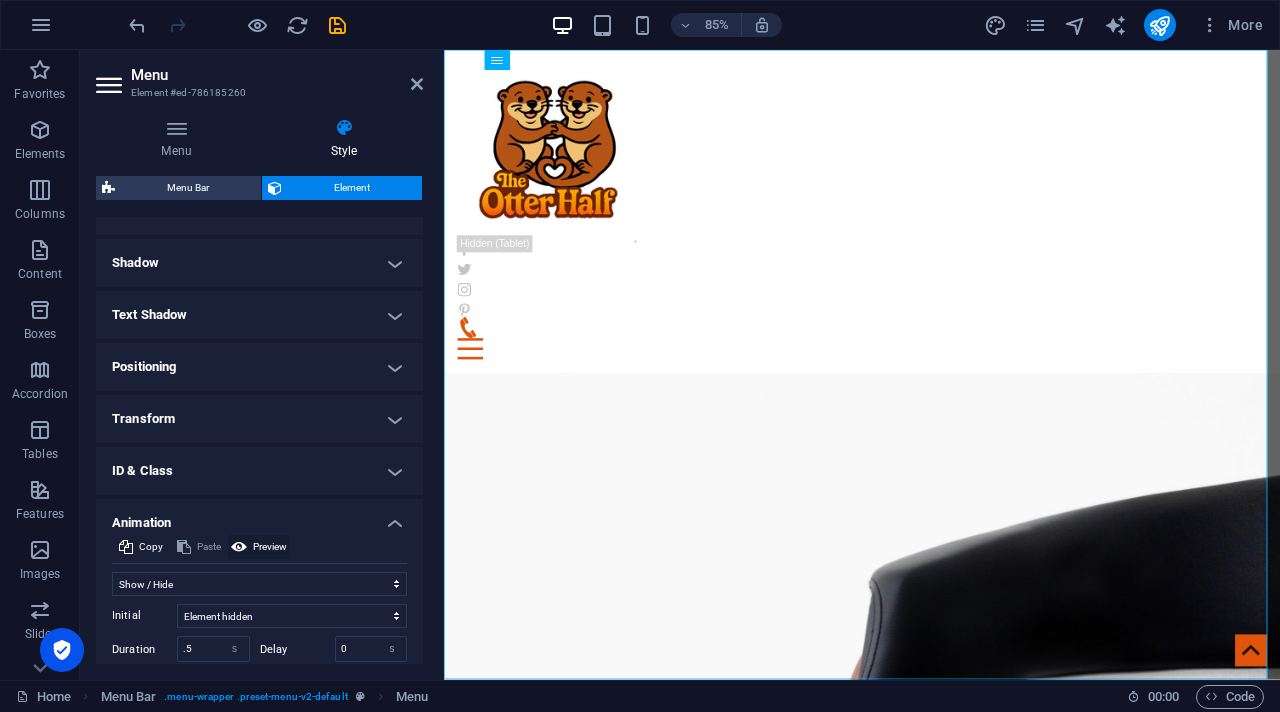 click on "Preview" at bounding box center [270, 547] 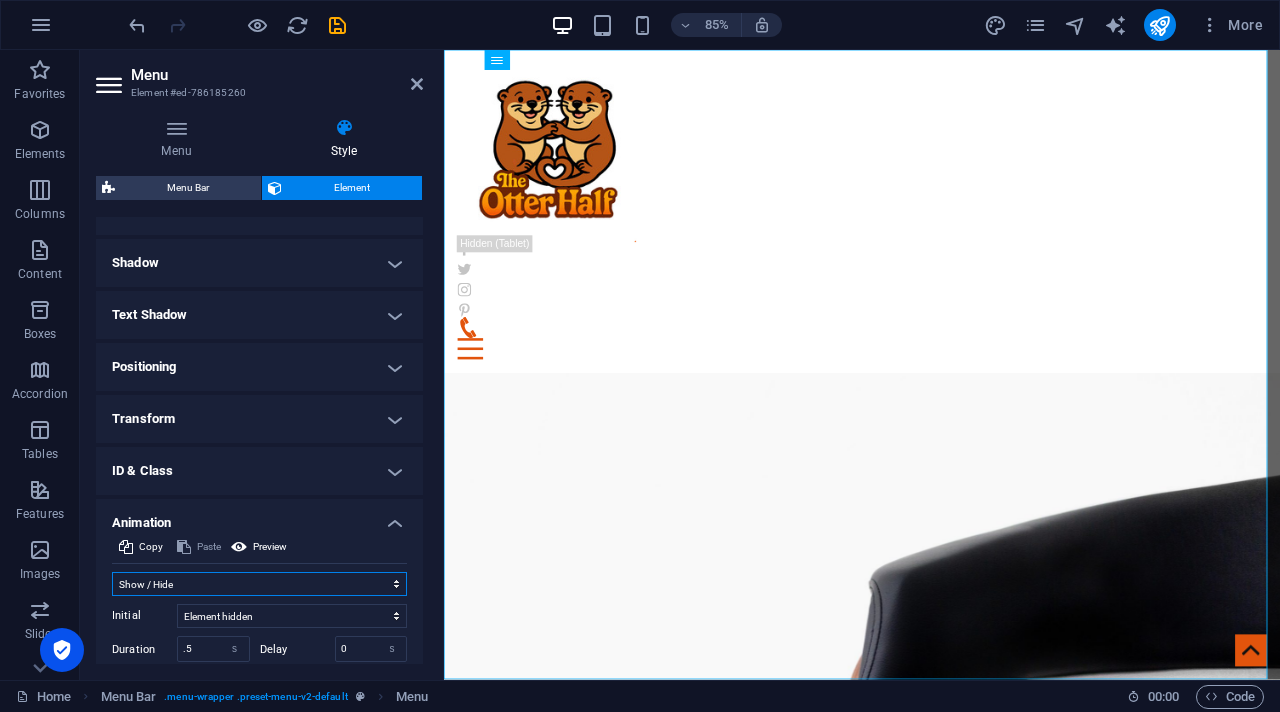 click on "Don't animate Show / Hide Slide up/down Zoom in/out Slide left to right Slide right to left Slide top to bottom Slide bottom to top Pulse Blink Open as overlay" at bounding box center [259, 584] 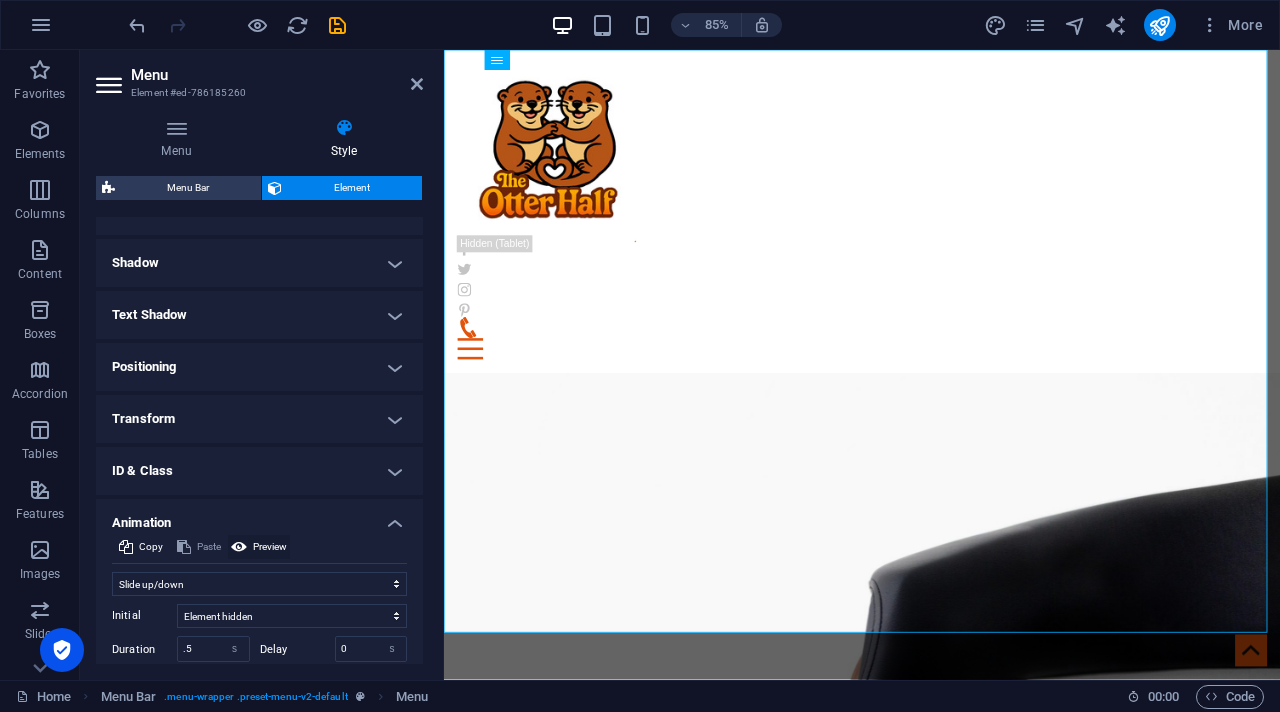 click on "Preview" at bounding box center [270, 547] 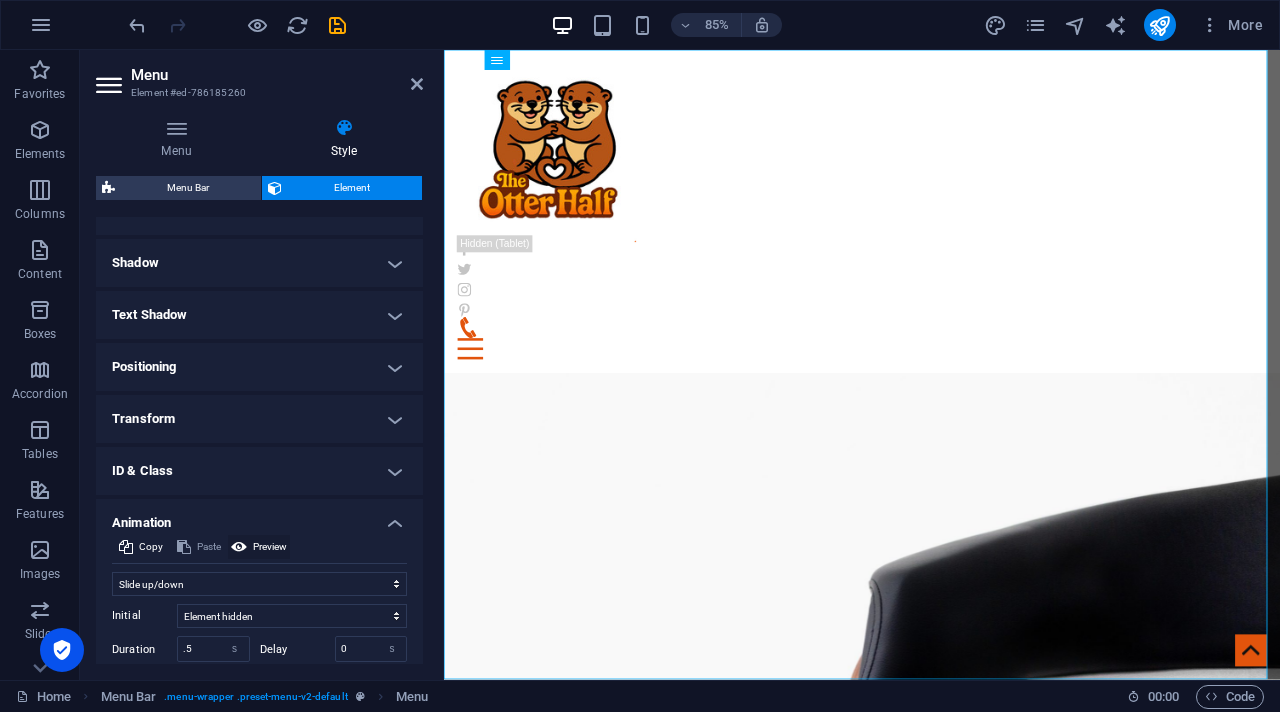 click on "Preview" at bounding box center [270, 547] 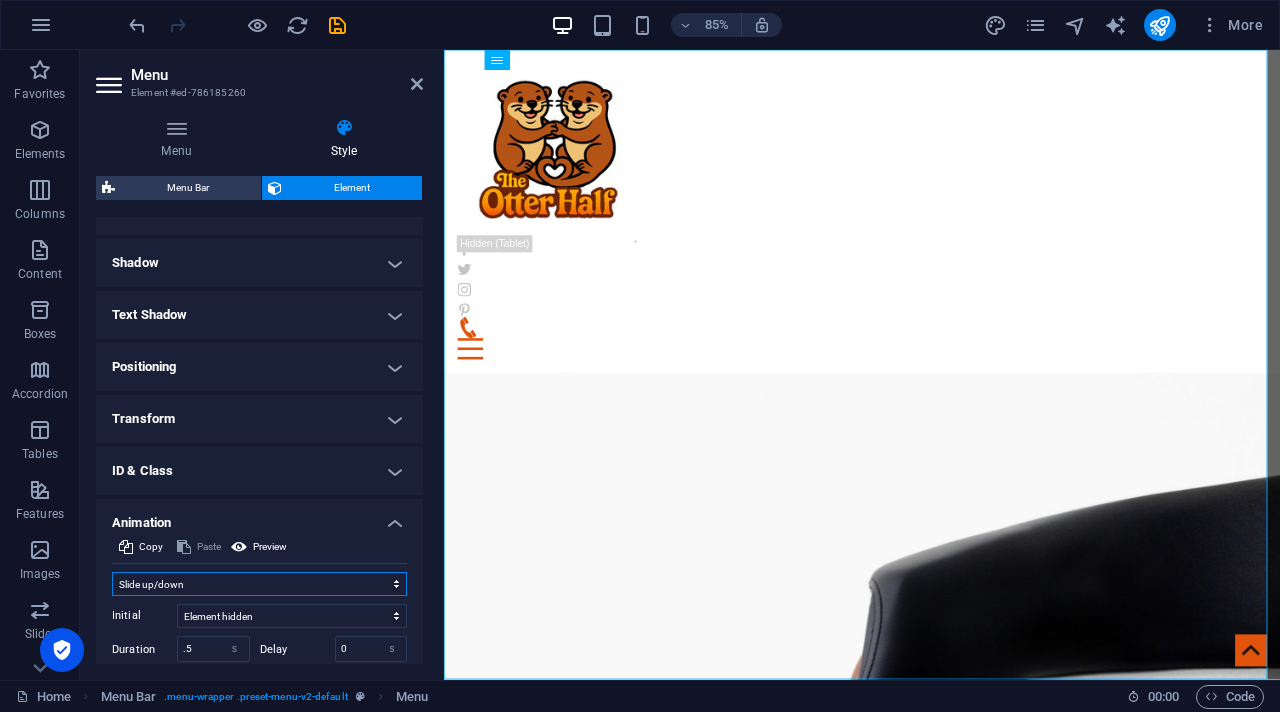 click on "Don't animate Show / Hide Slide up/down Zoom in/out Slide left to right Slide right to left Slide top to bottom Slide bottom to top Pulse Blink Open as overlay" at bounding box center (259, 584) 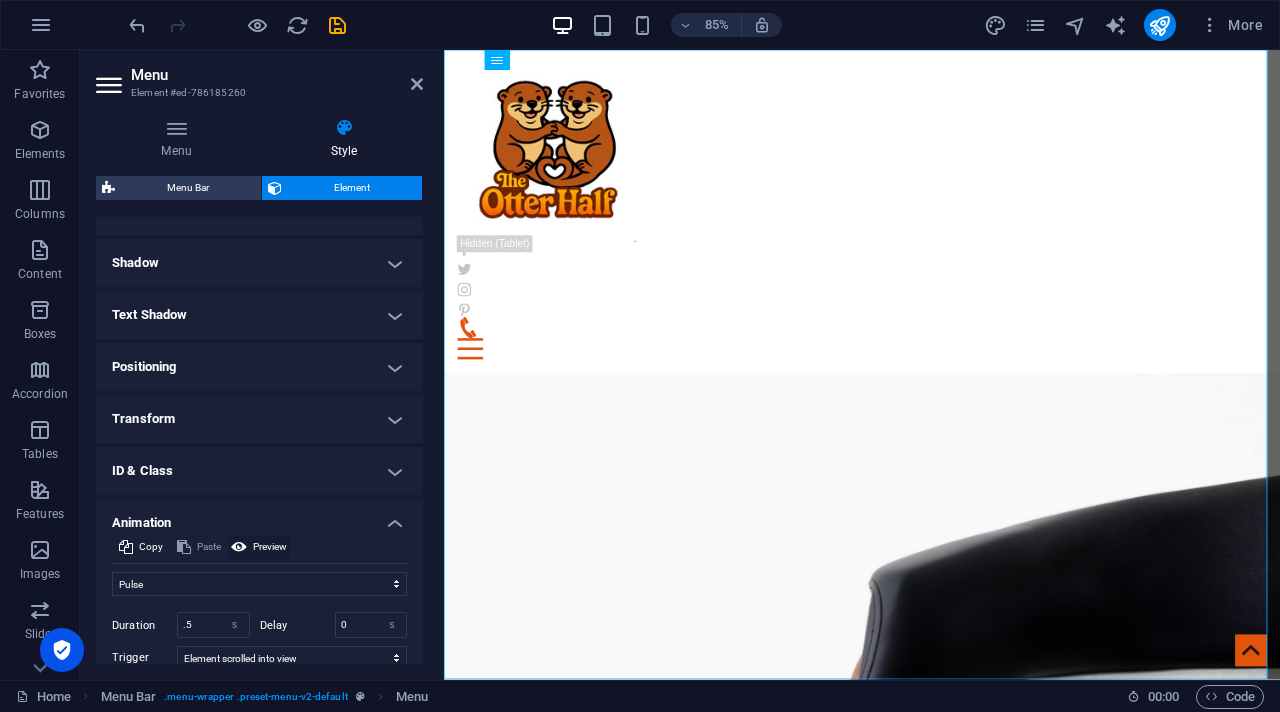 click on "Preview" at bounding box center [270, 547] 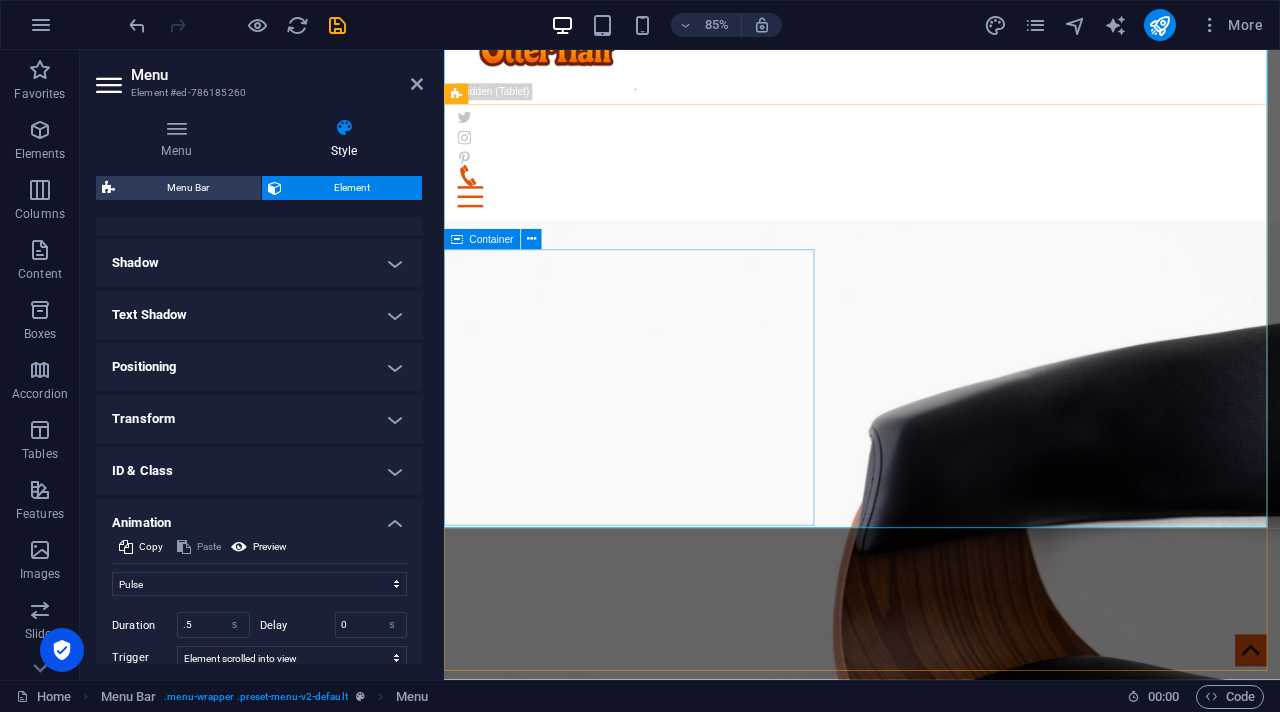 scroll, scrollTop: 195, scrollLeft: 0, axis: vertical 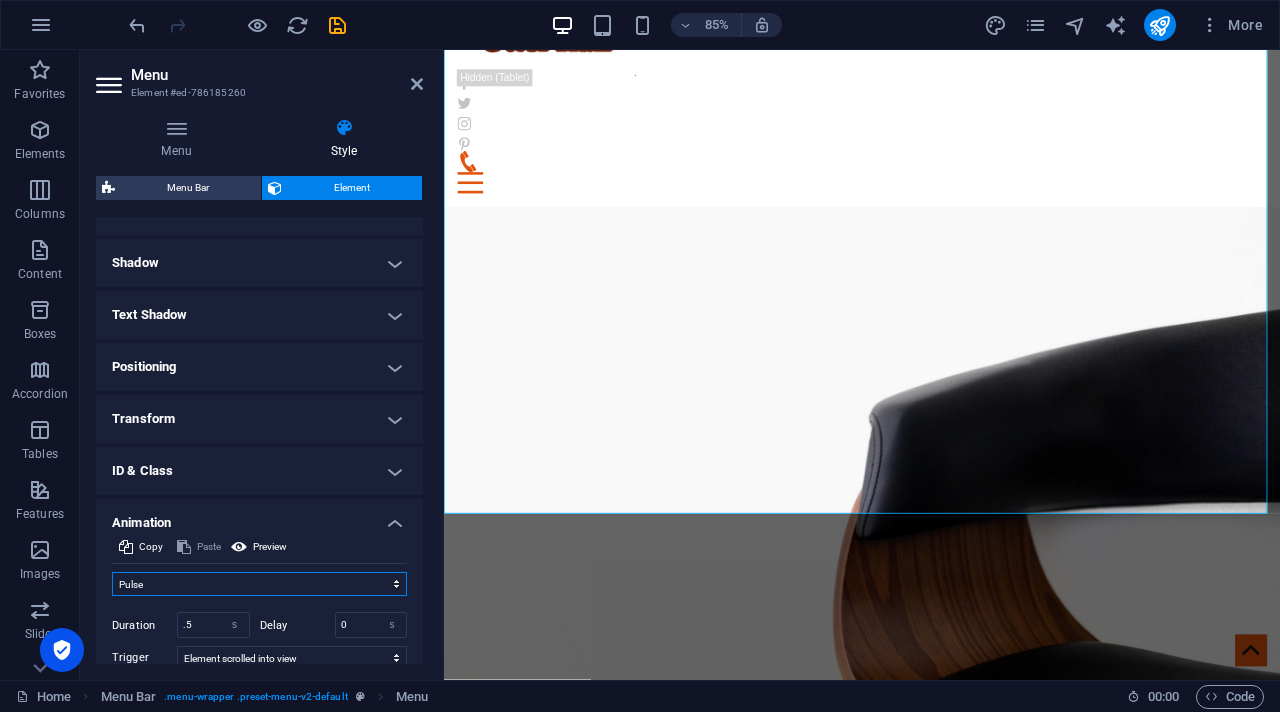 click on "Don't animate Show / Hide Slide up/down Zoom in/out Slide left to right Slide right to left Slide top to bottom Slide bottom to top Pulse Blink Open as overlay" at bounding box center (259, 584) 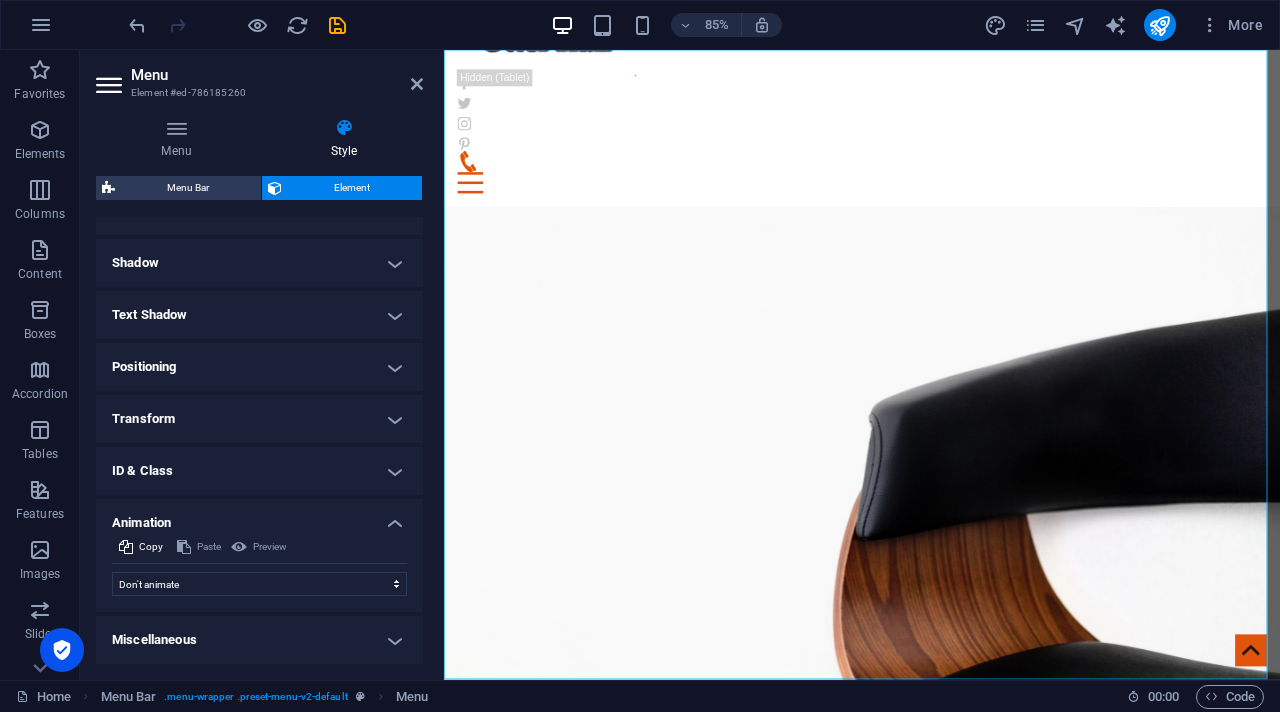 click on "Miscellaneous" at bounding box center (259, 640) 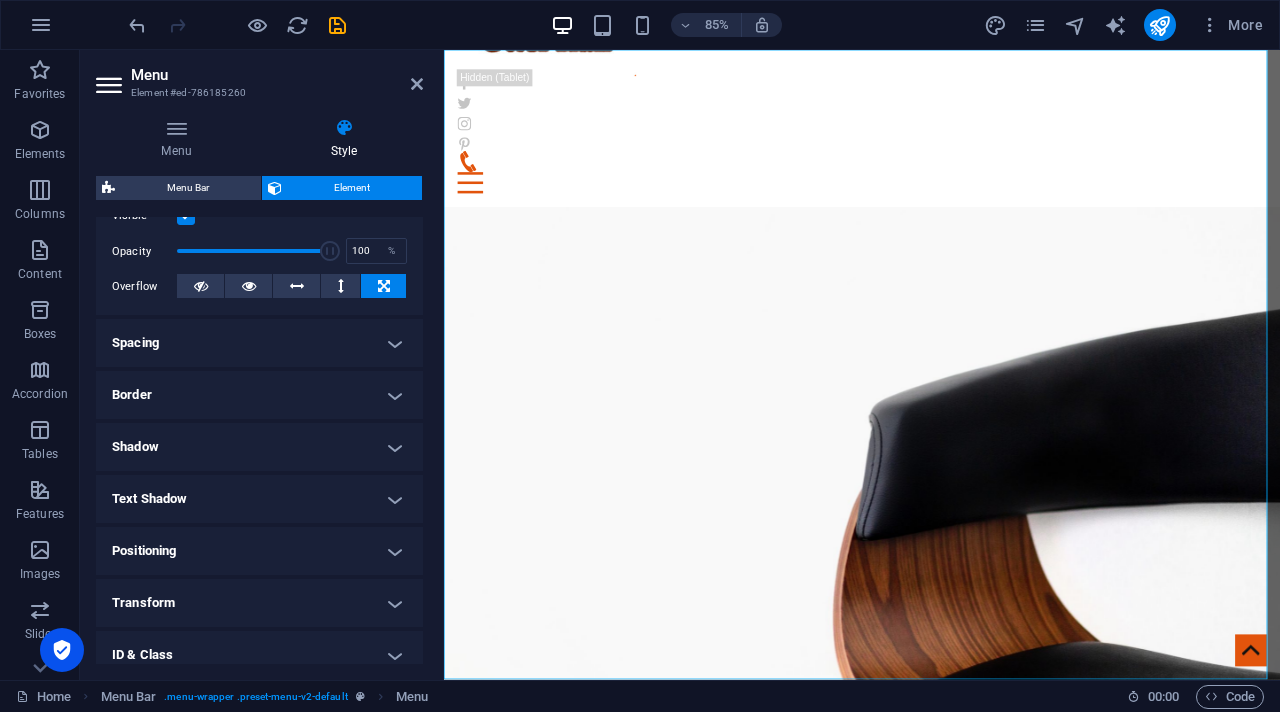 scroll, scrollTop: 266, scrollLeft: 0, axis: vertical 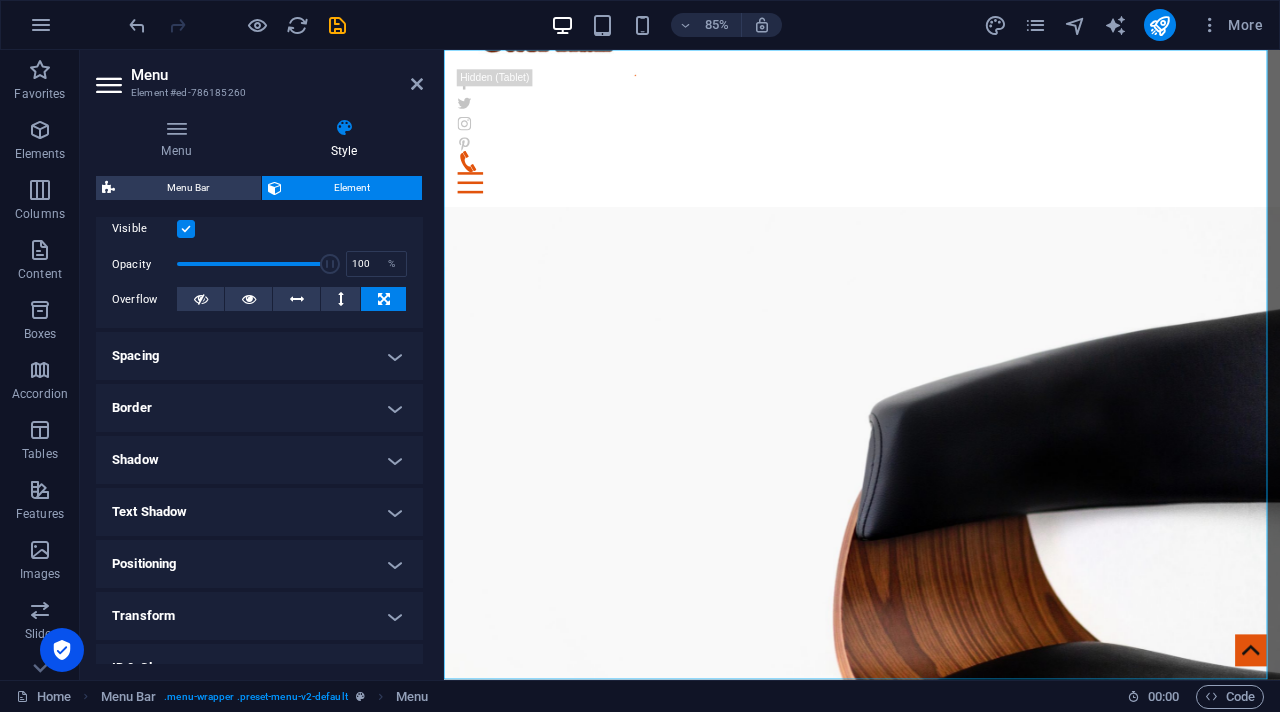 click on "Border" at bounding box center (259, 408) 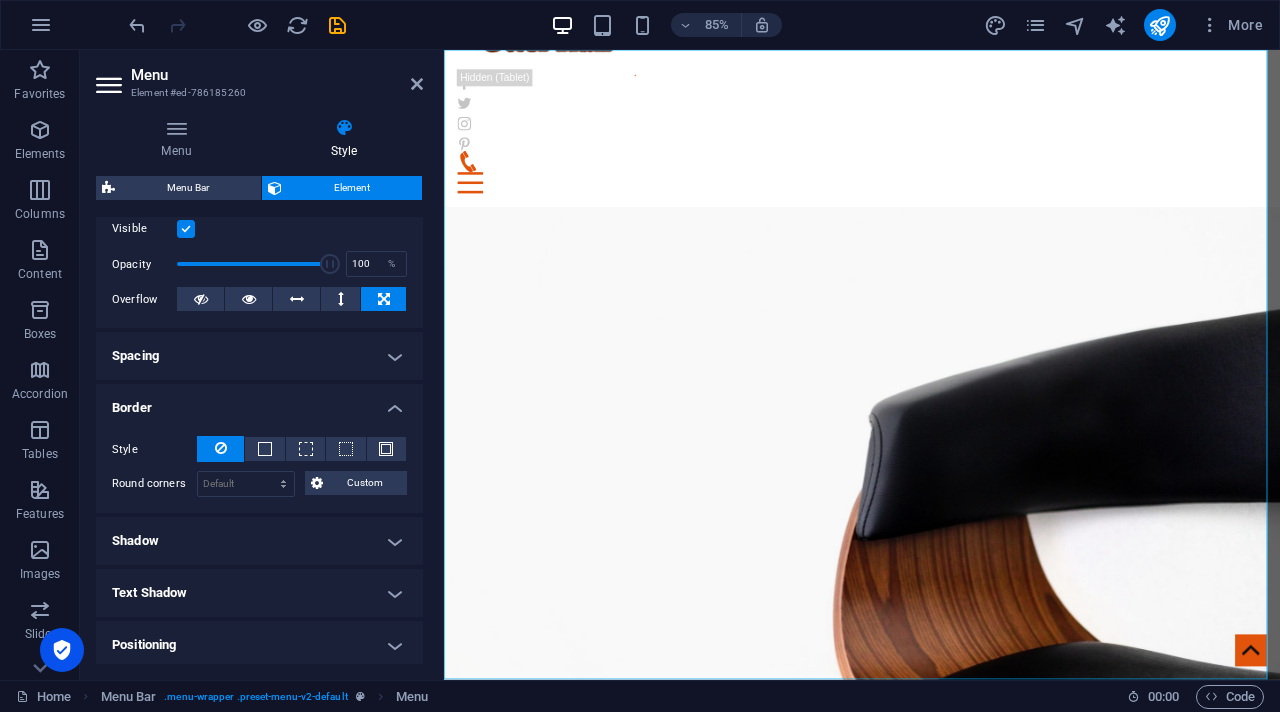 click on "Spacing" at bounding box center [259, 356] 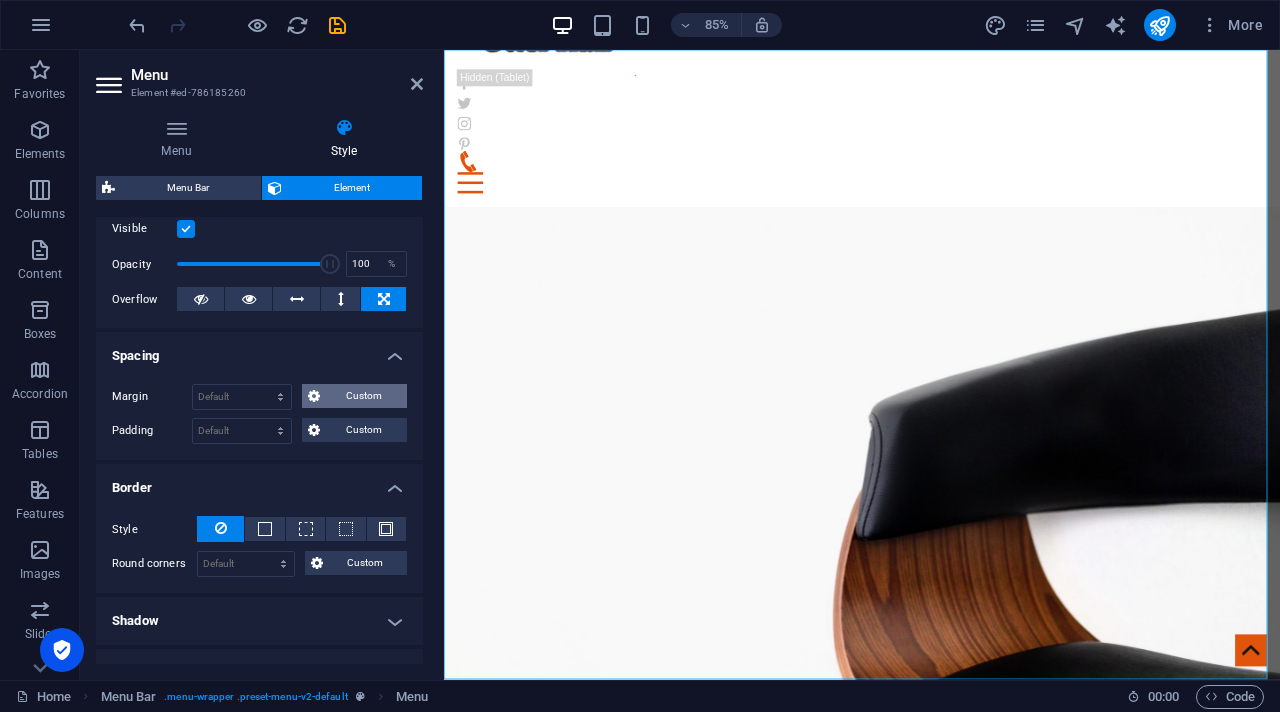 scroll, scrollTop: 0, scrollLeft: 0, axis: both 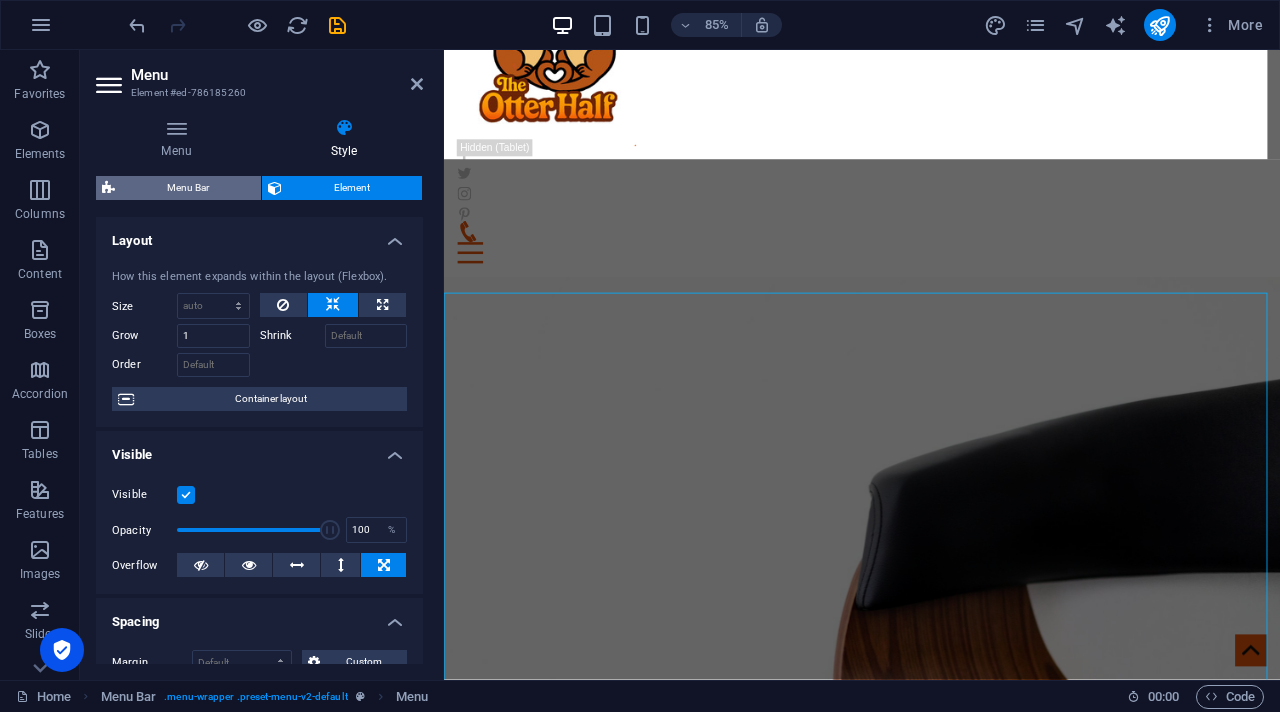click on "Menu Bar" at bounding box center [188, 188] 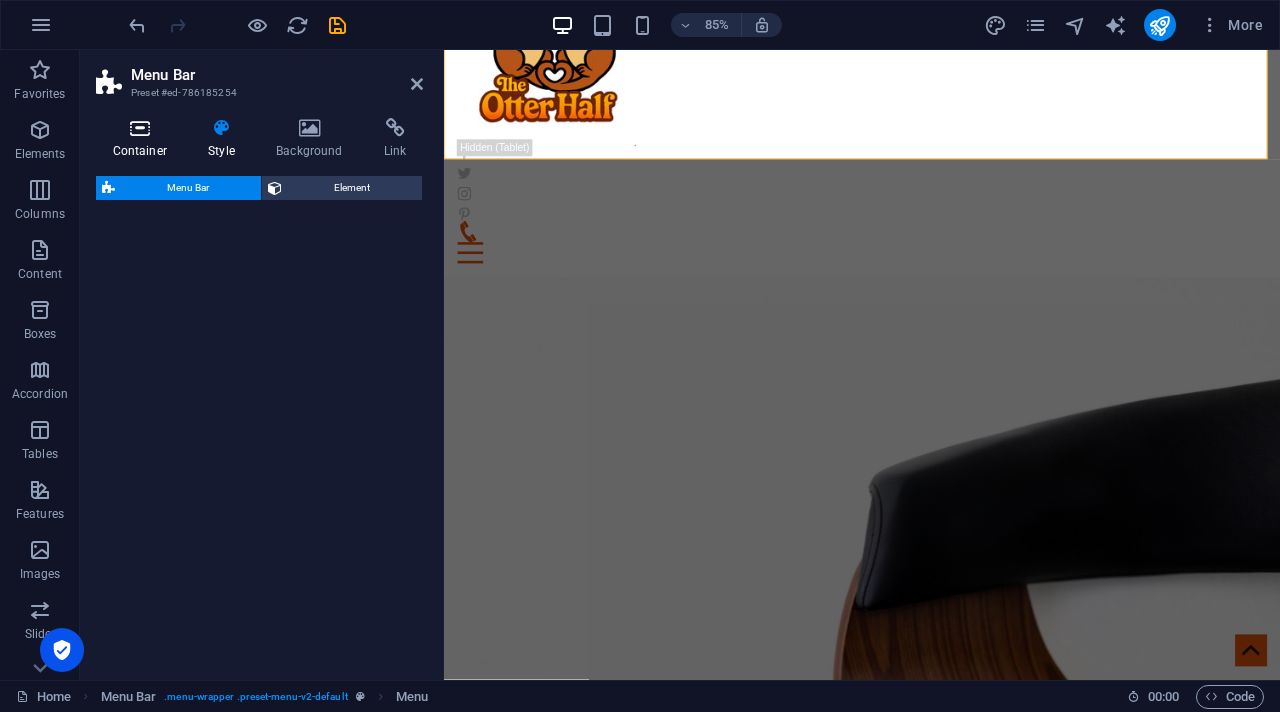 select on "rem" 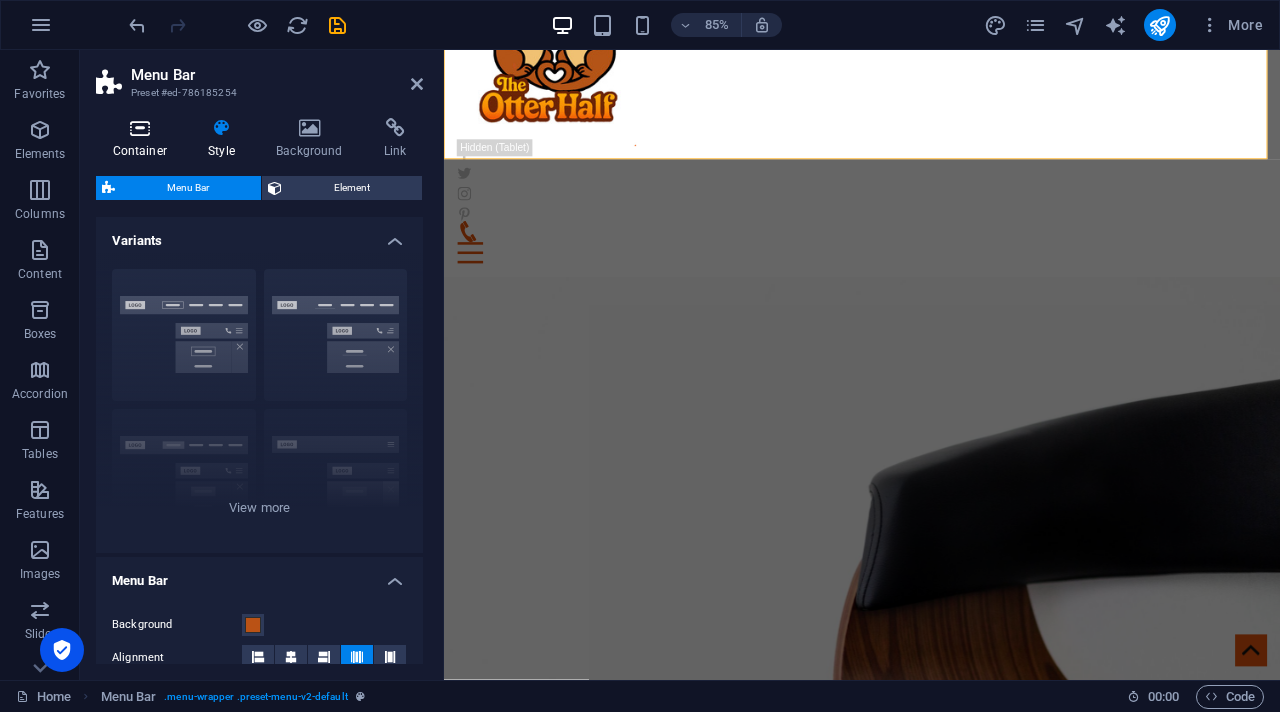 click at bounding box center [140, 128] 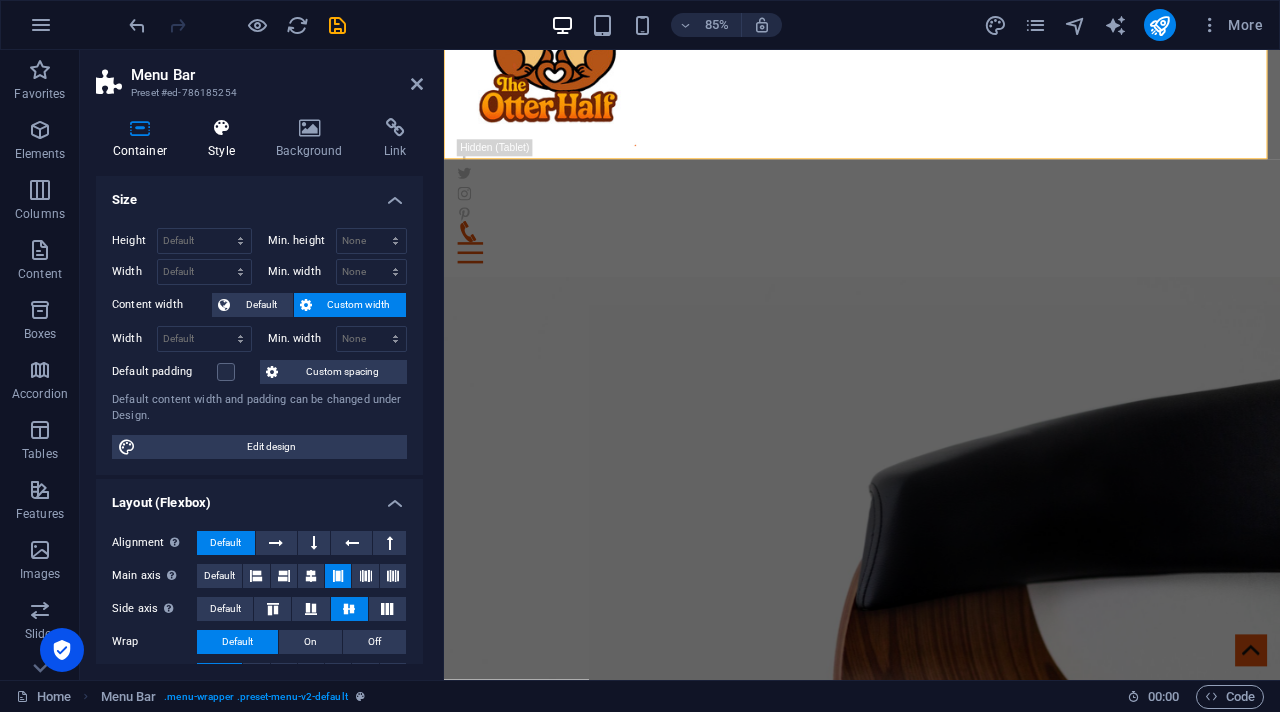 click on "Style" at bounding box center [226, 139] 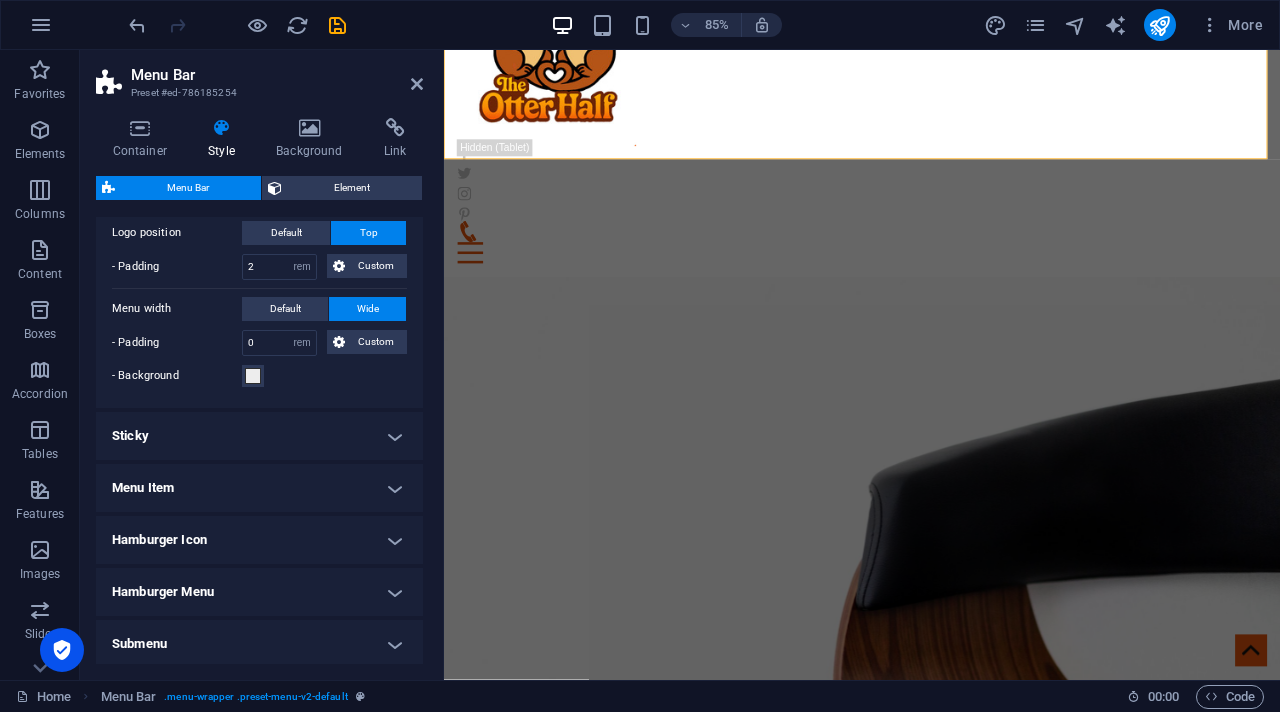 scroll, scrollTop: 576, scrollLeft: 0, axis: vertical 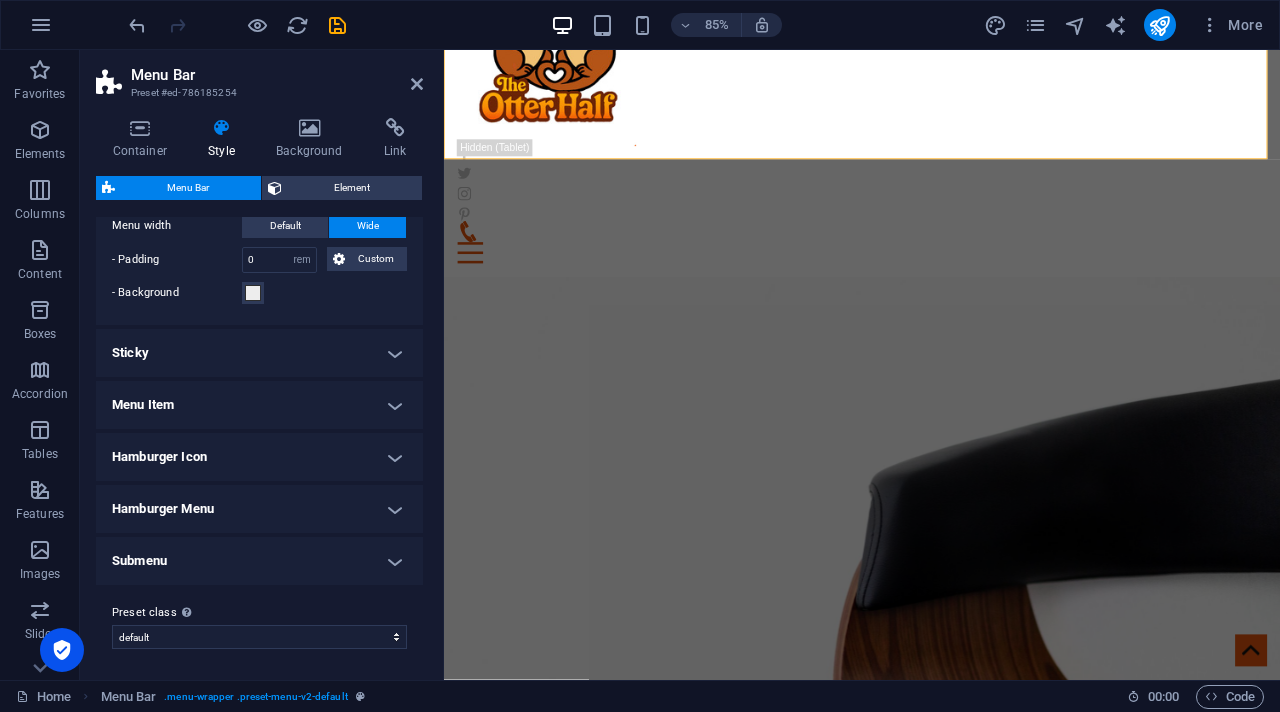 click on "Menu Item" at bounding box center [259, 405] 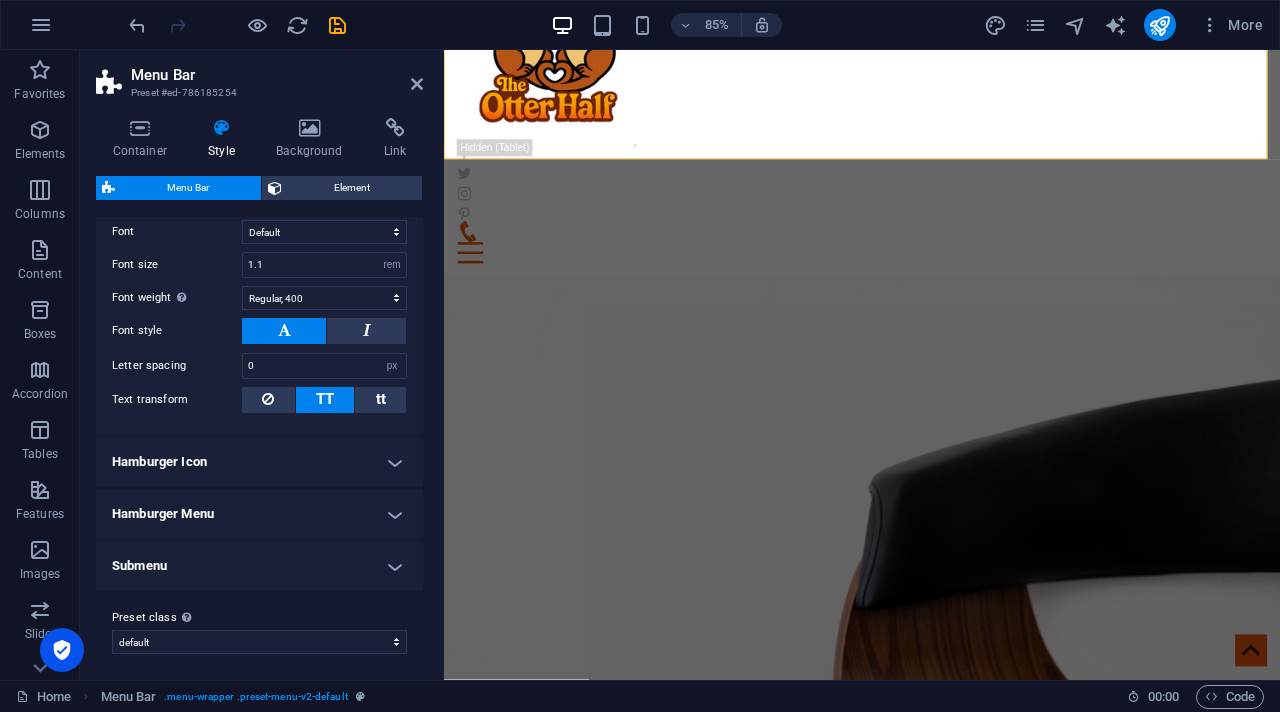 scroll, scrollTop: 1060, scrollLeft: 0, axis: vertical 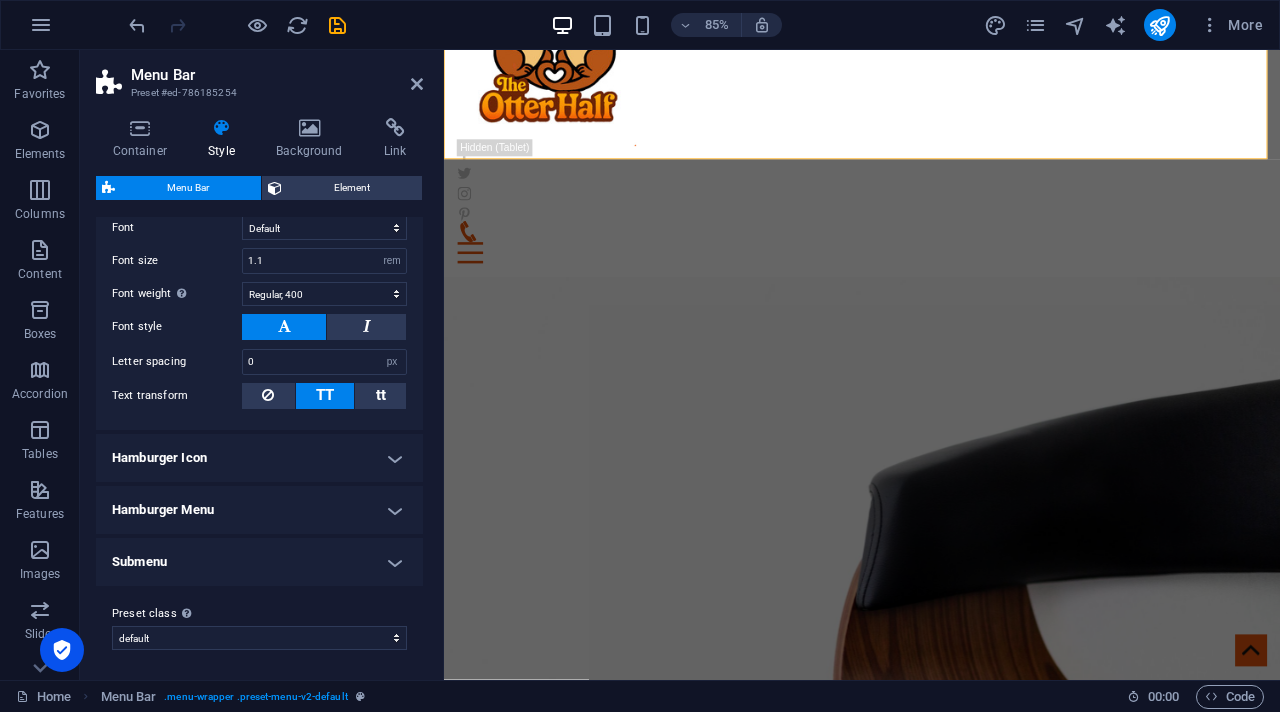 click on "Hamburger Menu" at bounding box center (259, 510) 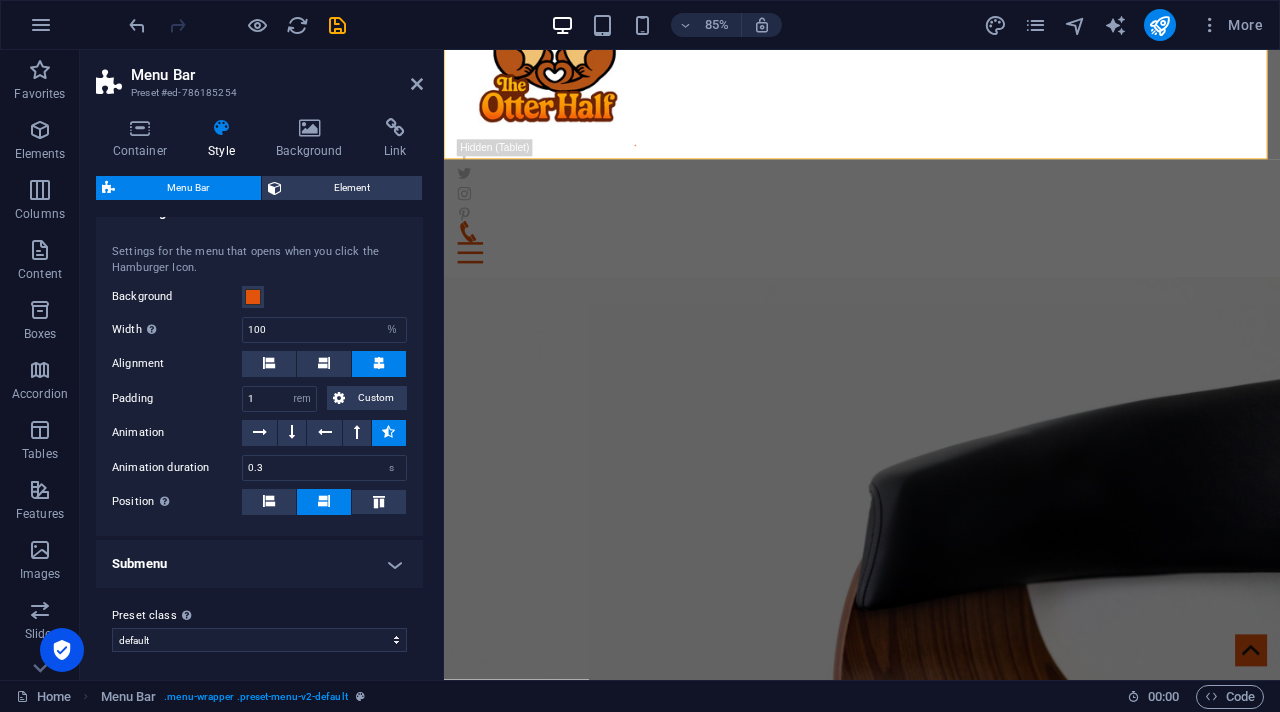 scroll, scrollTop: 1358, scrollLeft: 0, axis: vertical 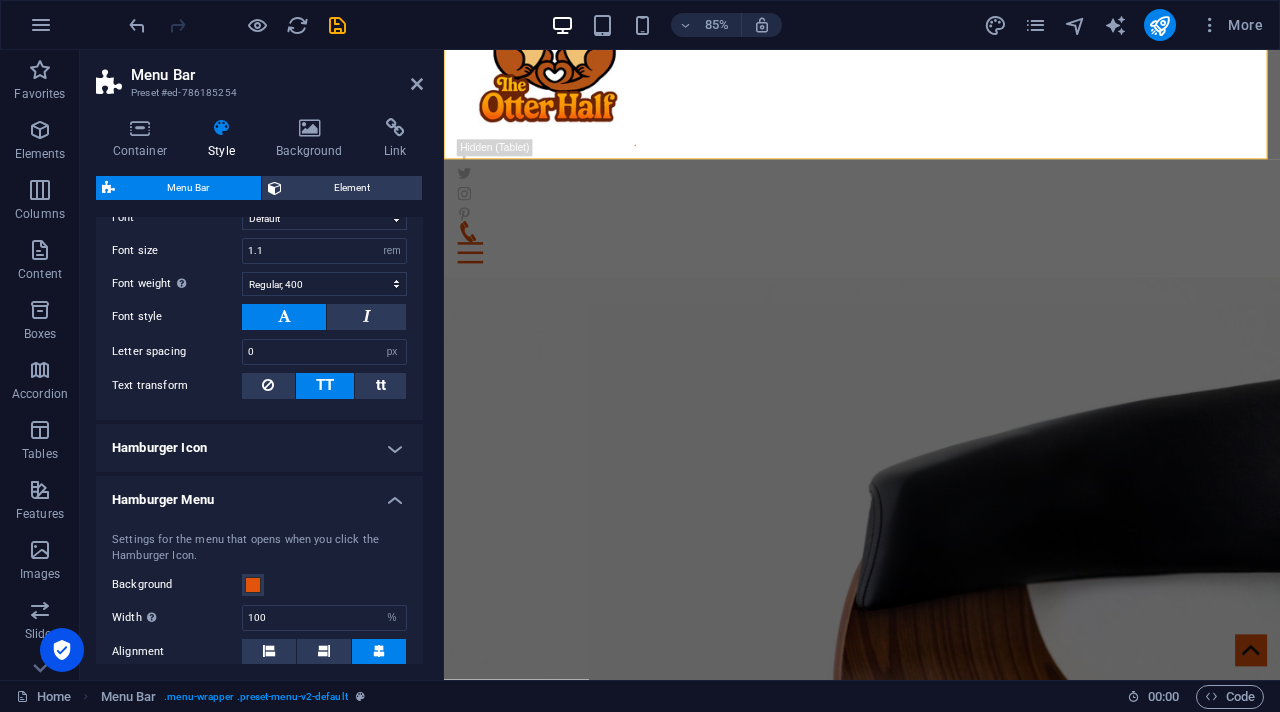 click on "Hamburger Icon" at bounding box center (259, 448) 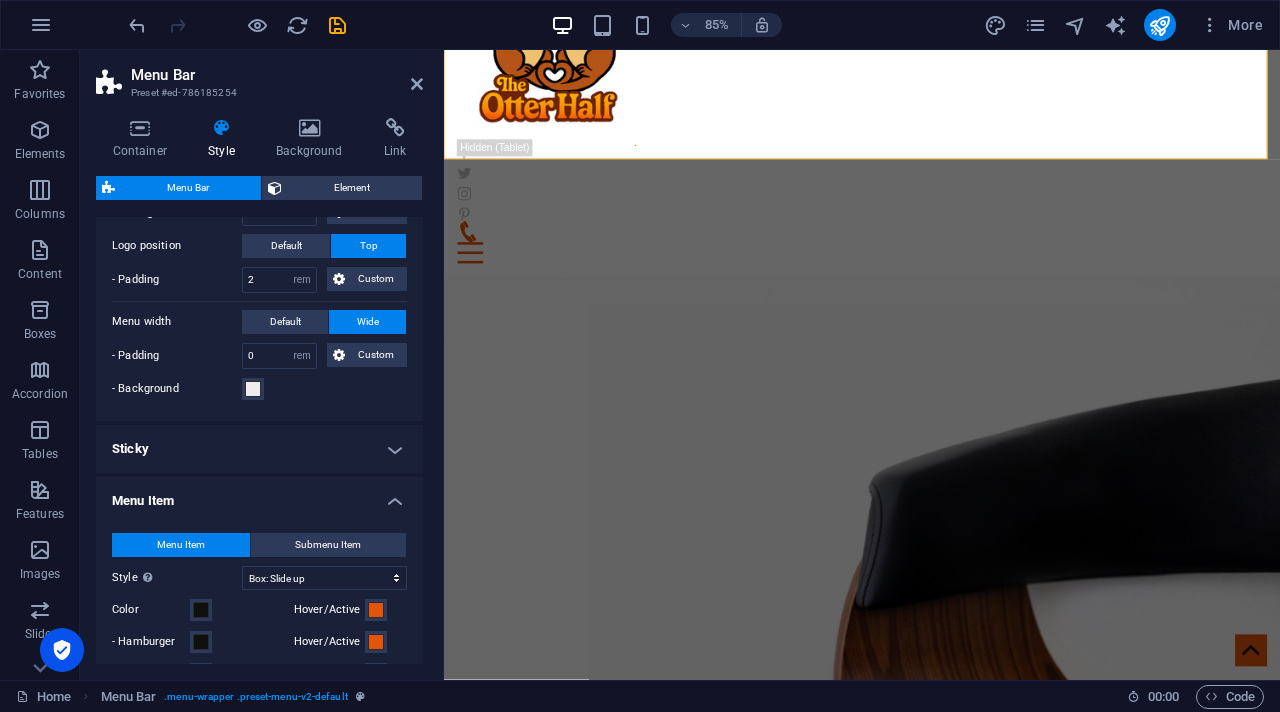scroll, scrollTop: 438, scrollLeft: 0, axis: vertical 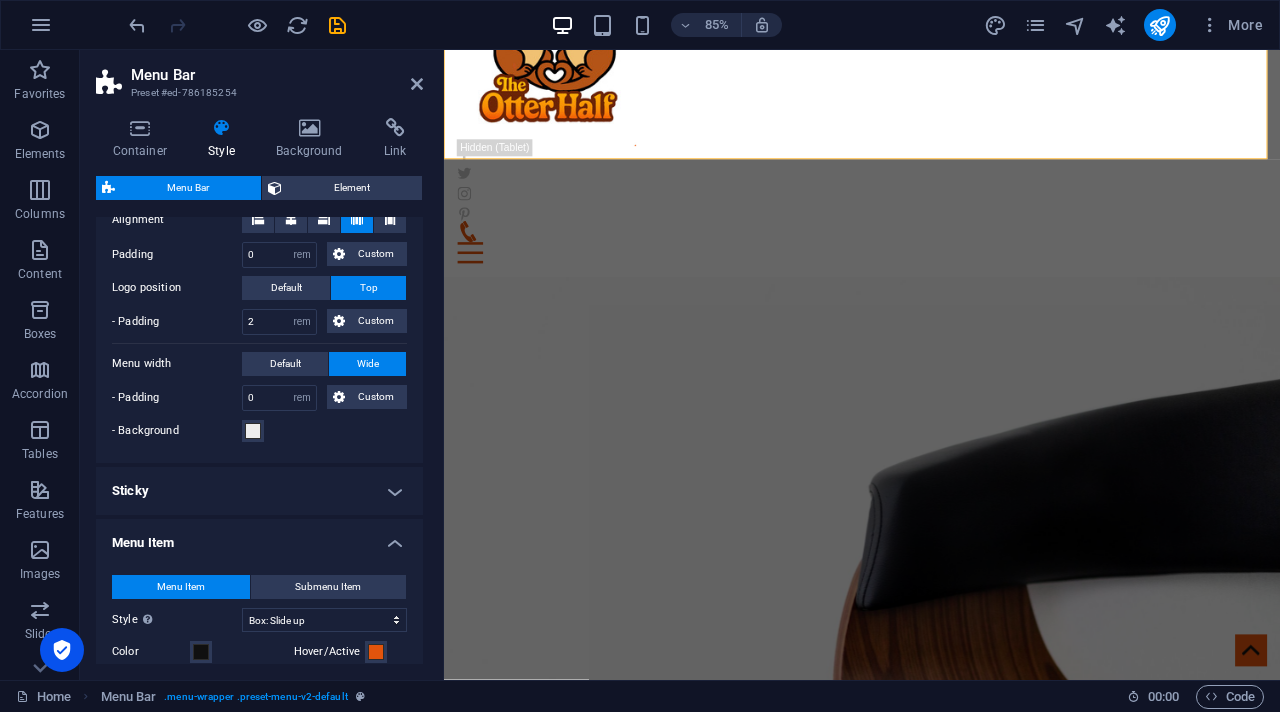 click on "Sticky" at bounding box center [259, 491] 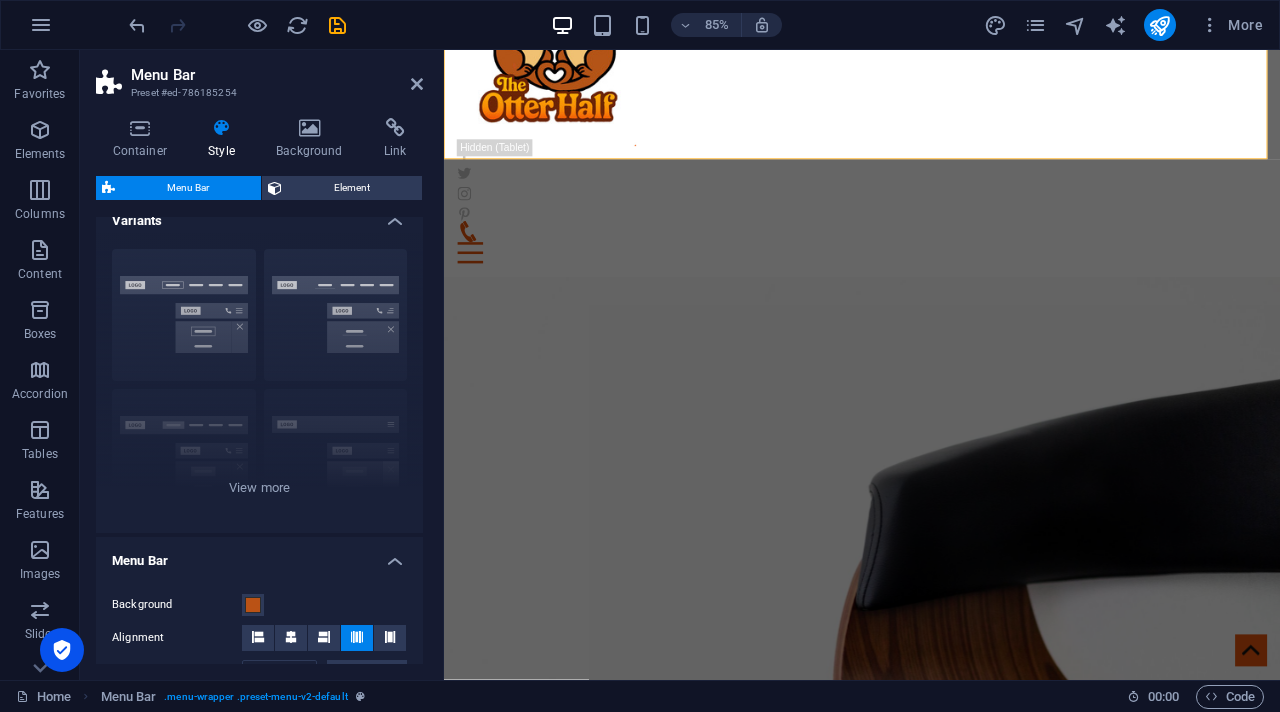 scroll, scrollTop: 0, scrollLeft: 0, axis: both 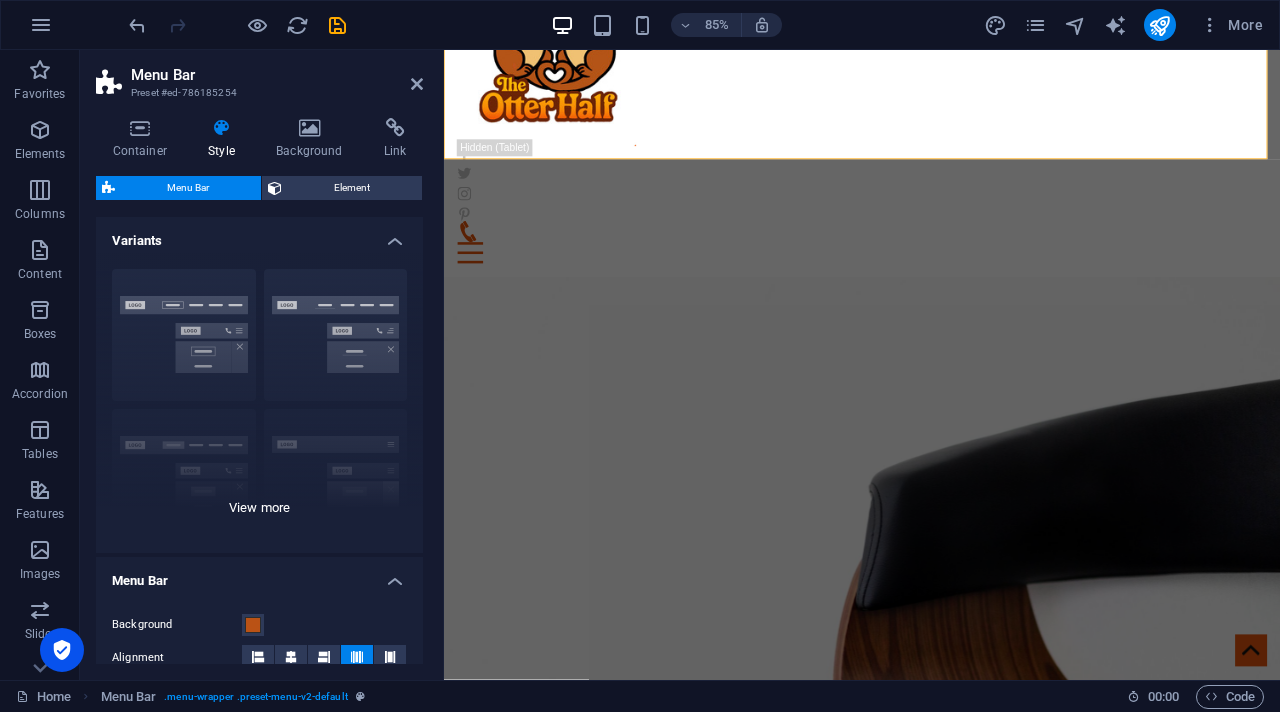 click on "Border Centered Default Fixed Loki Trigger Wide XXL" at bounding box center (259, 403) 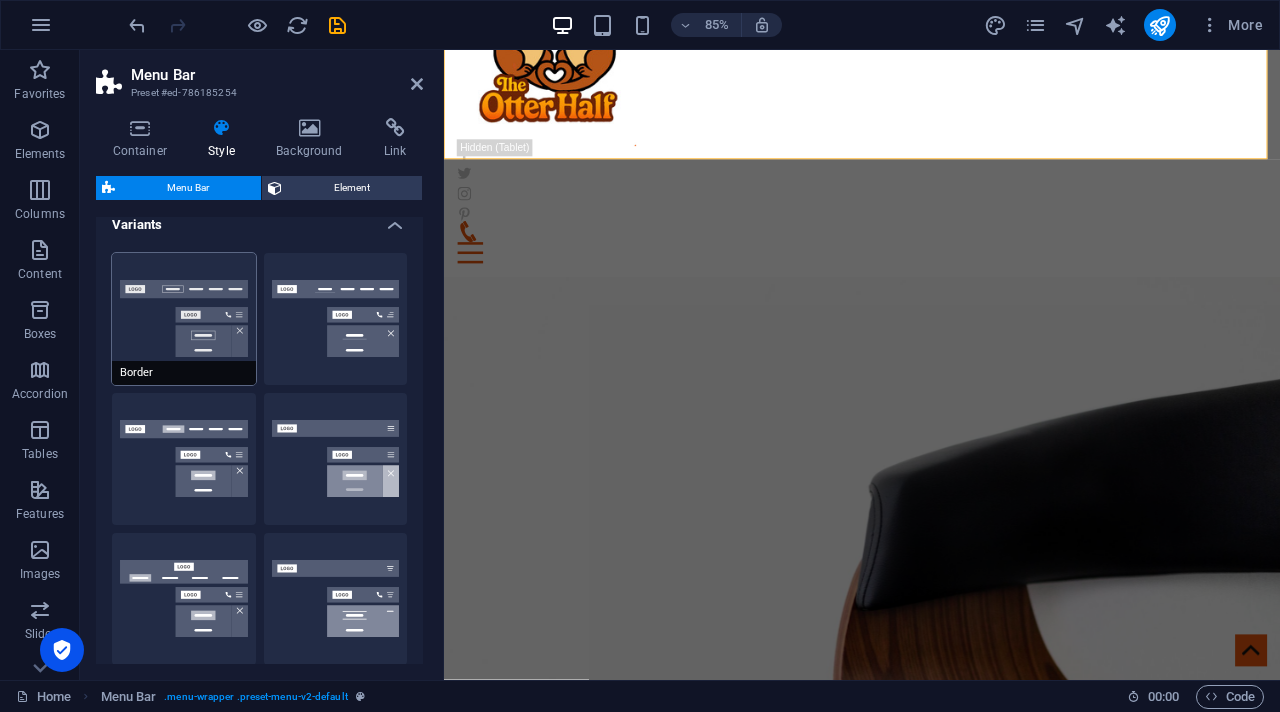 scroll, scrollTop: 0, scrollLeft: 0, axis: both 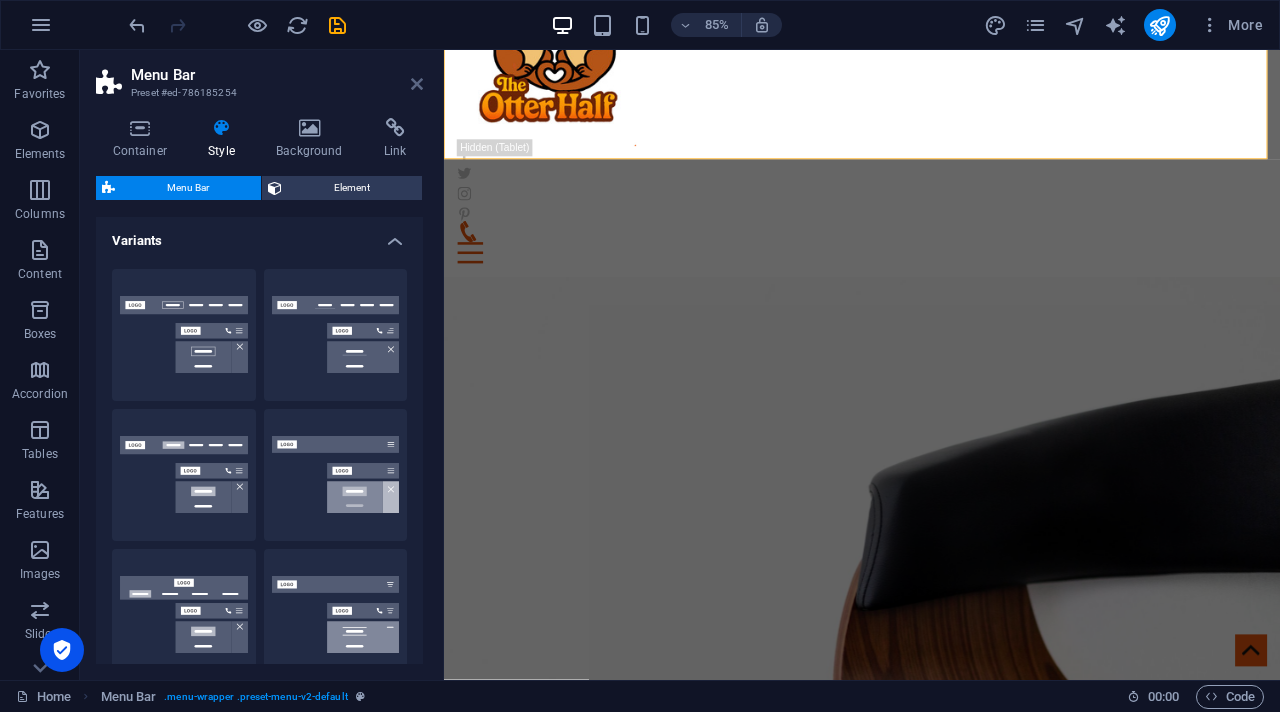 click at bounding box center (417, 84) 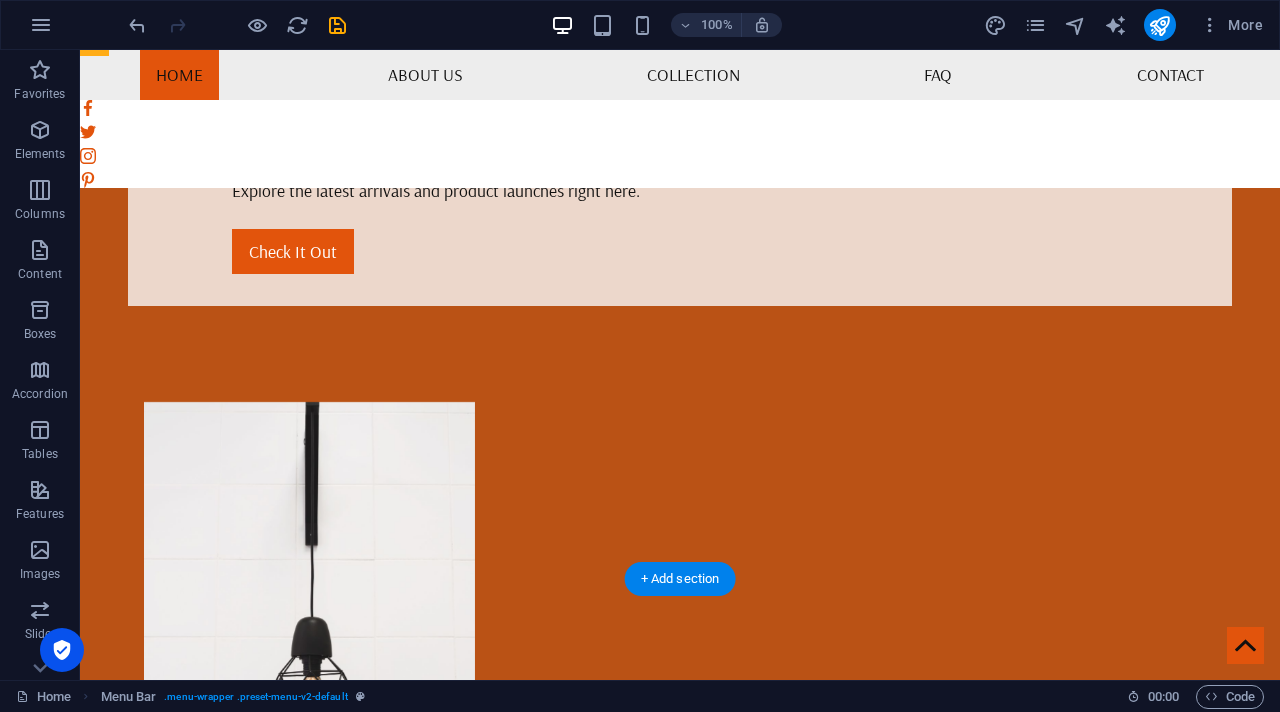 scroll, scrollTop: 583, scrollLeft: 0, axis: vertical 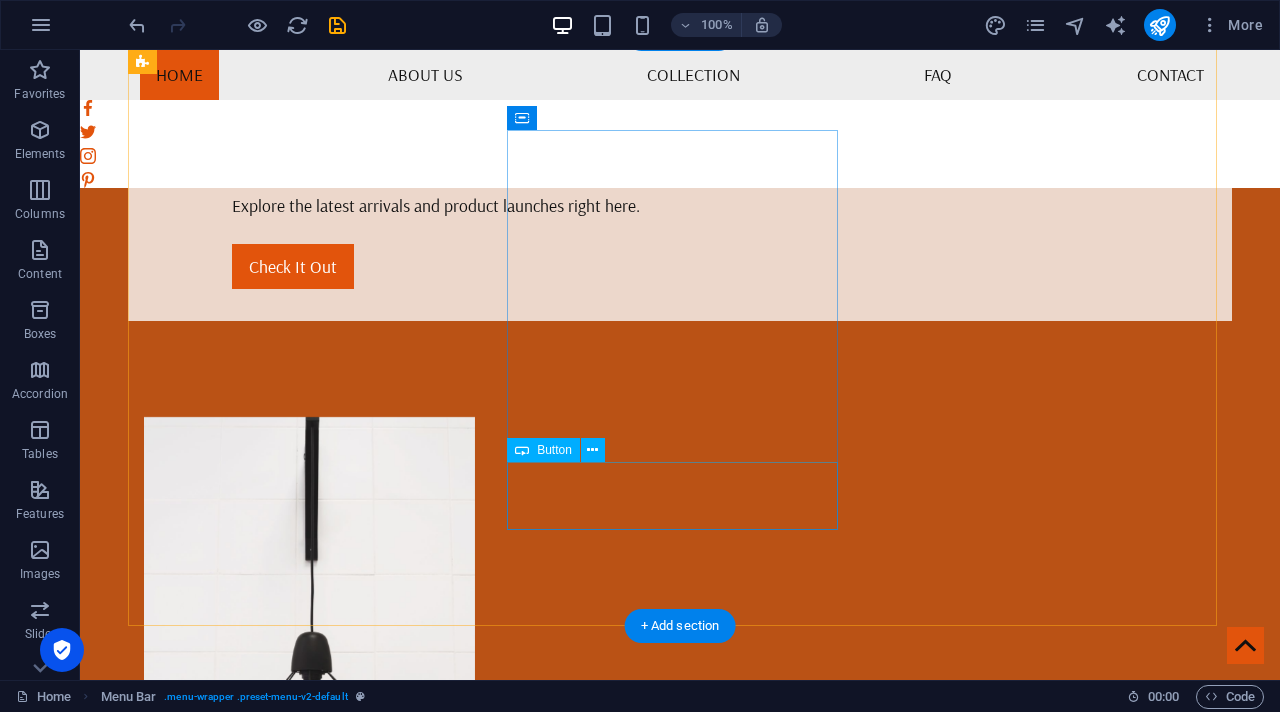 click on "Custom" at bounding box center [309, 1335] 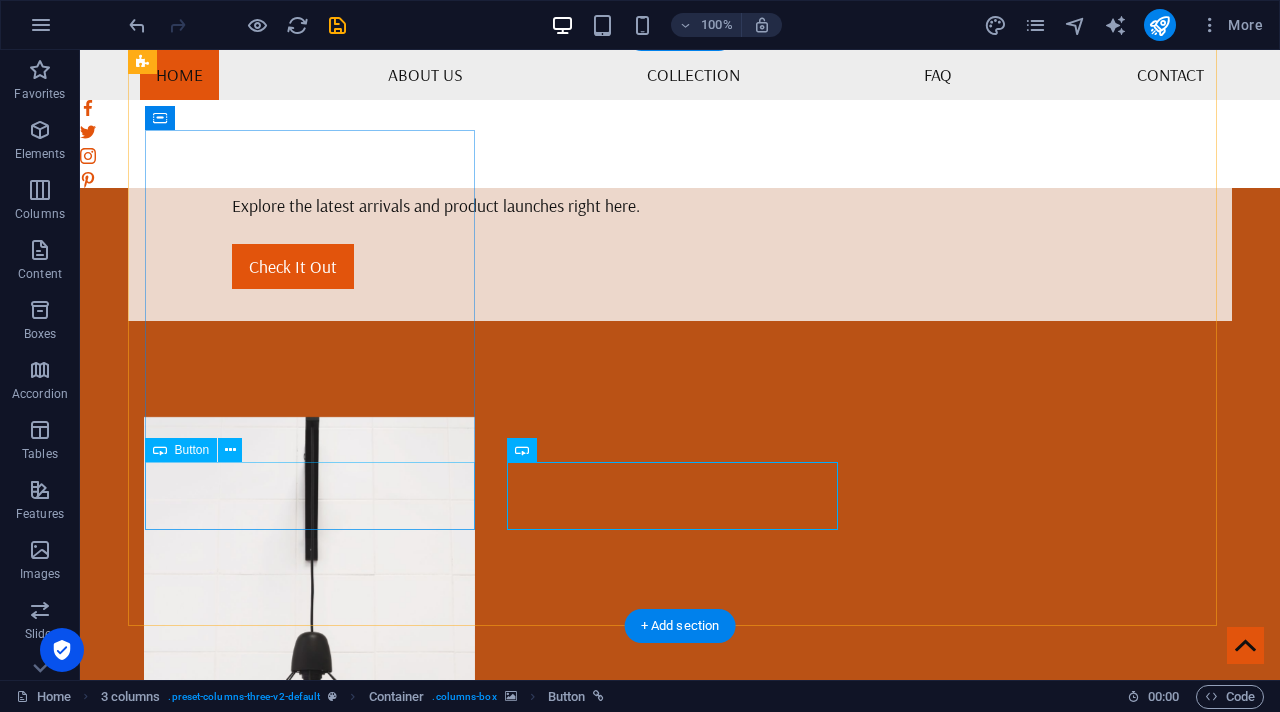 click on "Collections" at bounding box center (309, 851) 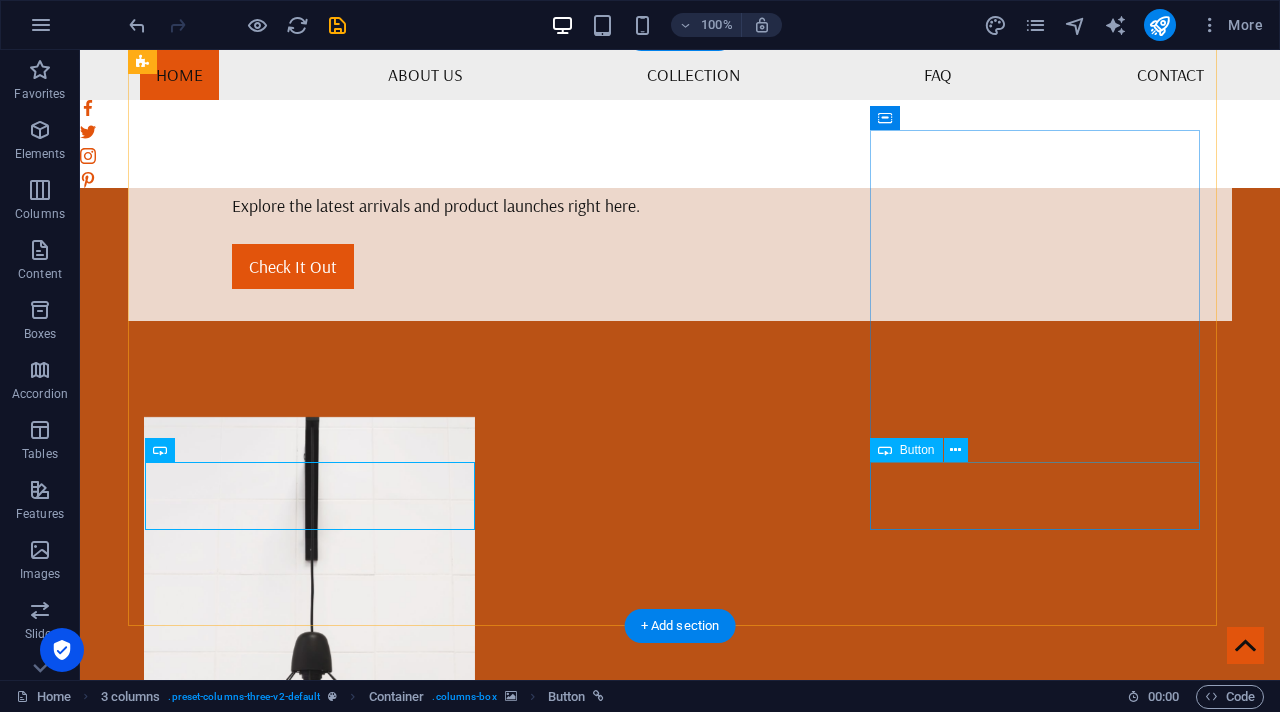 click on "Contact us" at bounding box center [309, 1819] 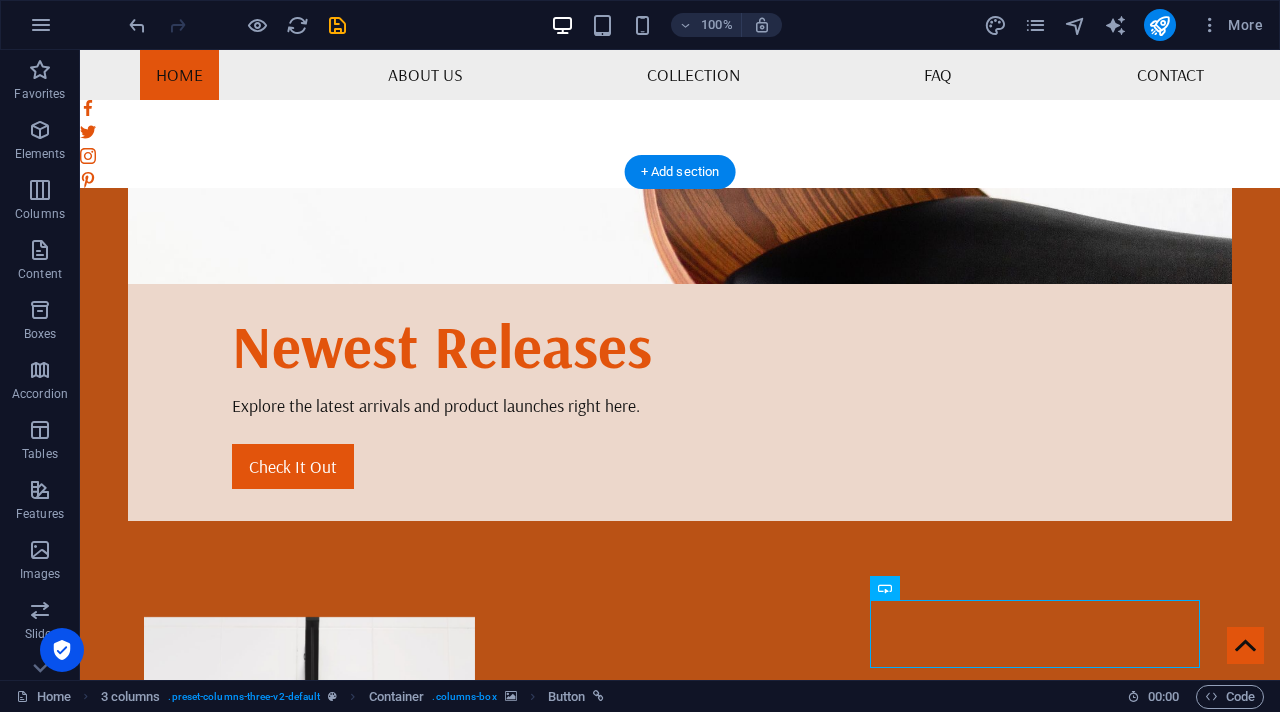 scroll, scrollTop: 347, scrollLeft: 0, axis: vertical 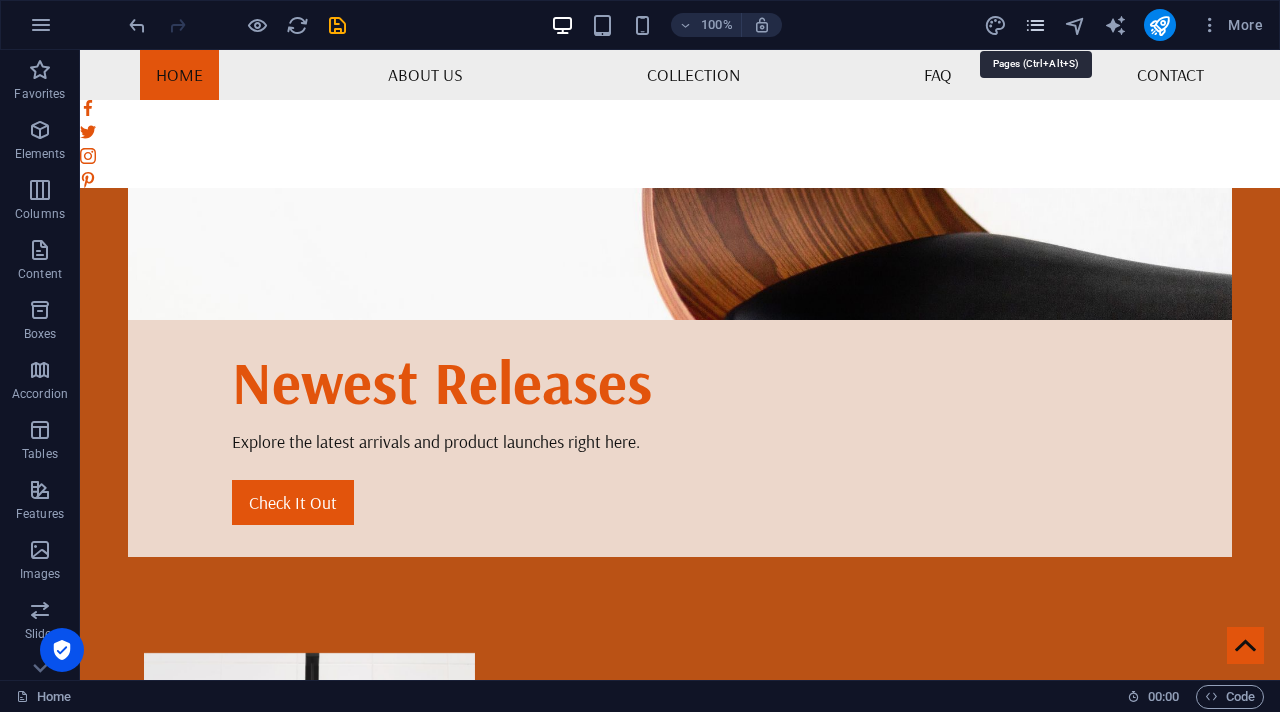 click at bounding box center (1035, 25) 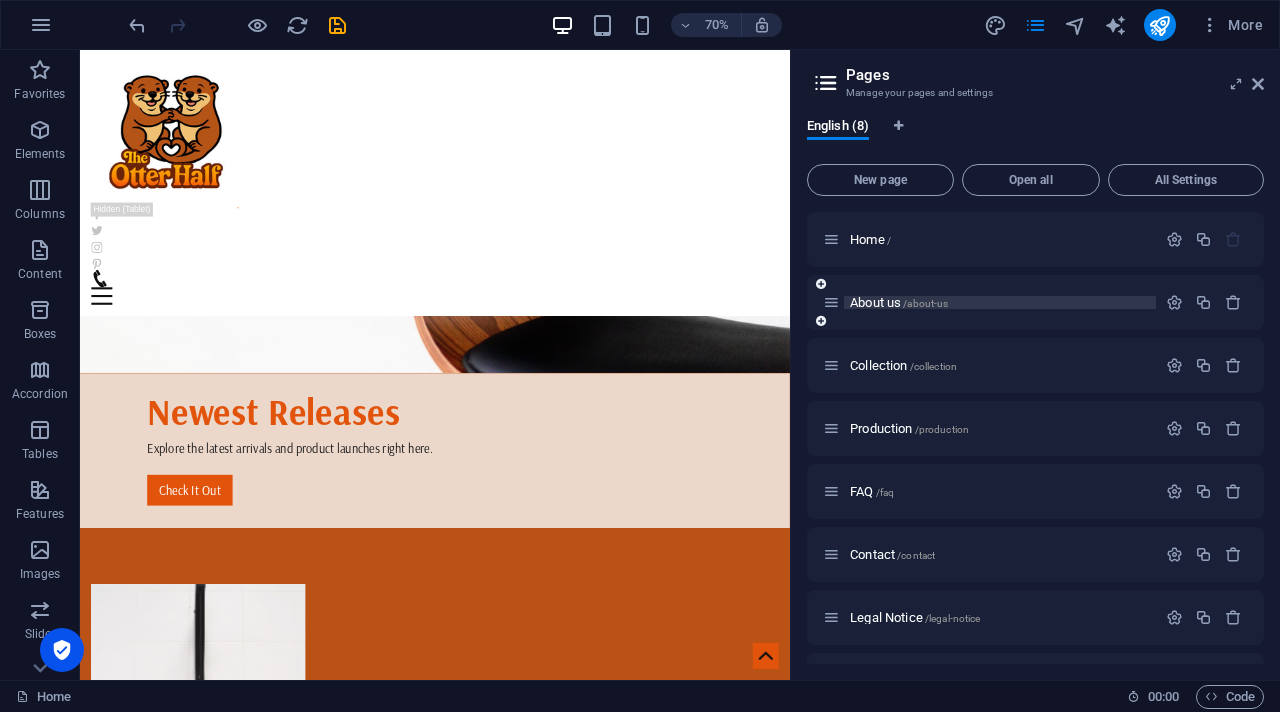 click on "About us /about-us" at bounding box center [1000, 302] 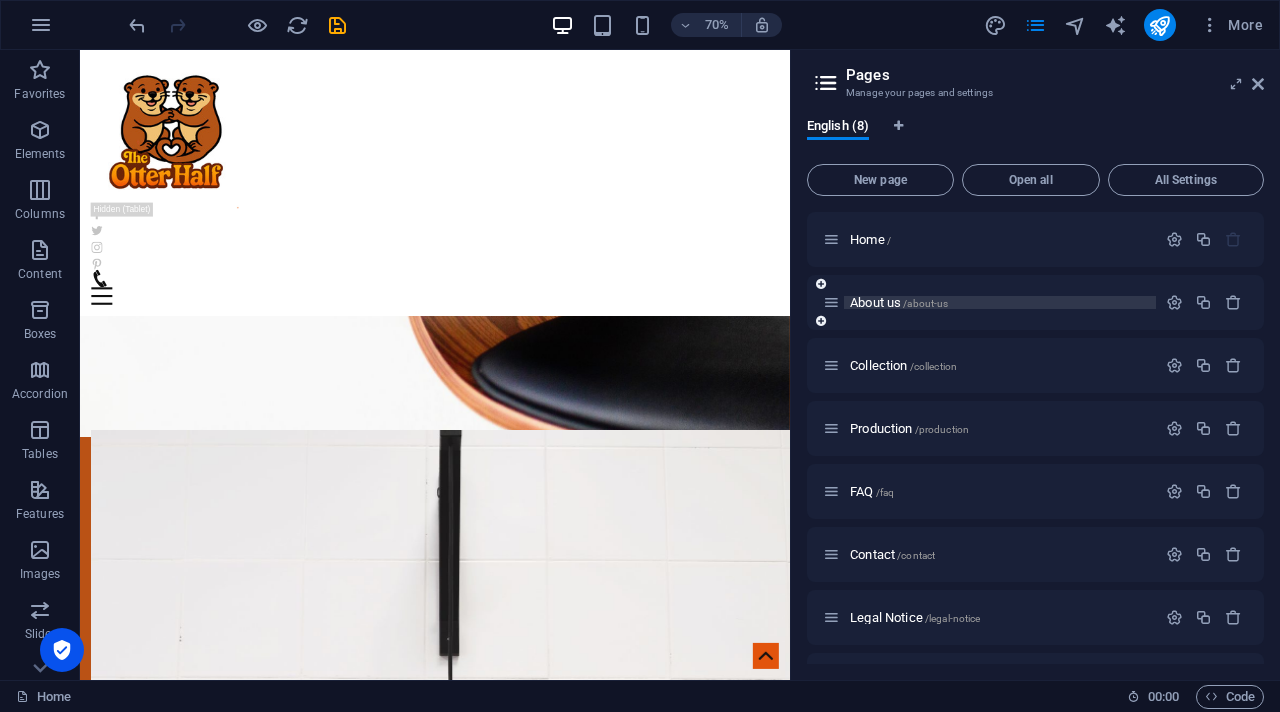 scroll, scrollTop: 0, scrollLeft: 0, axis: both 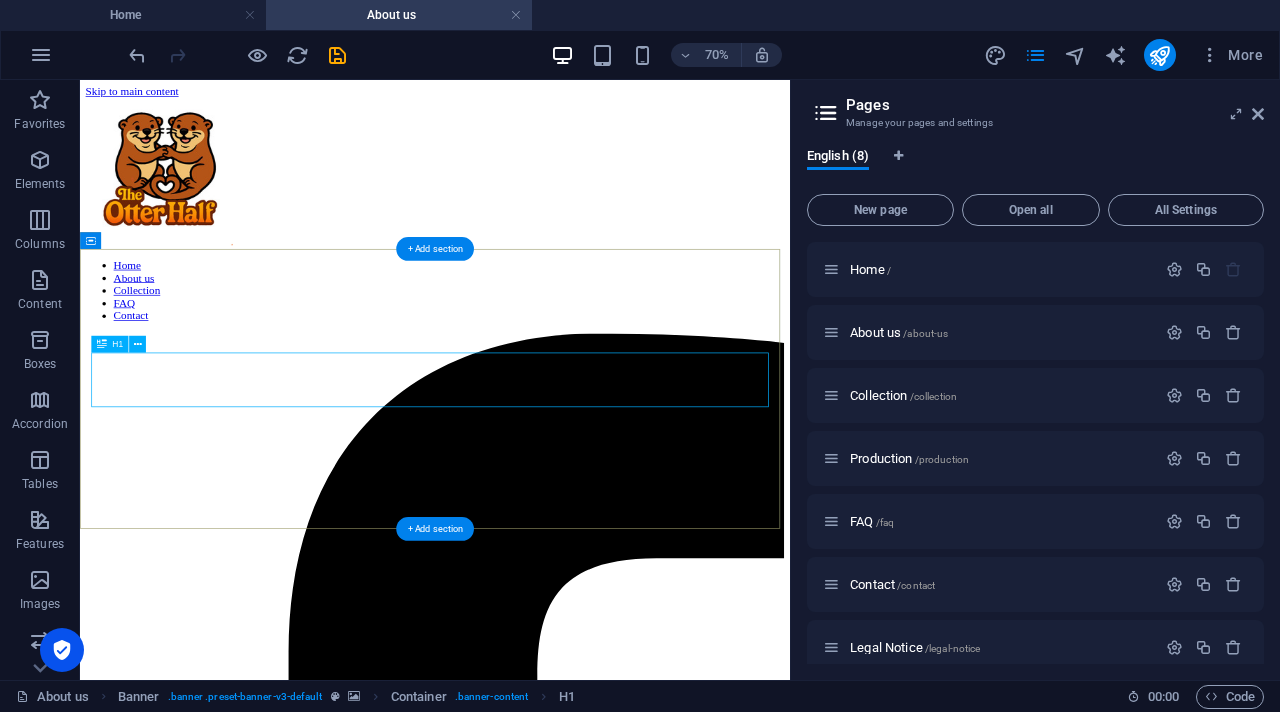 click on "About Handmade" at bounding box center [587, 7258] 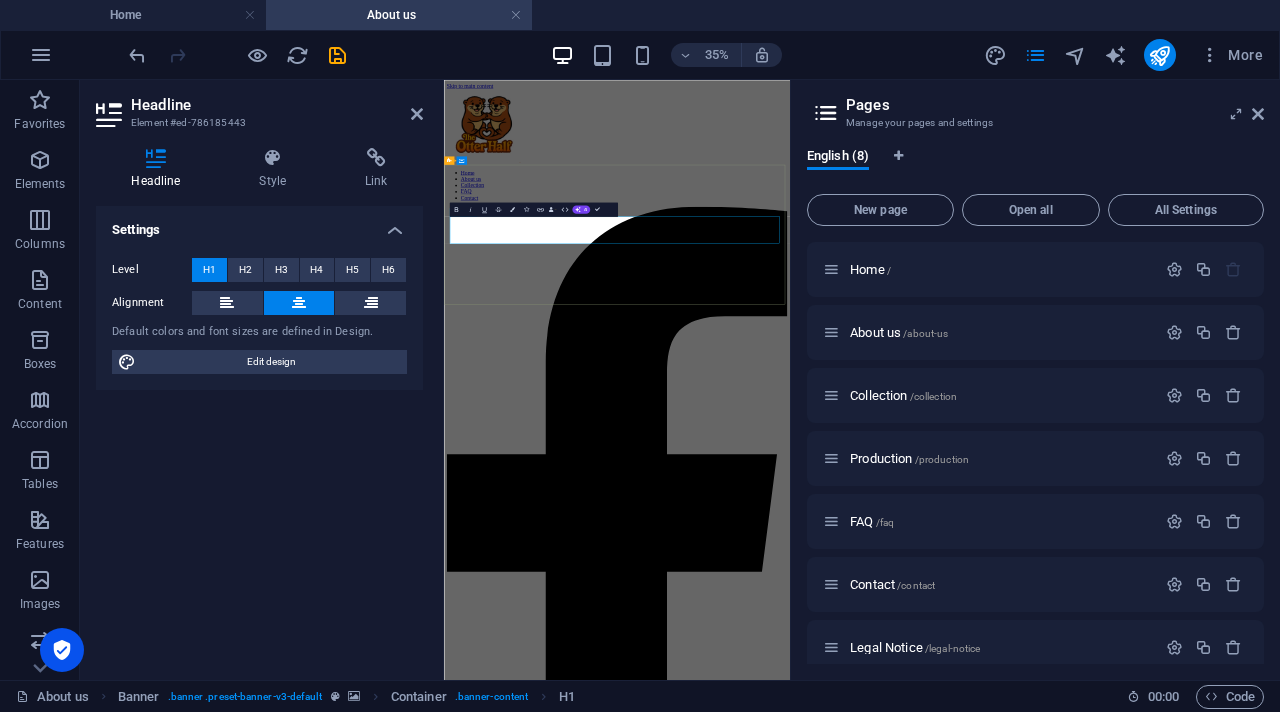 click on "About Handmade" at bounding box center [938, 7098] 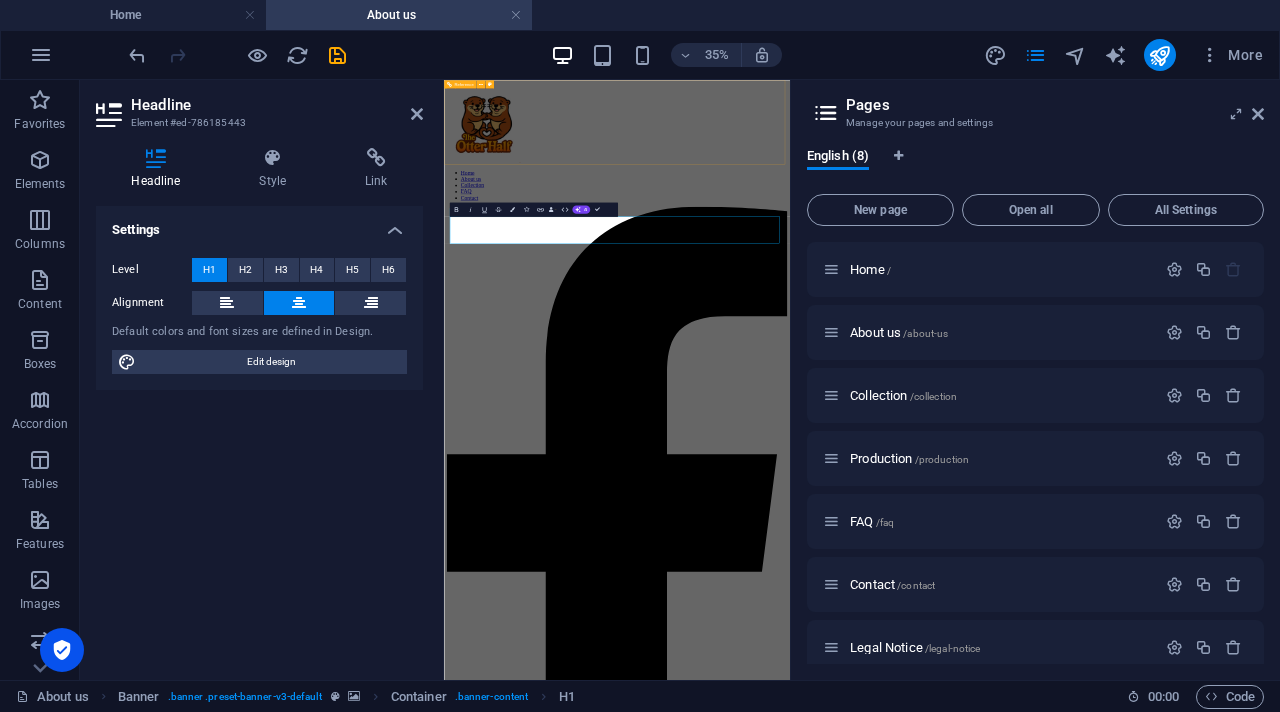 click on "Home About us Collection FAQ Contact" at bounding box center (938, 3382) 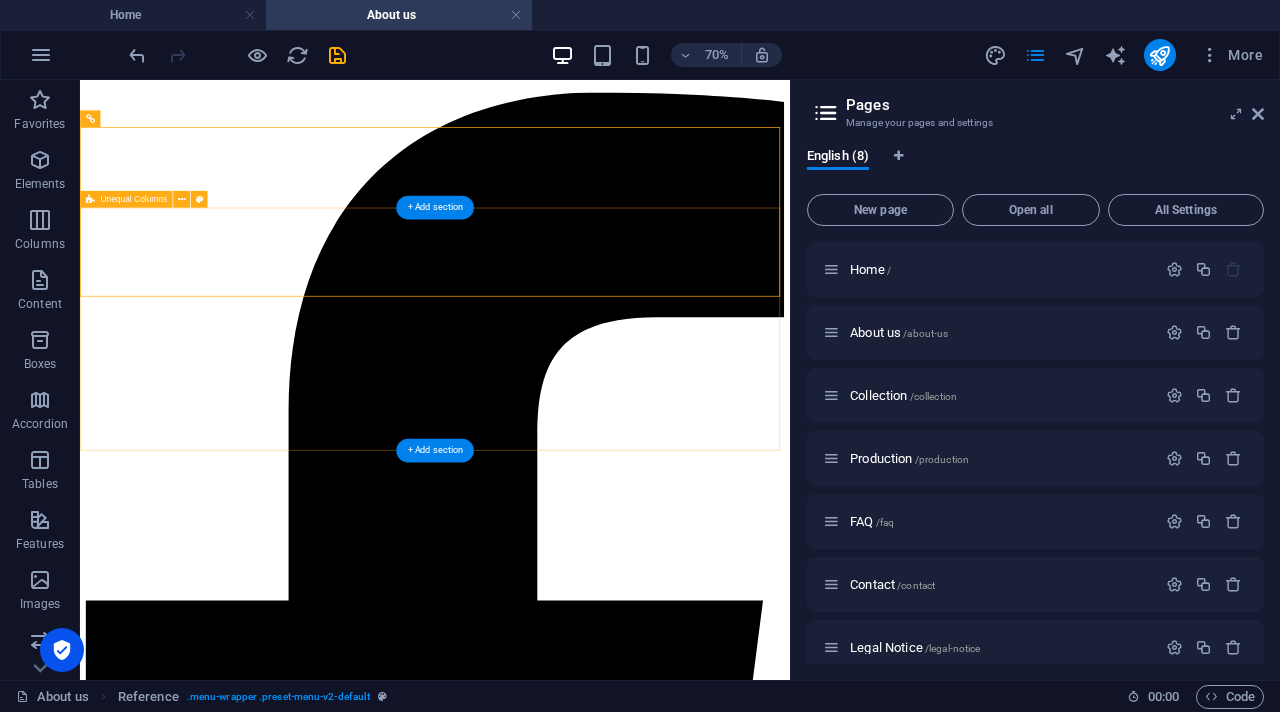 scroll, scrollTop: 251, scrollLeft: 0, axis: vertical 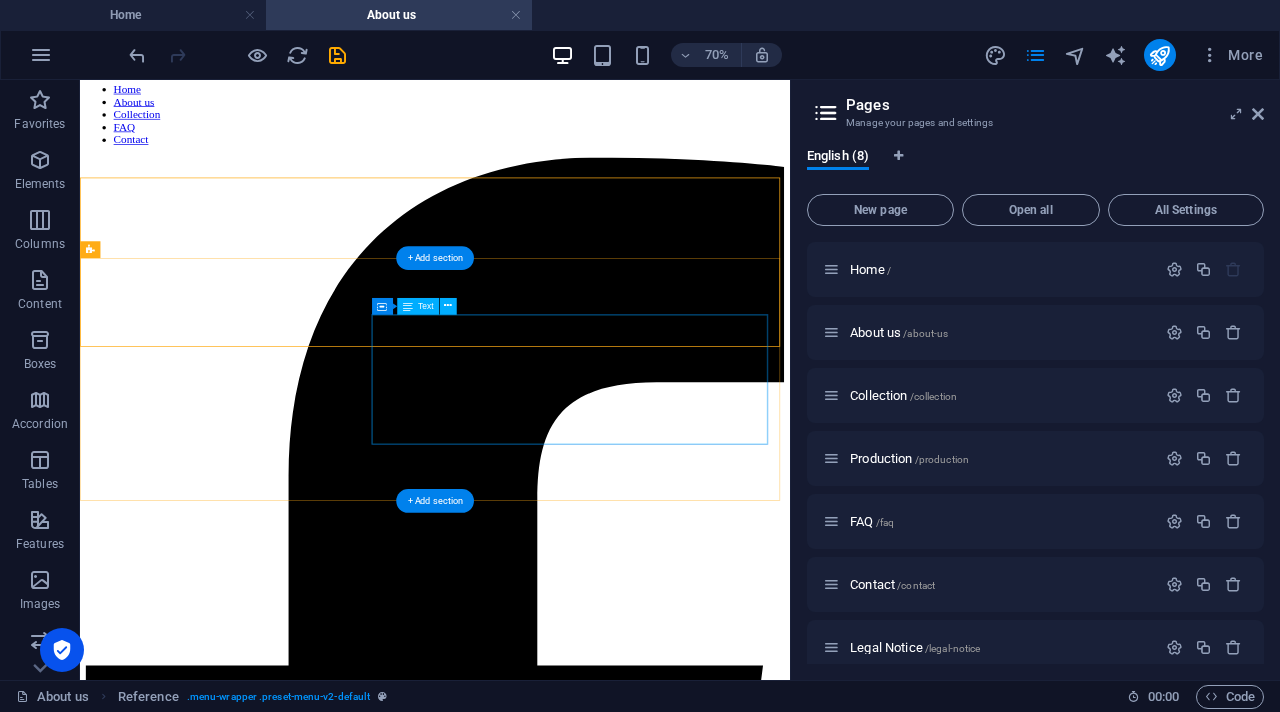 click on "Lorem ipsum dolor sit amet, consectetuer adipiscing elit. Aenean commodo ligula eget dolor. Aenean massa. Cum sociis natoque penatibus et magnis dis parturient montes, nascetur ridiculus mus. Donec quam felis, ultricies nec, pellentesque eu, pretium quis, sem. Nulla consequat massa quis enim. Donec pede justo, fringilla vel, aliquet nec, vulputate eget, arcu. In enim justo, rhoncus ut, imperdiet a, venenatis vitae, justo. Nullam dictum felis eu pede mollis pretium. Integer tincidunt. Cras dapibus." at bounding box center (587, 7457) 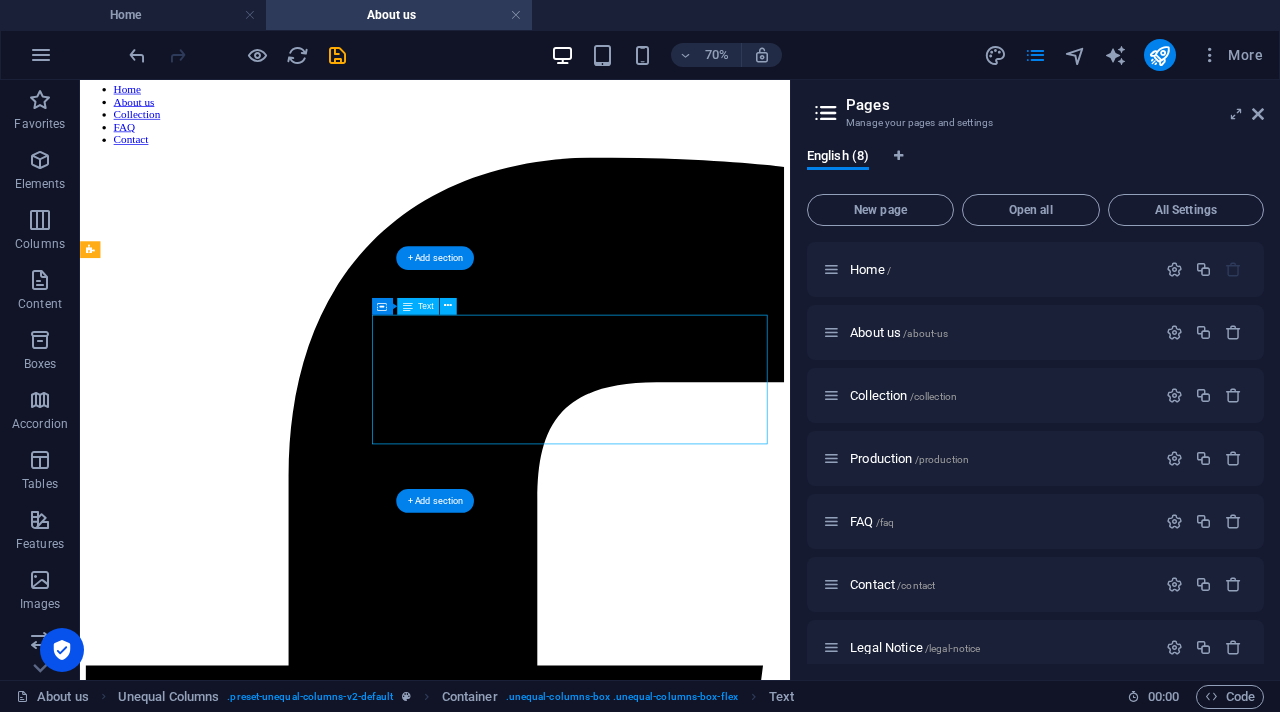 click on "Lorem ipsum dolor sit amet, consectetuer adipiscing elit. Aenean commodo ligula eget dolor. Aenean massa. Cum sociis natoque penatibus et magnis dis parturient montes, nascetur ridiculus mus. Donec quam felis, ultricies nec, pellentesque eu, pretium quis, sem. Nulla consequat massa quis enim. Donec pede justo, fringilla vel, aliquet nec, vulputate eget, arcu. In enim justo, rhoncus ut, imperdiet a, venenatis vitae, justo. Nullam dictum felis eu pede mollis pretium. Integer tincidunt. Cras dapibus." at bounding box center [587, 7457] 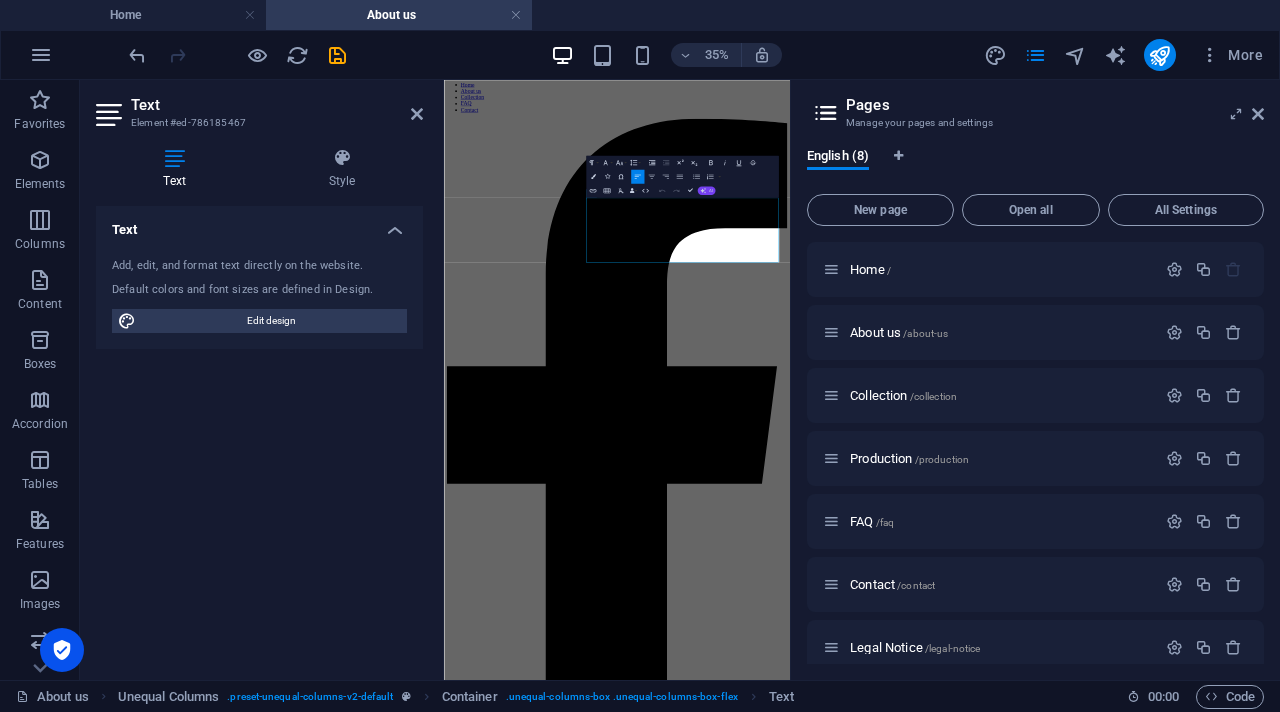 click on "AI" at bounding box center (707, 190) 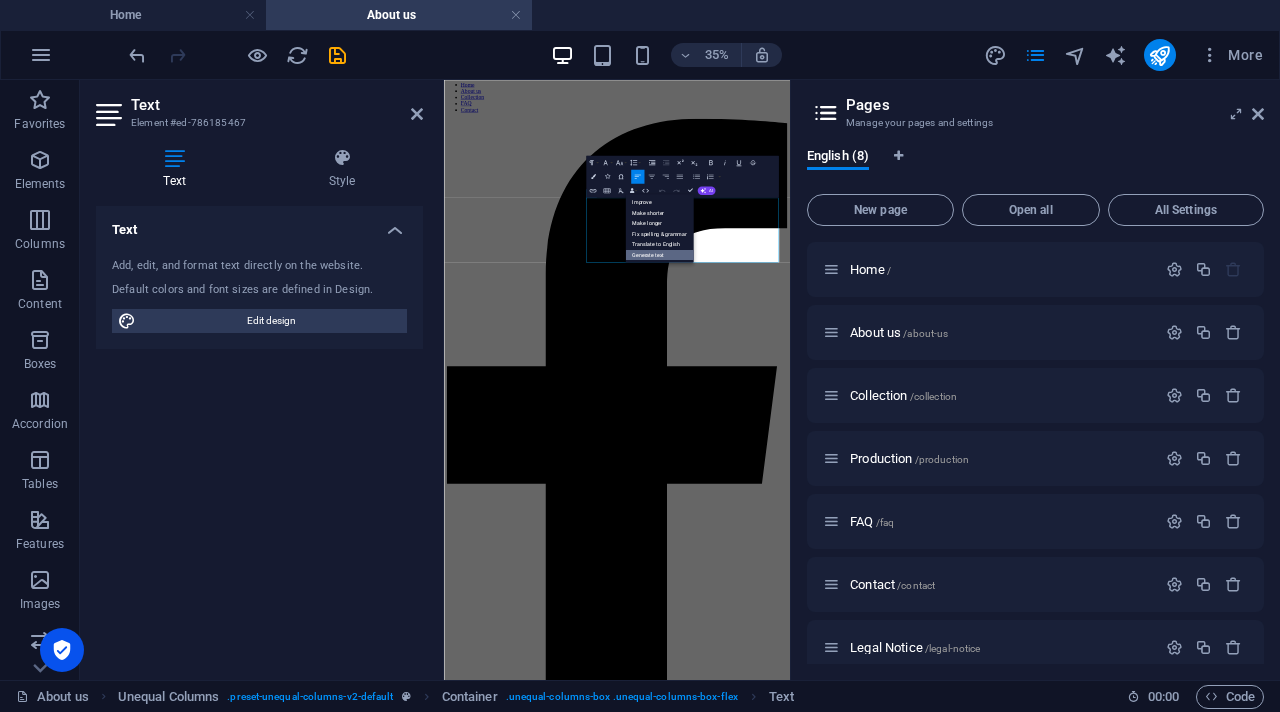 click on "Generate text" at bounding box center (659, 254) 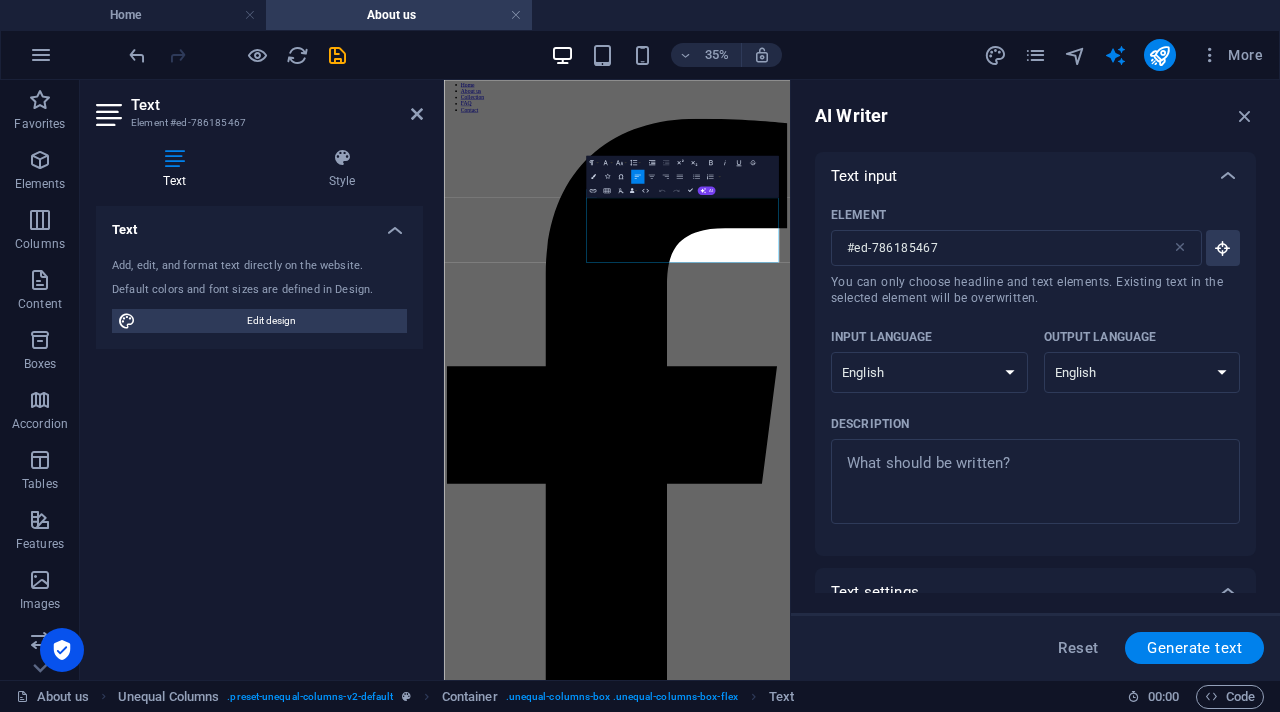 scroll, scrollTop: 0, scrollLeft: 0, axis: both 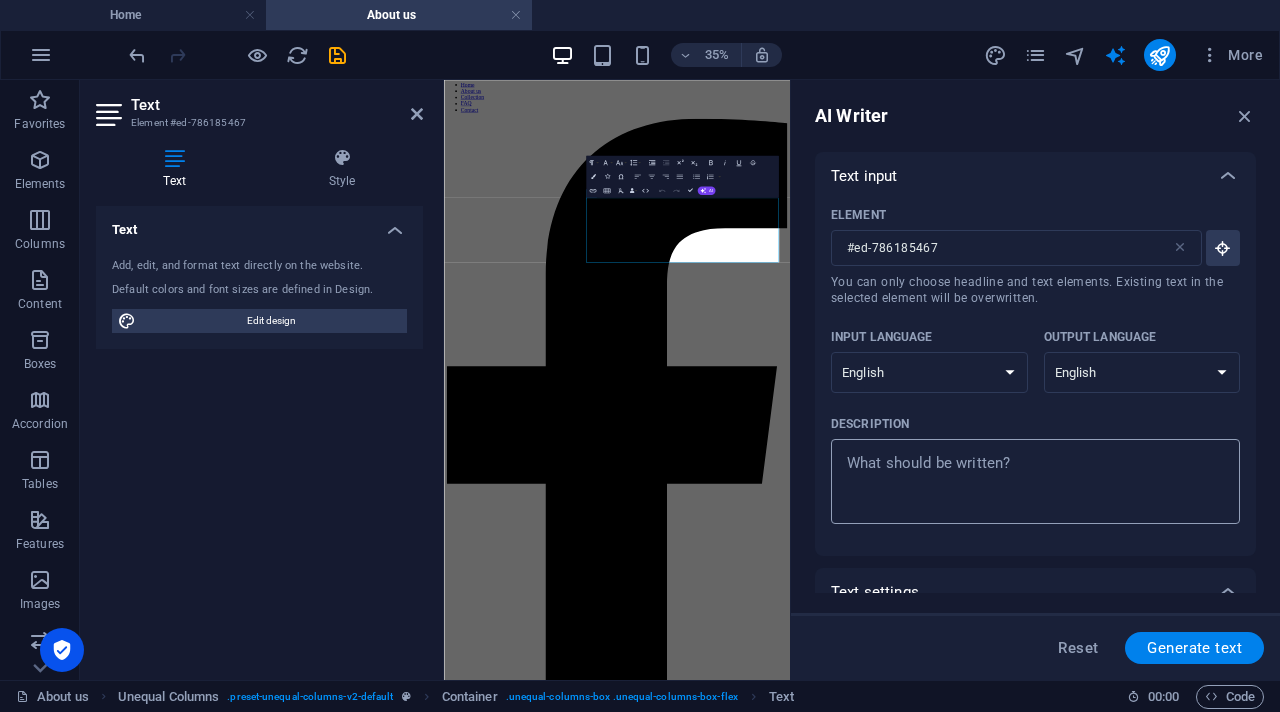 type on "x" 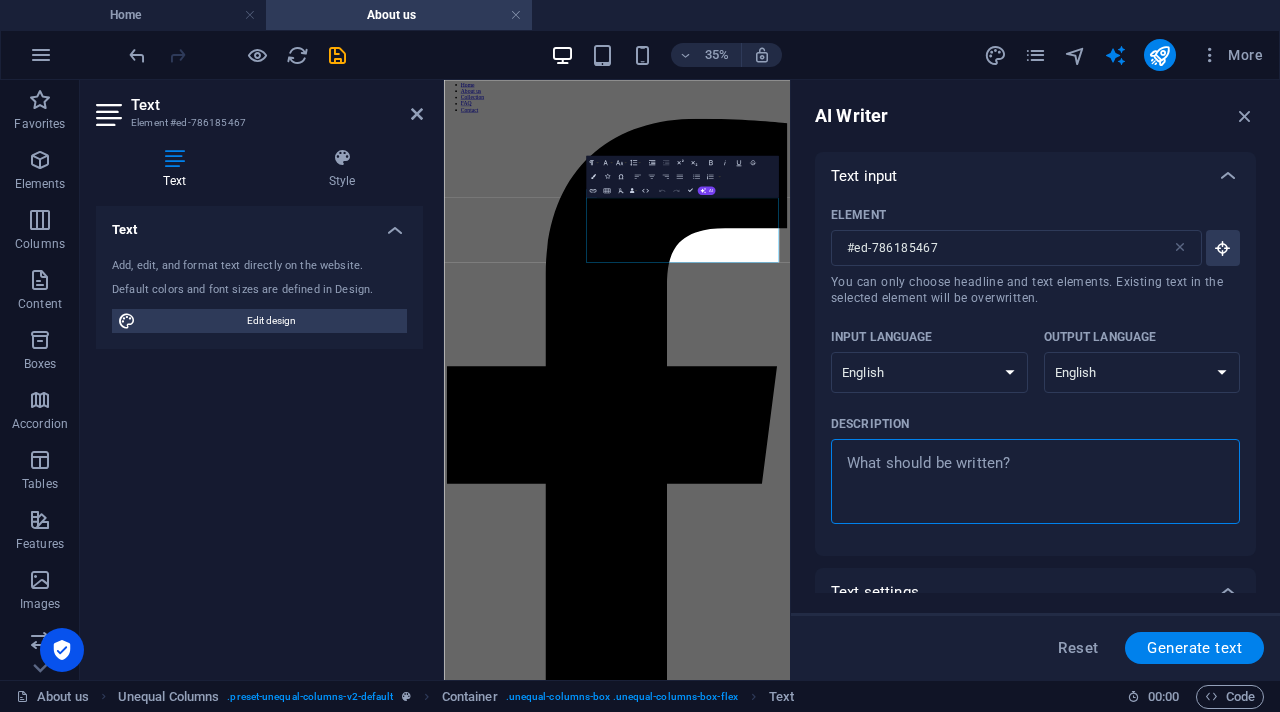 type on "D" 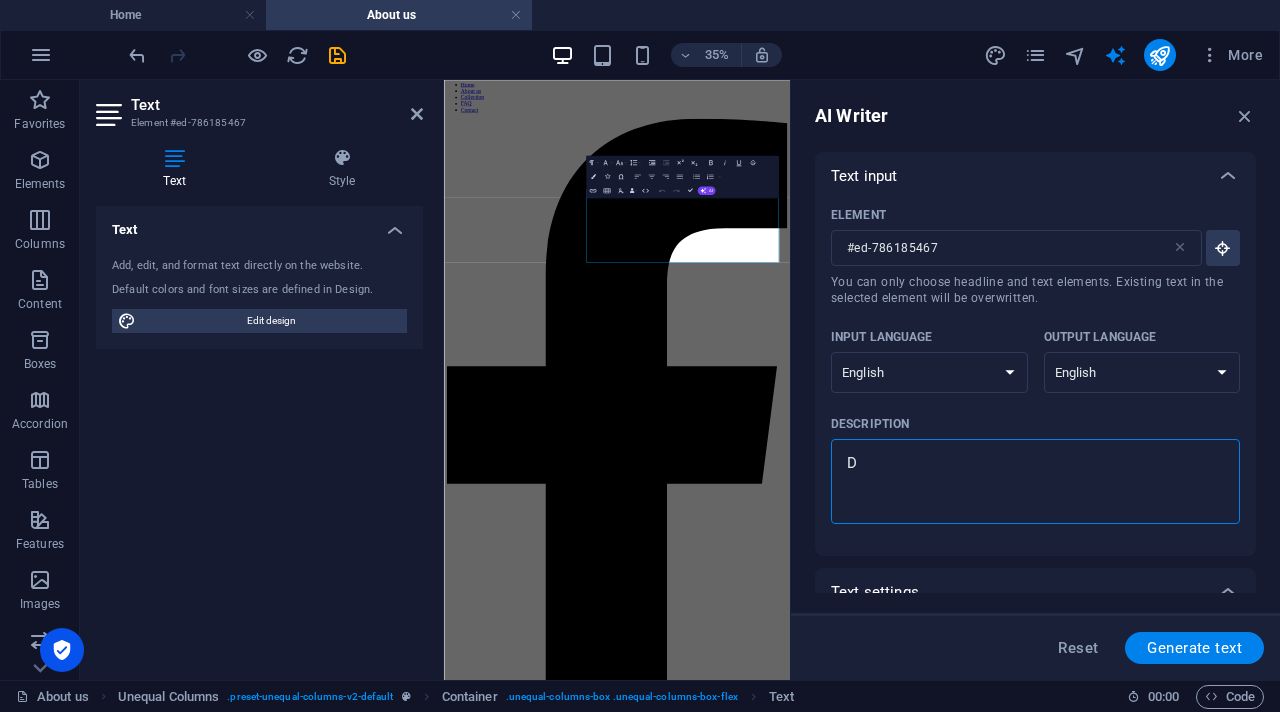 type on "De" 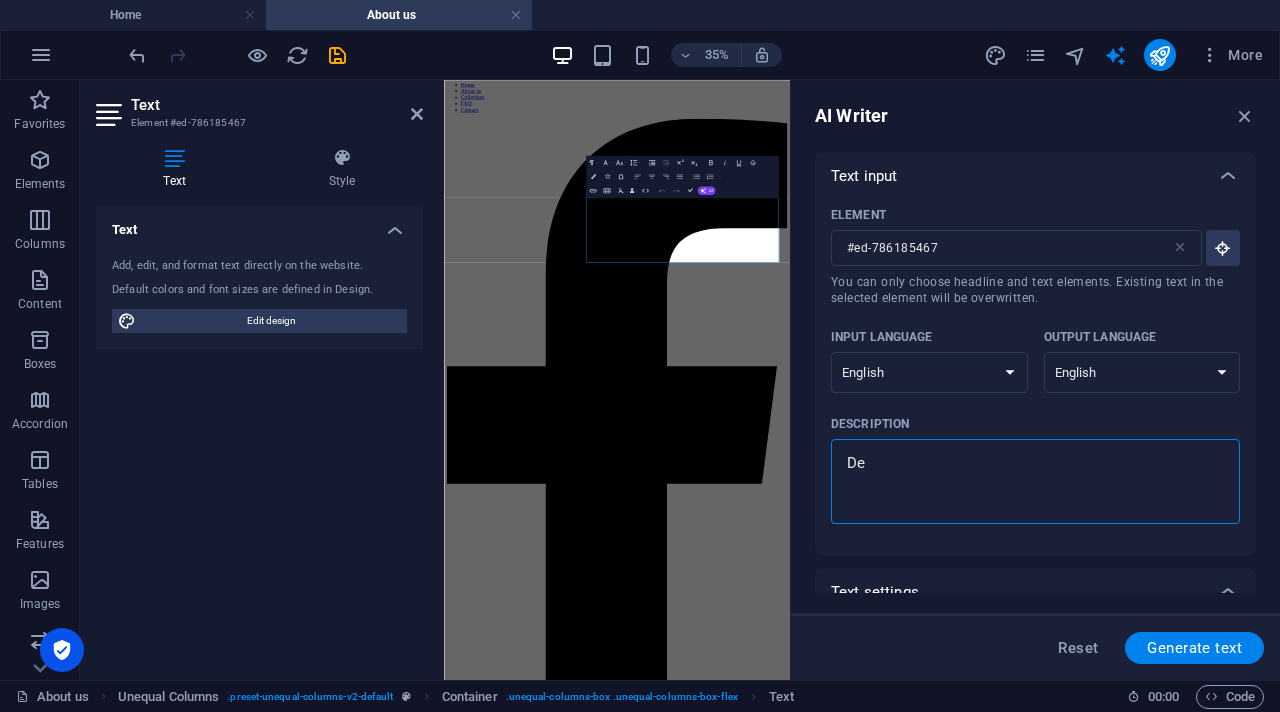 type on "Des" 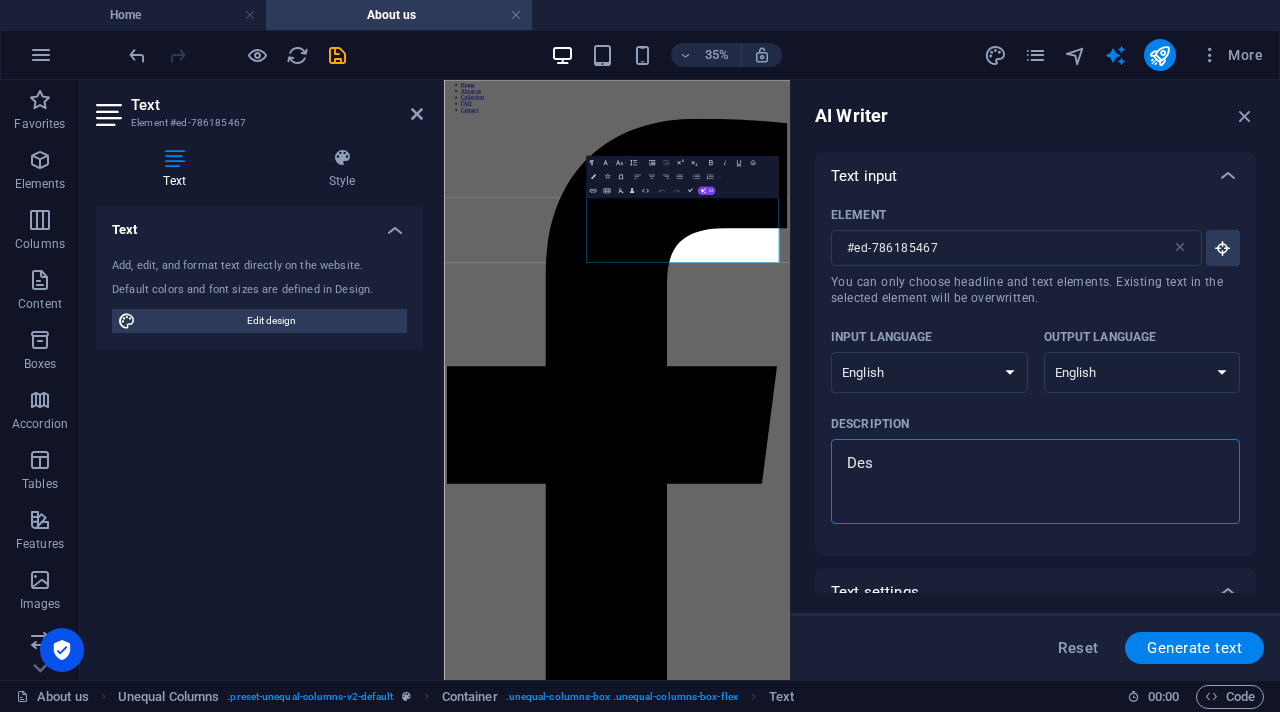 type on "Desc" 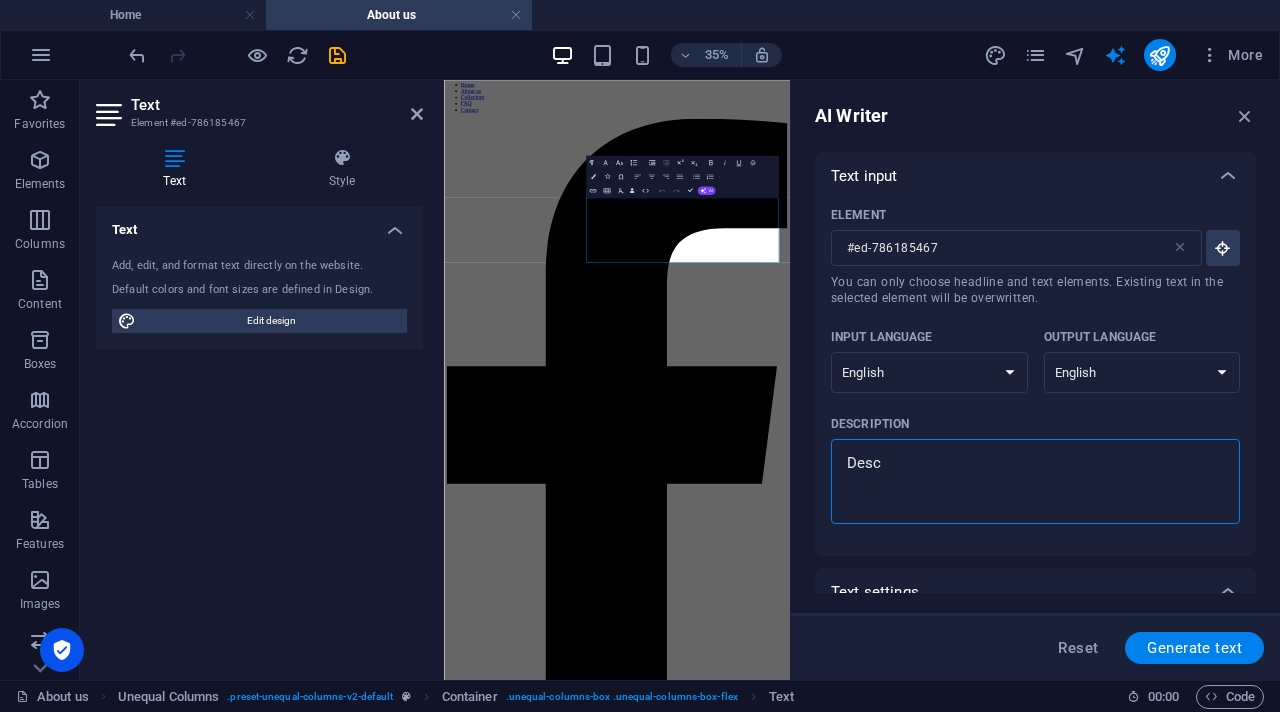 type on "Descr" 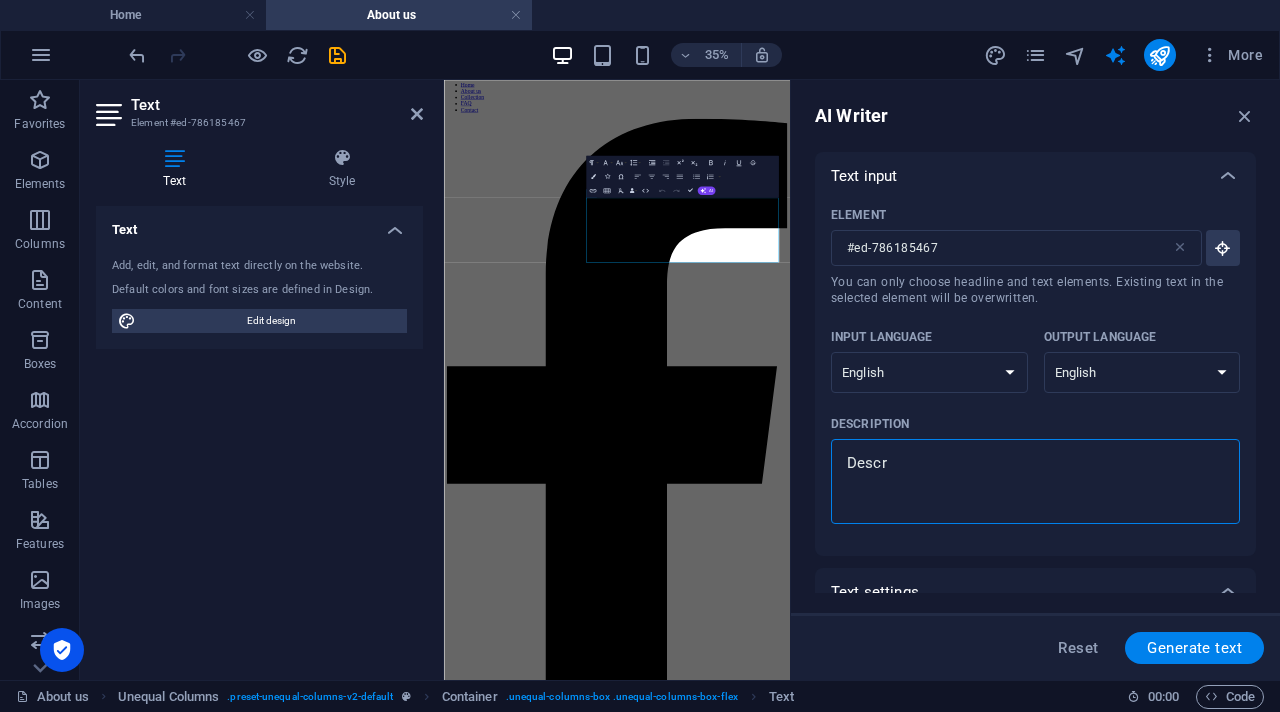 type on "Descri" 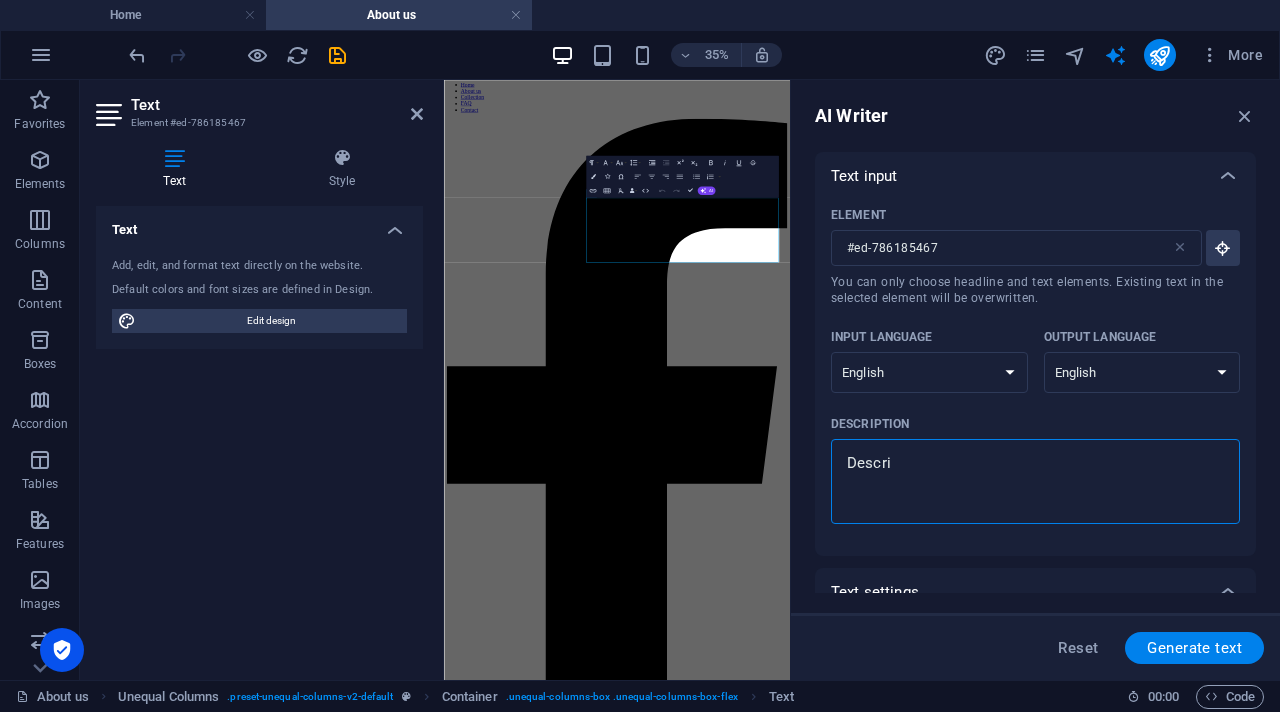 type on "Descriv" 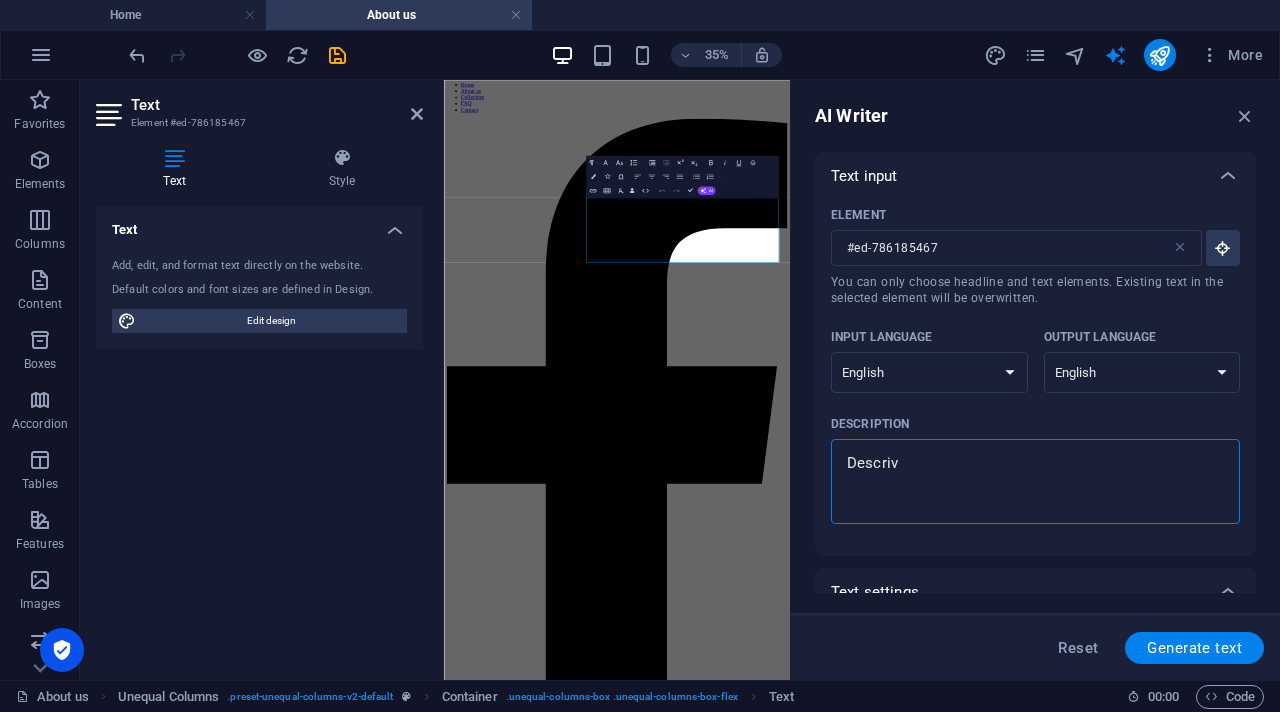 type on "Descri" 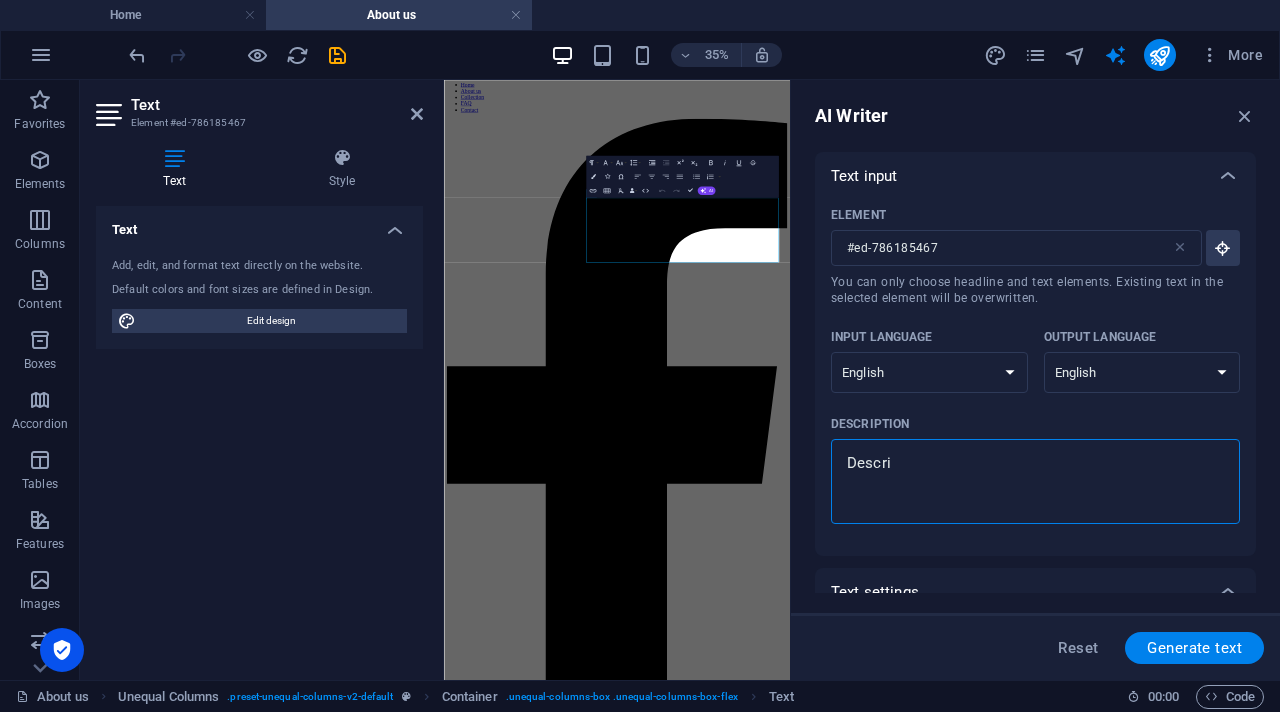 type on "Describ" 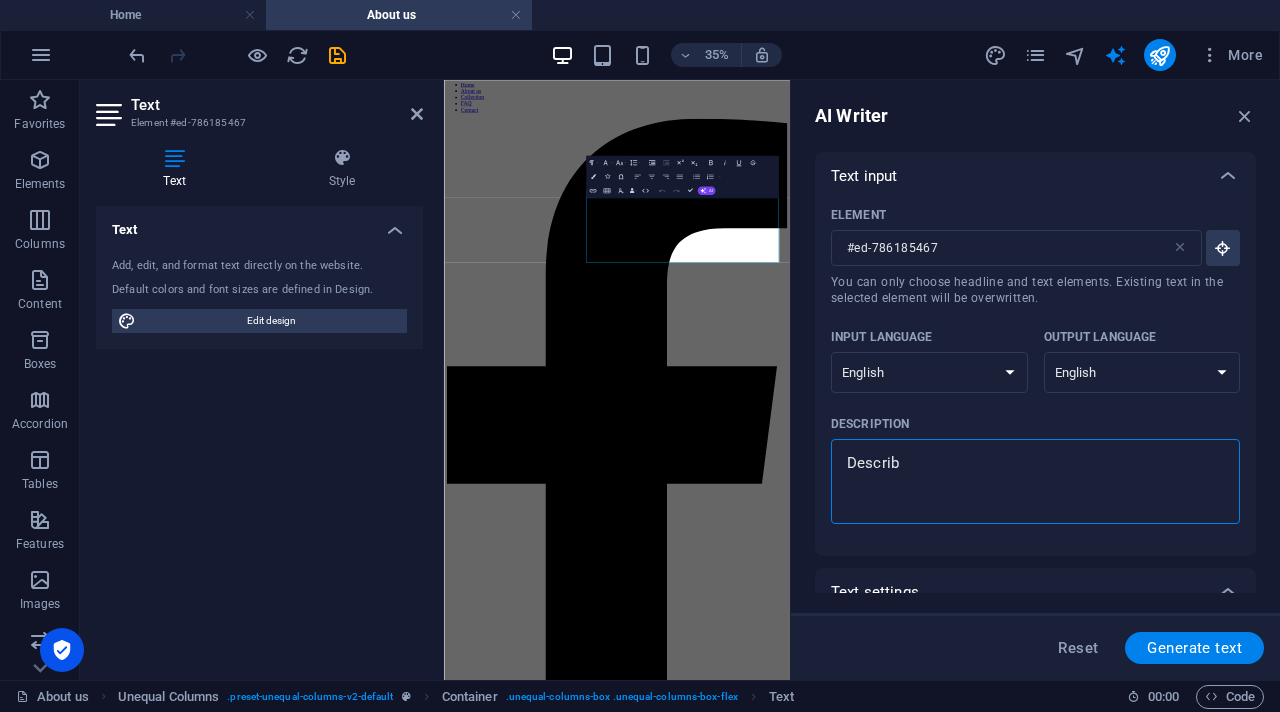 type on "Describe" 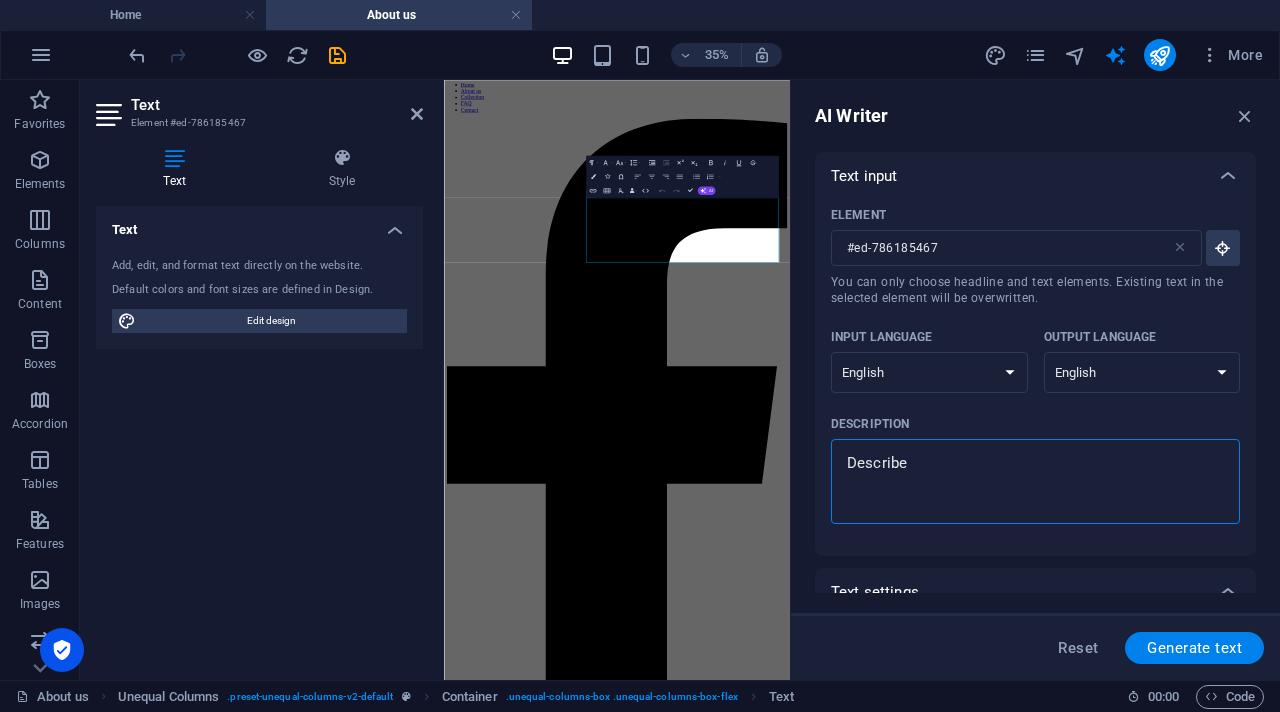 type on "Describe" 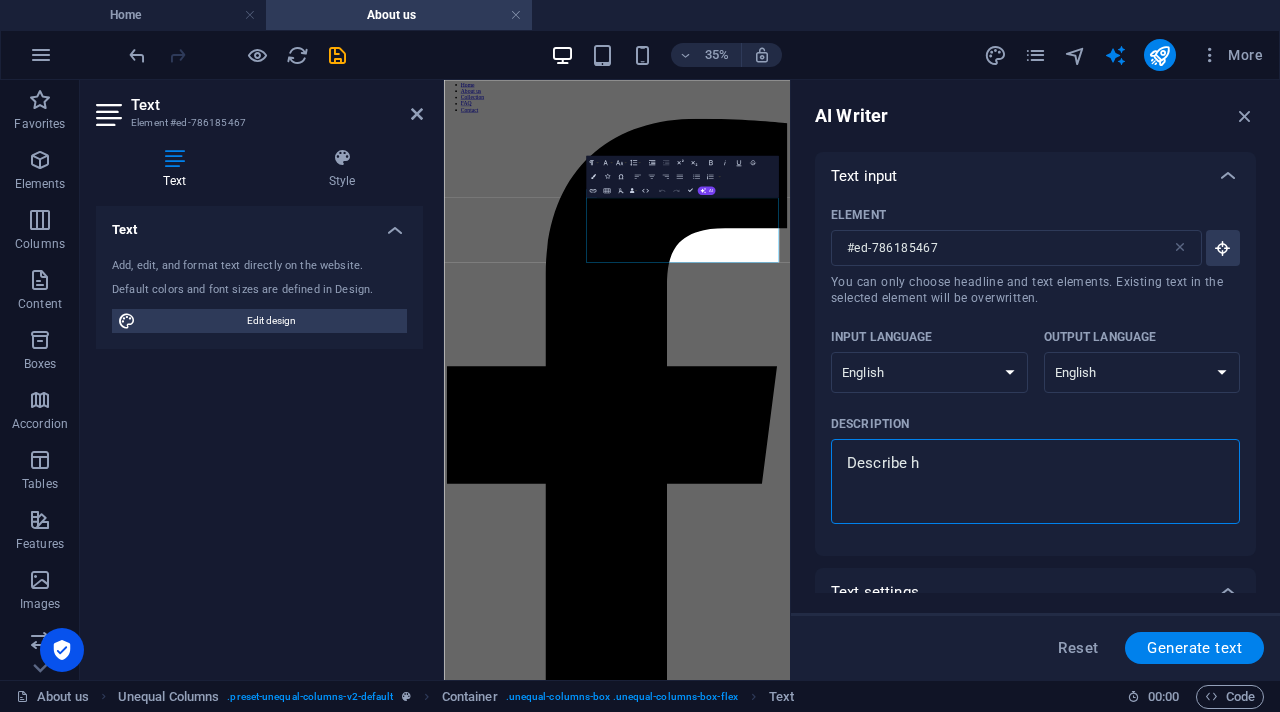 type on "Describe ho" 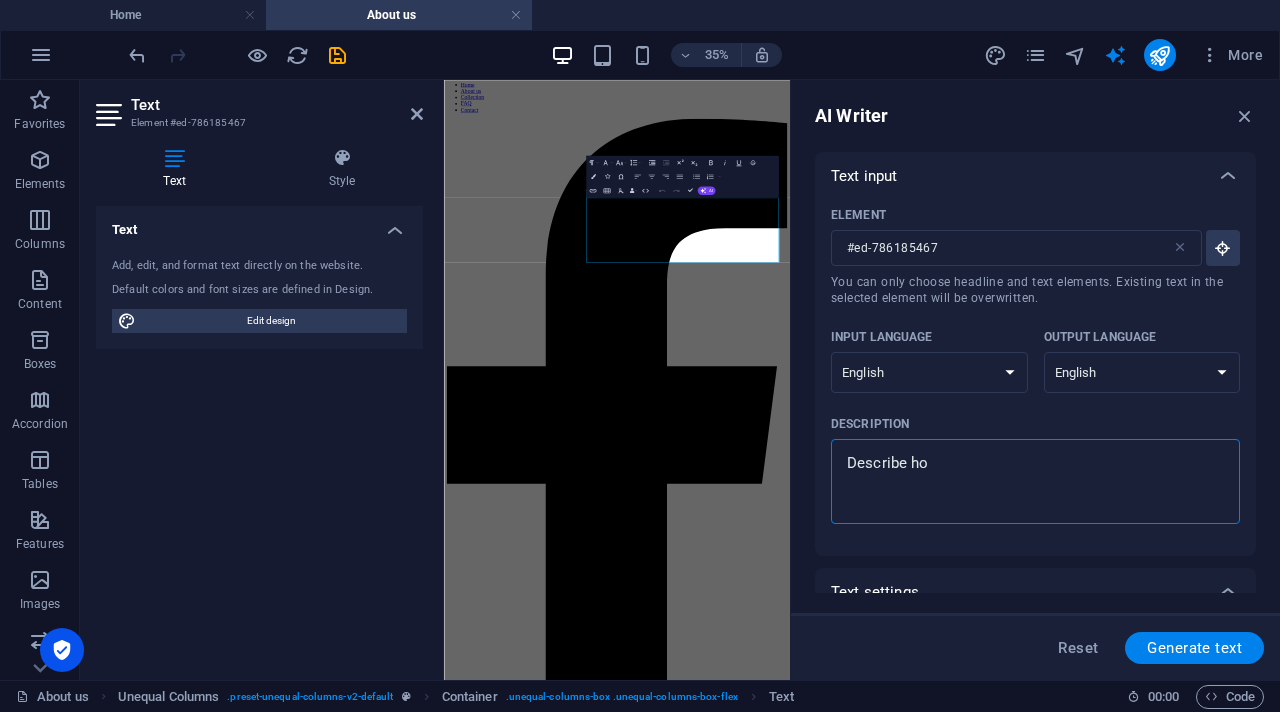type on "Describe how" 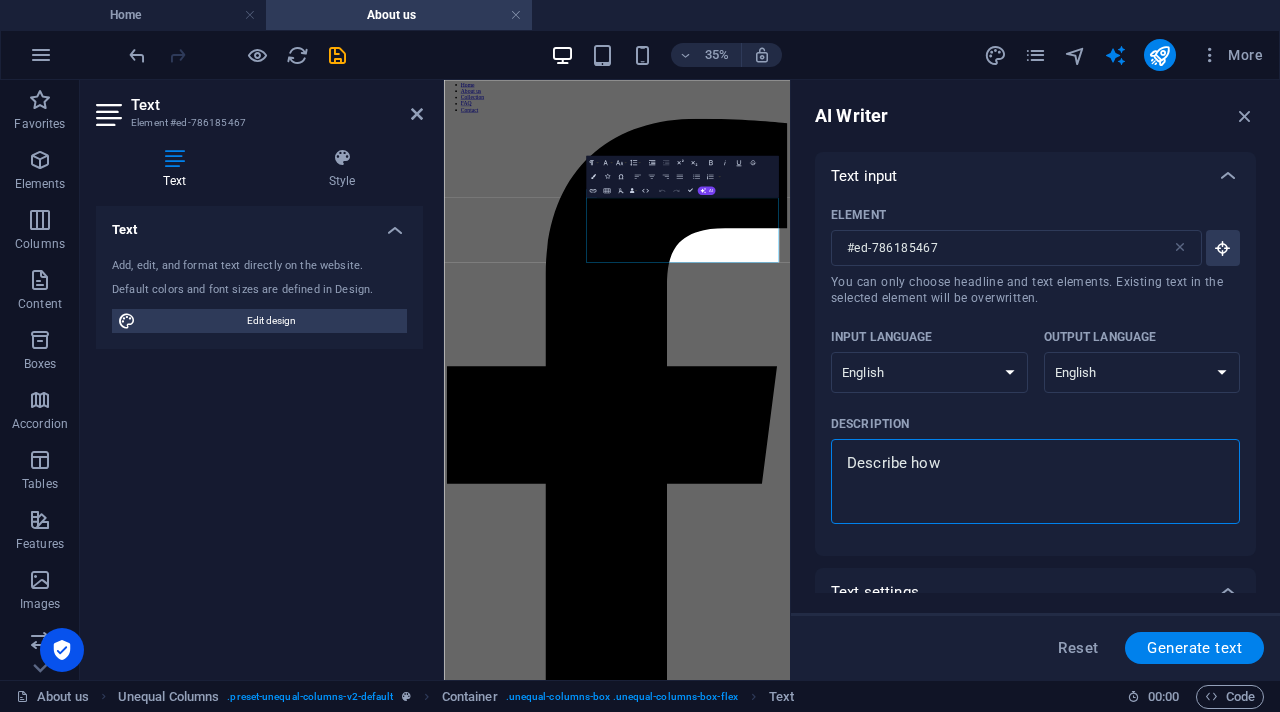 type on "Describe how" 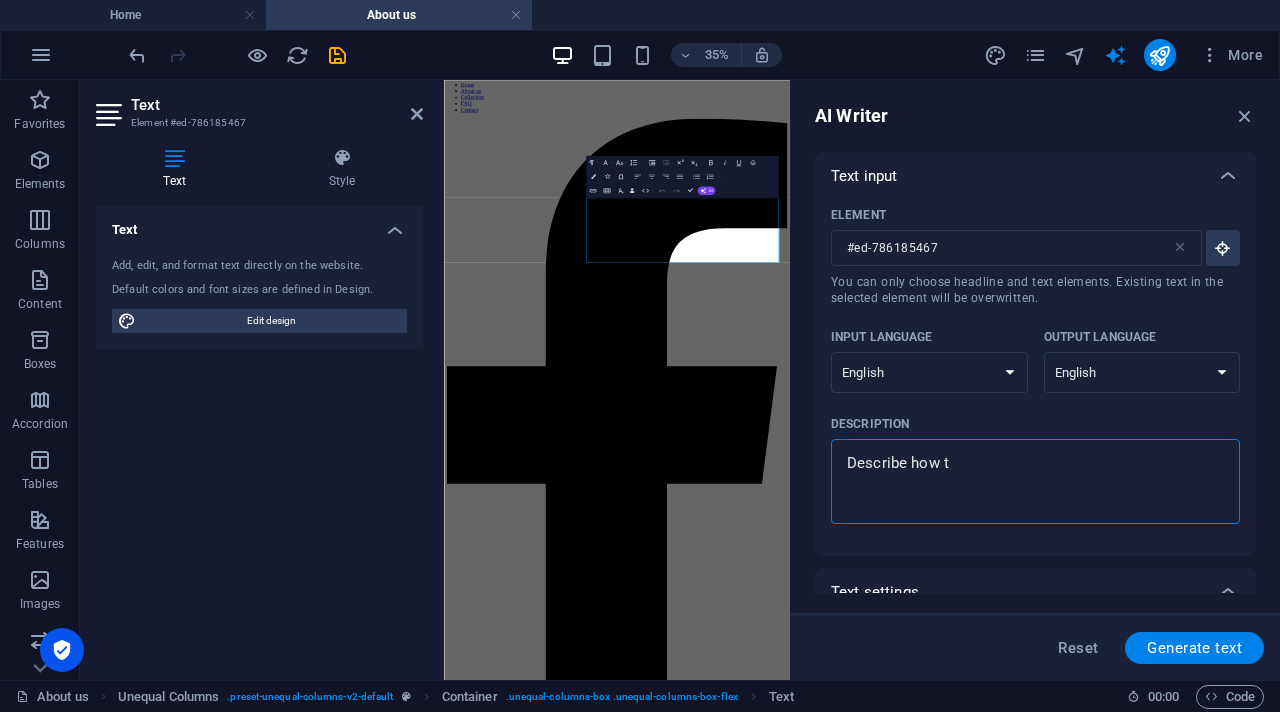 type on "Describe how th" 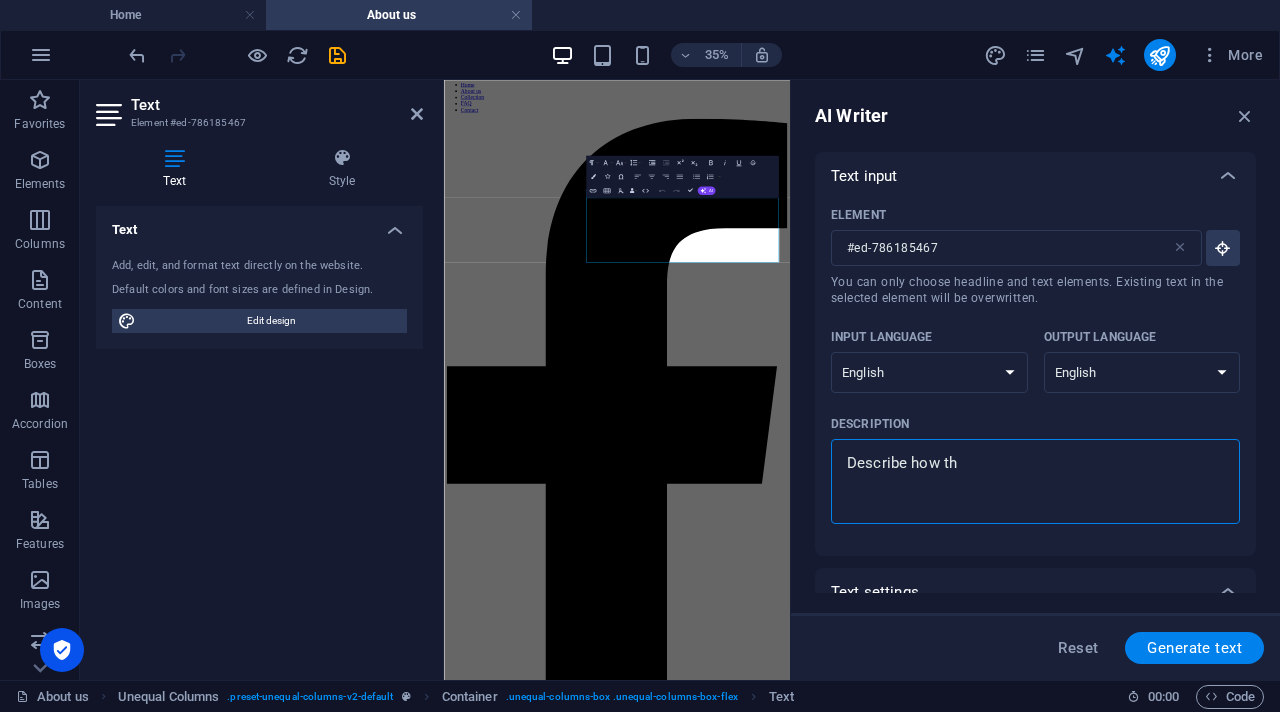 type on "Describe how the" 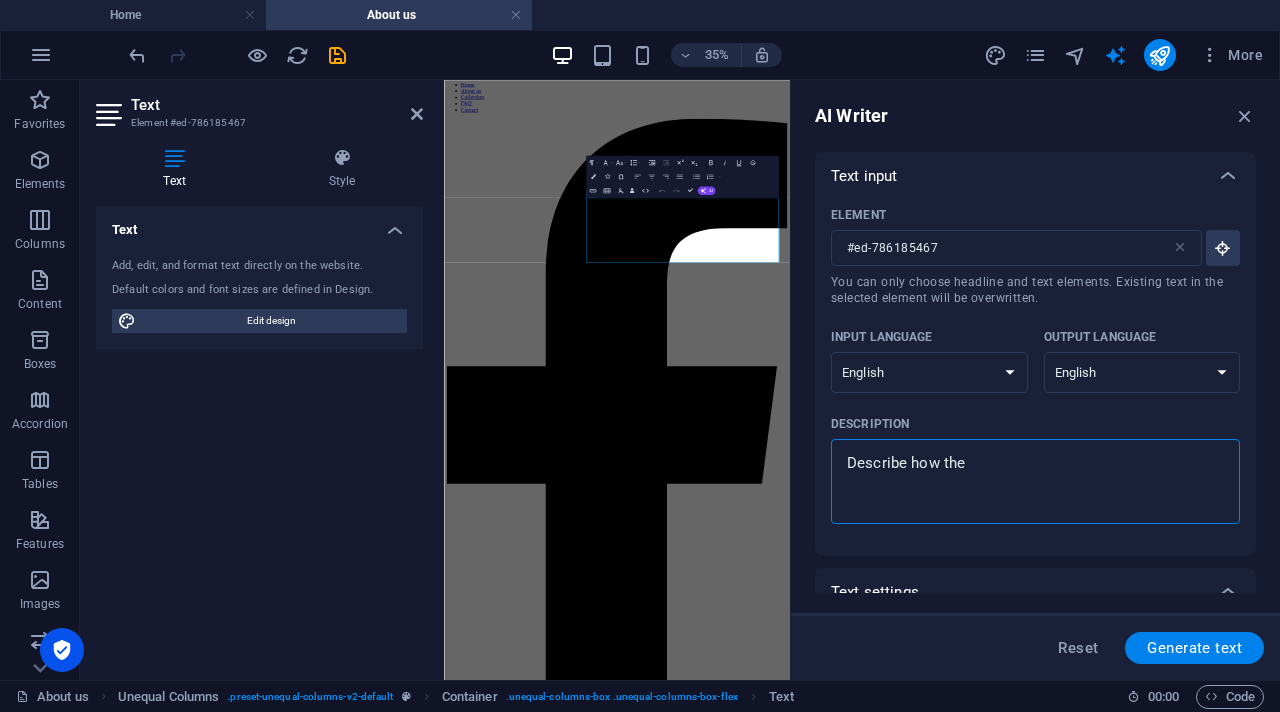 type on "Describe how the" 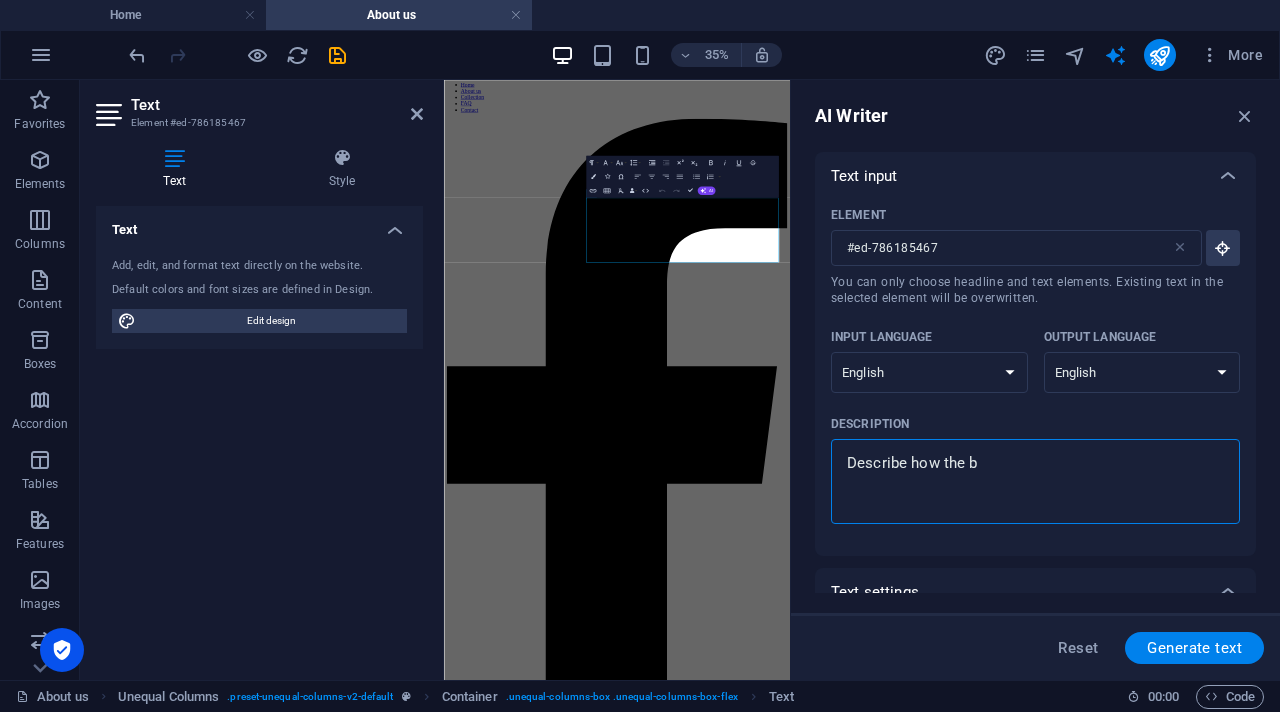 type on "Describe how the bu" 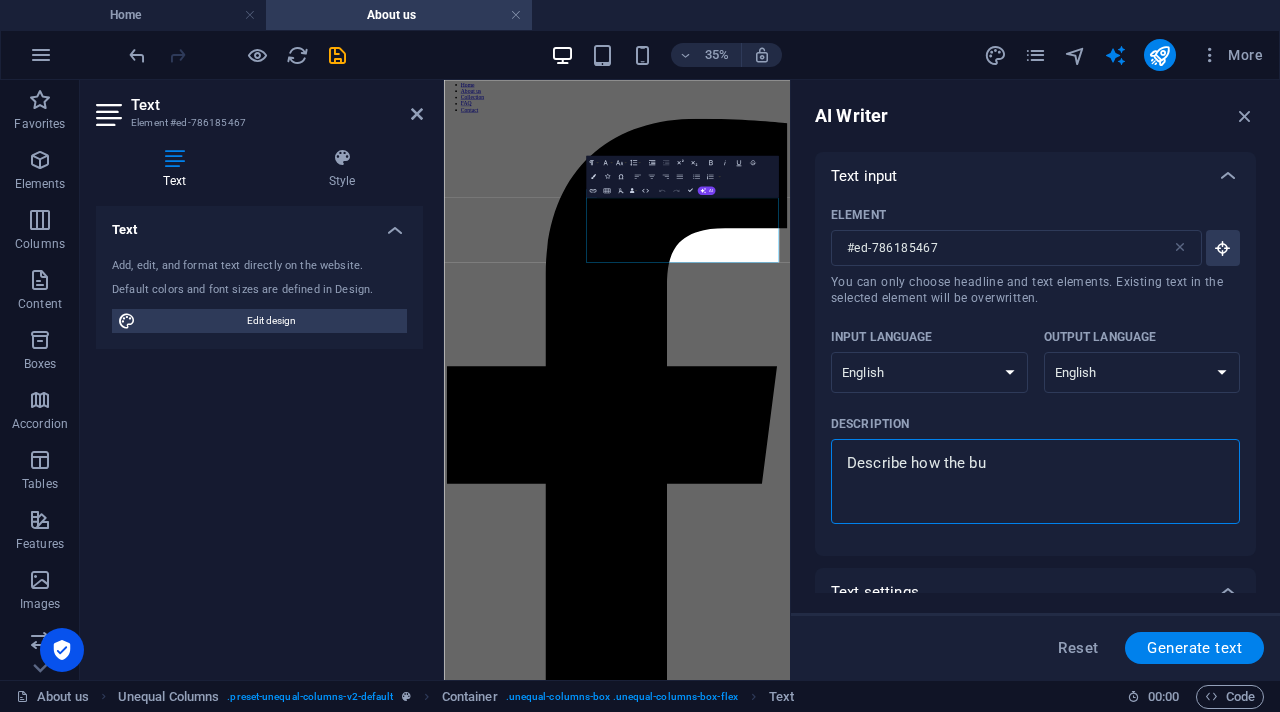 type on "Describe how the bus" 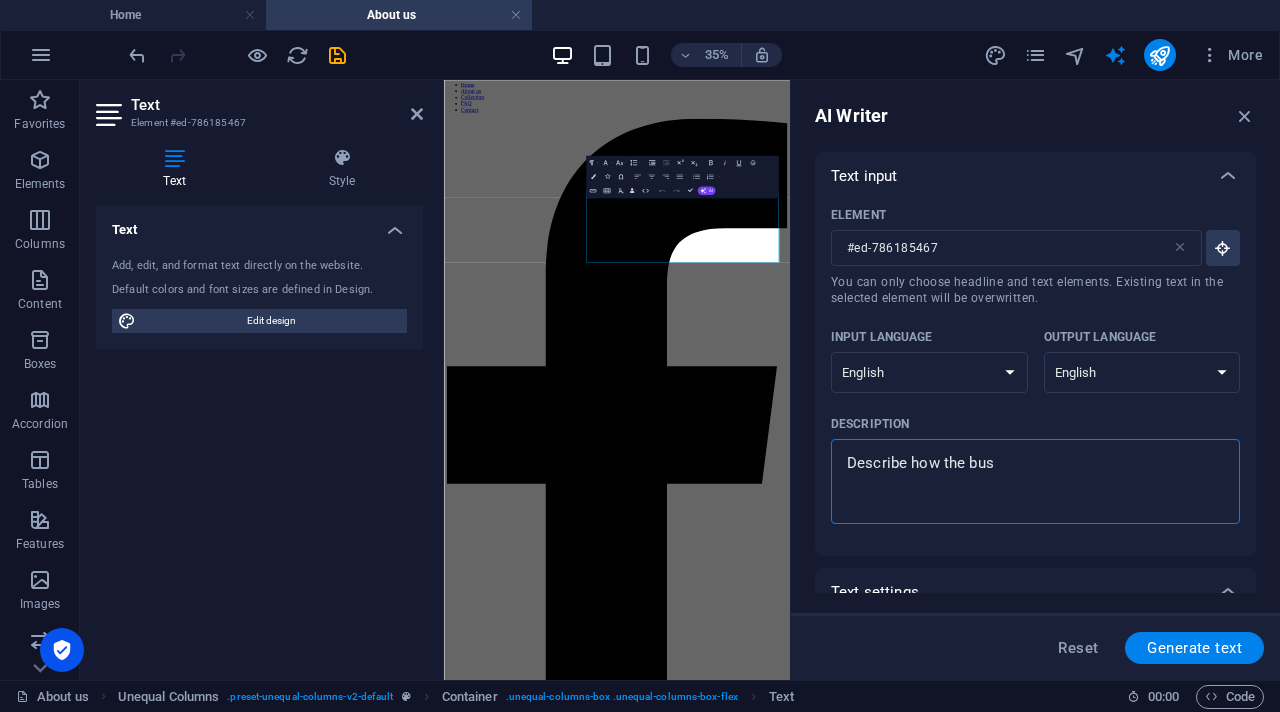 type on "Describe how the busi" 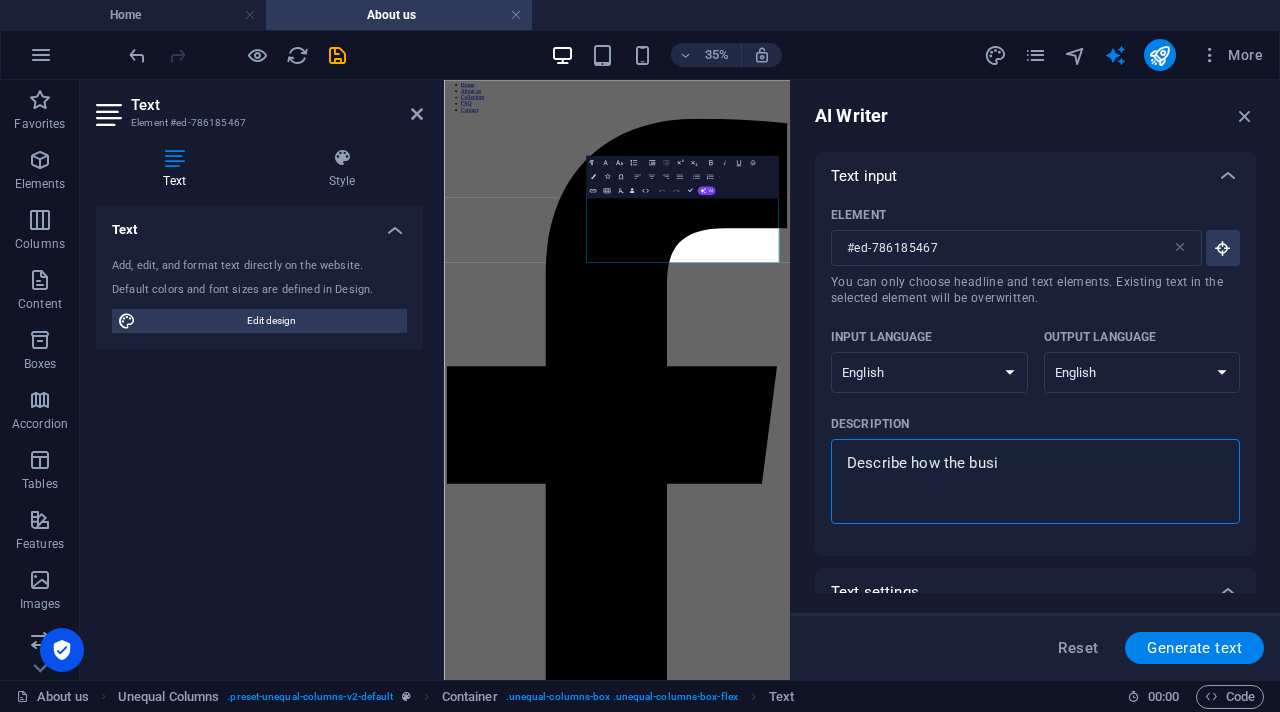 type on "Describe how the busin" 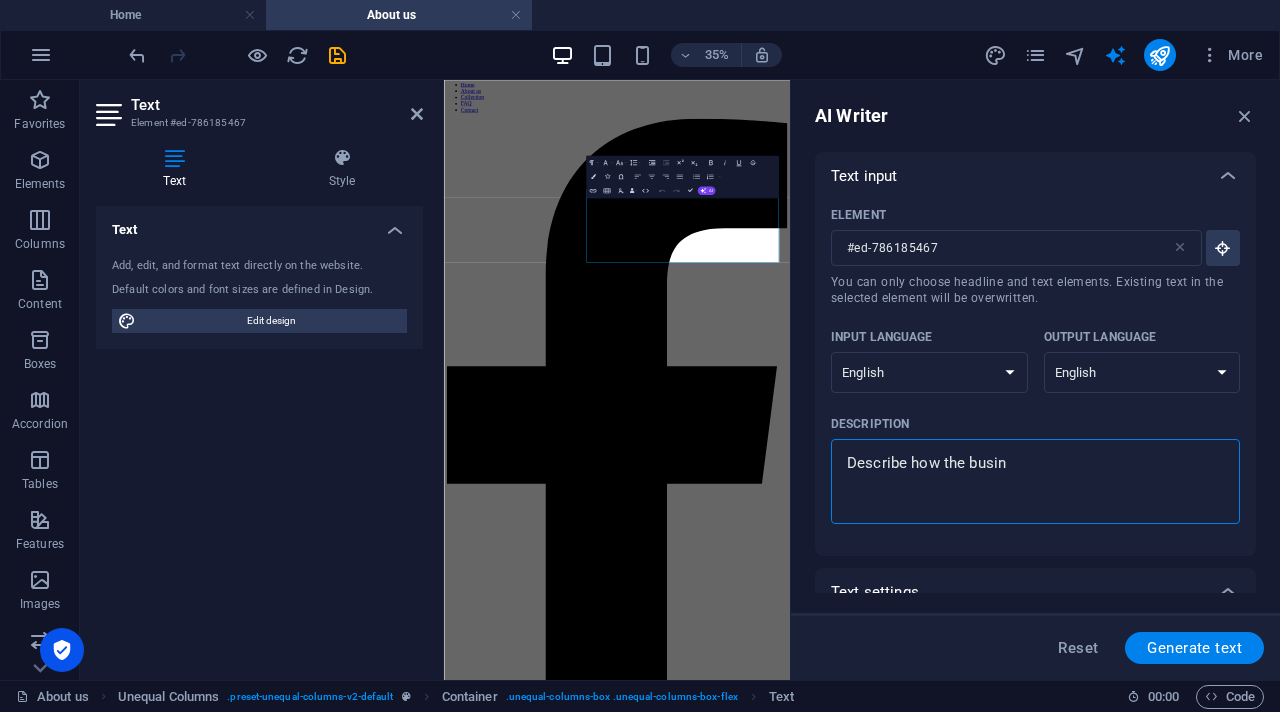 type on "Describe how the busine" 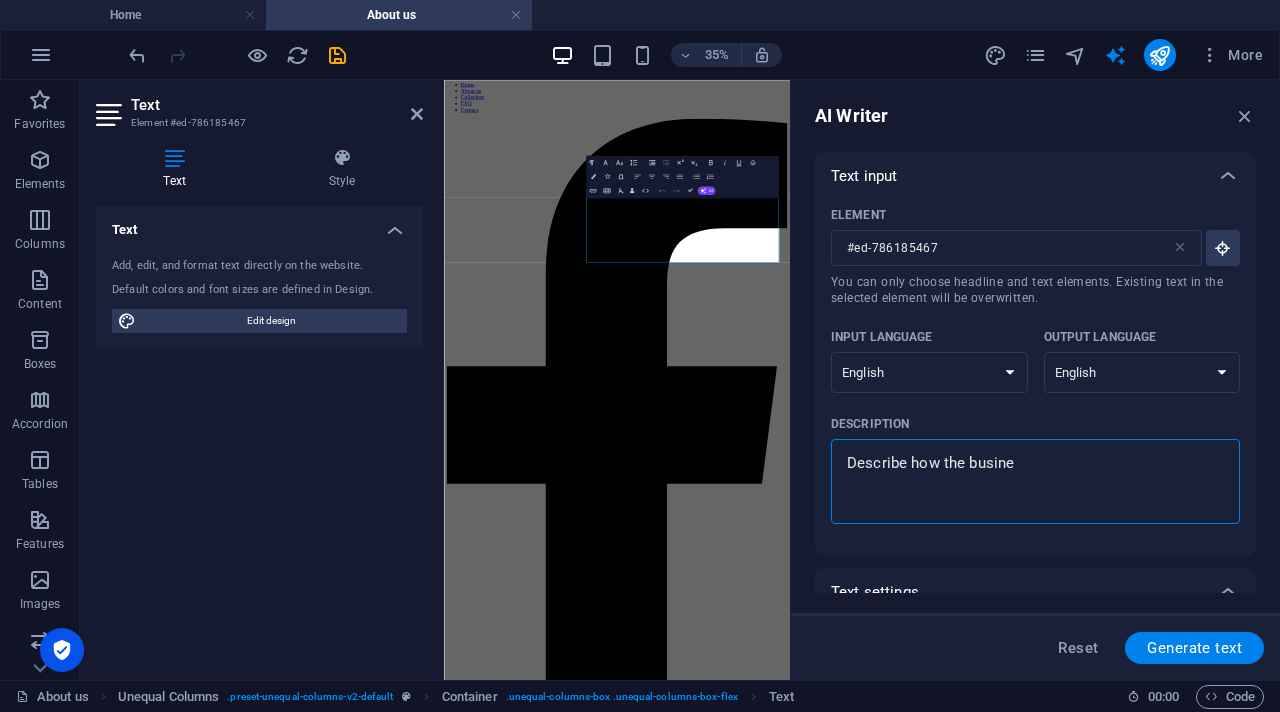 type on "Describe how the busines" 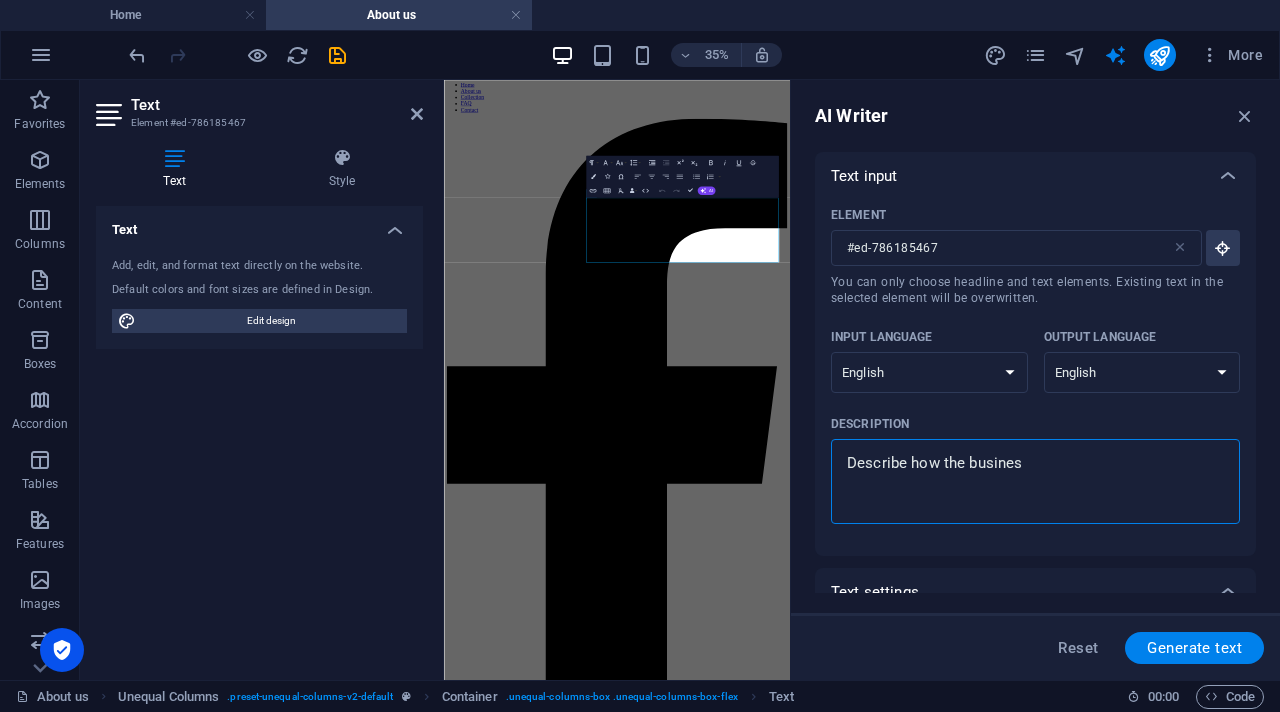 type on "Describe how the business" 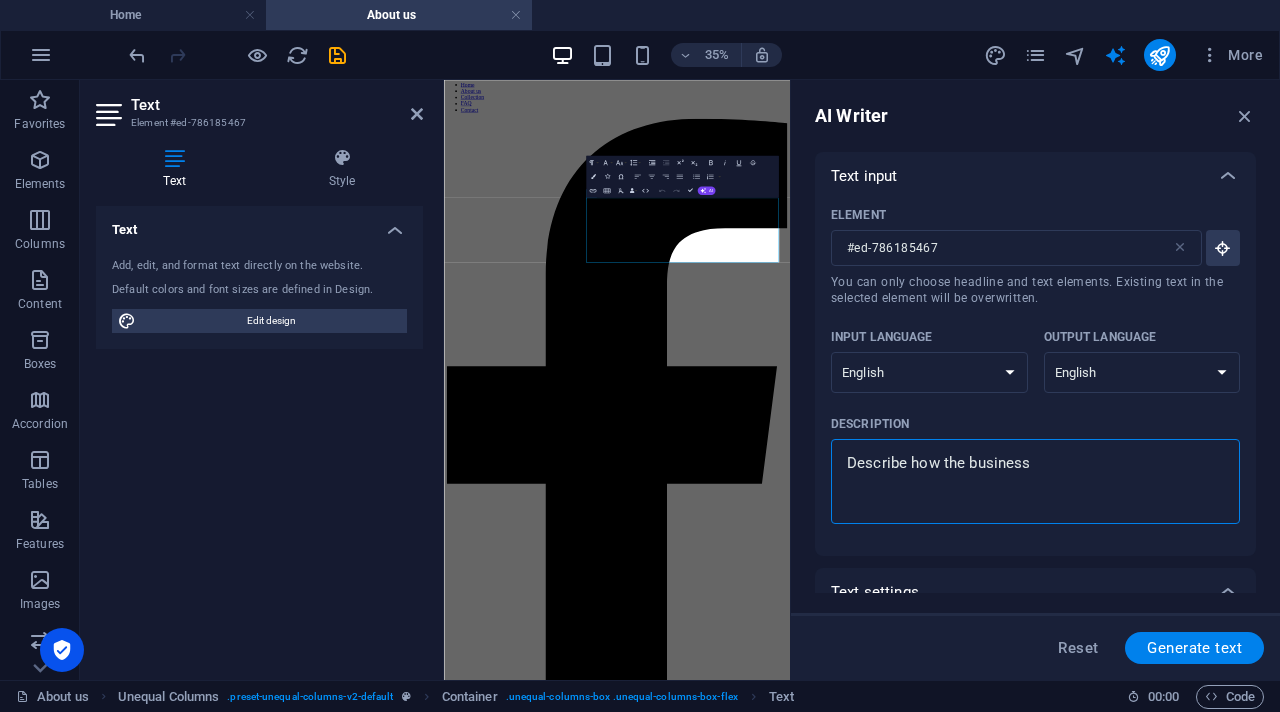 type on "Describe how the business" 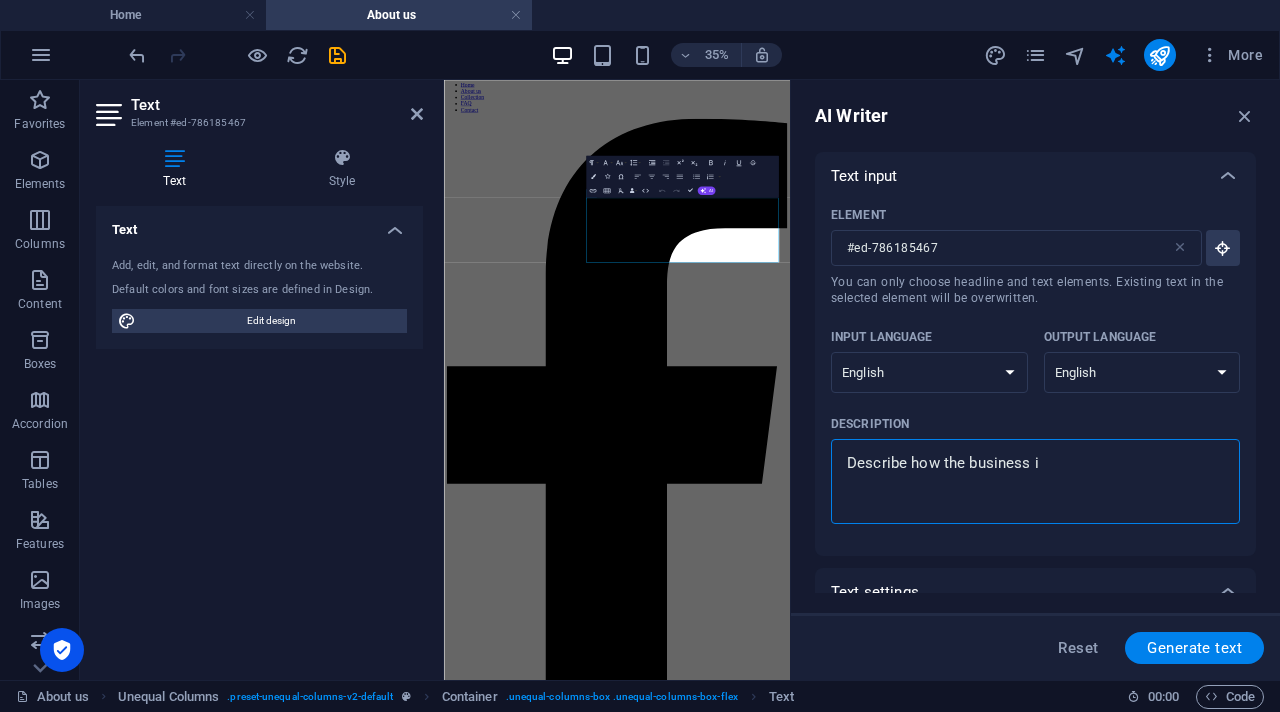 type on "Describe how the business is" 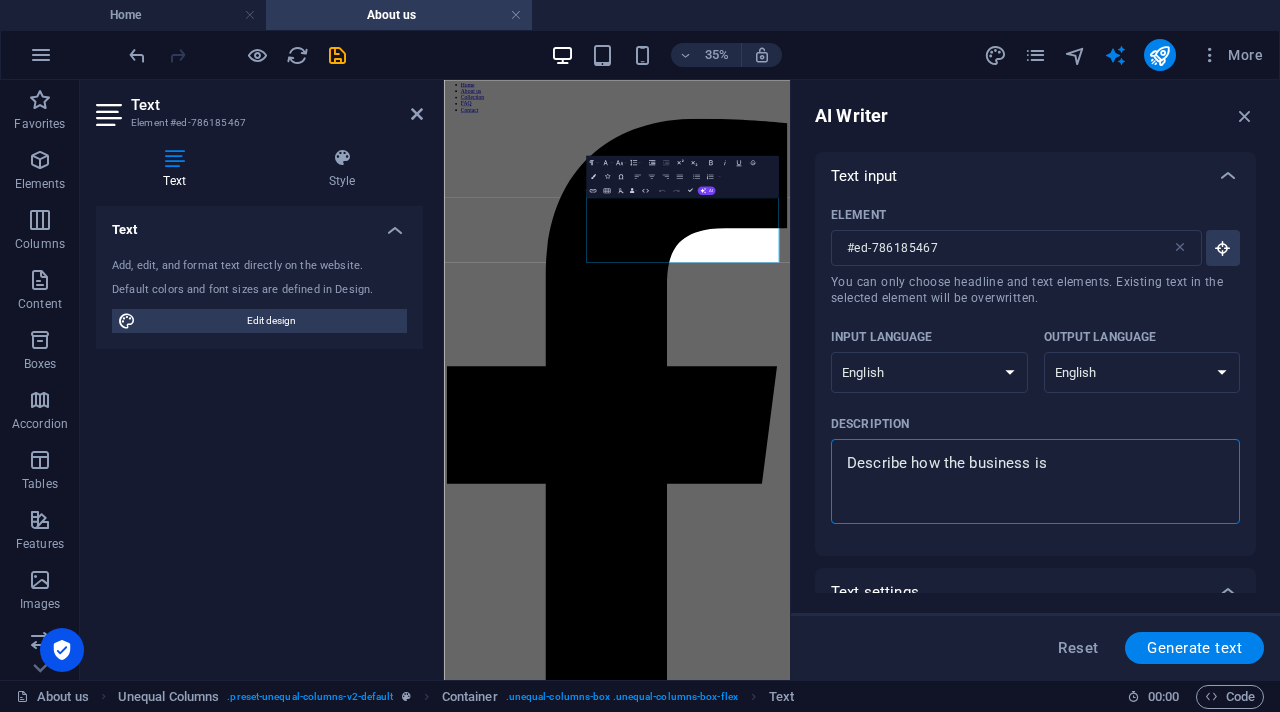 type on "x" 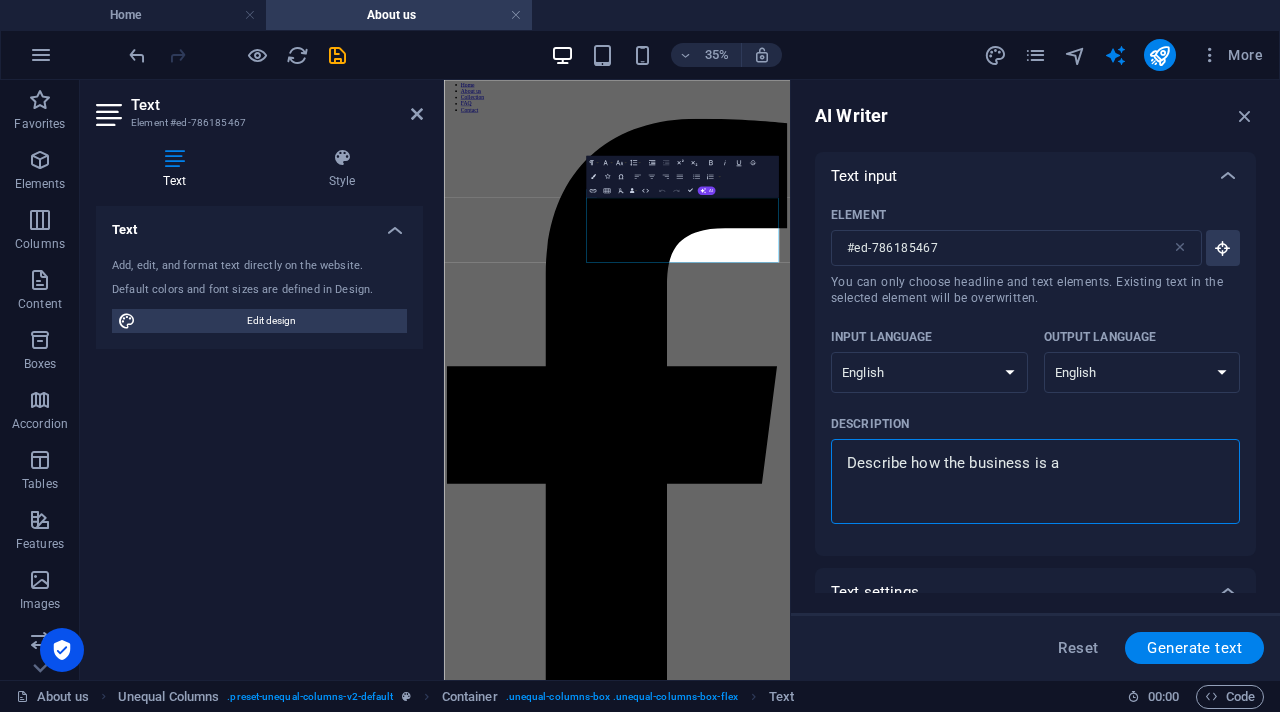 type on "Describe how the business is al" 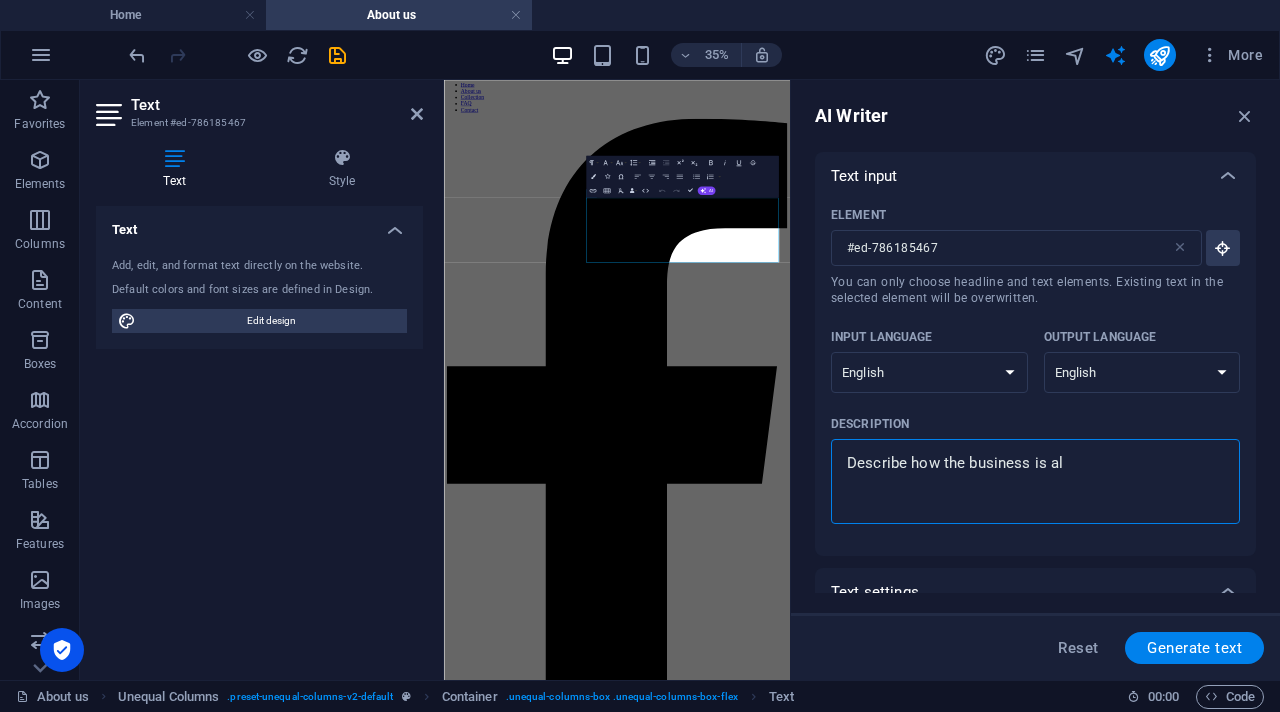 type on "Describe how the business is all" 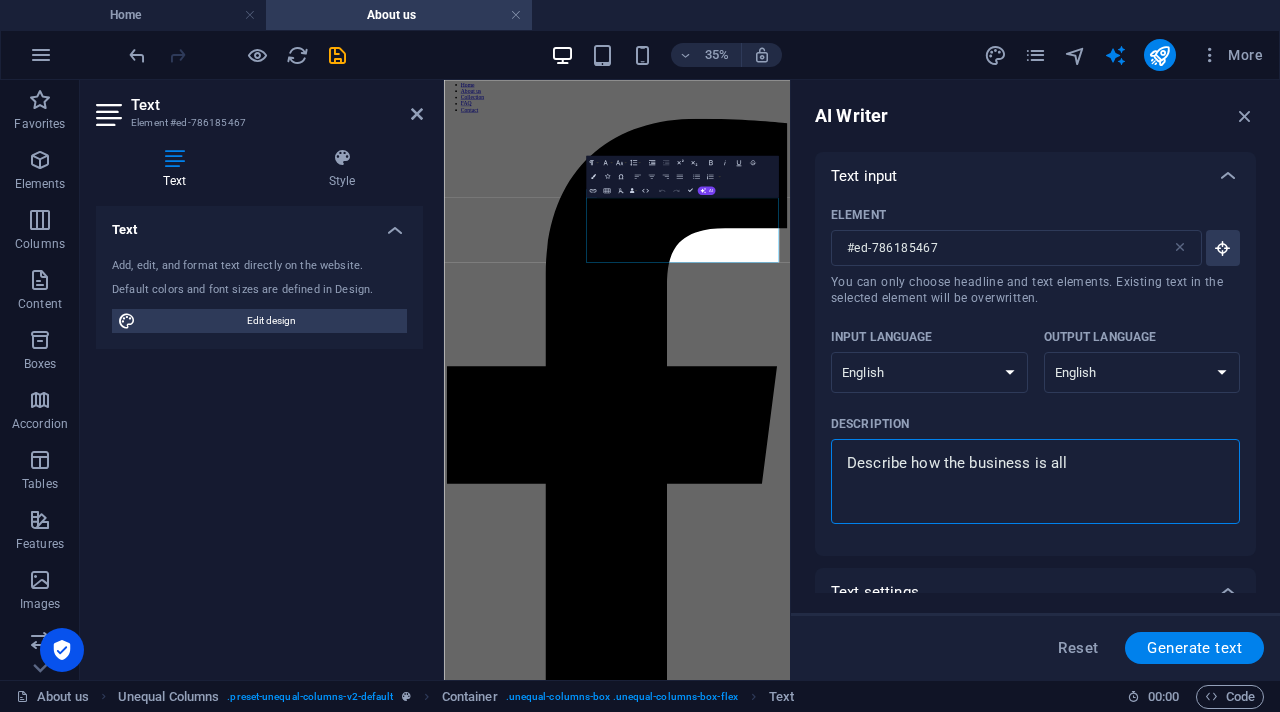 type on "Describe how the business is all" 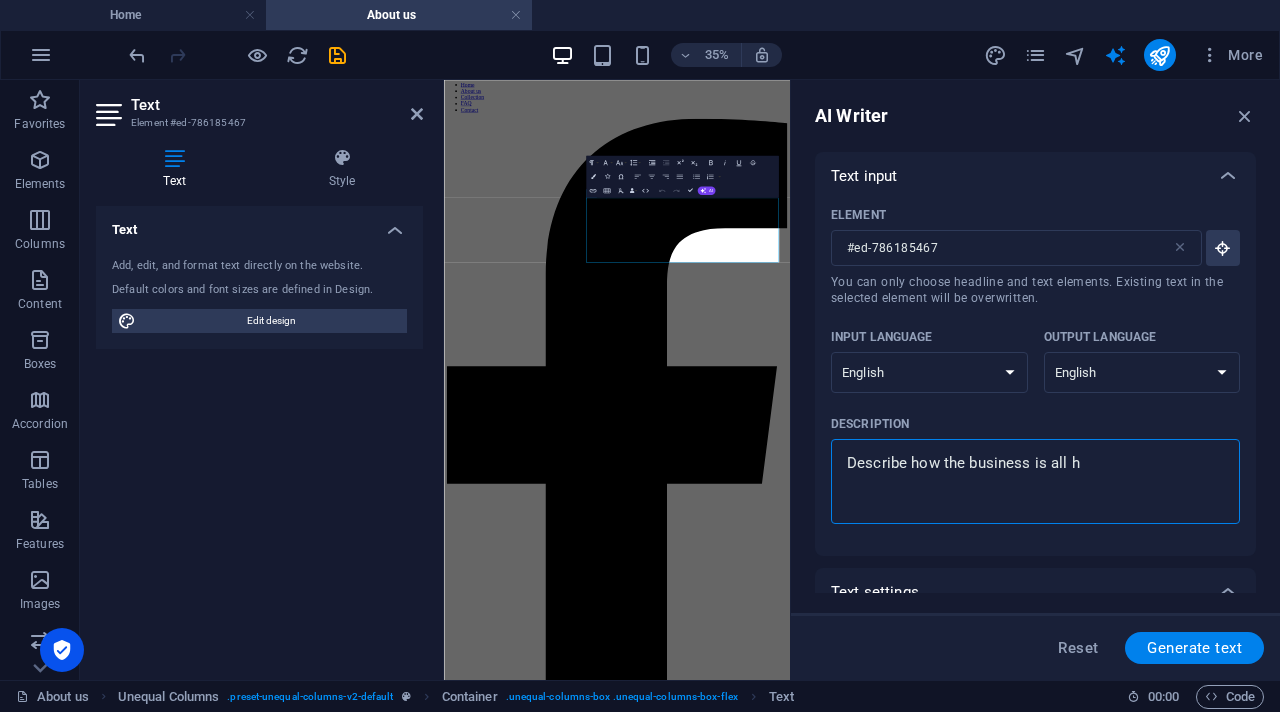 type on "Describe how the business is all ha" 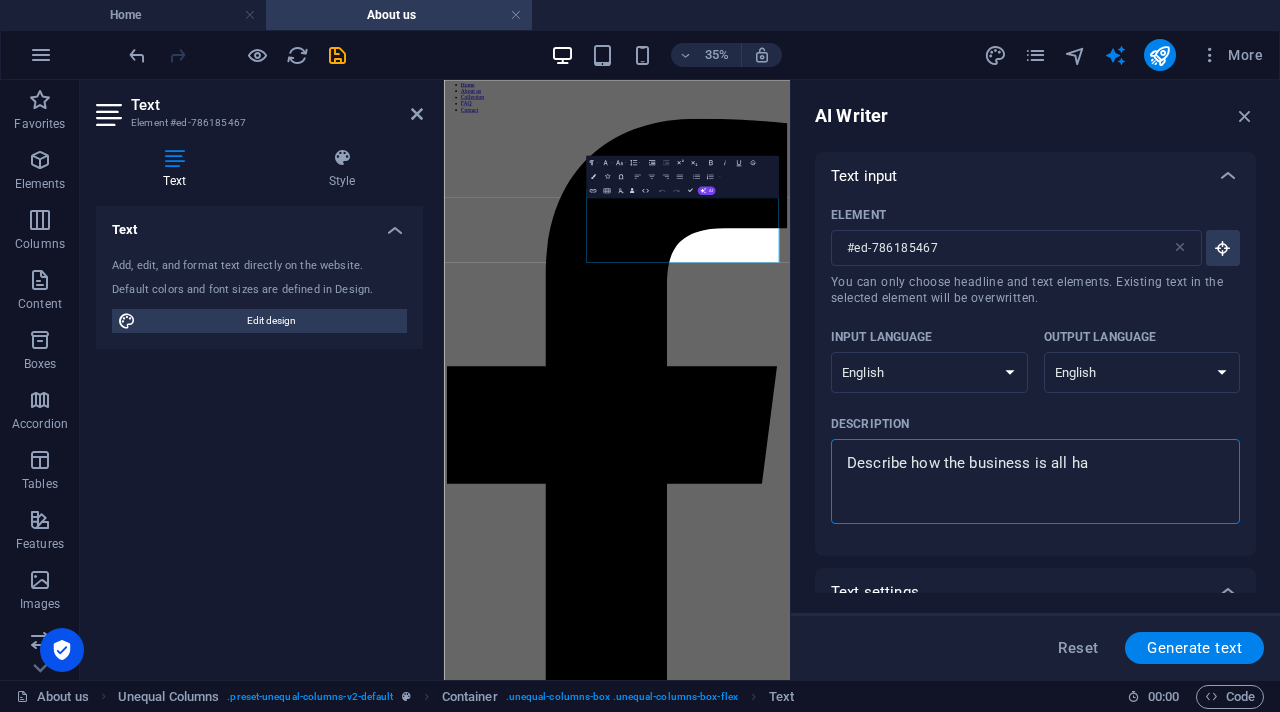 type on "x" 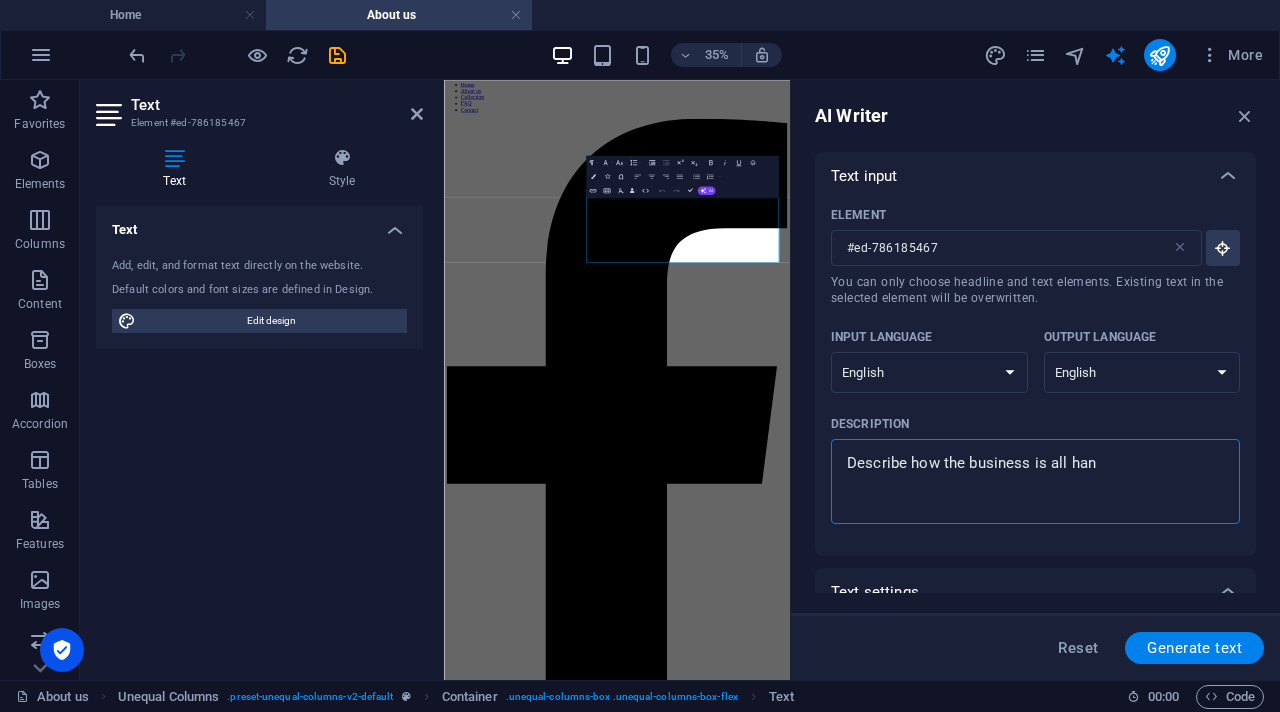 type on "x" 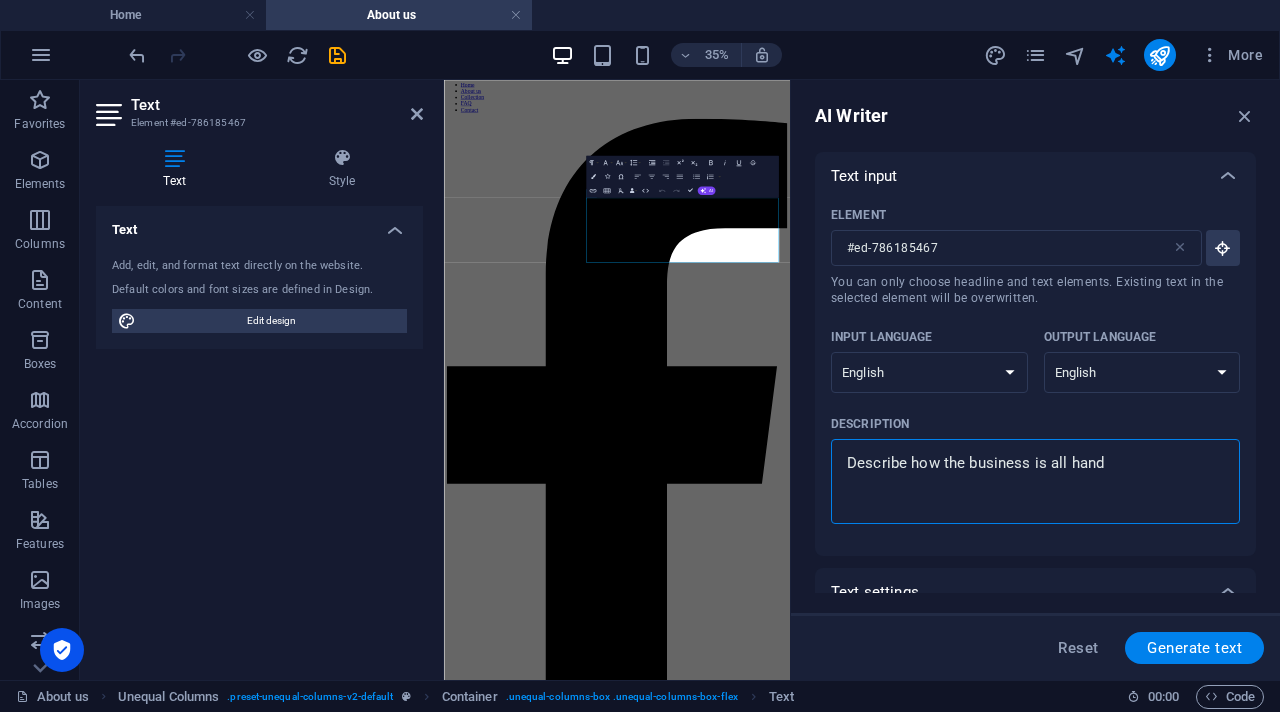 type on "Describe how the business is all handm" 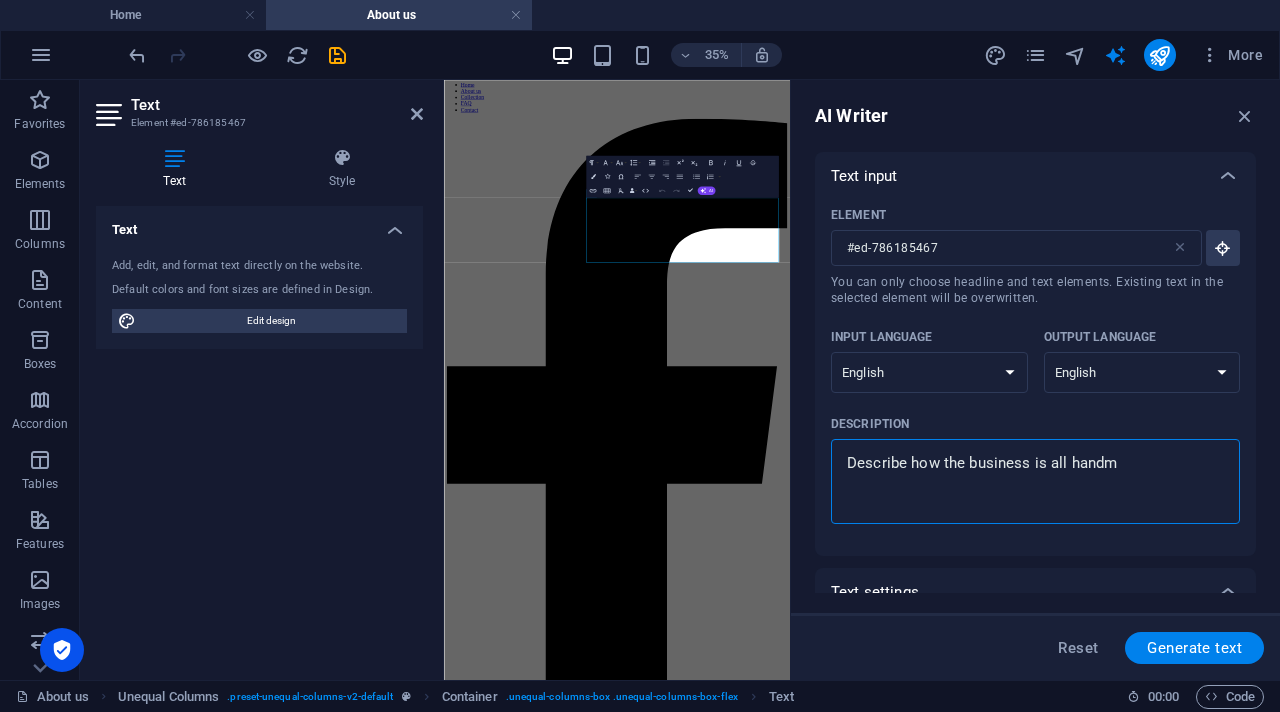 type on "Describe how the business is all handma" 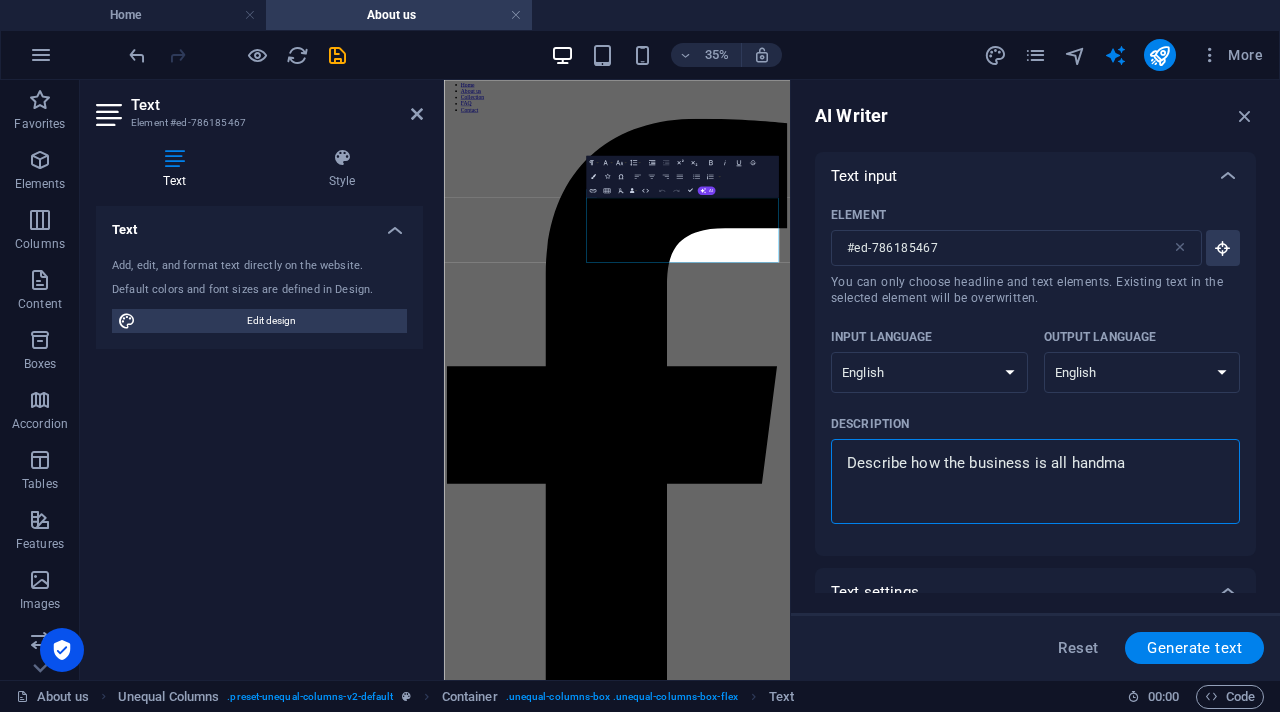 type on "Describe how the business is all handmad" 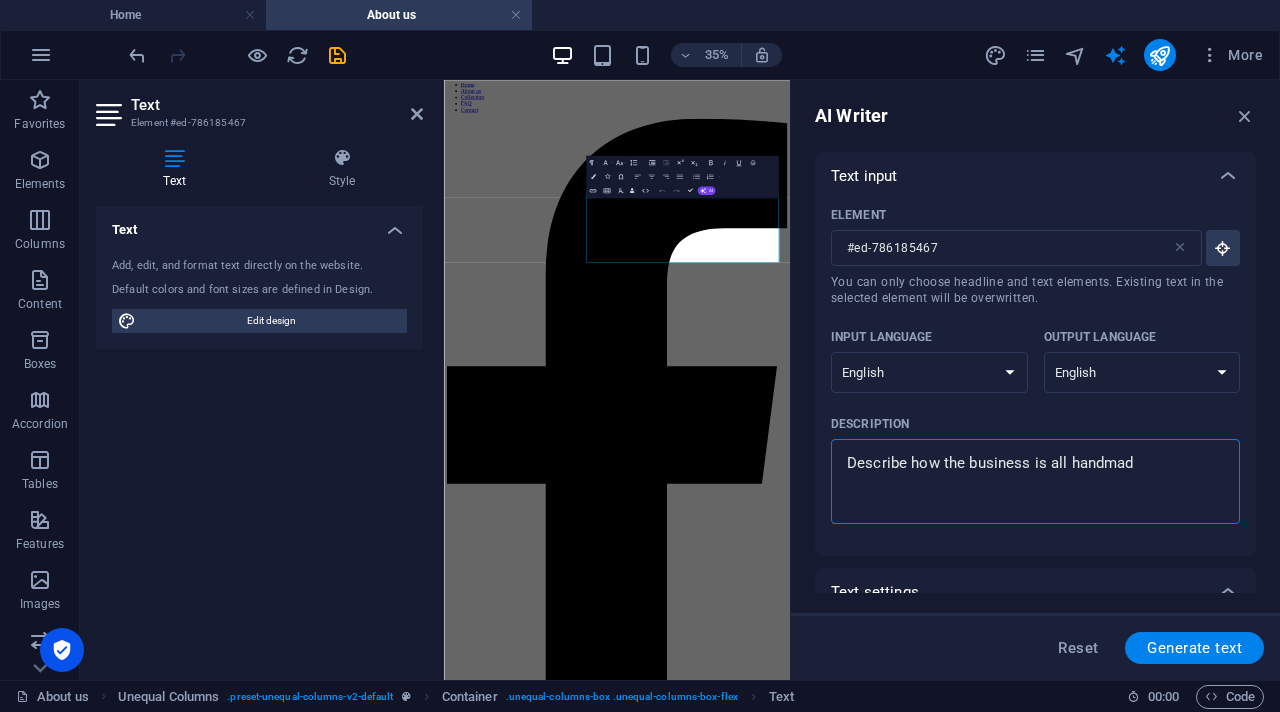 type on "Describe how the business is all handmade" 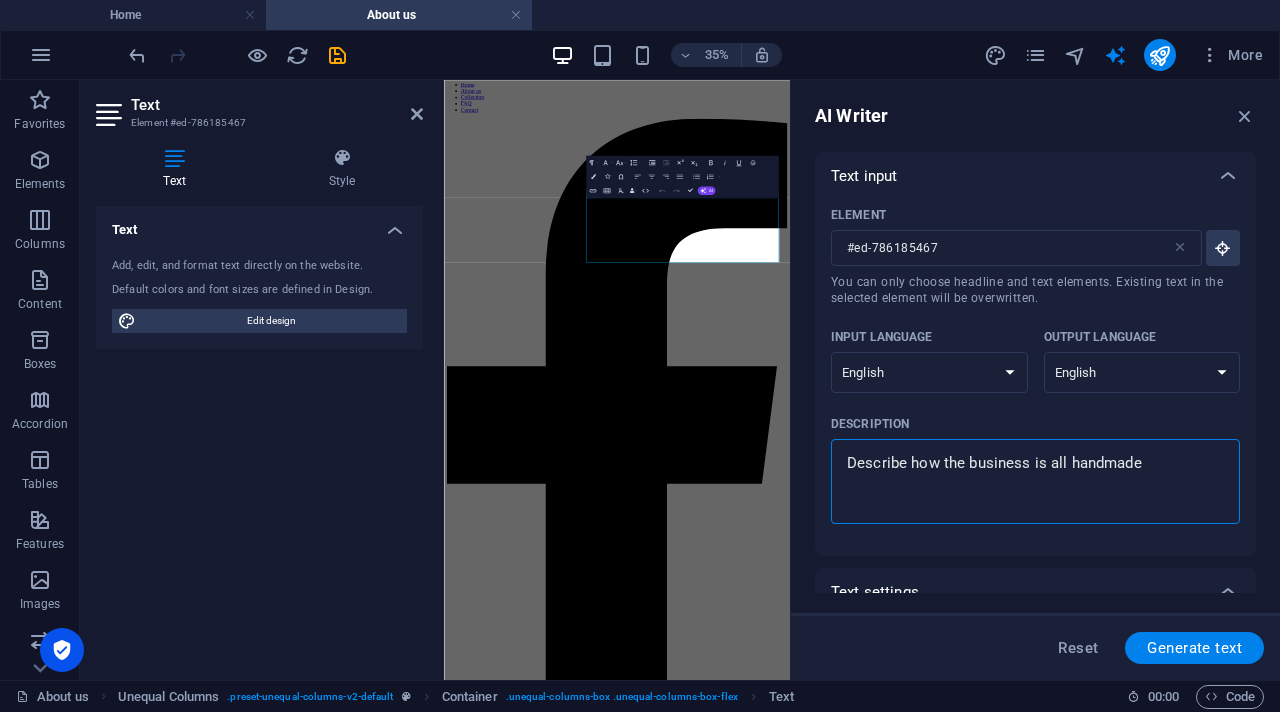 type on "Describe how the business is all handmade" 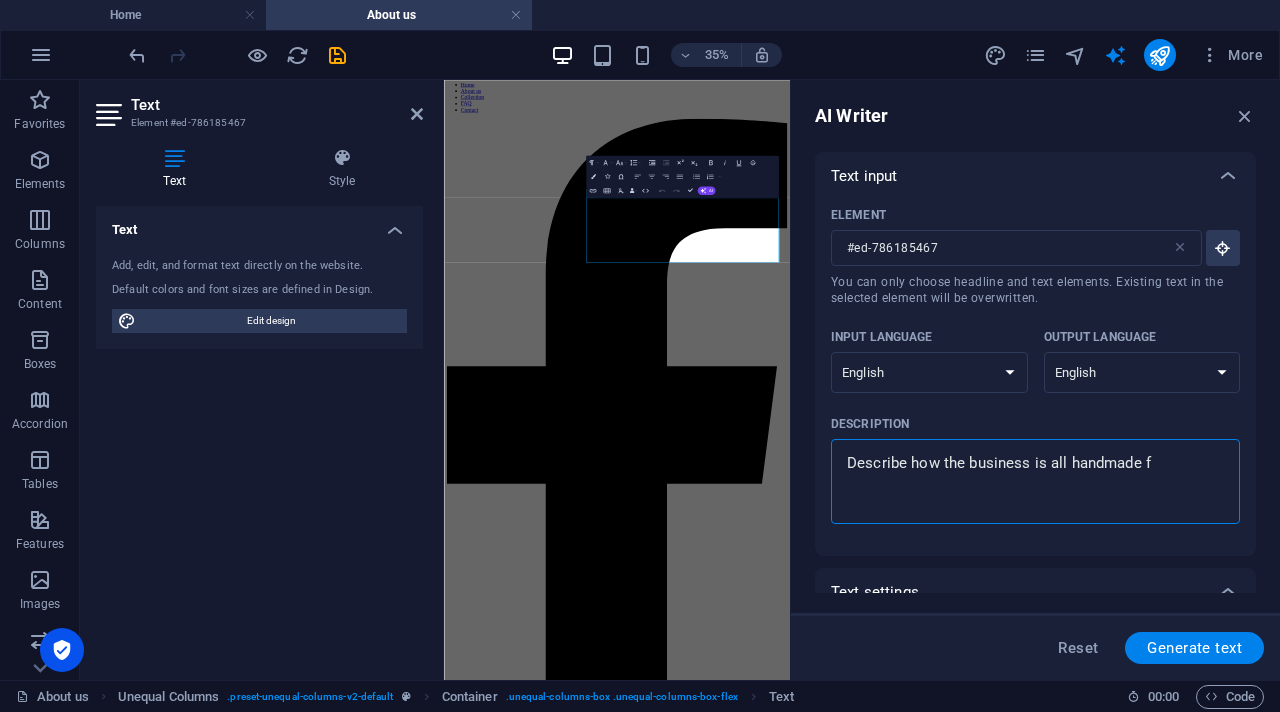 type on "Describe how the business is all handmade fr" 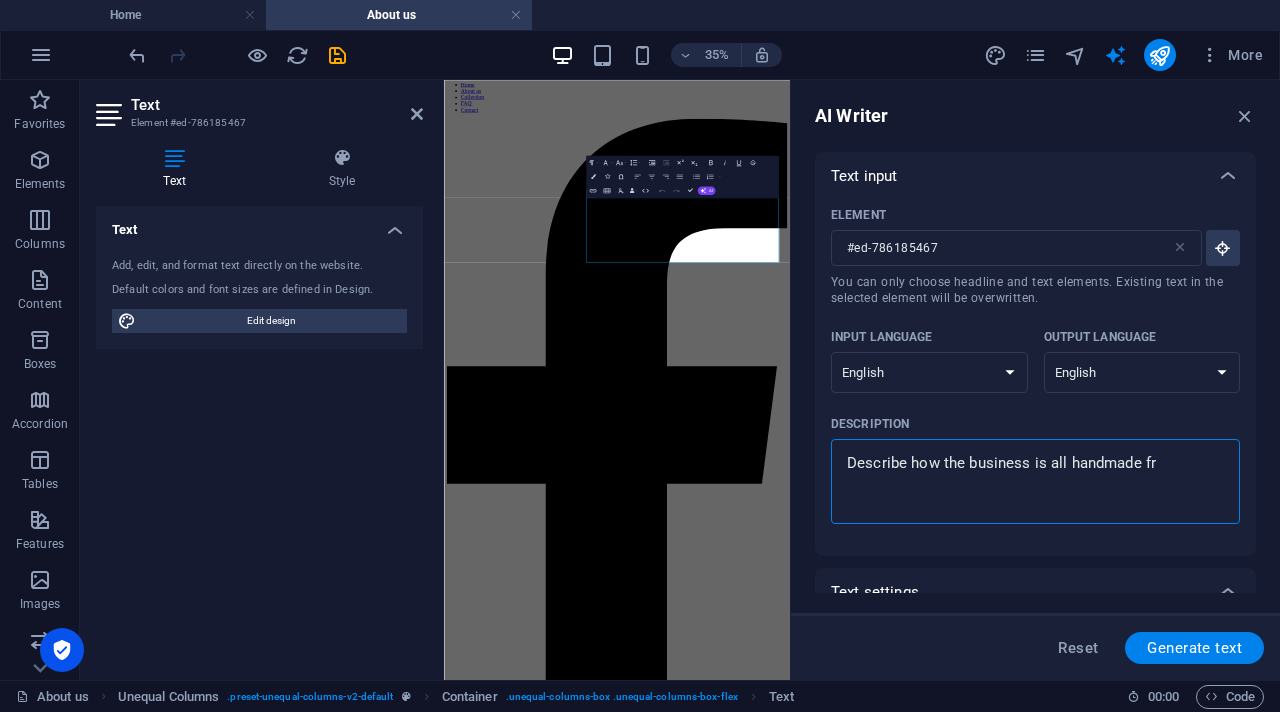 type on "Describe how the business is all handmade fro" 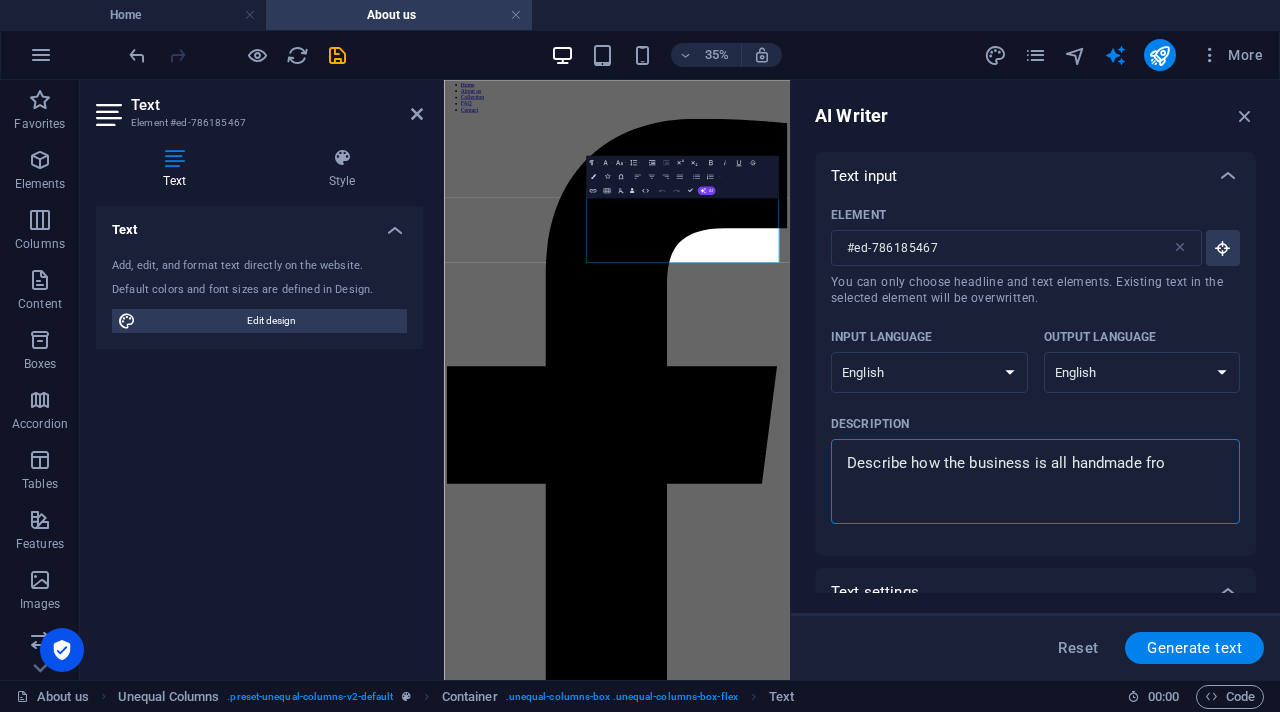 type on "Describe how the business is all handmade from" 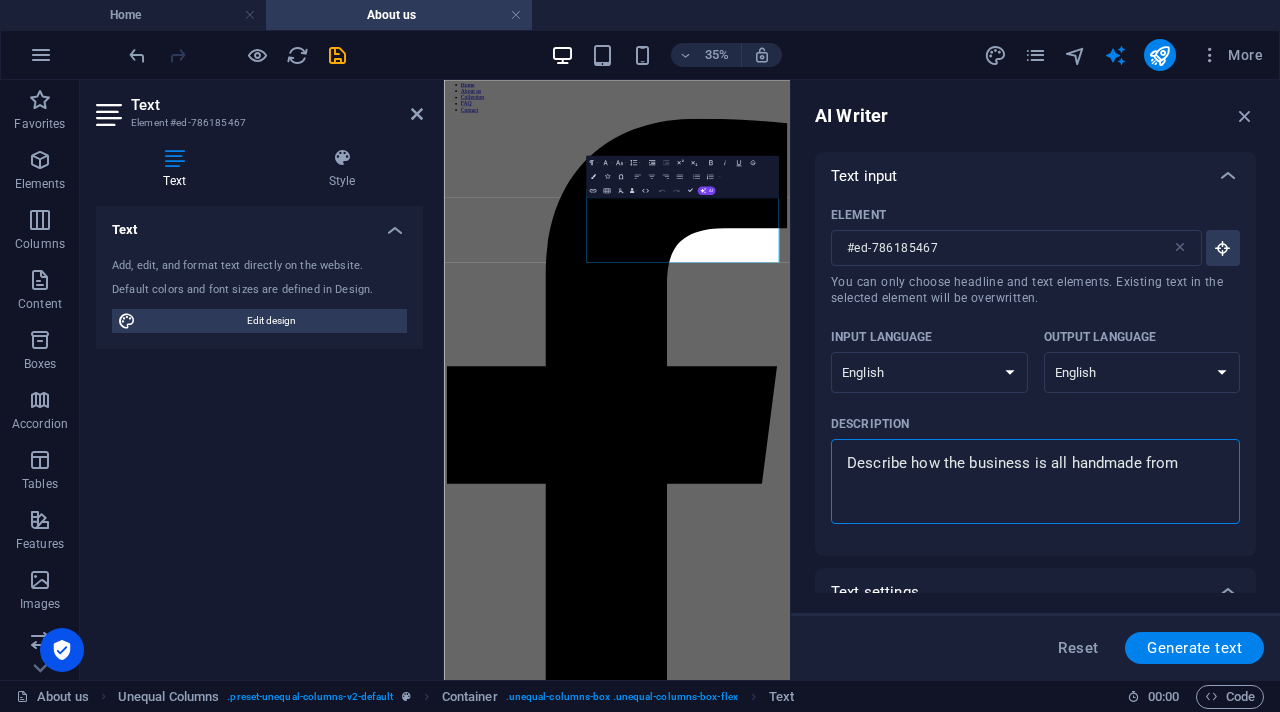 type on "Describe how the business is all handmade from" 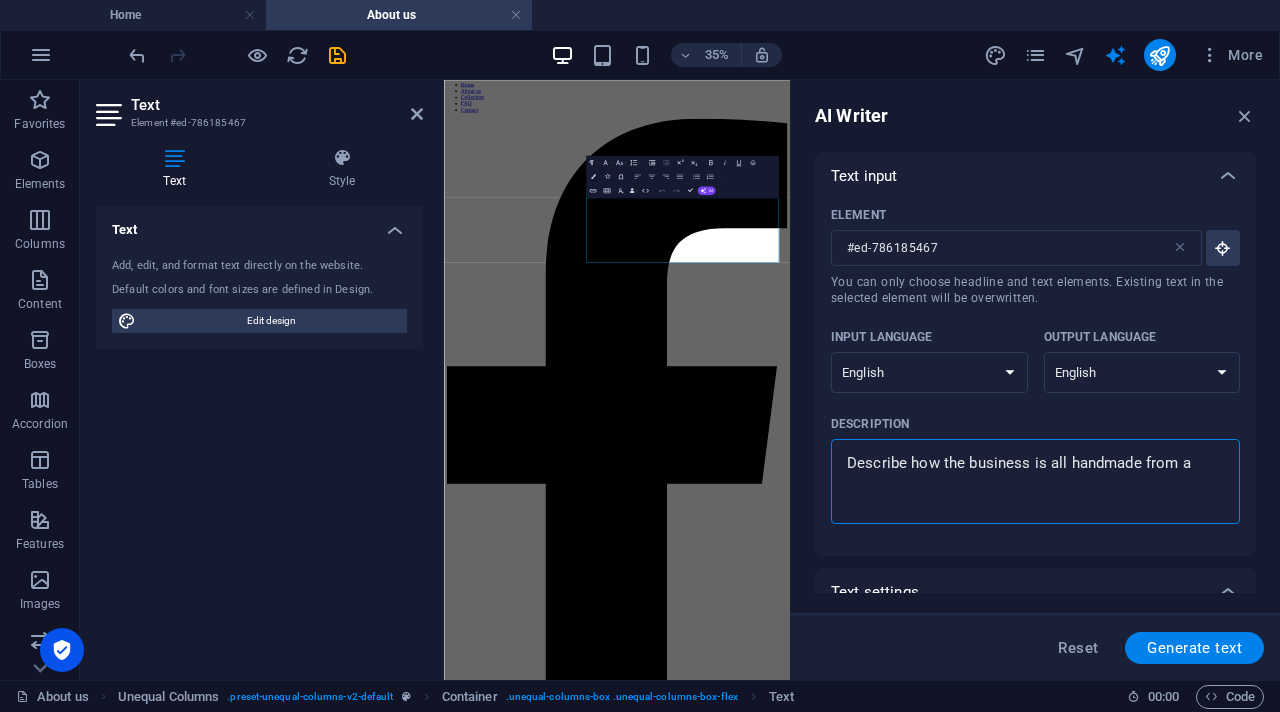 type on "Describe how the business is all handmade from a" 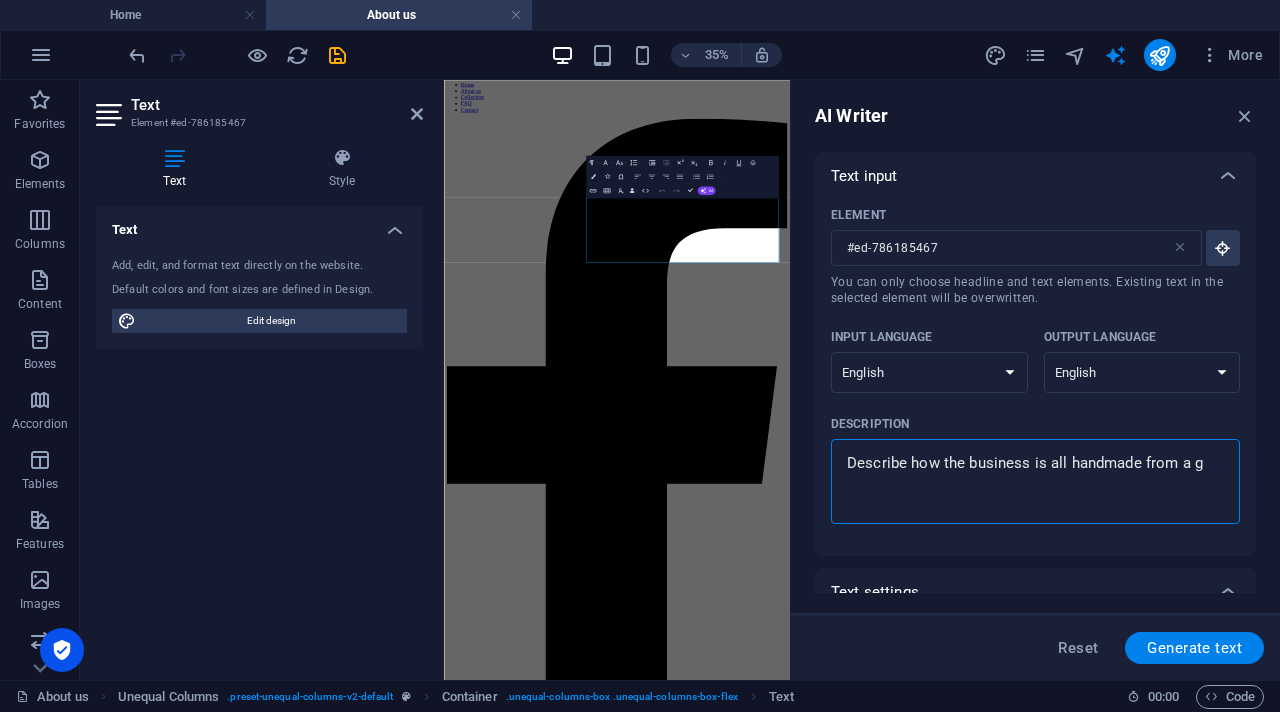 type on "Describe how the business is all handmade from a ga" 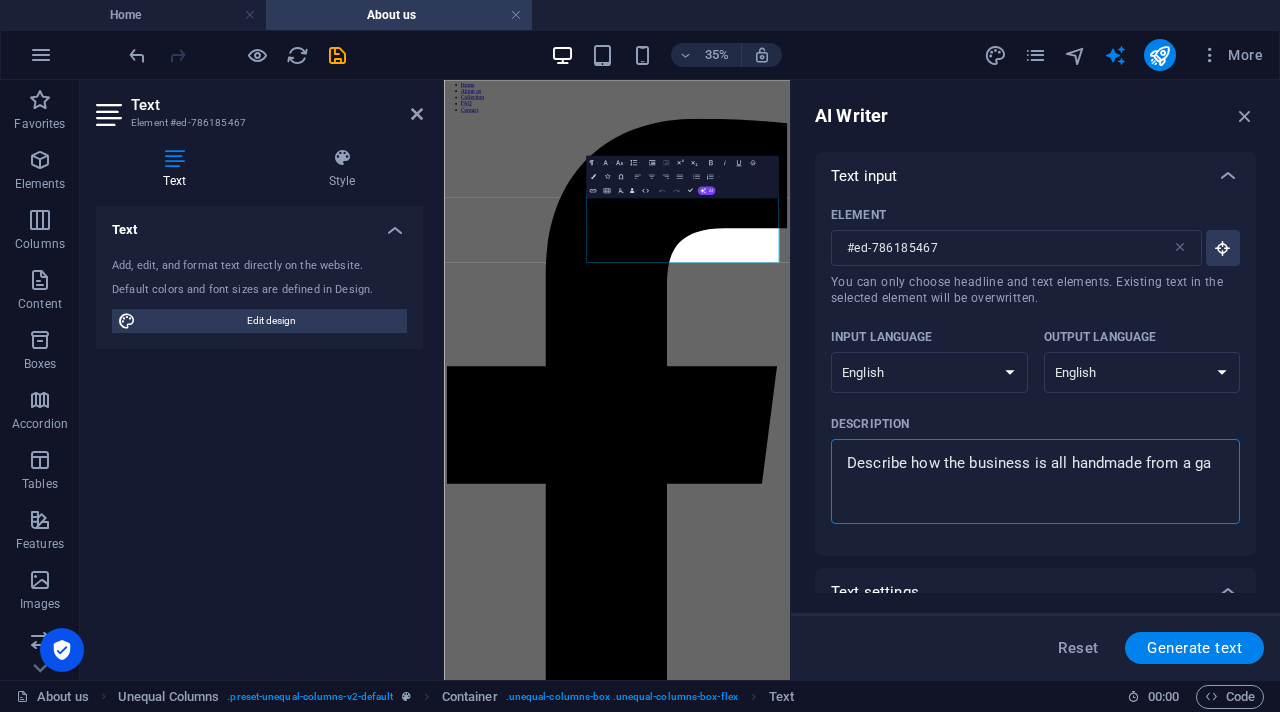 type on "Describe how the business is all handmade from a gay" 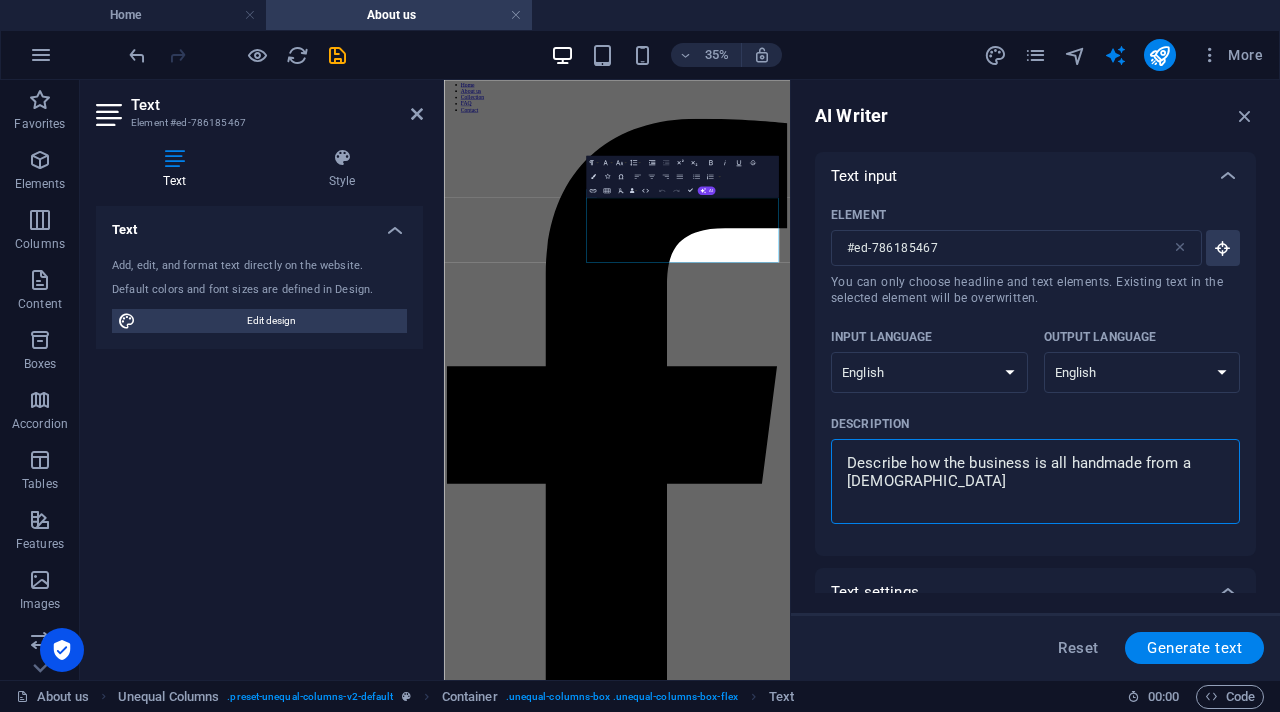 type on "Describe how the business is all handmade from a gay" 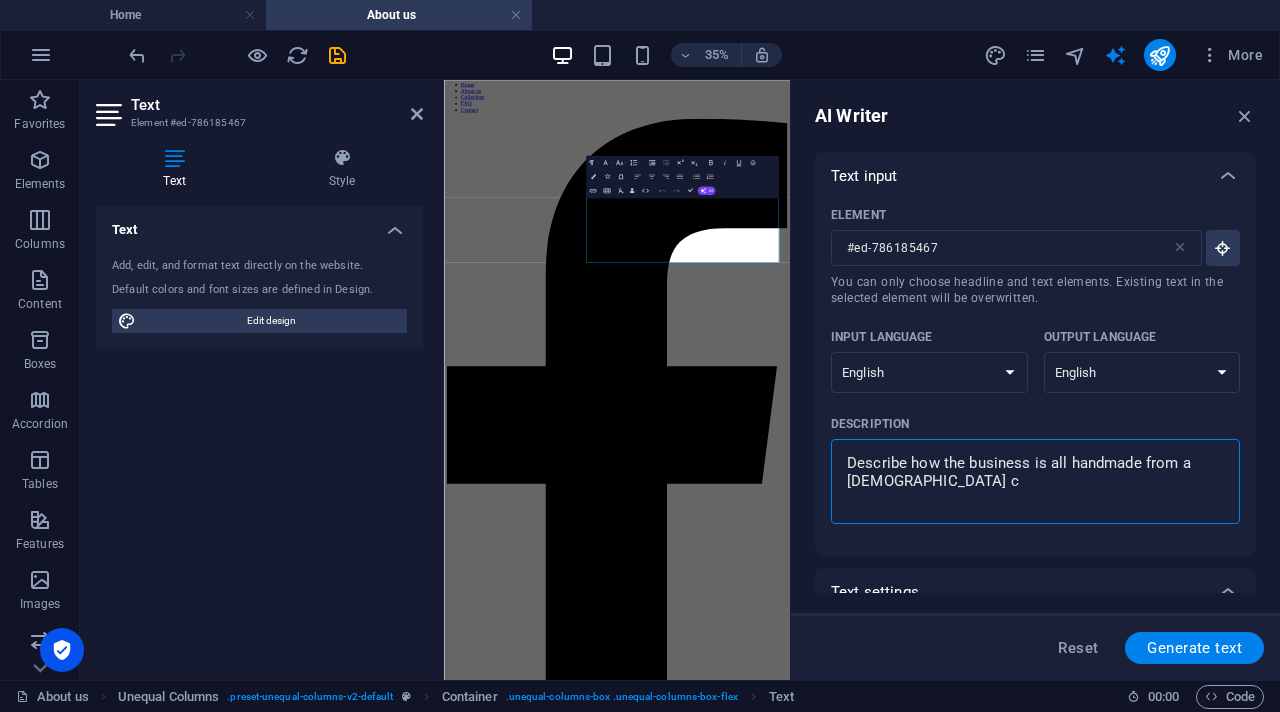 type on "Describe how the business is all handmade from a gay co" 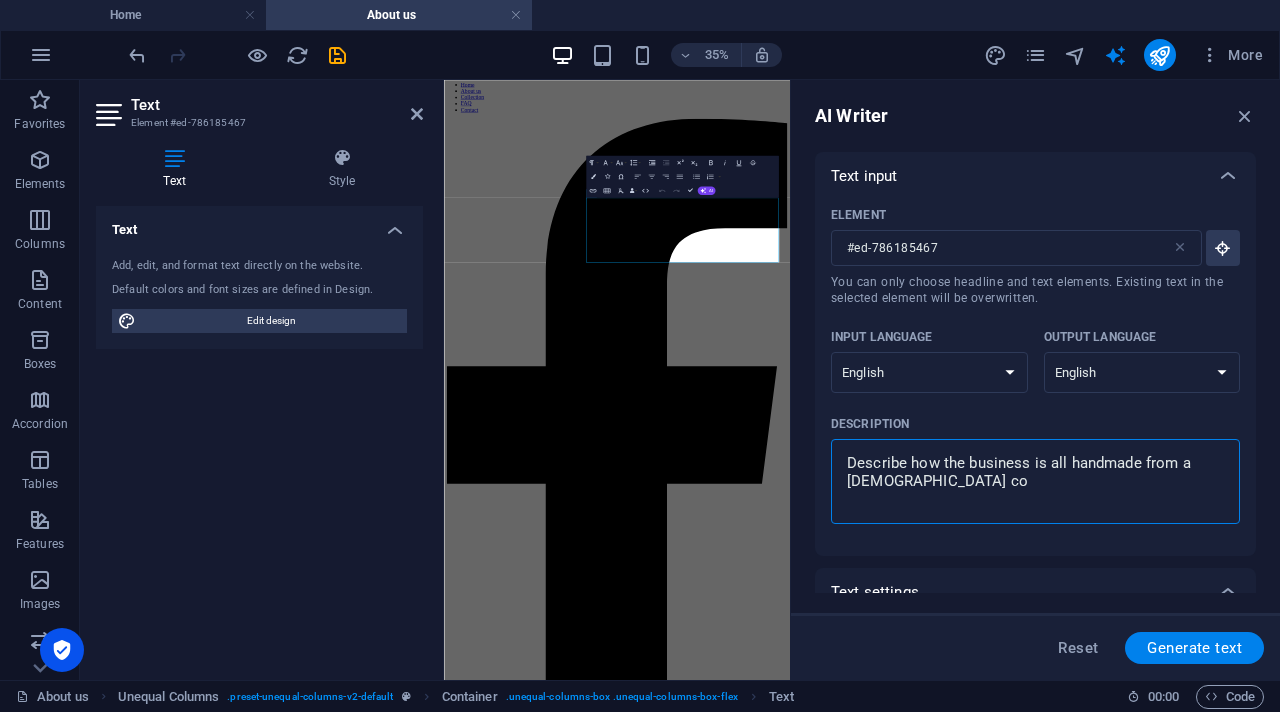 type on "Describe how the business is all handmade from a gay cou" 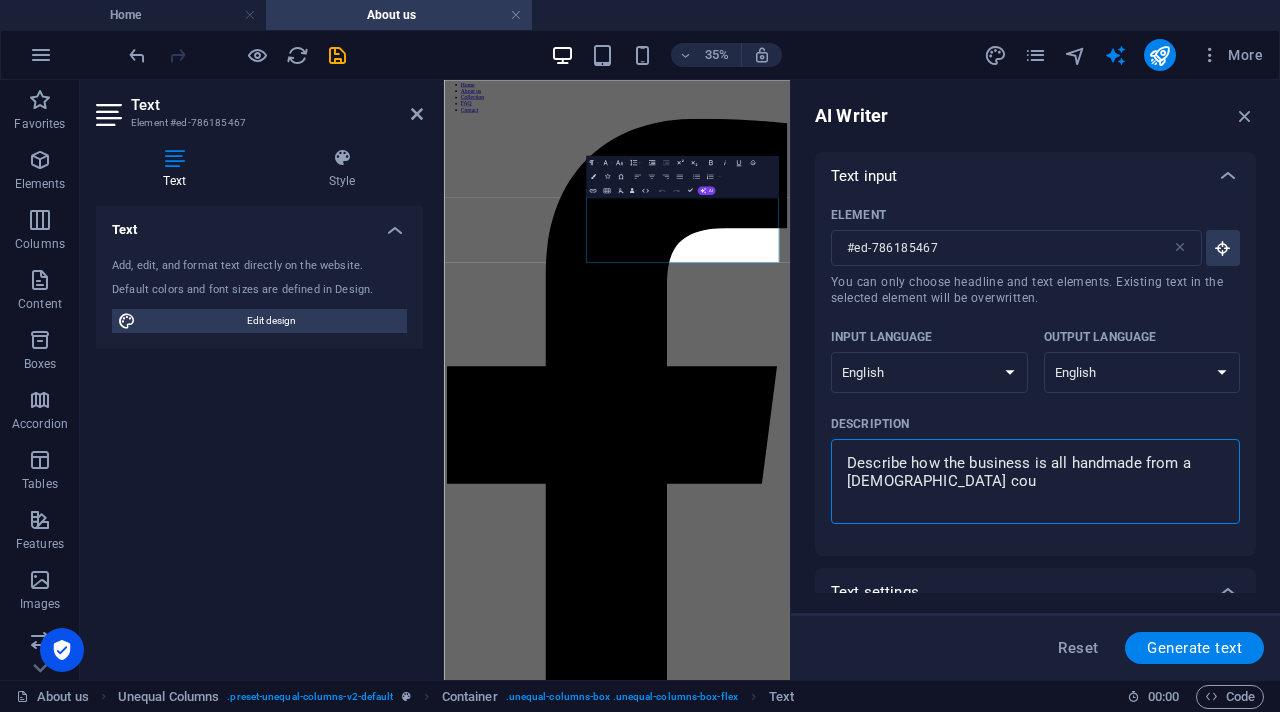type on "Describe how the business is all handmade from a gay coup" 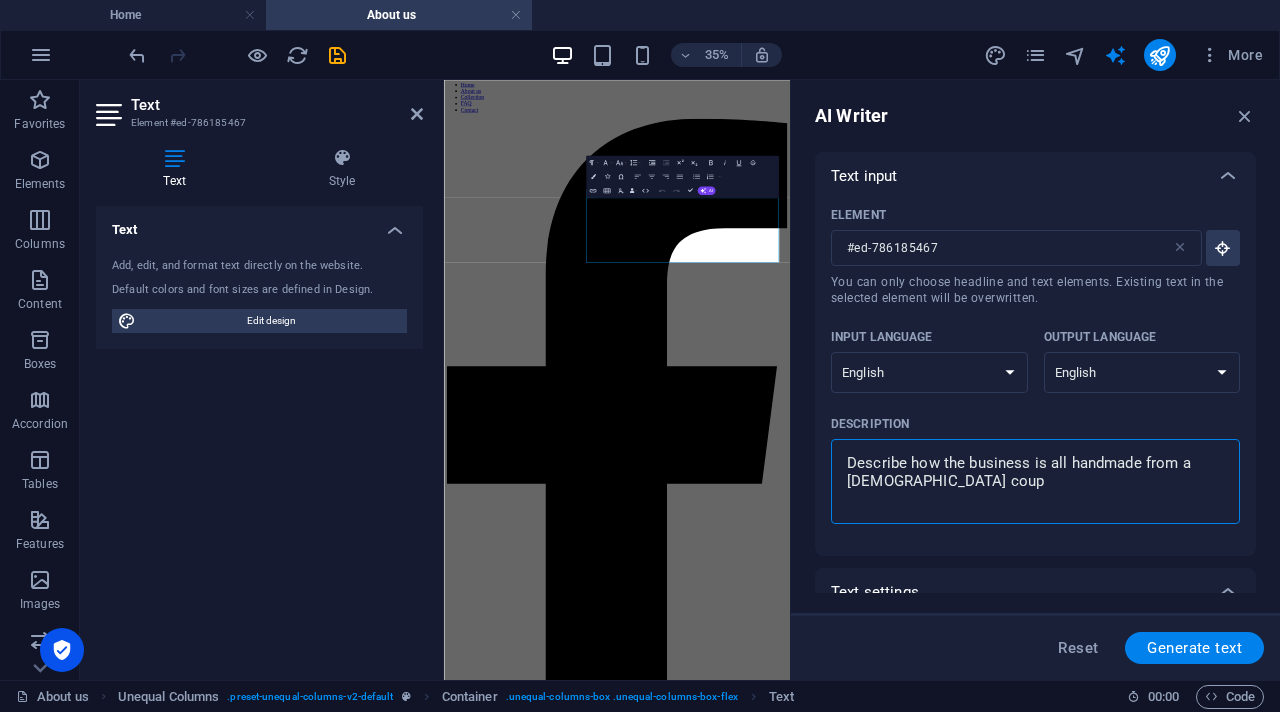 type on "Describe how the business is all handmade from a gay coupl" 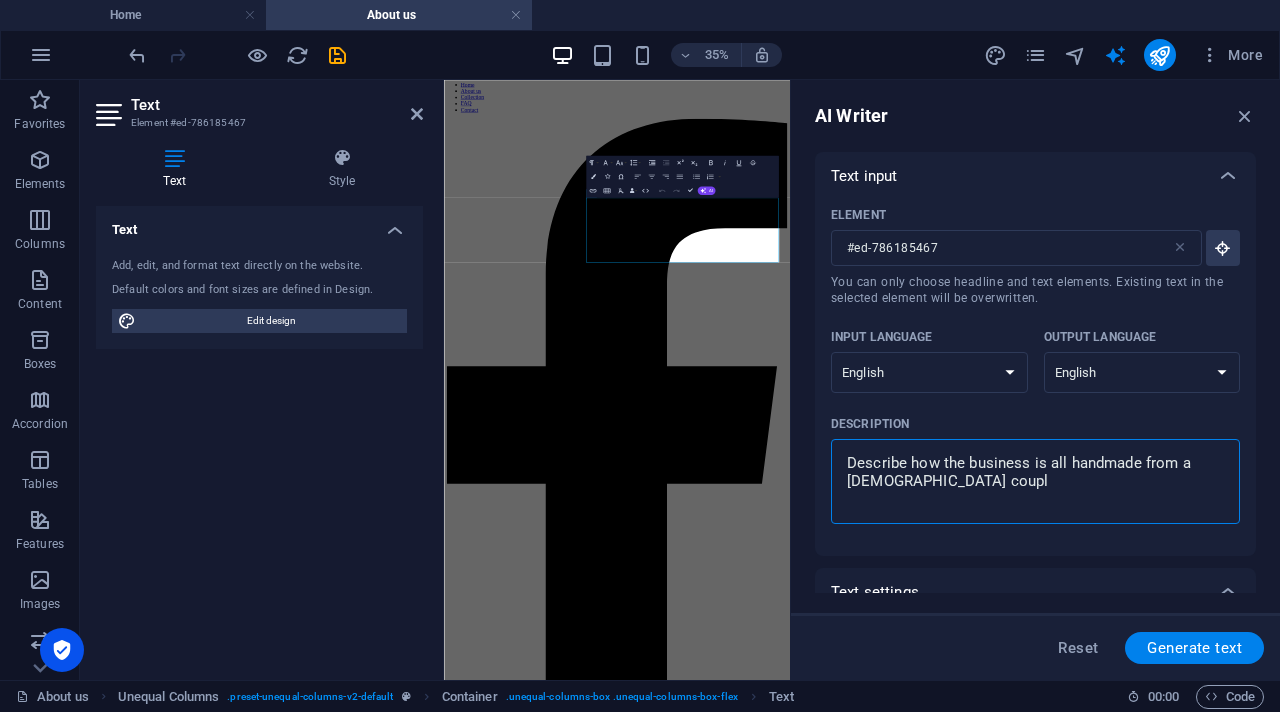 type on "Describe how the business is all handmade from a gay couple" 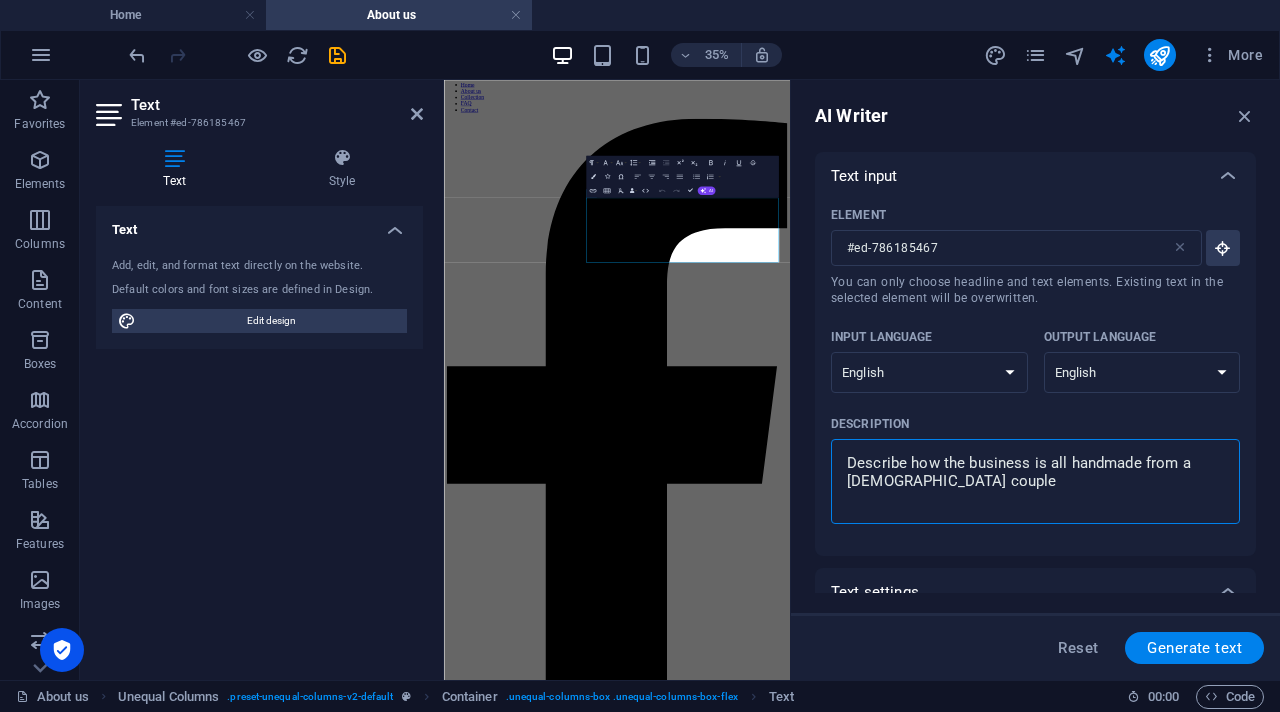 type on "x" 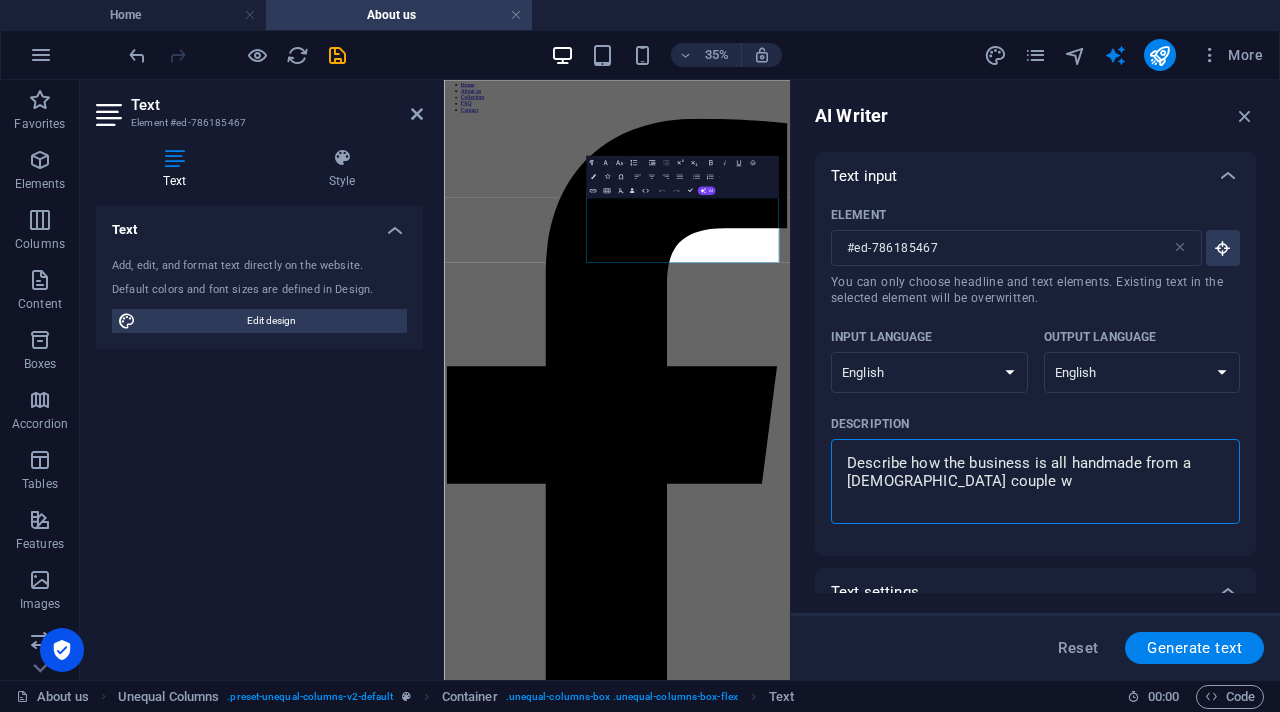 type on "Describe how the business is all handmade from a gay couple wi" 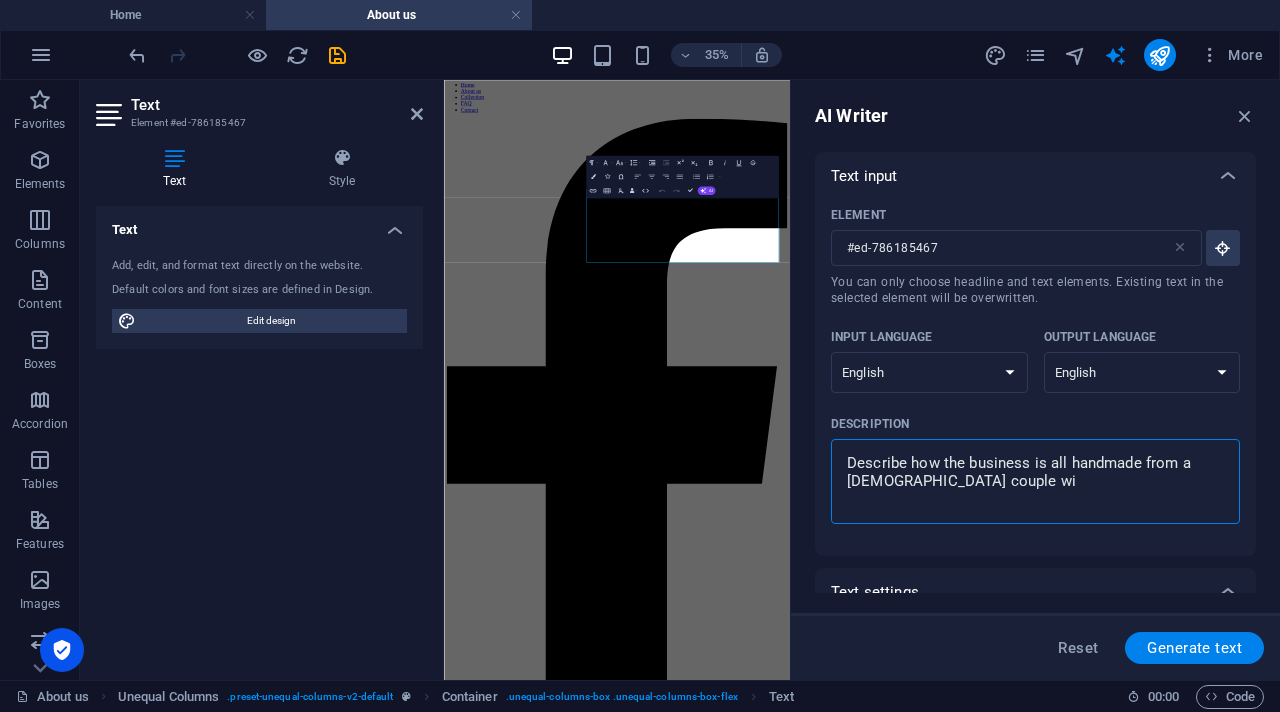 type on "Describe how the business is all handmade from a gay couple wit" 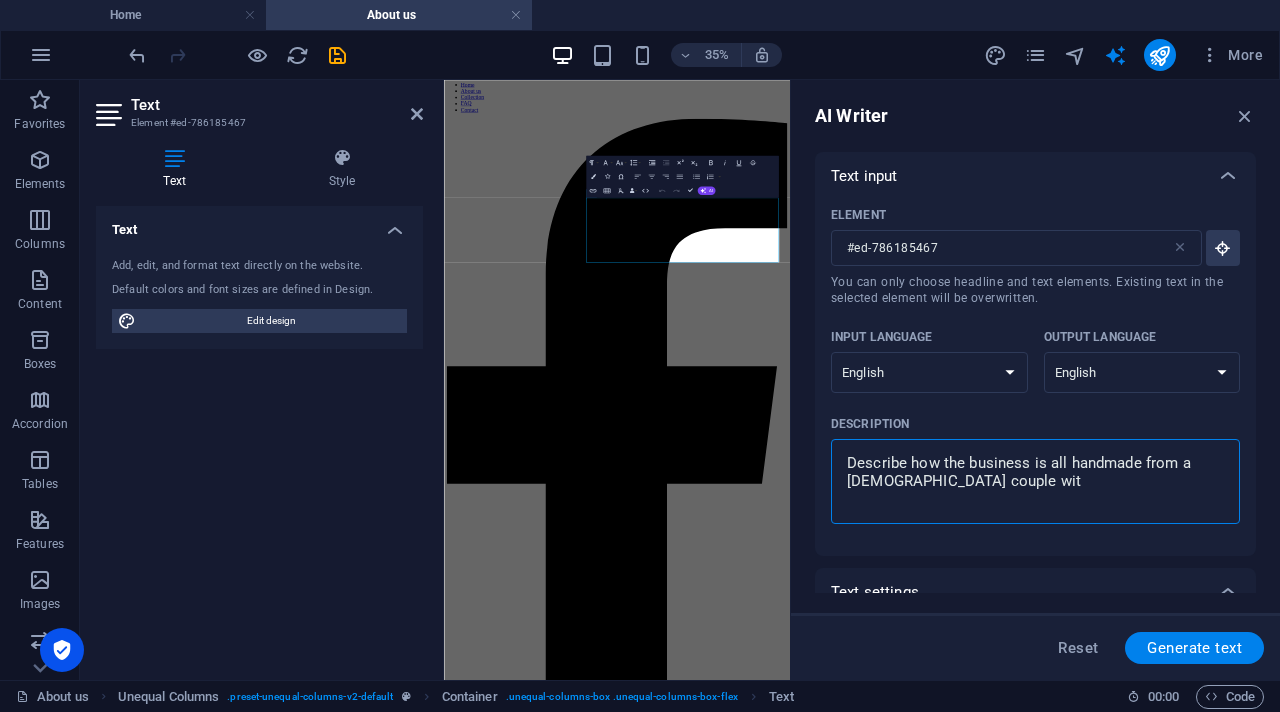 type on "Describe how the business is all handmade from a gay couple with" 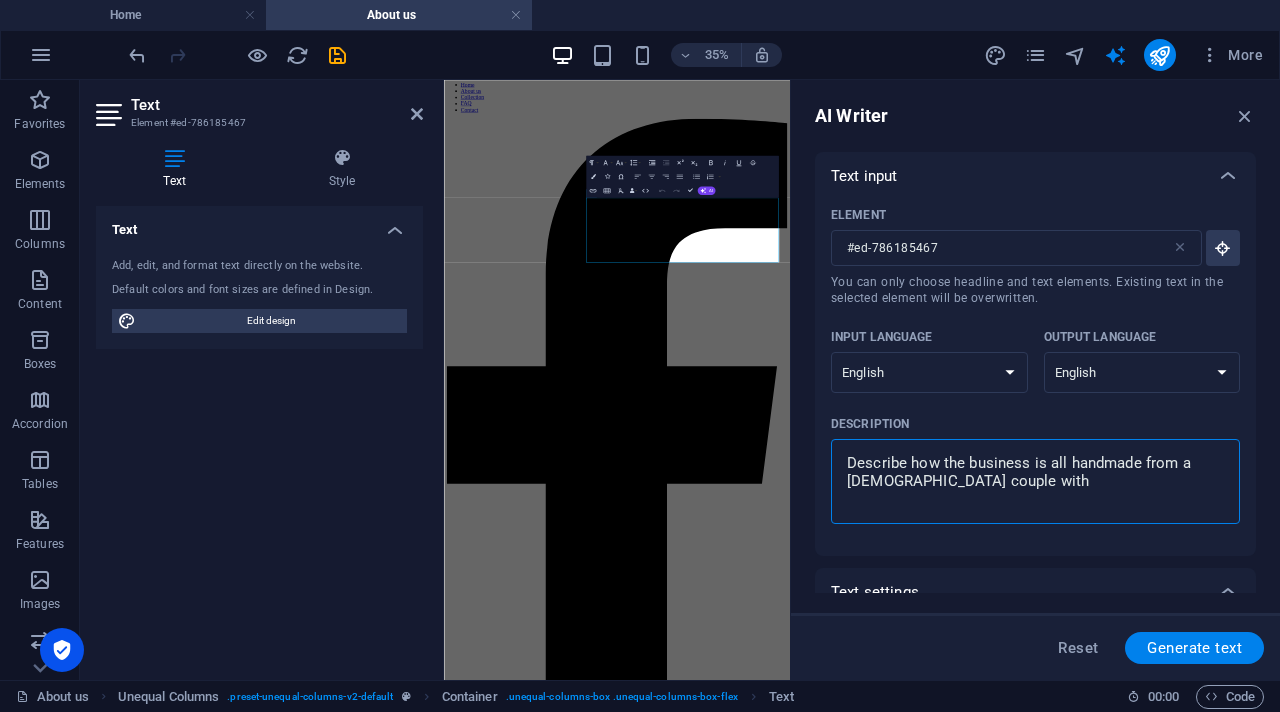 type on "Describe how the business is all handmade from a gay couple with" 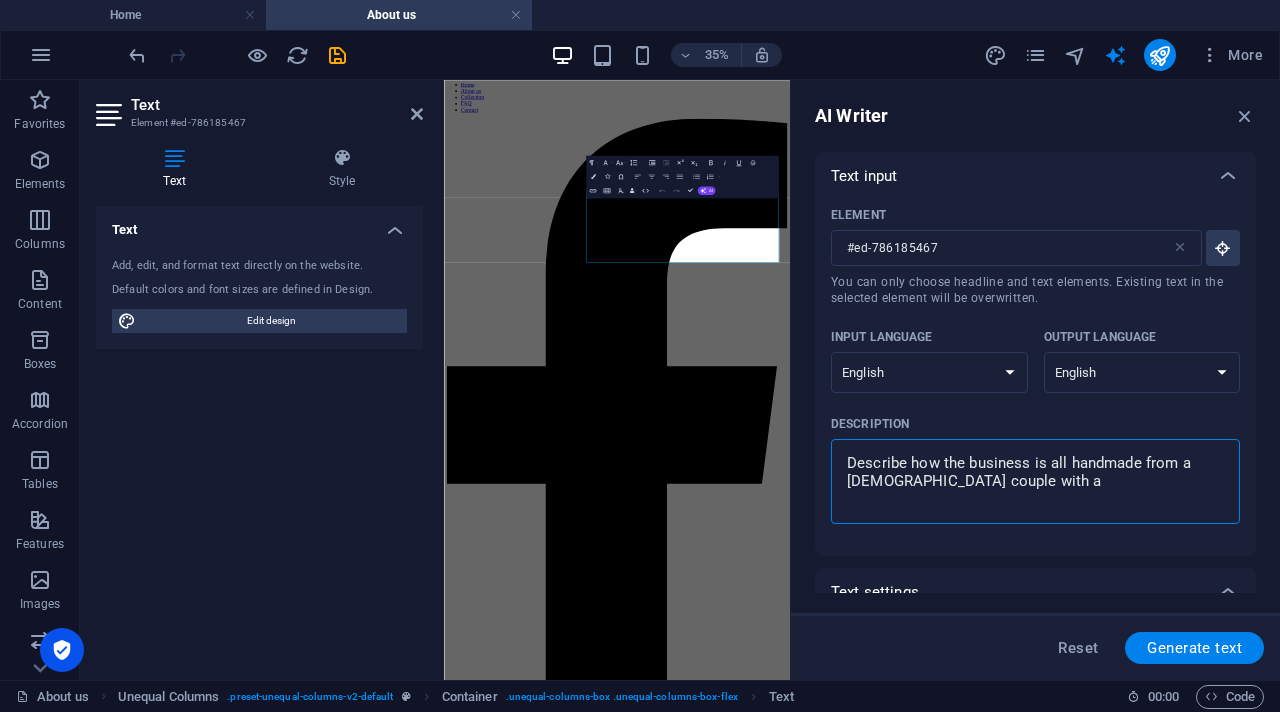 type on "Describe how the business is all handmade from a gay couple with a" 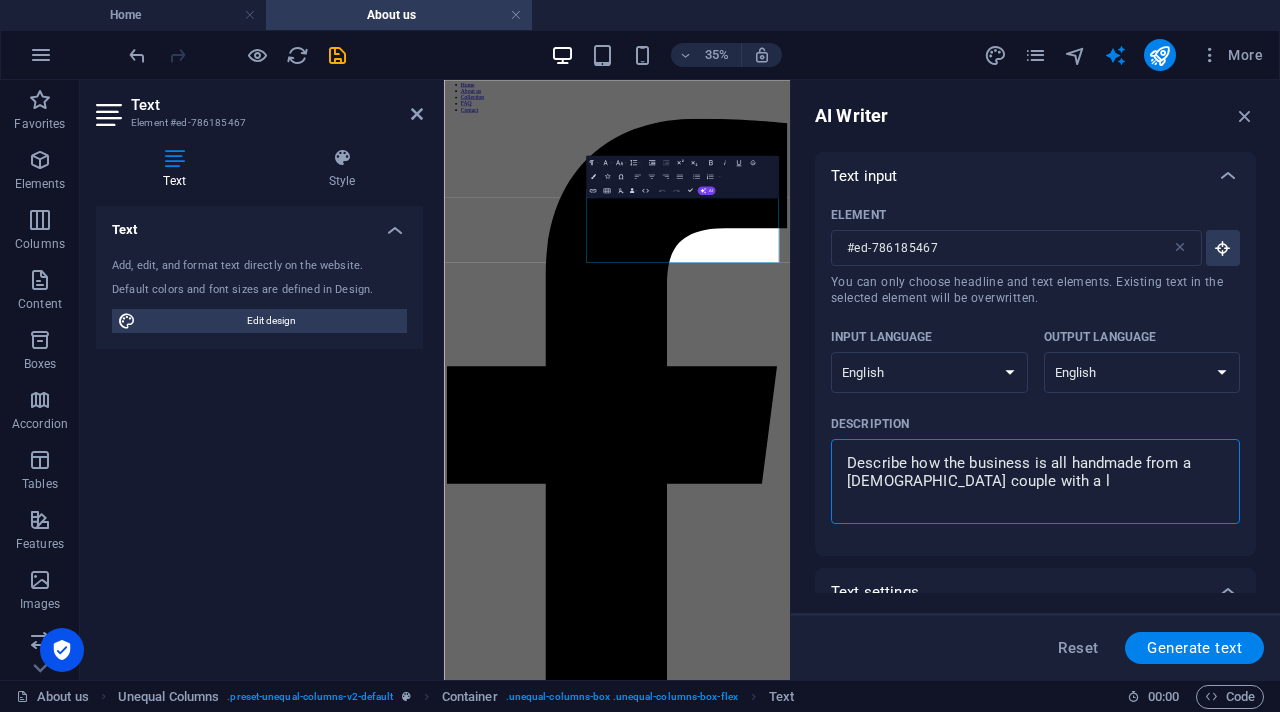 type on "Describe how the business is all handmade from a gay couple with a lo" 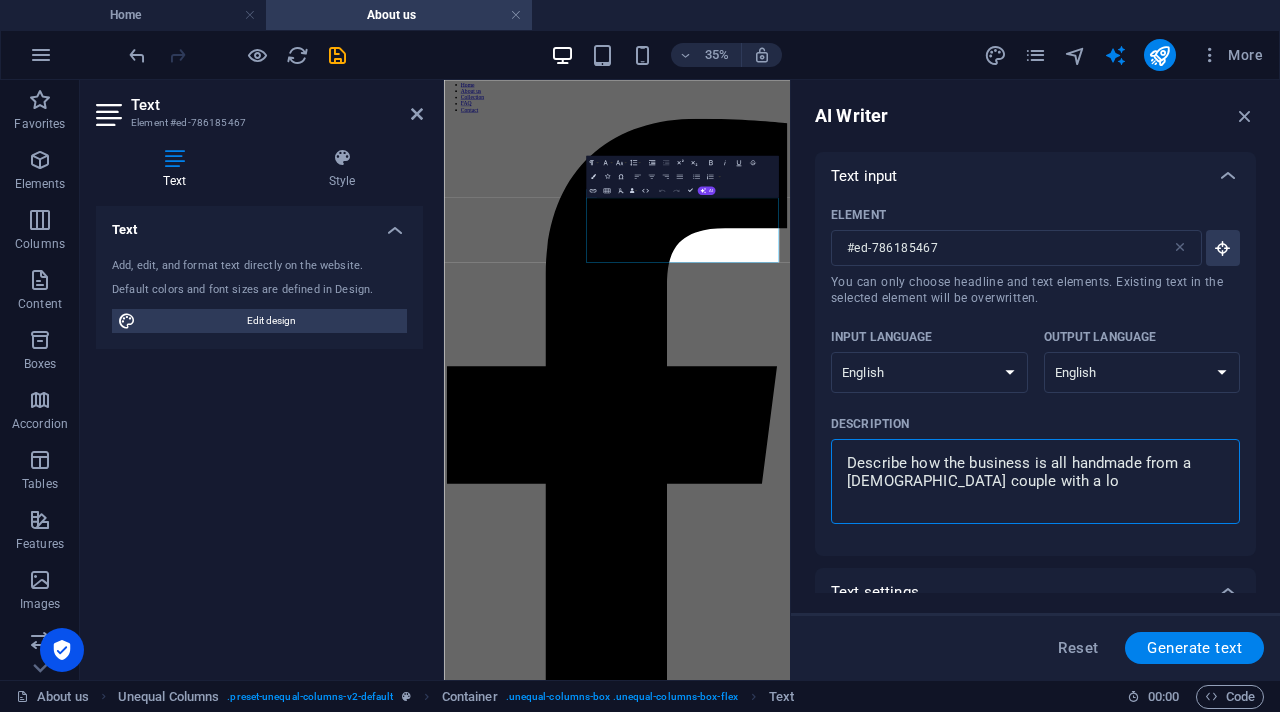 type on "Describe how the business is all handmade from a gay couple with a lov" 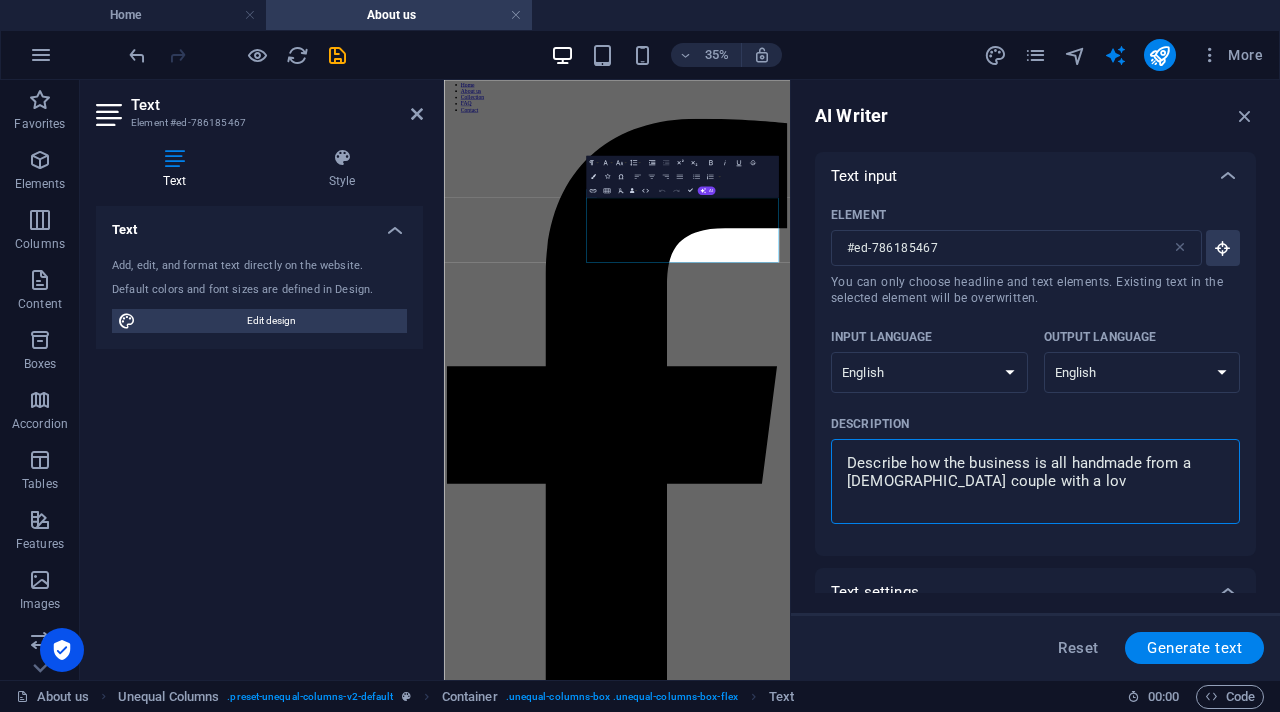 type on "Describe how the business is all handmade from a gay couple with a love" 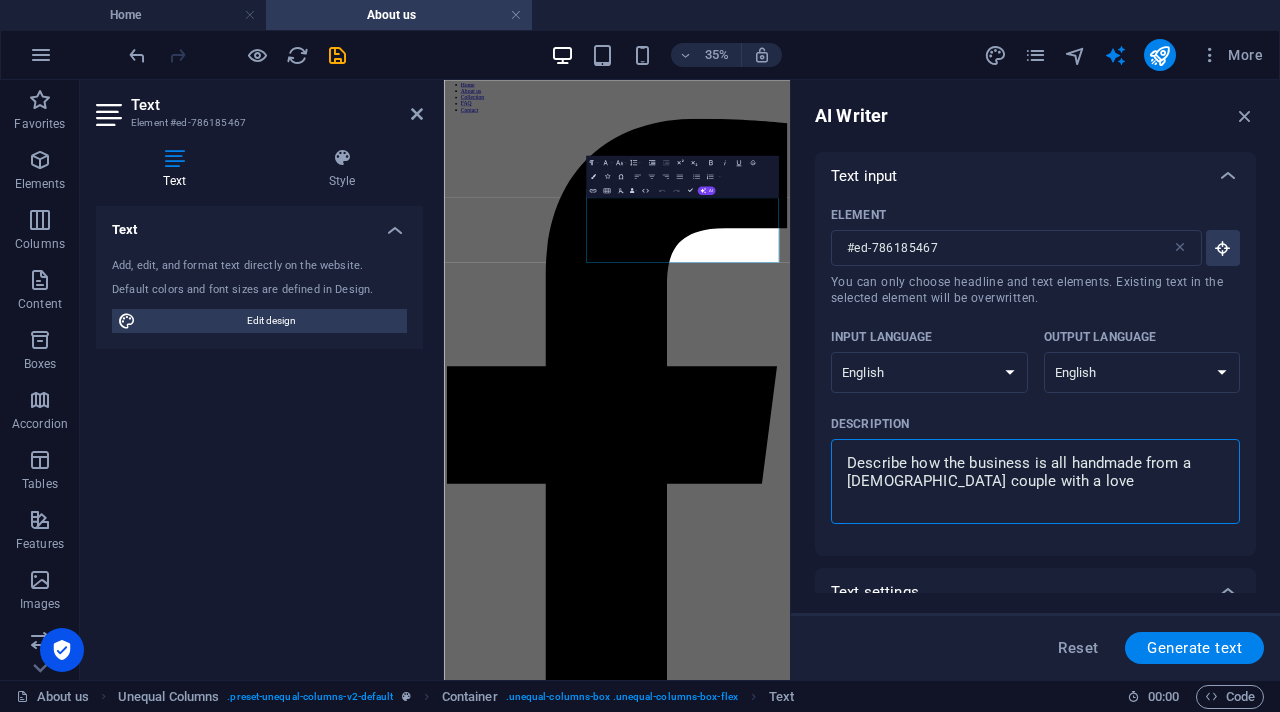 type on "Describe how the business is all handmade from a gay couple with a love" 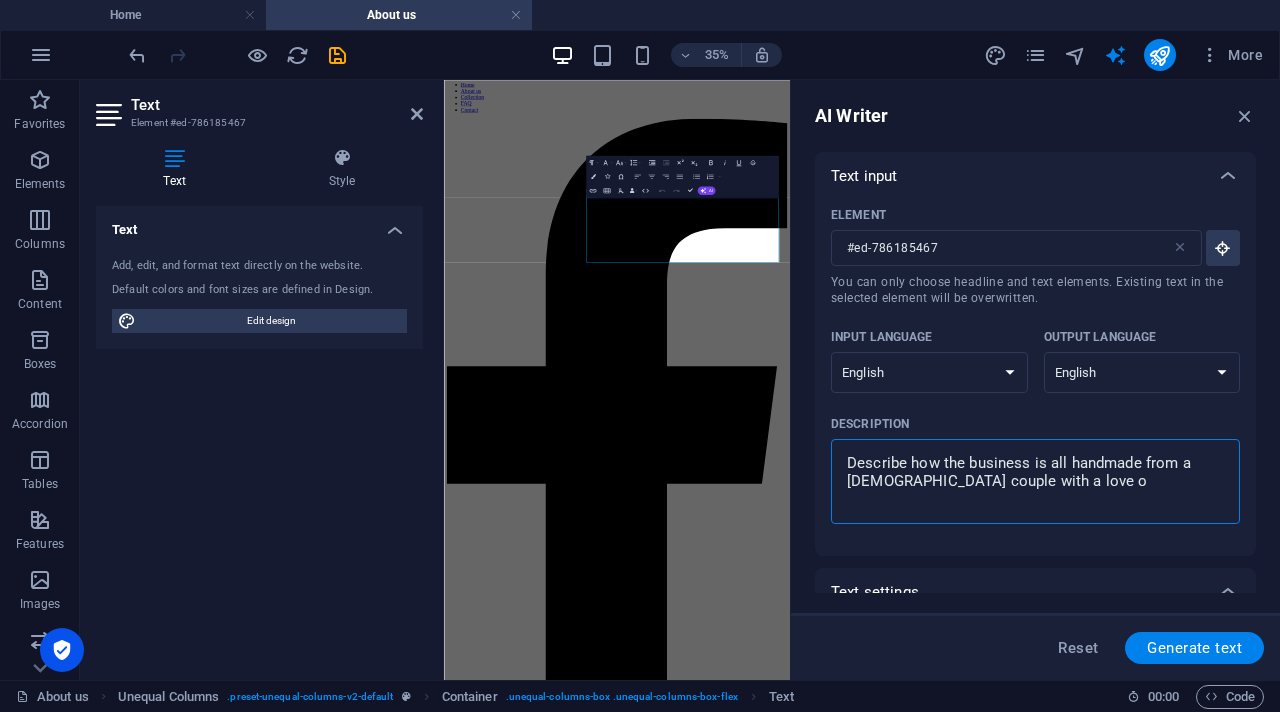 type on "Describe how the business is all handmade from a gay couple with a love of" 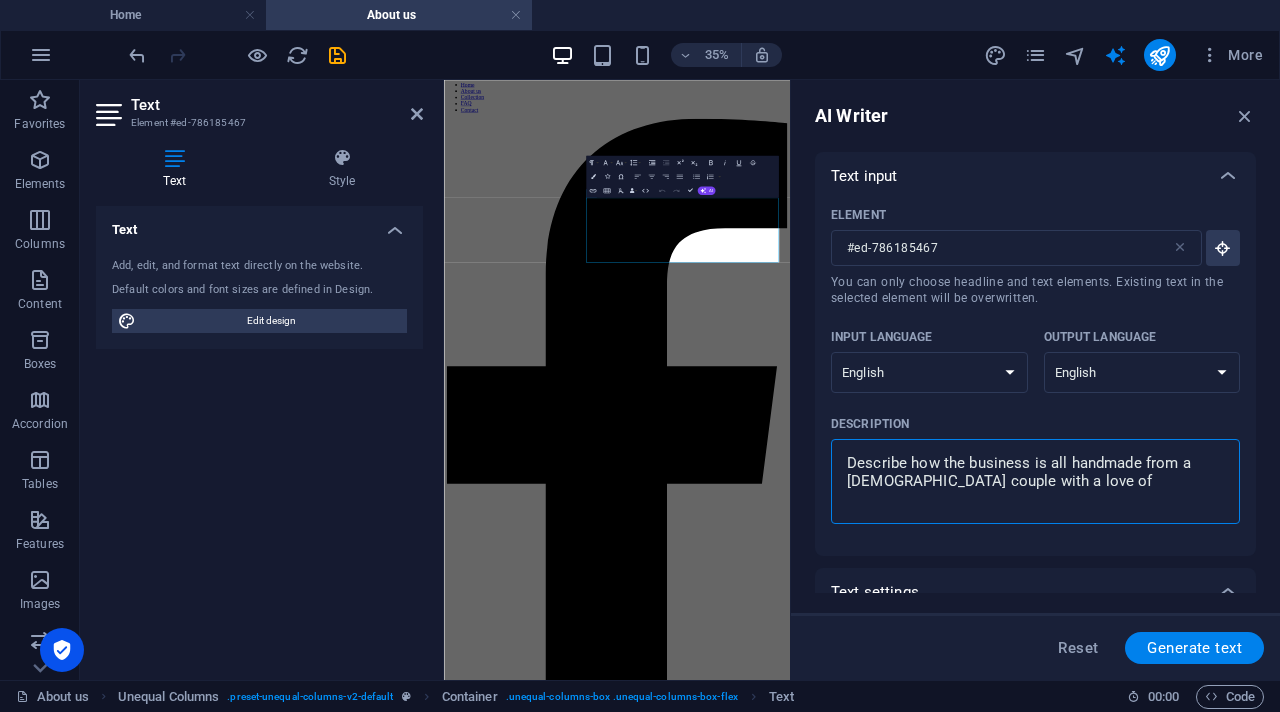type on "Describe how the business is all handmade from a gay couple with a love of" 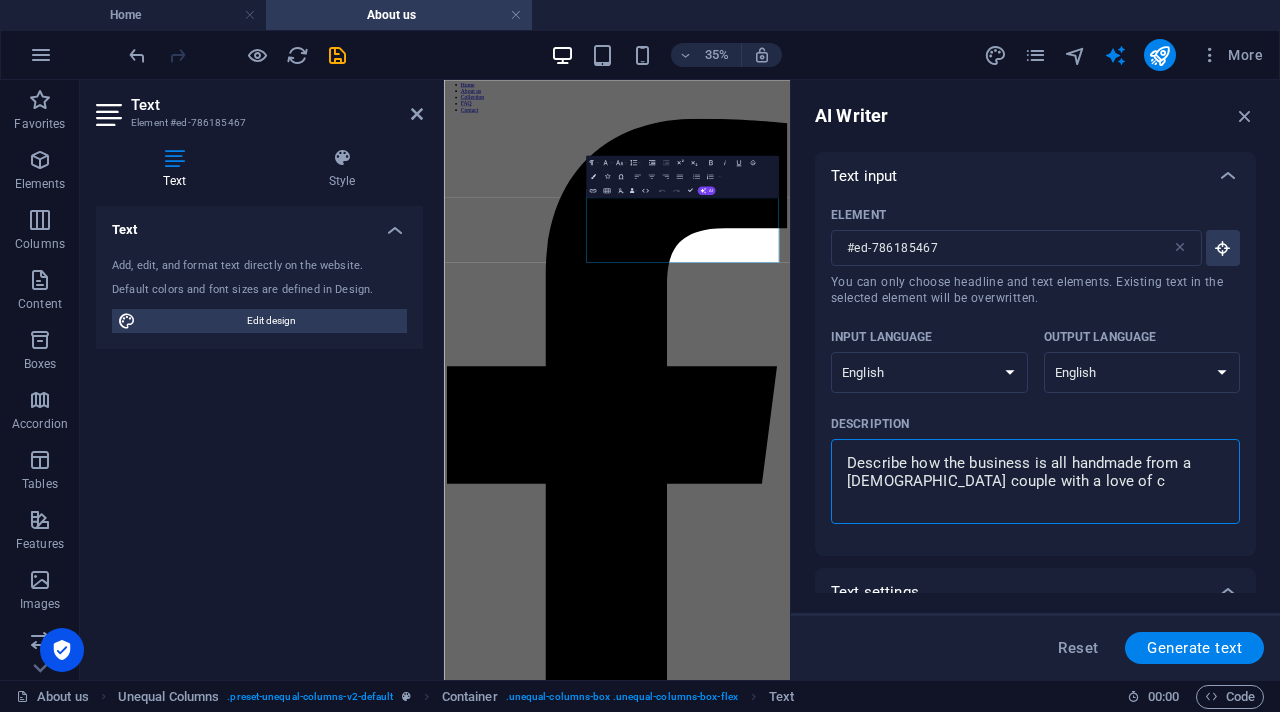 type on "Describe how the business is all handmade from a gay couple with a love of ch" 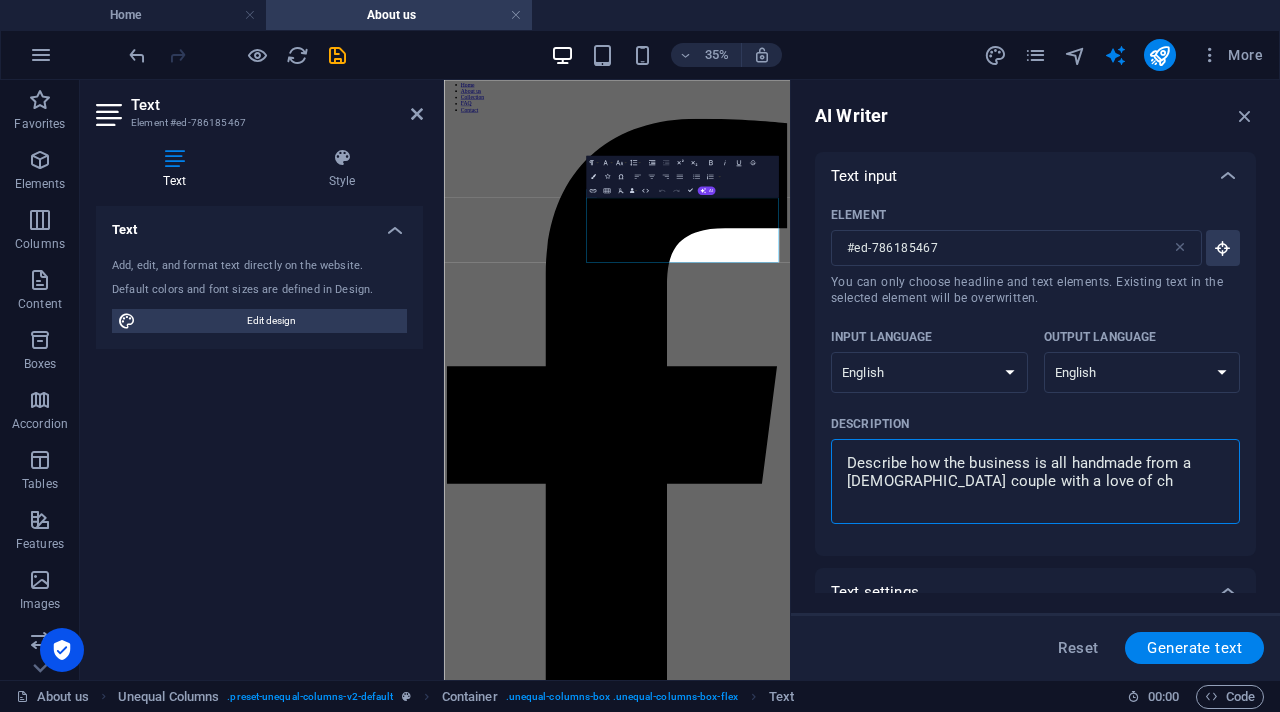 type on "Describe how the business is all handmade from a gay couple with a love of chr" 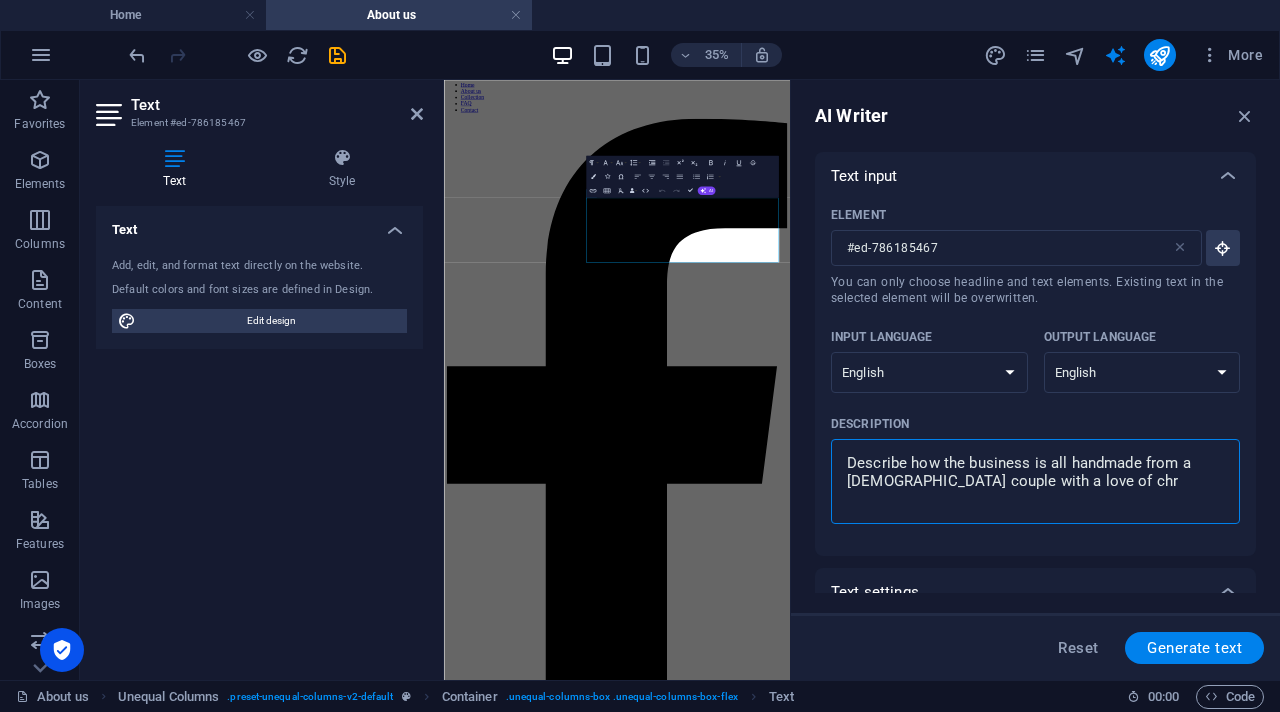 type on "Describe how the business is all handmade from a gay couple with a love of chri" 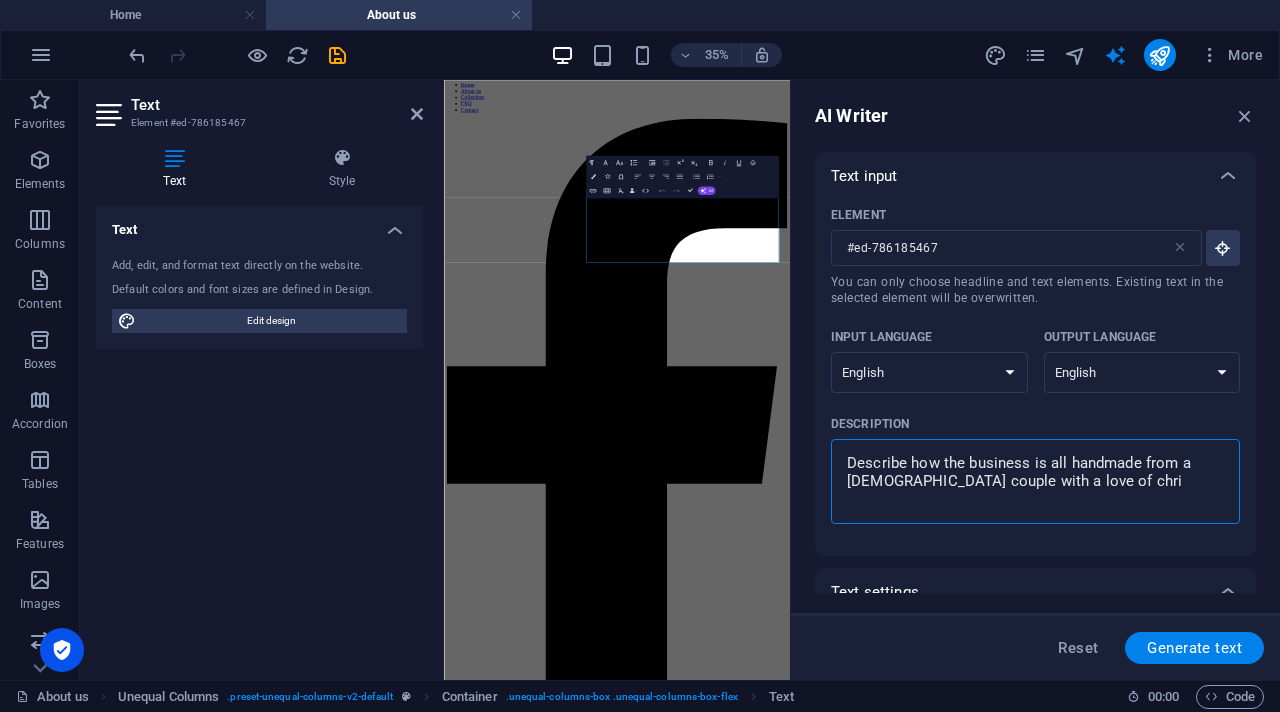 type on "Describe how the business is all handmade from a gay couple with a love of chris" 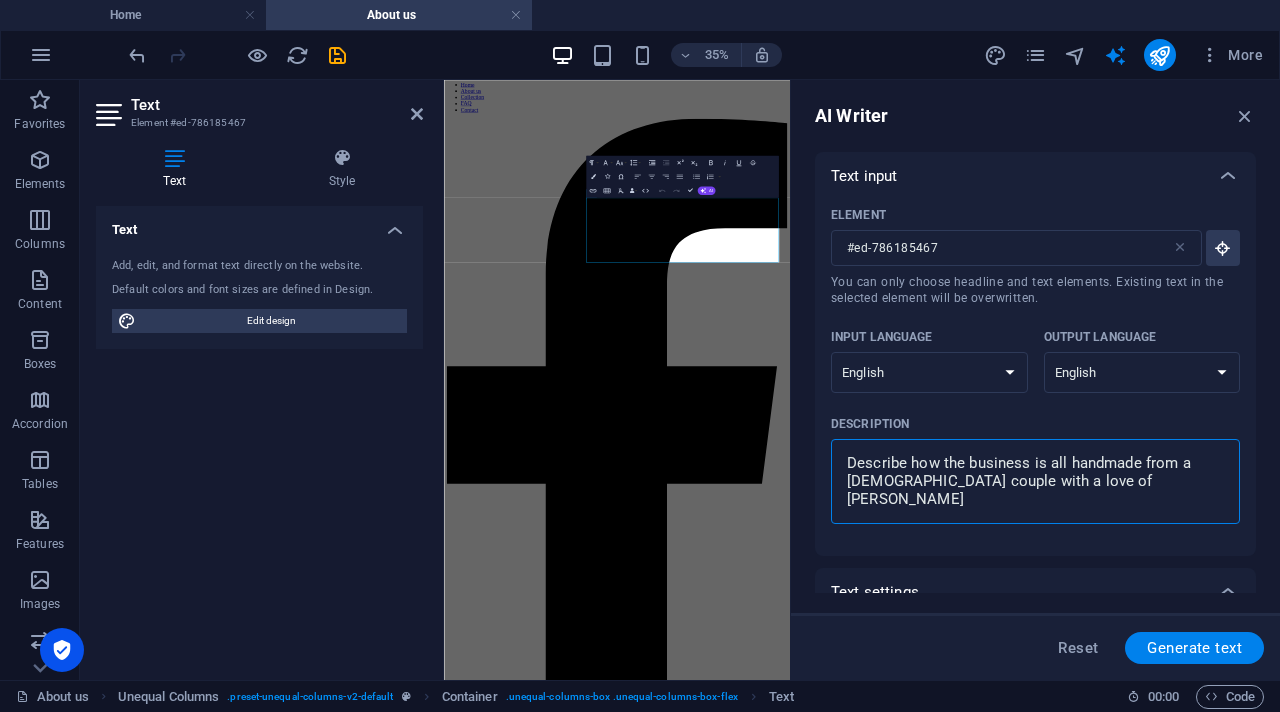 type on "Describe how the business is all handmade from a gay couple with a love of christ" 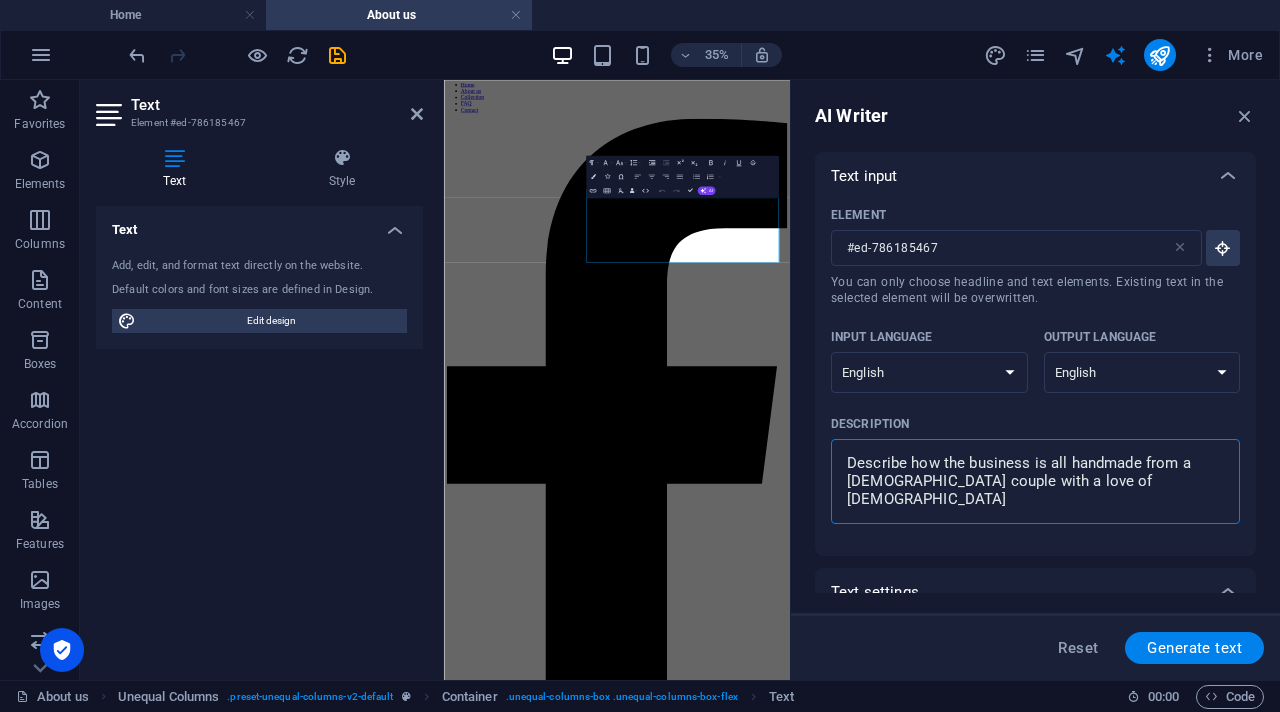 type on "Describe how the business is all handmade from a gay couple with a love of christ." 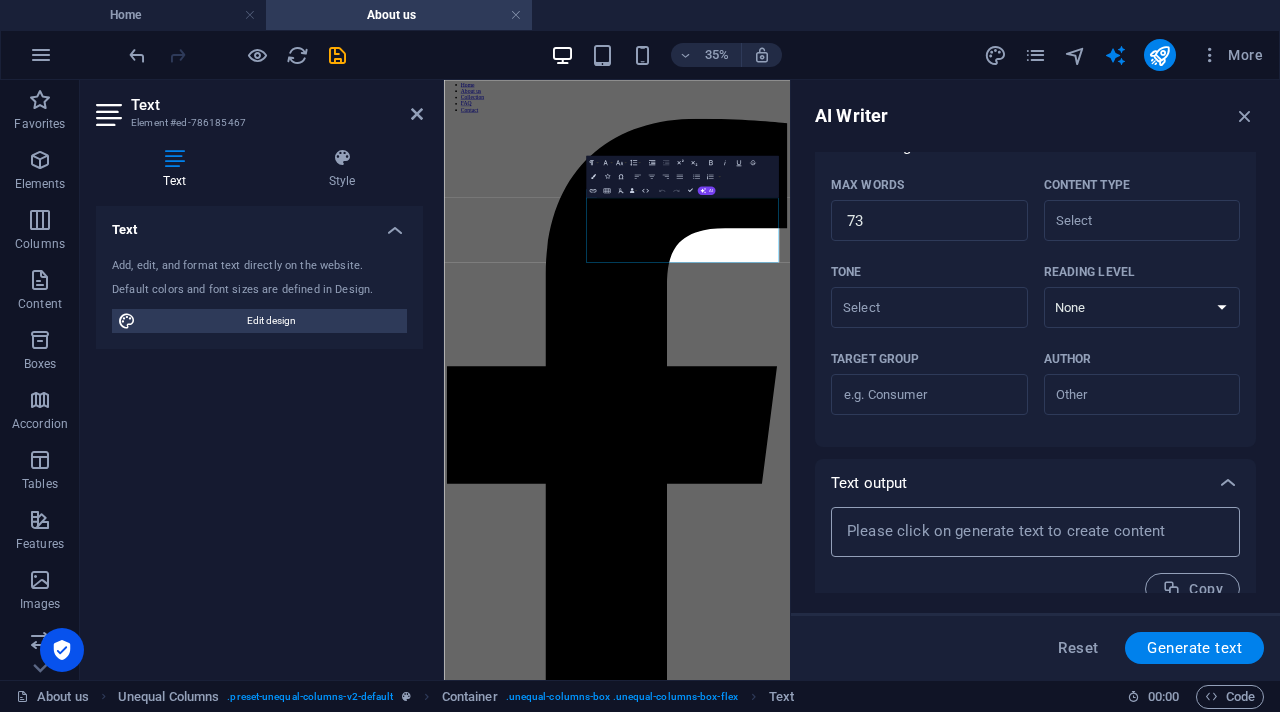 scroll, scrollTop: 474, scrollLeft: 0, axis: vertical 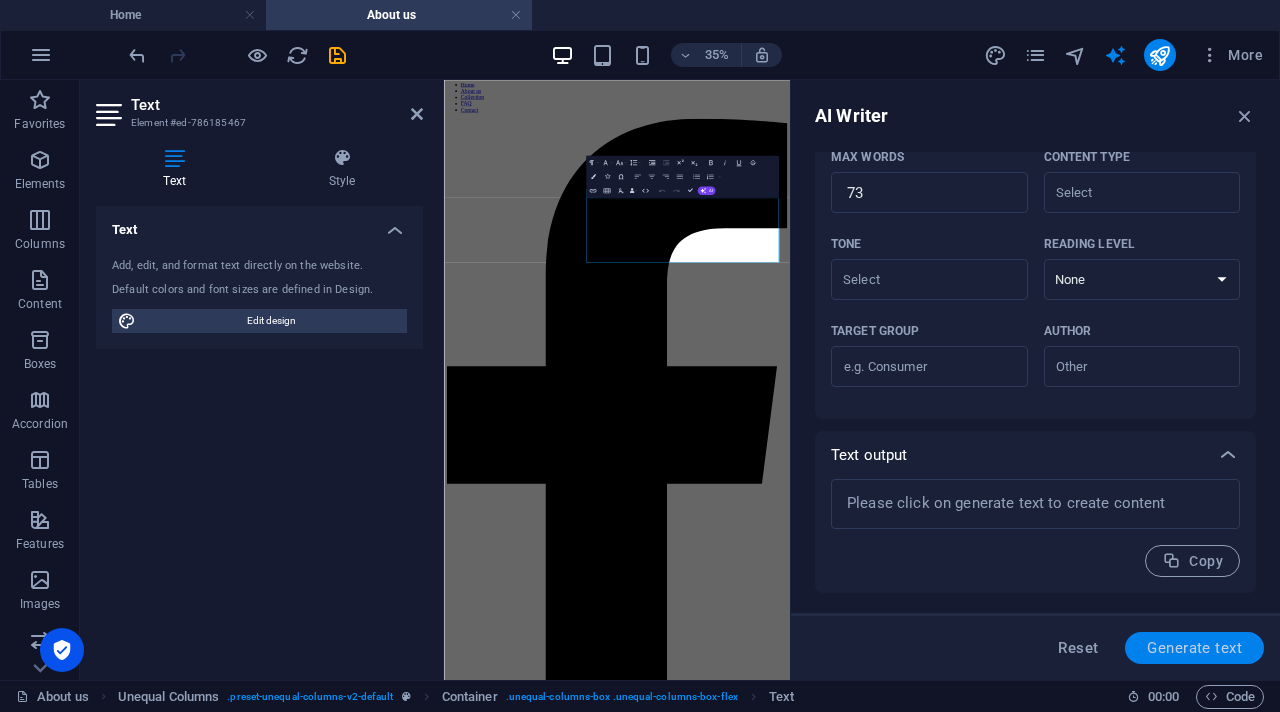 type on "Describe how the business is all handmade from a gay couple with a love of christ." 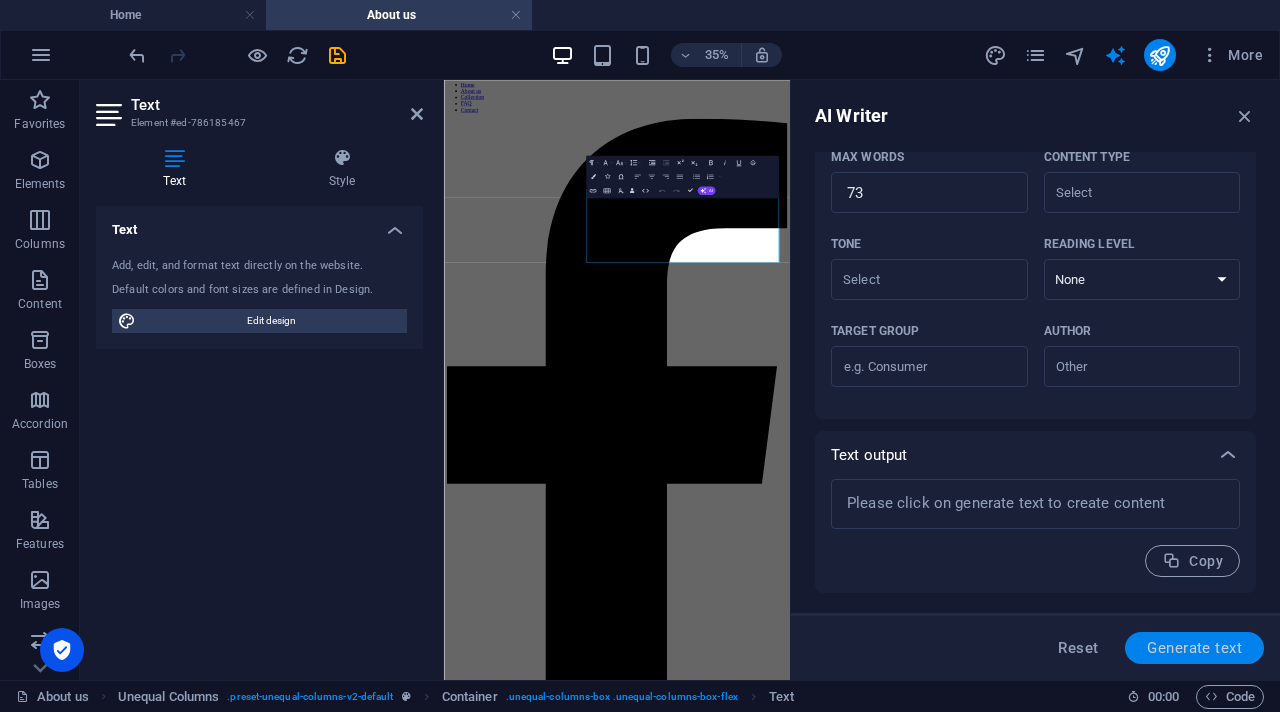 type on "x" 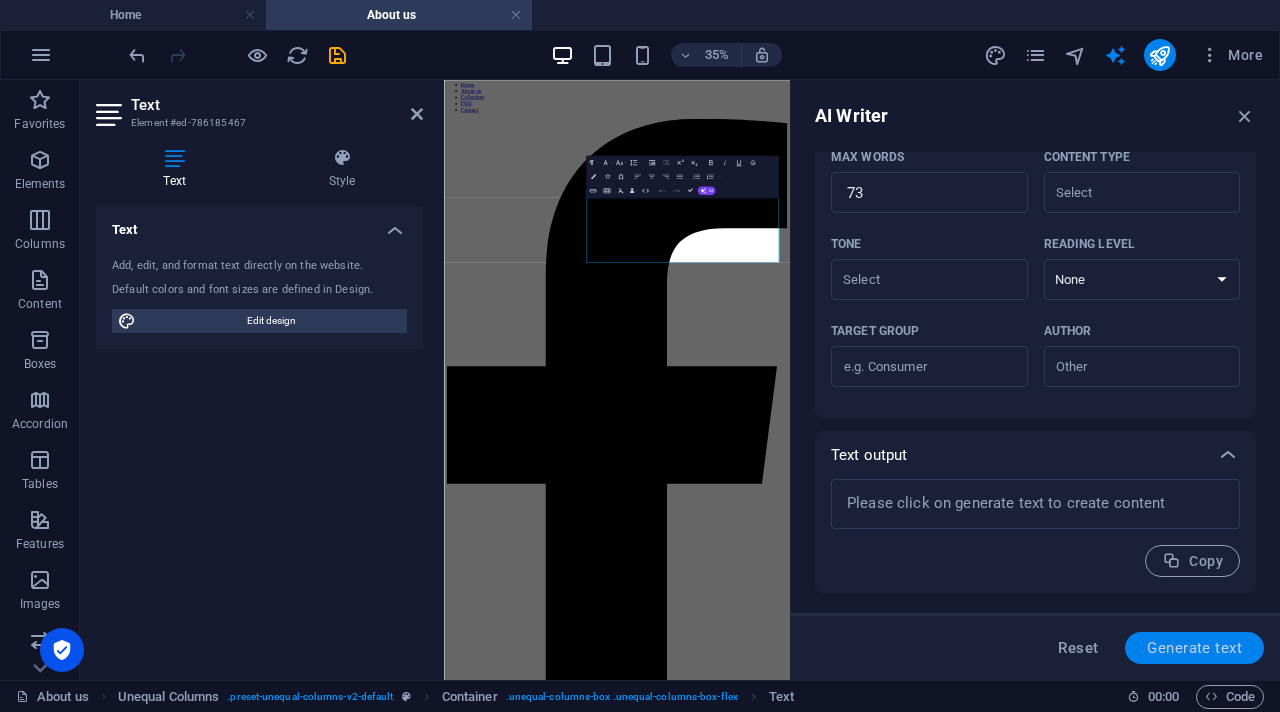 type on "x" 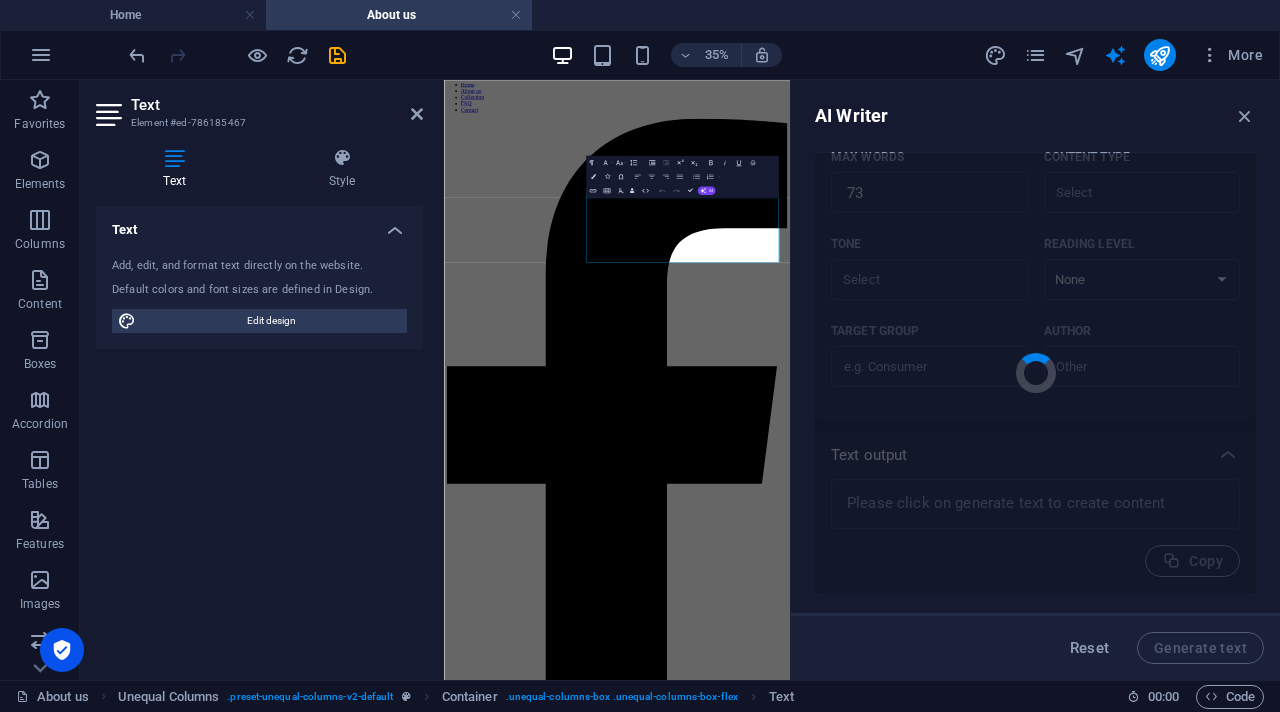 type 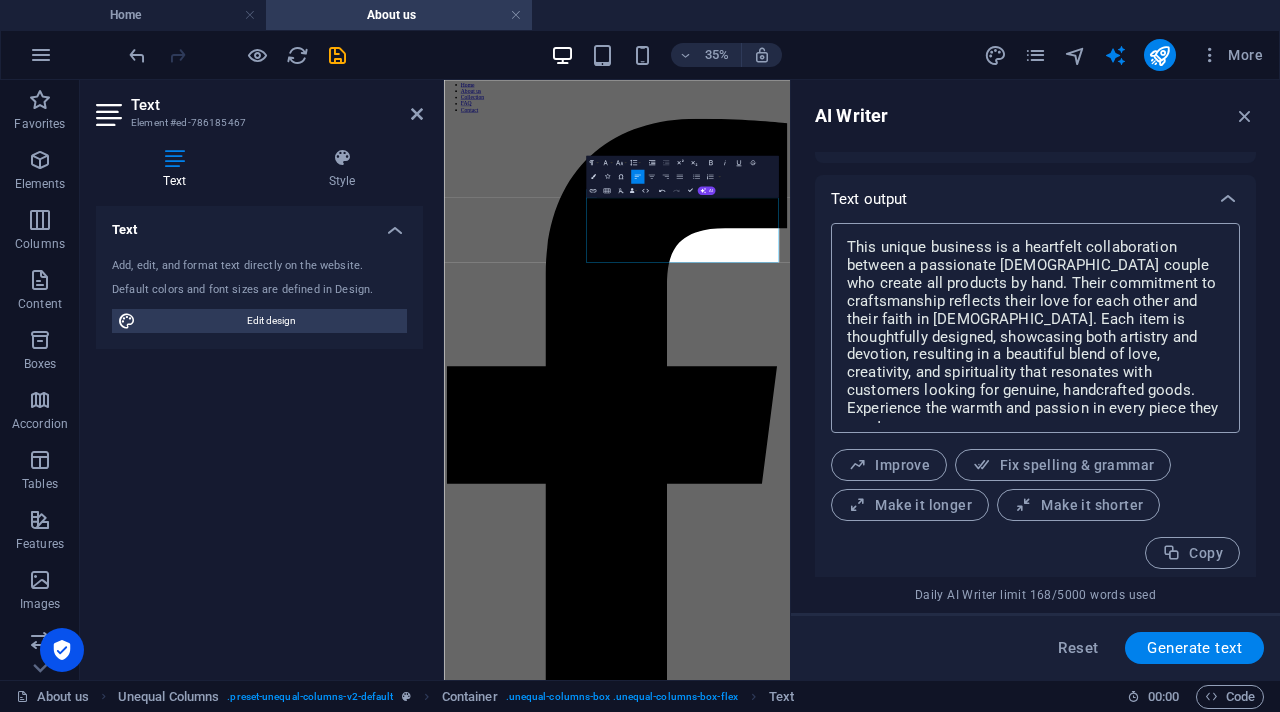 scroll, scrollTop: 738, scrollLeft: 0, axis: vertical 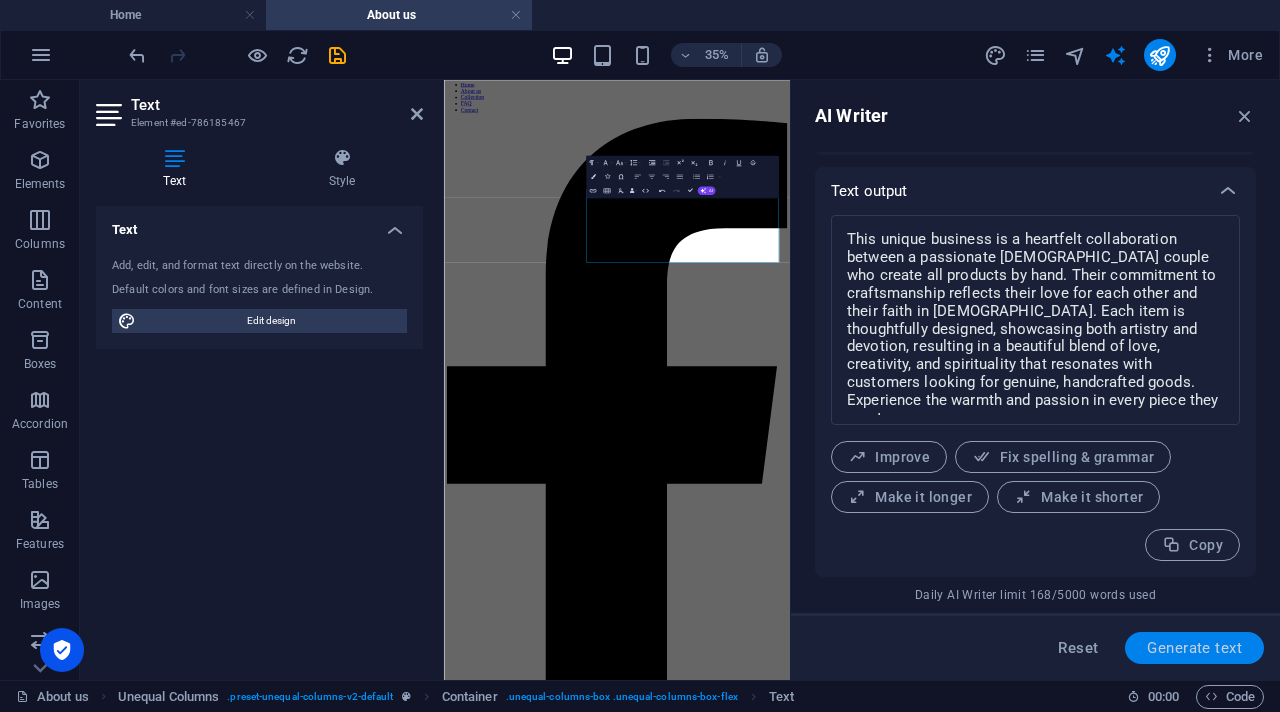 click on "Generate text" at bounding box center [1194, 648] 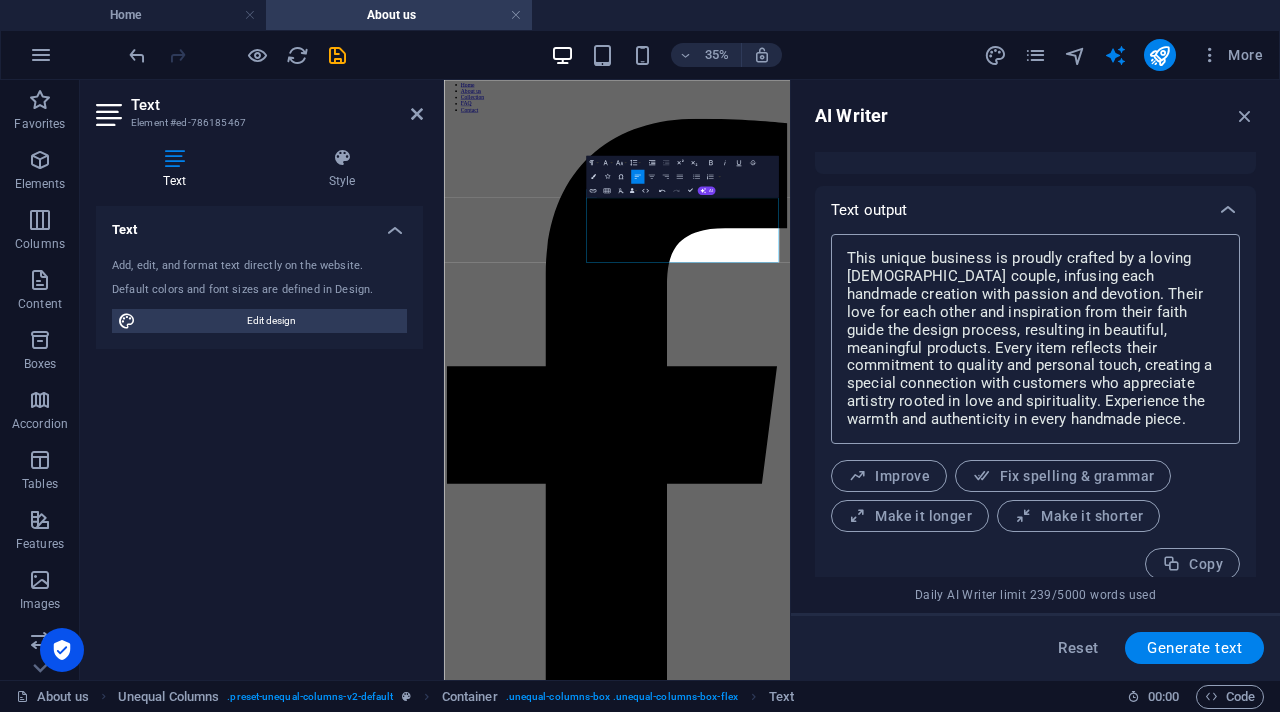 scroll, scrollTop: 730, scrollLeft: 0, axis: vertical 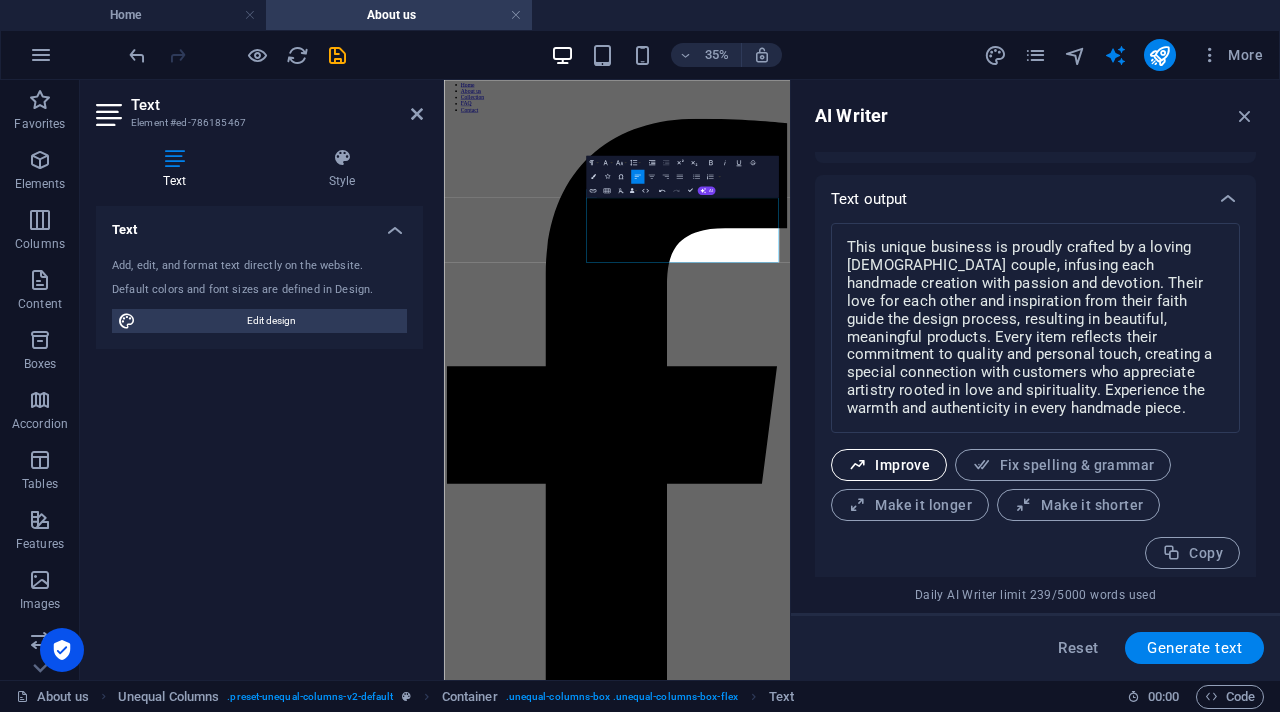click on "Improve" at bounding box center [889, 465] 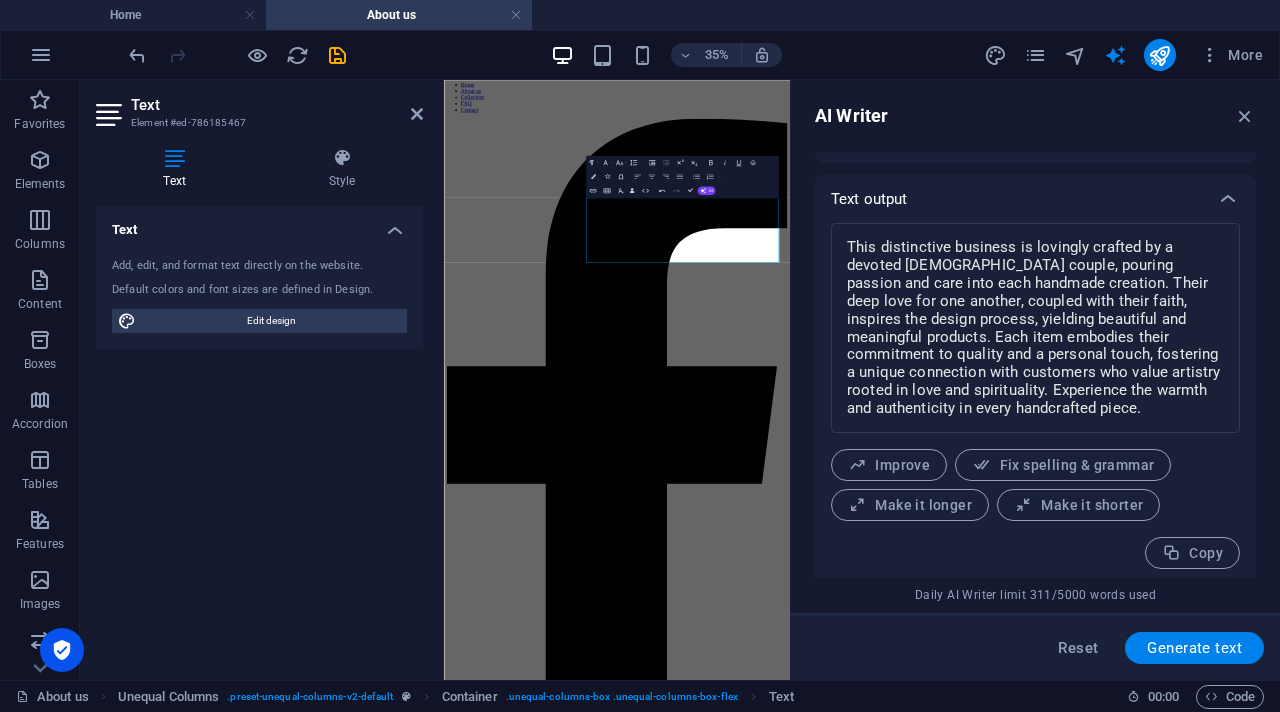 scroll, scrollTop: 738, scrollLeft: 0, axis: vertical 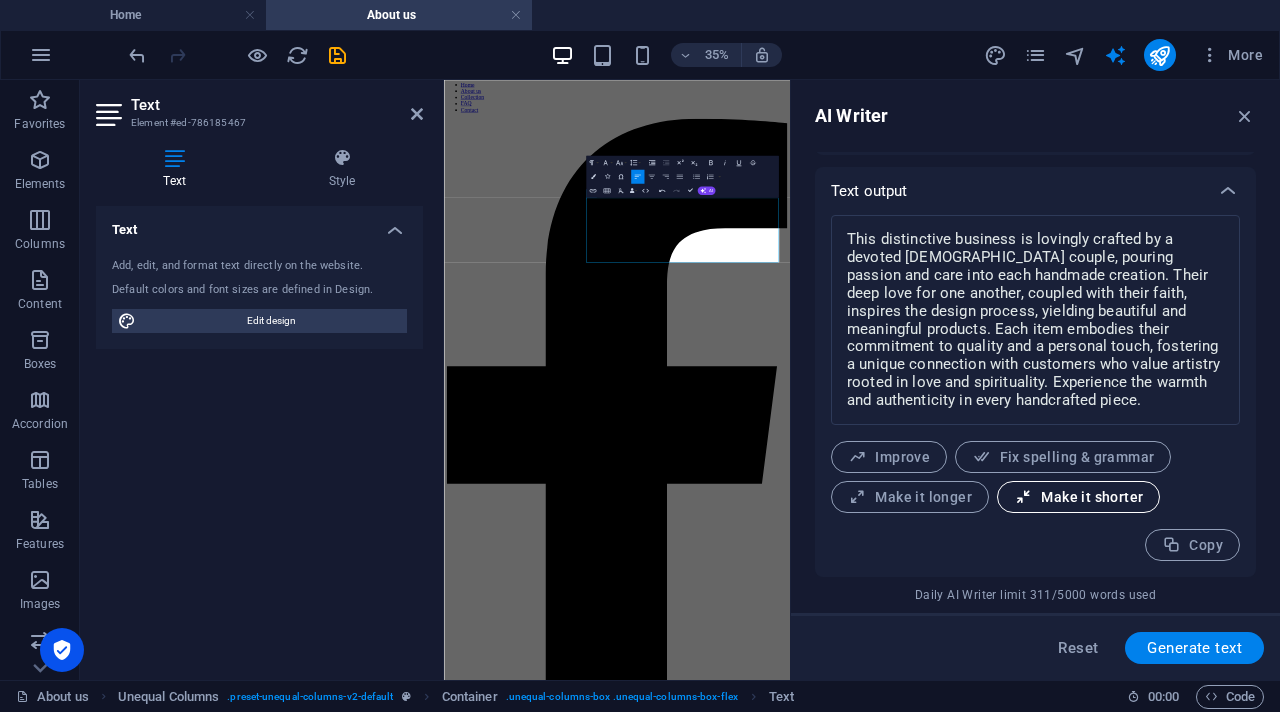 click on "Make it shorter" at bounding box center [1078, 497] 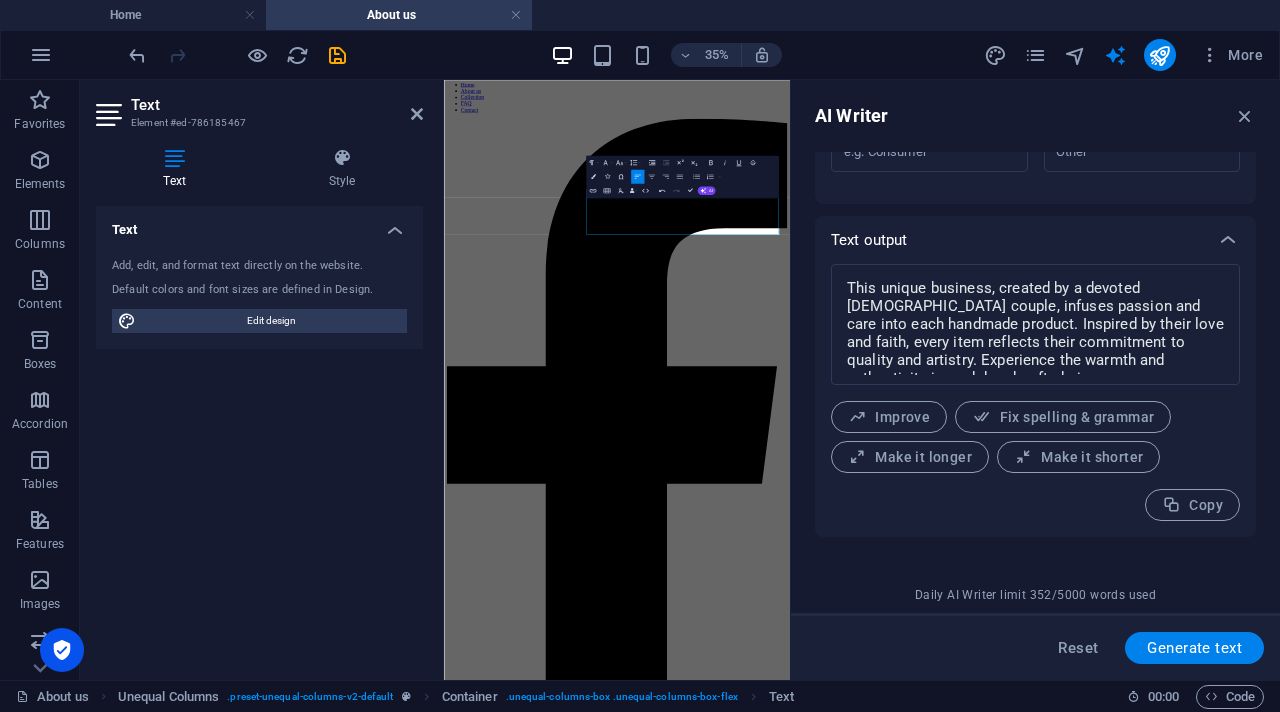 scroll, scrollTop: 738, scrollLeft: 0, axis: vertical 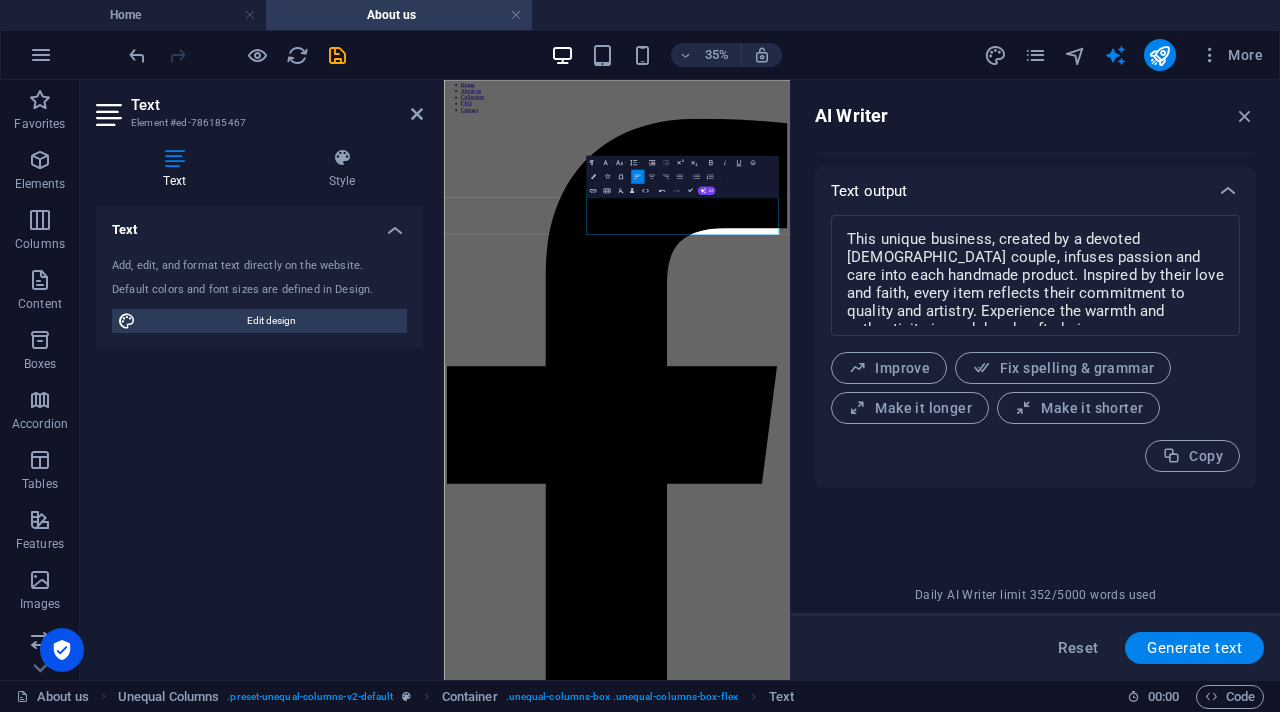 click on "Fix spelling & grammar" at bounding box center (1063, 368) 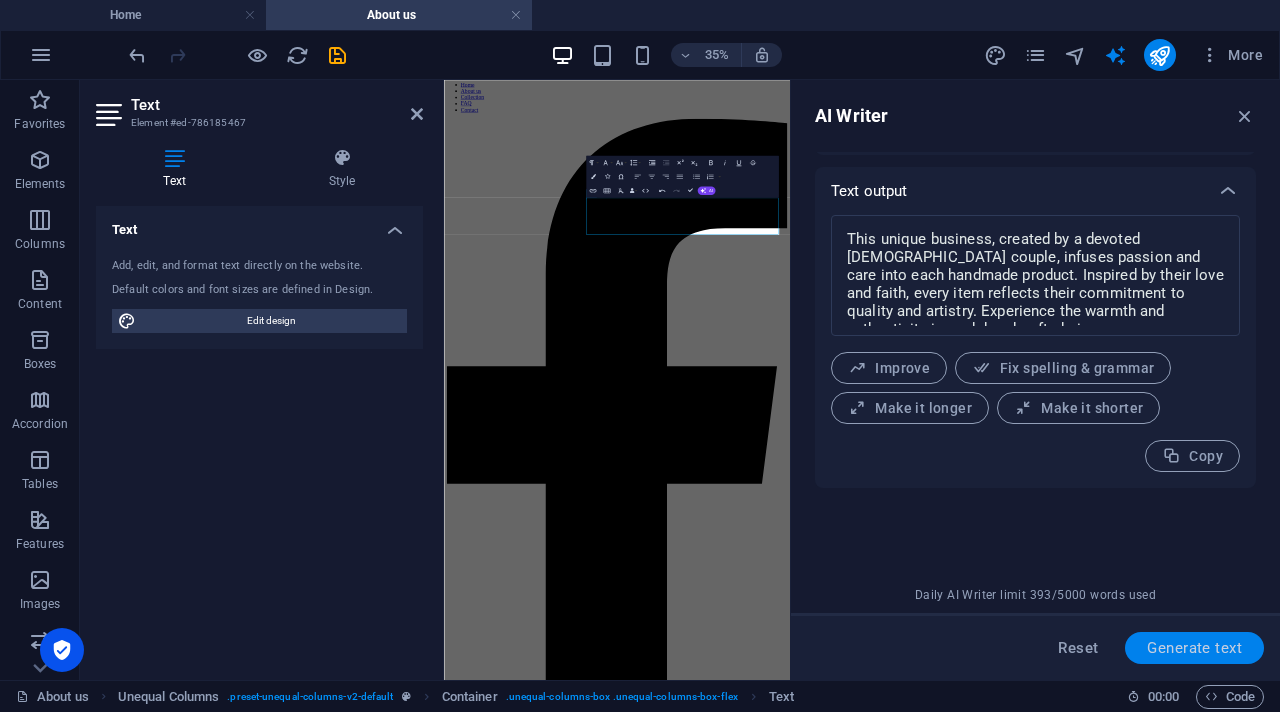 click on "Generate text" at bounding box center [1194, 648] 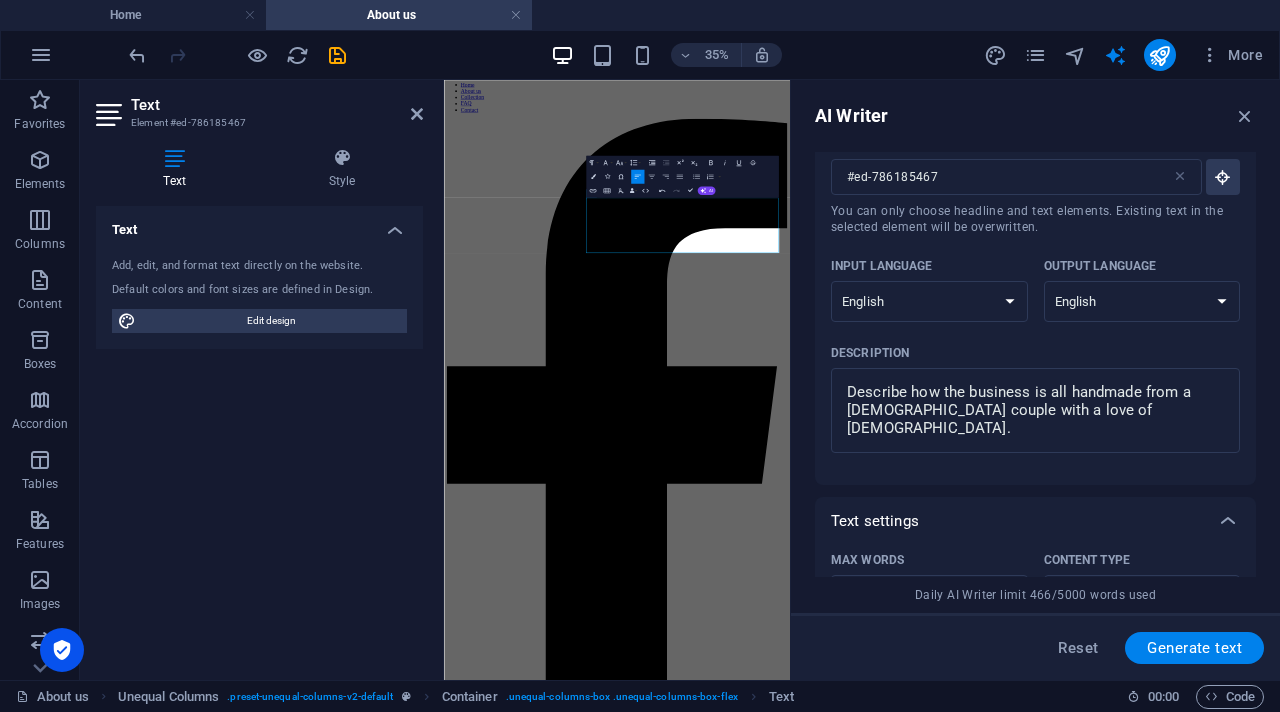scroll, scrollTop: 0, scrollLeft: 0, axis: both 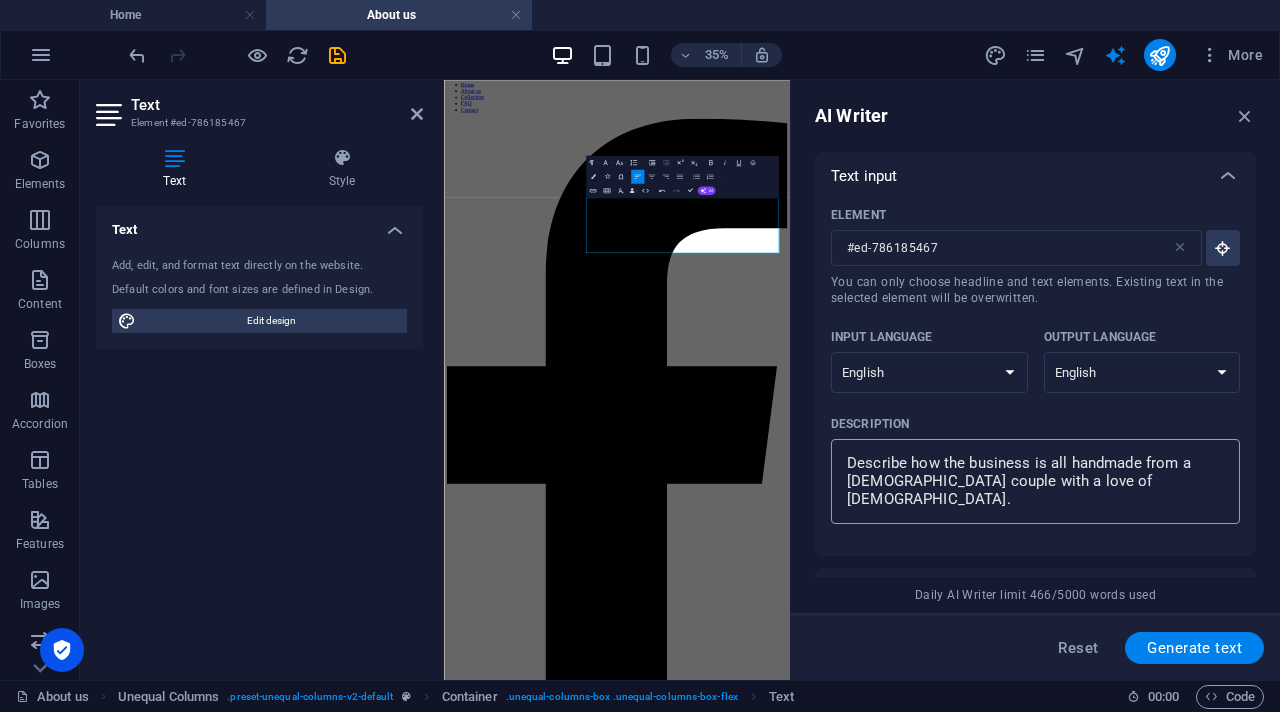 click on "Describe how the business is all handmade from a gay couple with a love of christ." at bounding box center (1035, 481) 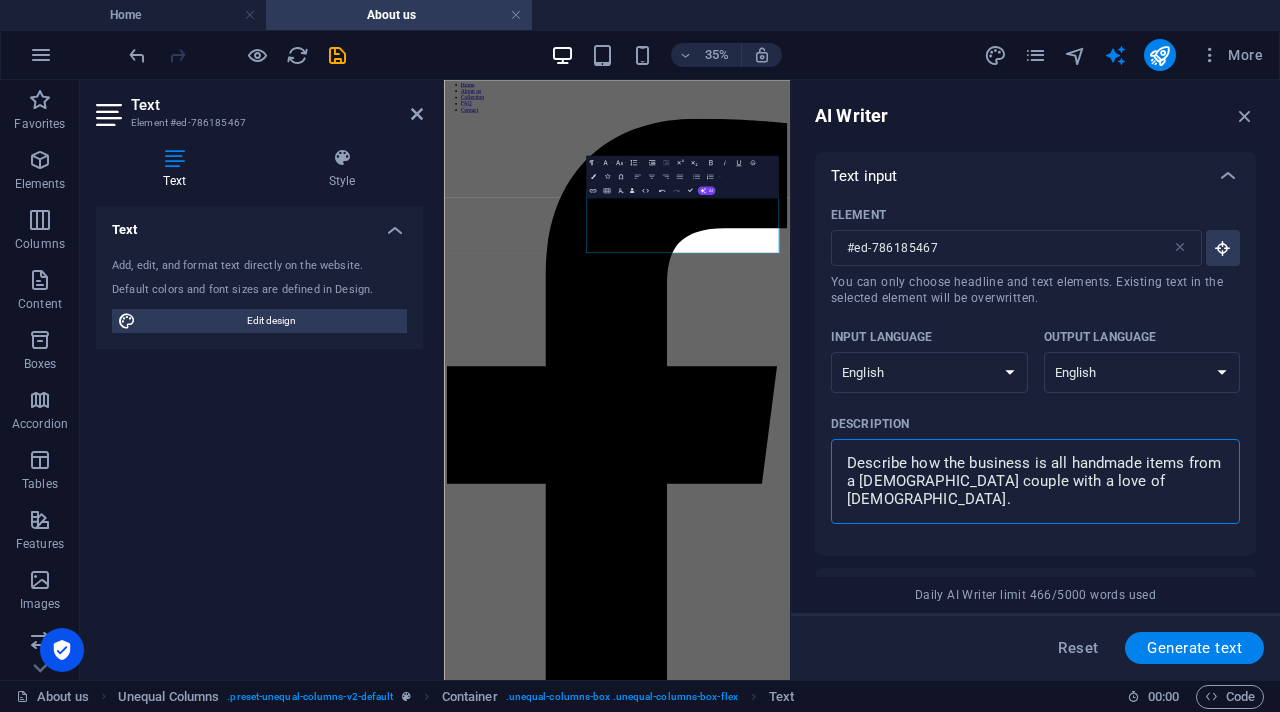 drag, startPoint x: 1081, startPoint y: 483, endPoint x: 932, endPoint y: 487, distance: 149.05368 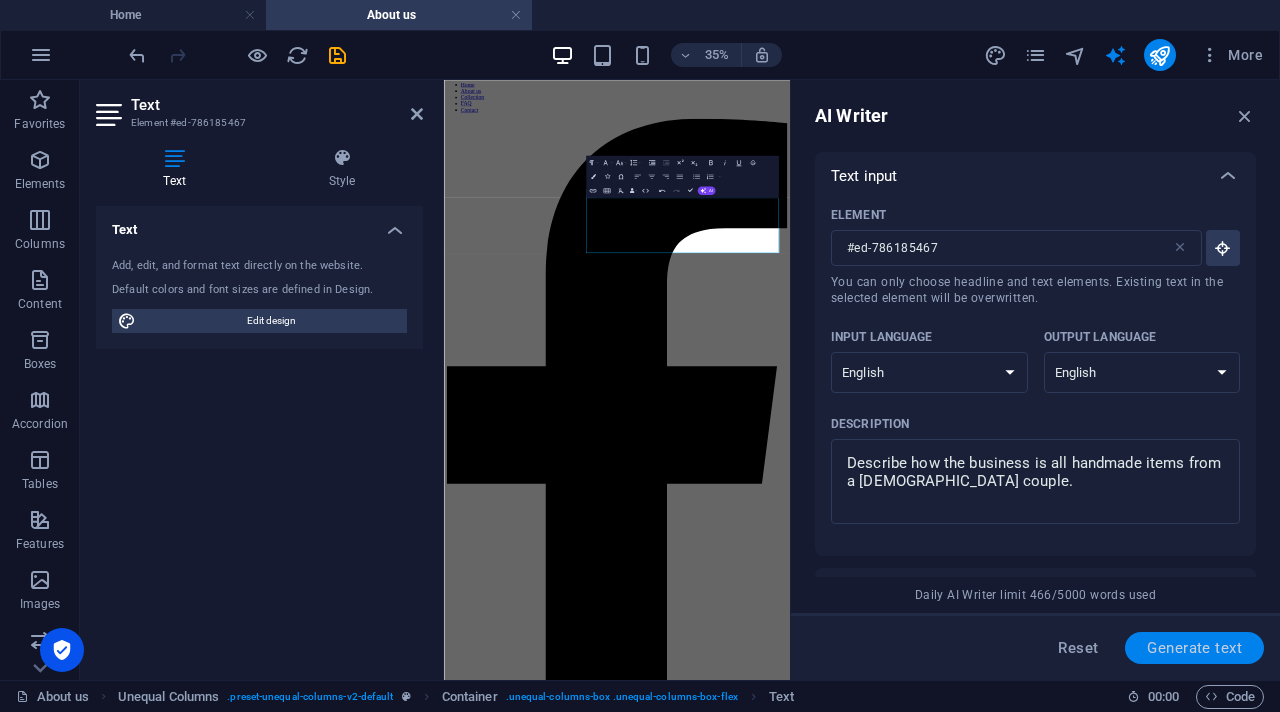 click on "Generate text" at bounding box center [1194, 648] 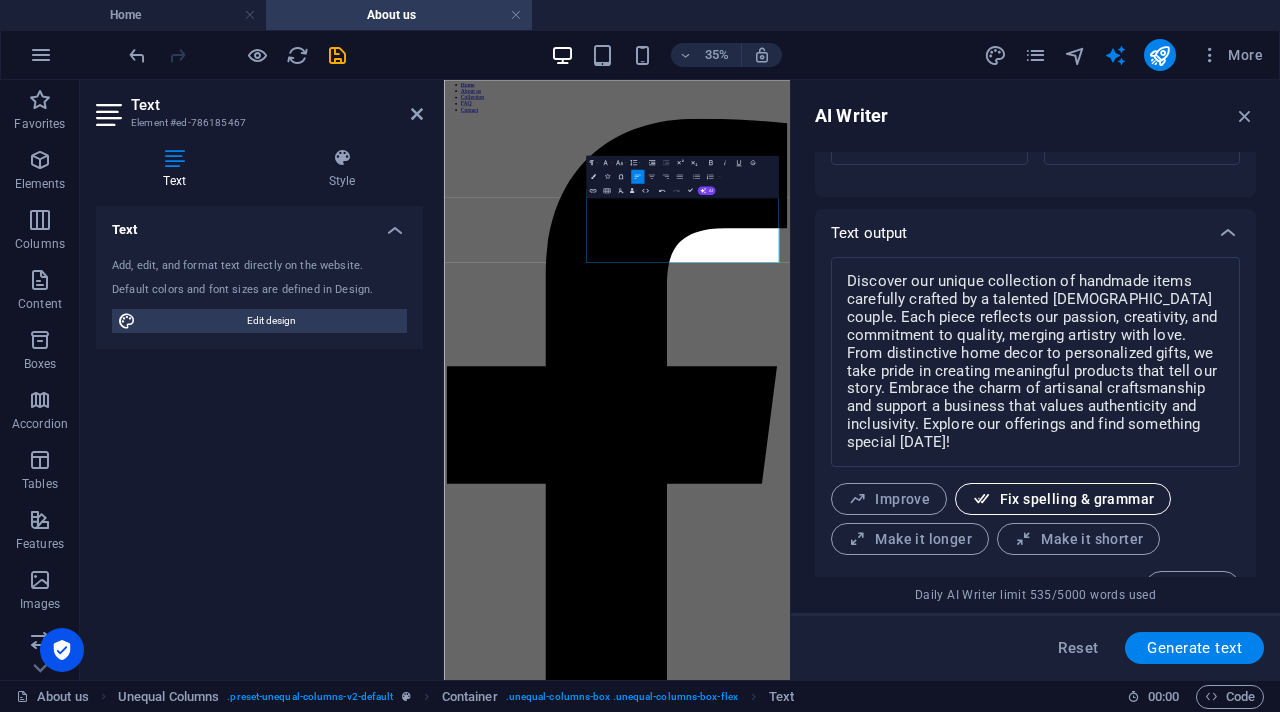 scroll, scrollTop: 738, scrollLeft: 0, axis: vertical 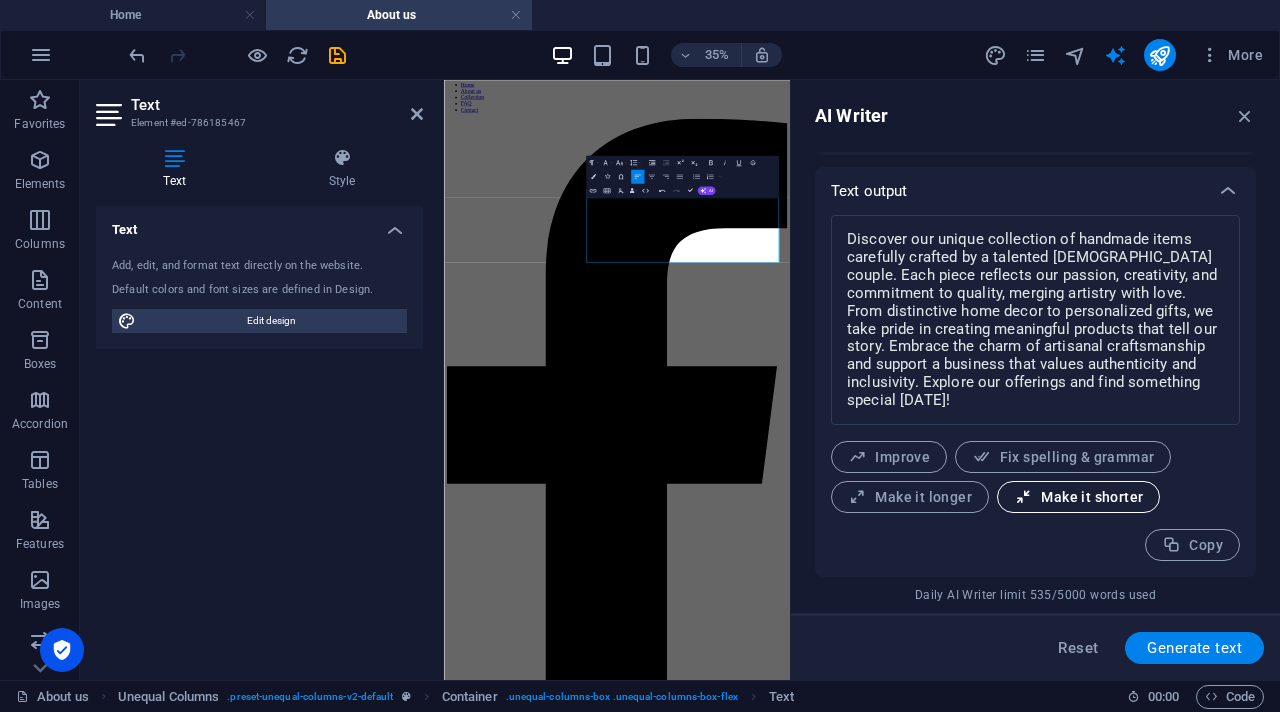click on "Make it shorter" at bounding box center [1078, 497] 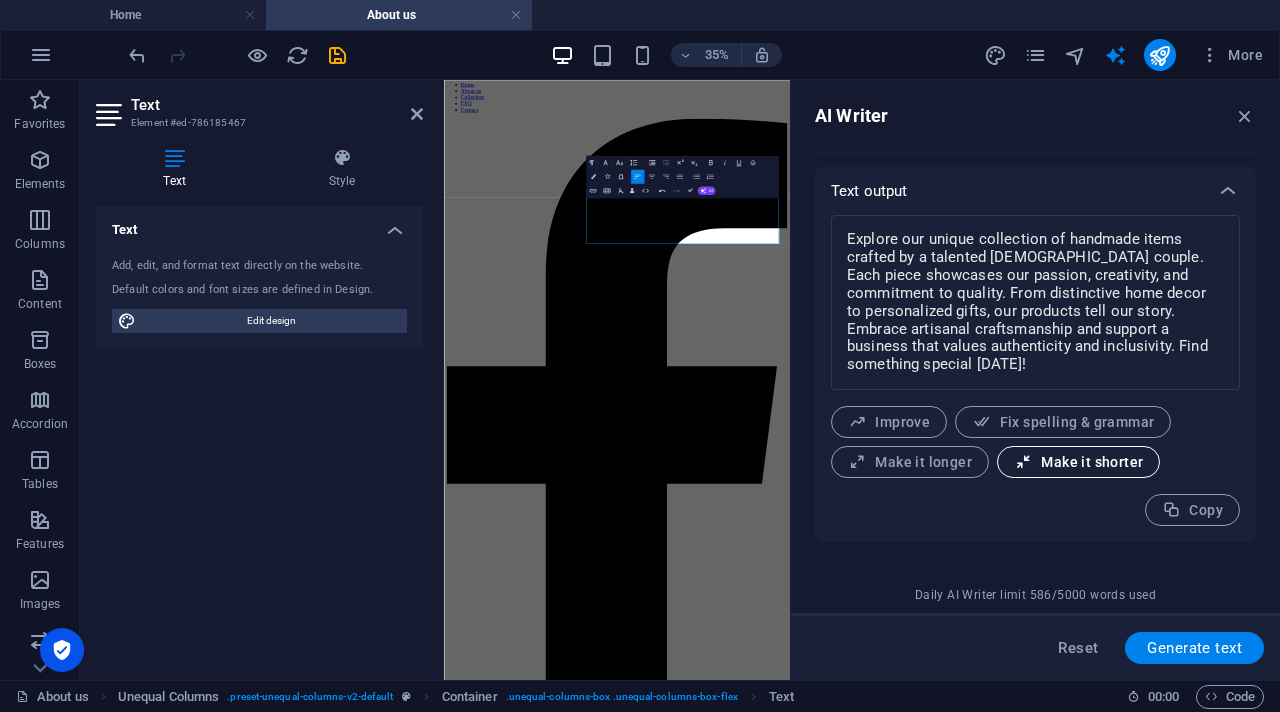 click on "Make it shorter" at bounding box center (1078, 462) 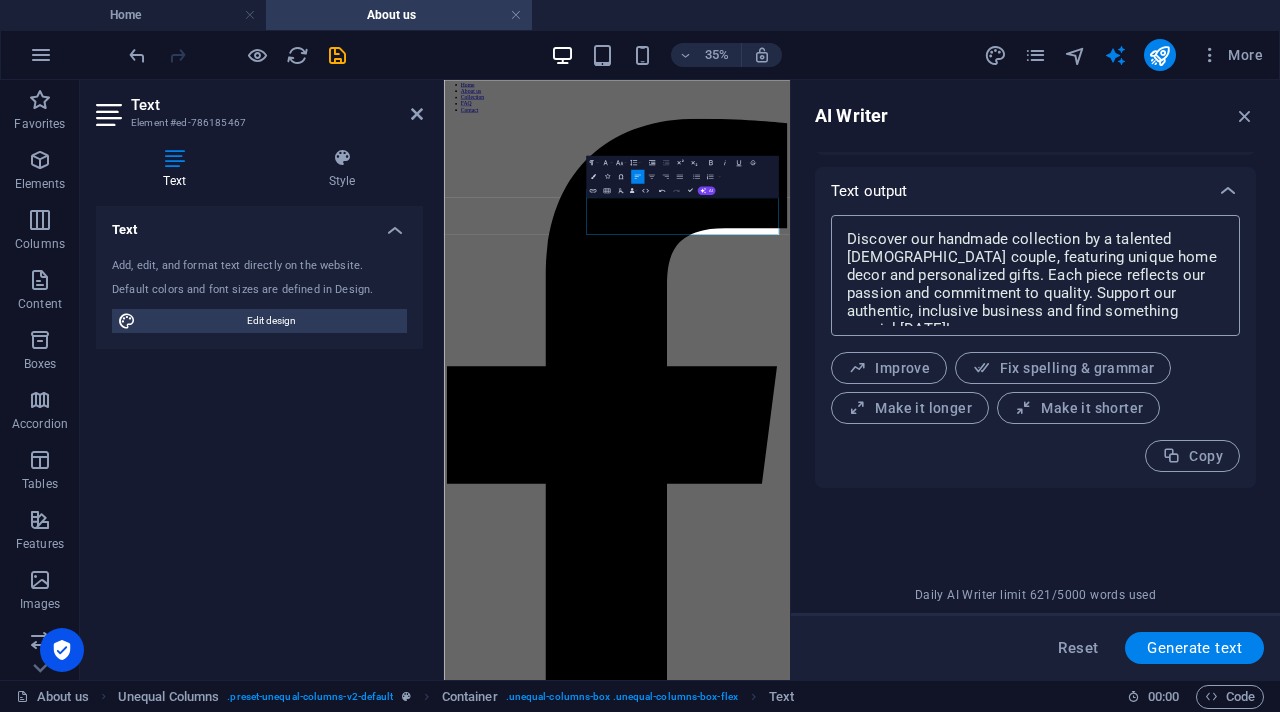 click on "Discover our handmade collection by a talented gay couple, featuring unique home decor and personalized gifts. Each piece reflects our passion and commitment to quality. Support our authentic, inclusive business and find something special today!" at bounding box center [1035, 275] 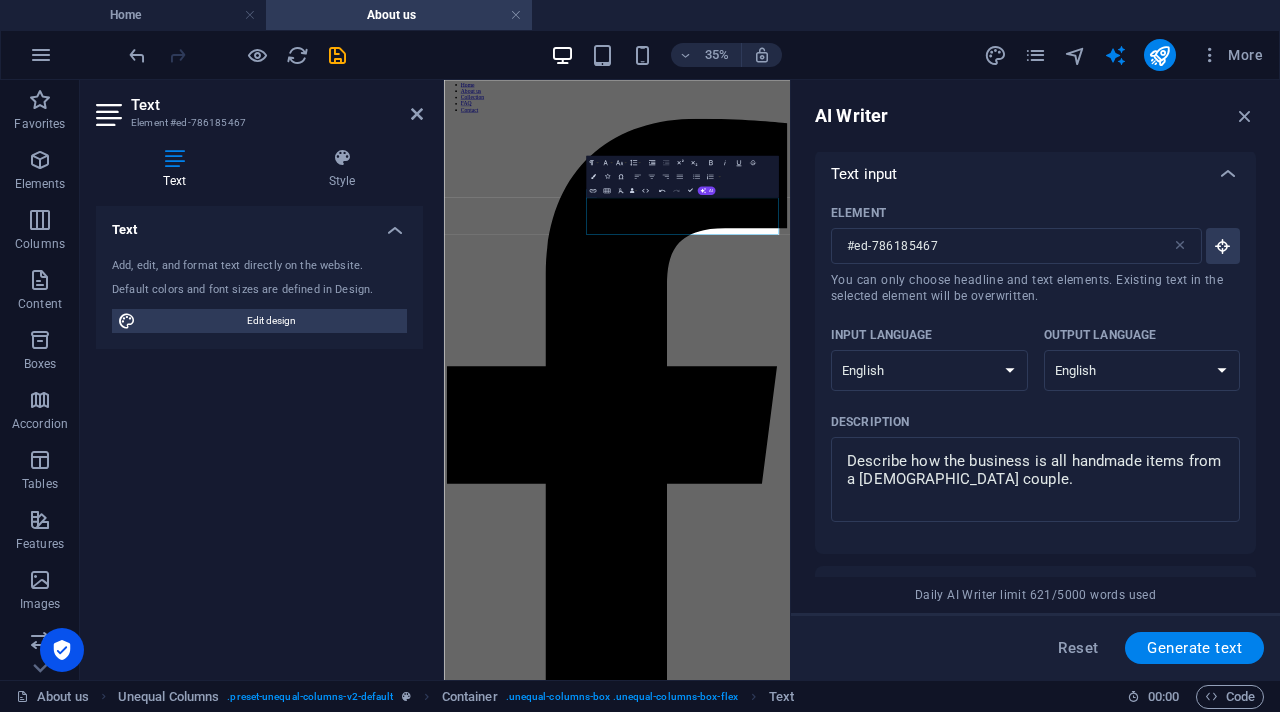 scroll, scrollTop: 0, scrollLeft: 0, axis: both 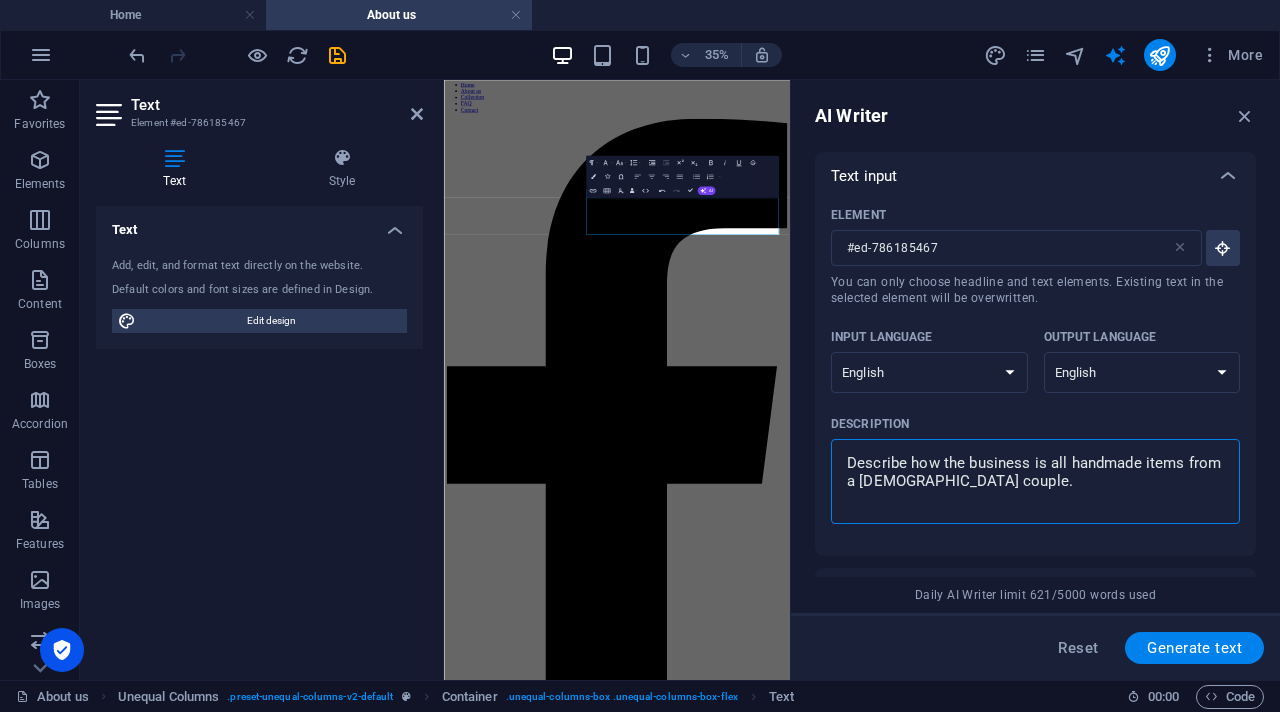 drag, startPoint x: 950, startPoint y: 482, endPoint x: 1141, endPoint y: 470, distance: 191.37659 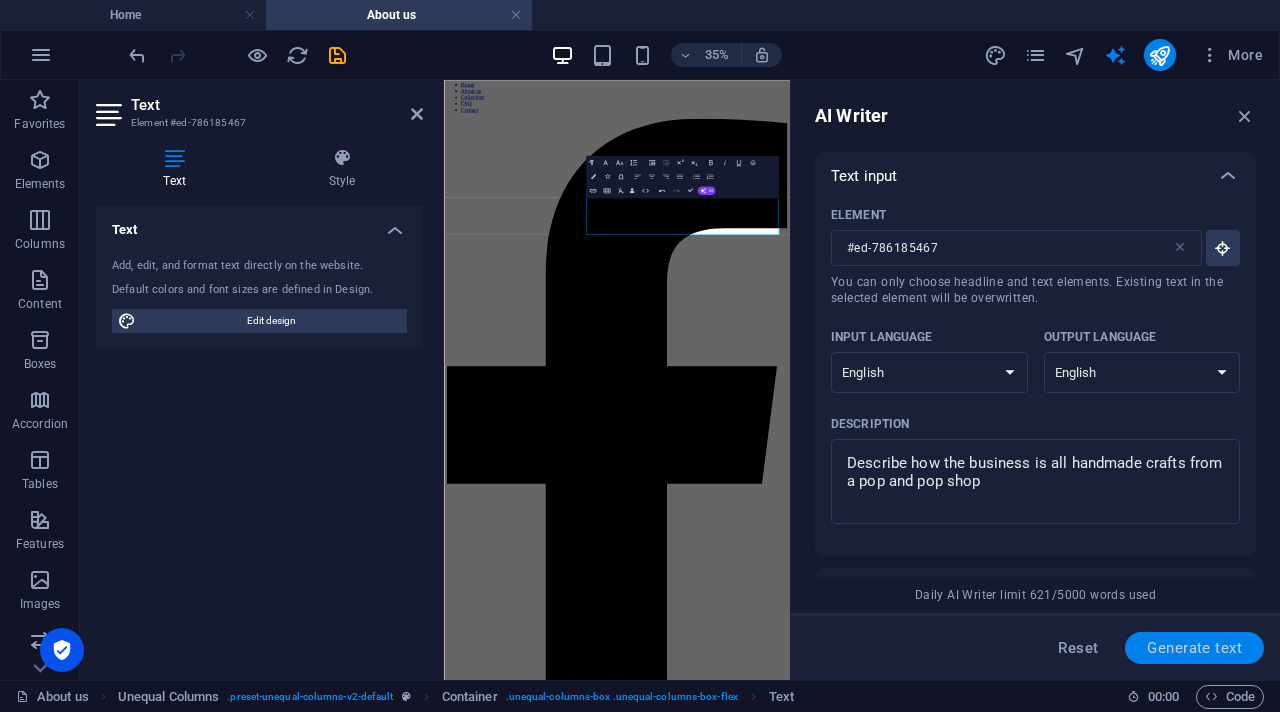 click on "Generate text" at bounding box center [1194, 648] 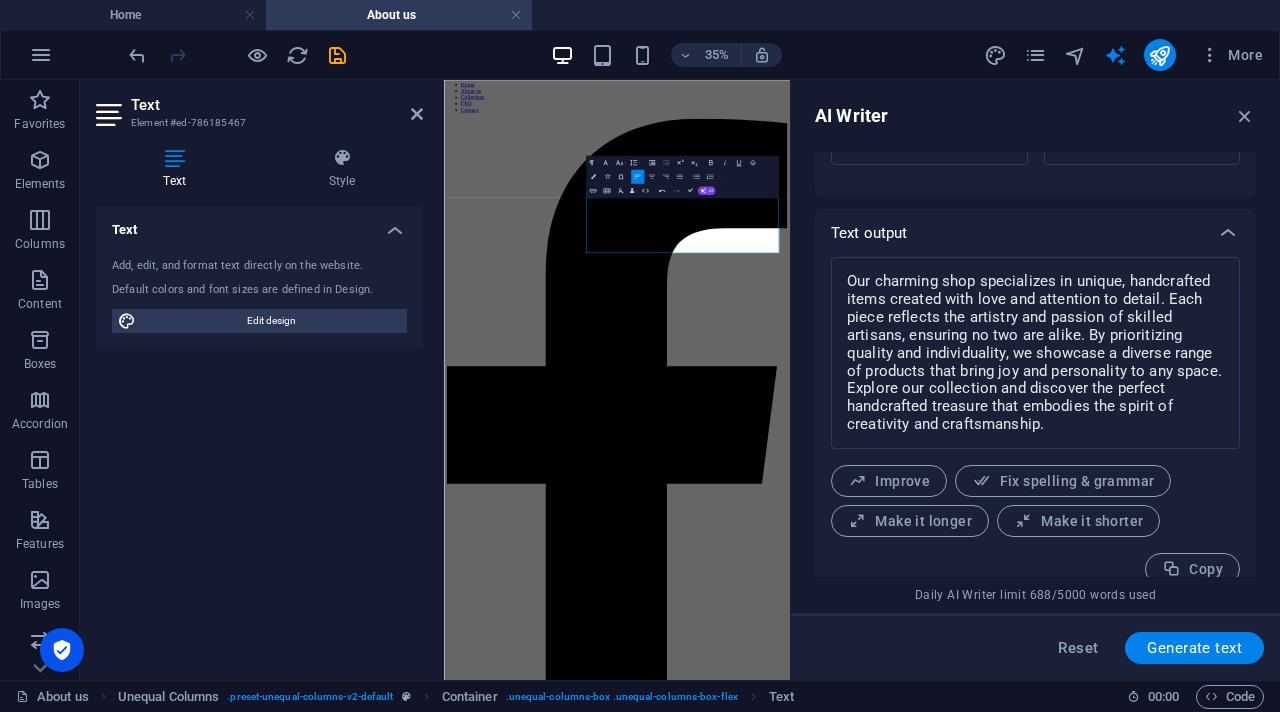 scroll, scrollTop: 720, scrollLeft: 0, axis: vertical 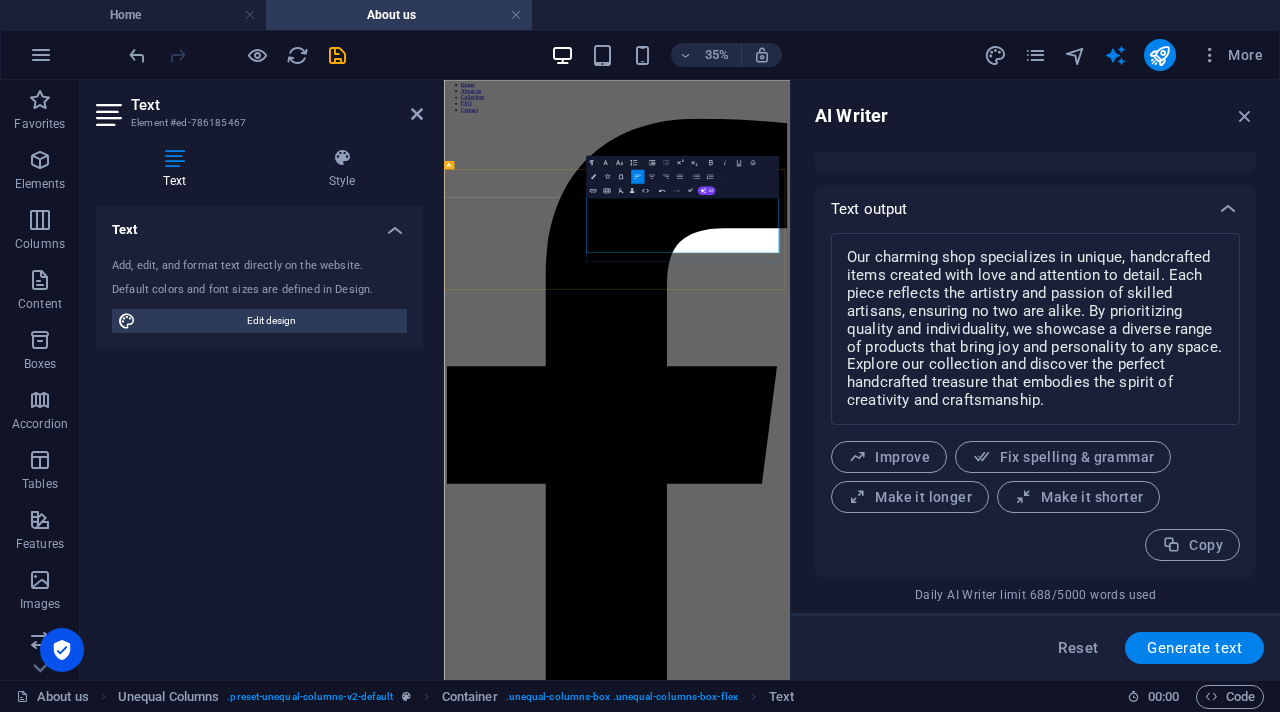 click on "Our charming shop specializes in unique, handcrafted items created with love and attention to detail. Each piece reflects the artistry and passion of skilled artisans, ensuring no two are alike. By prioritizing quality and individuality, we showcase a diverse range of products that bring joy and personality to any space. Explore our collection and discover the perfect handcrafted treasure that embodies the spirit of creativity and craftsmanship." at bounding box center (938, 8060) 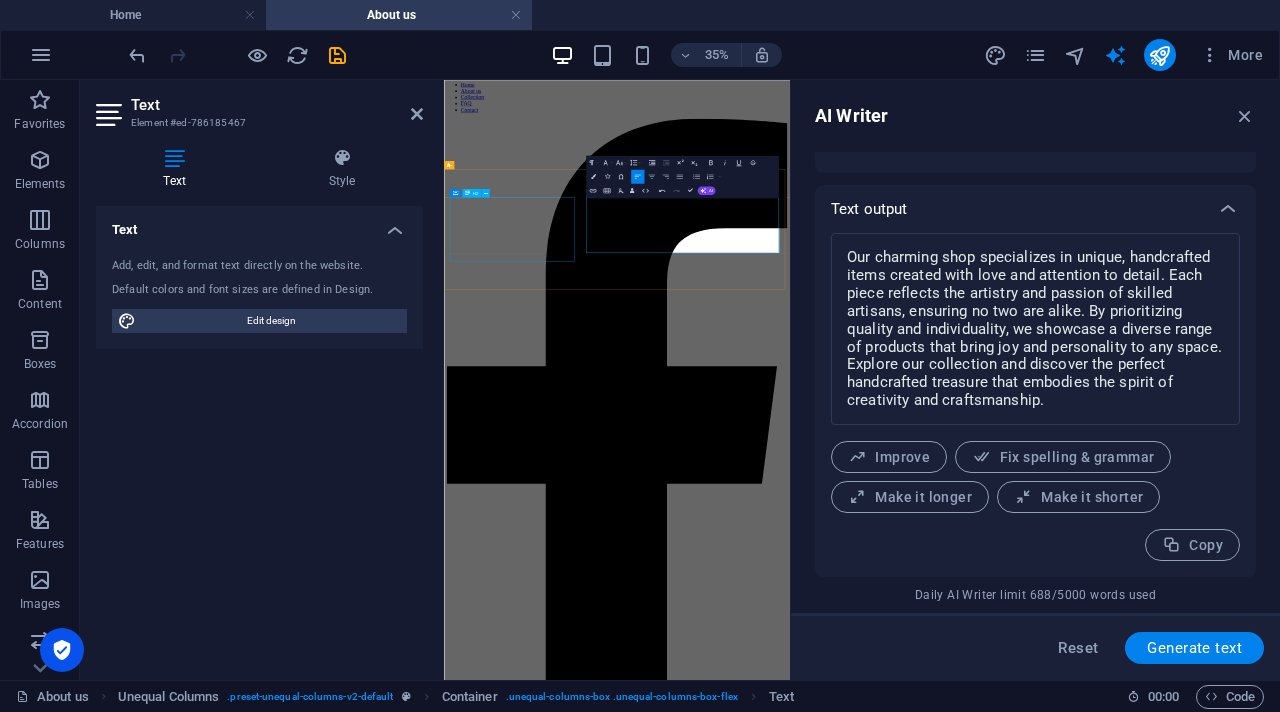 click on "We create sustainable furniture" at bounding box center (938, 7983) 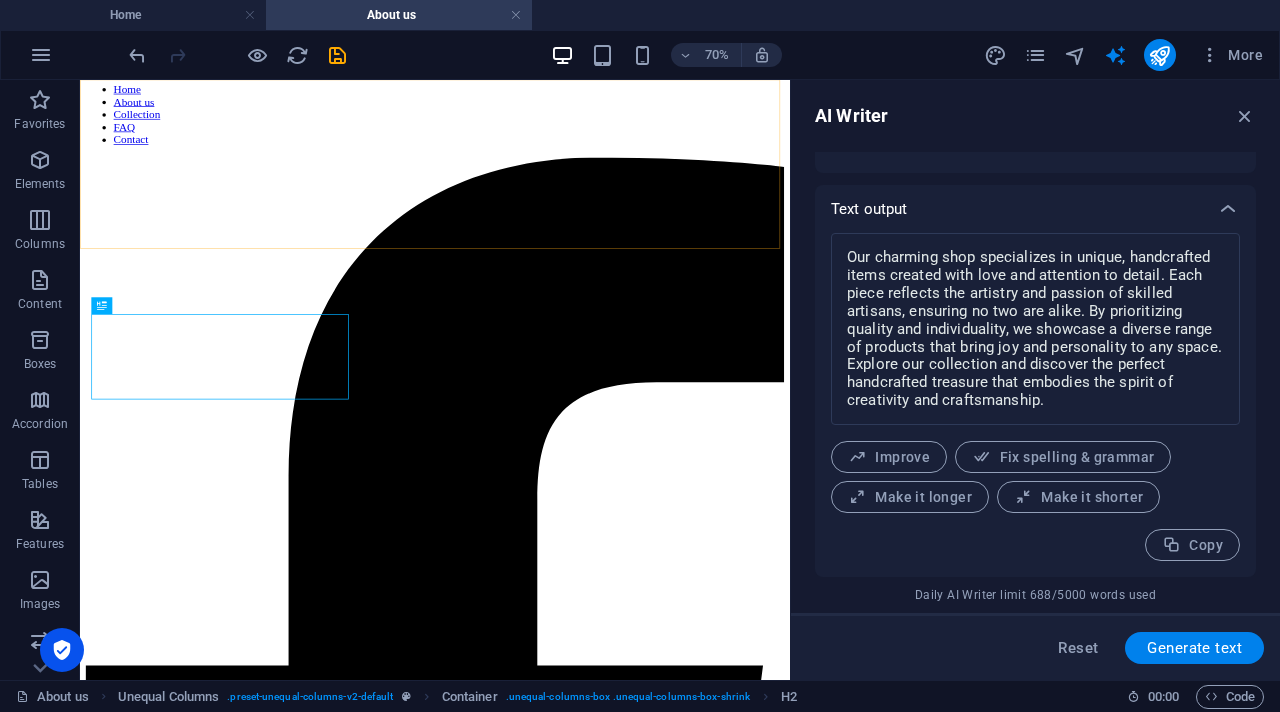 click on "Home About us Collection FAQ Contact" at bounding box center [587, 3211] 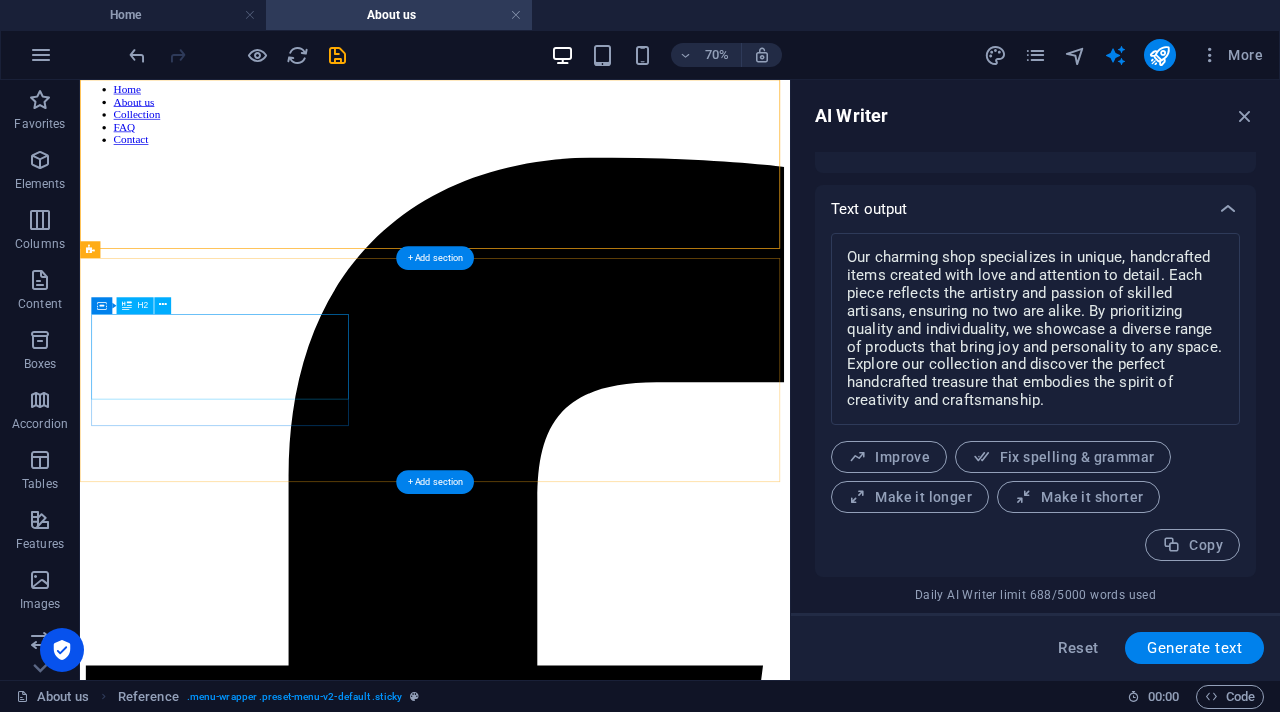 click on "We create sustainable furniture" at bounding box center [587, 7371] 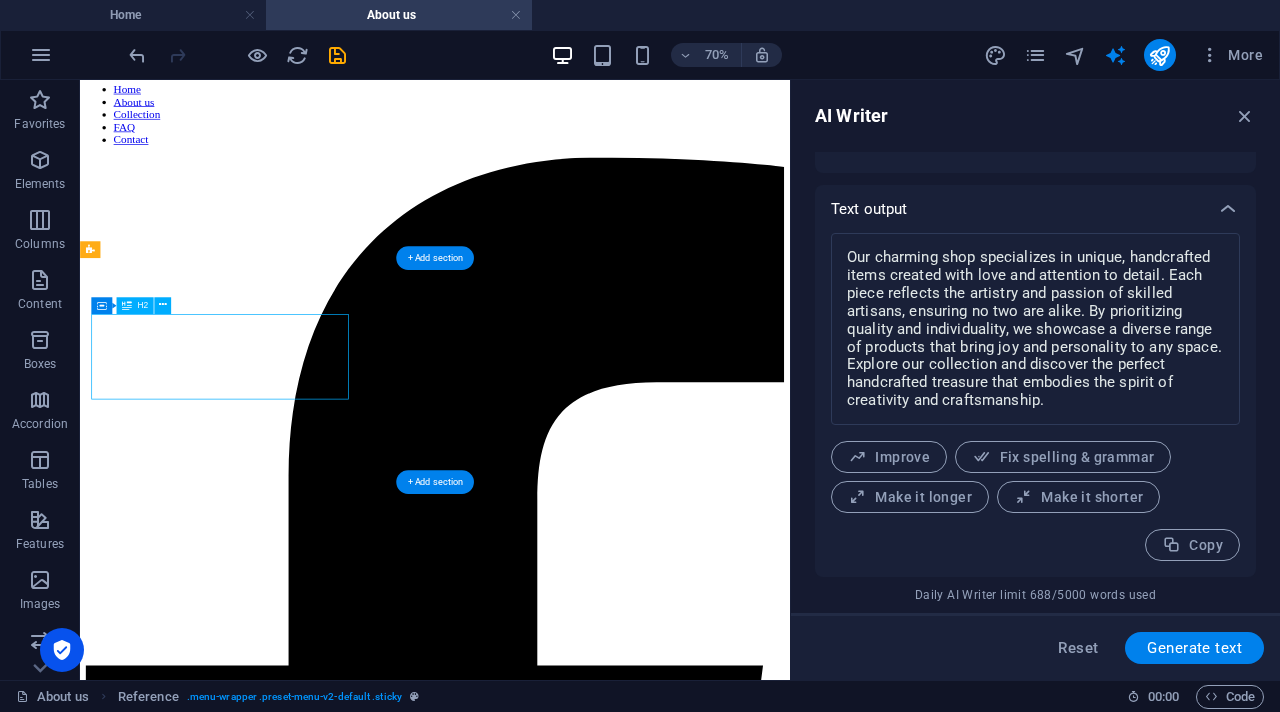 click on "We create sustainable furniture" at bounding box center [587, 7371] 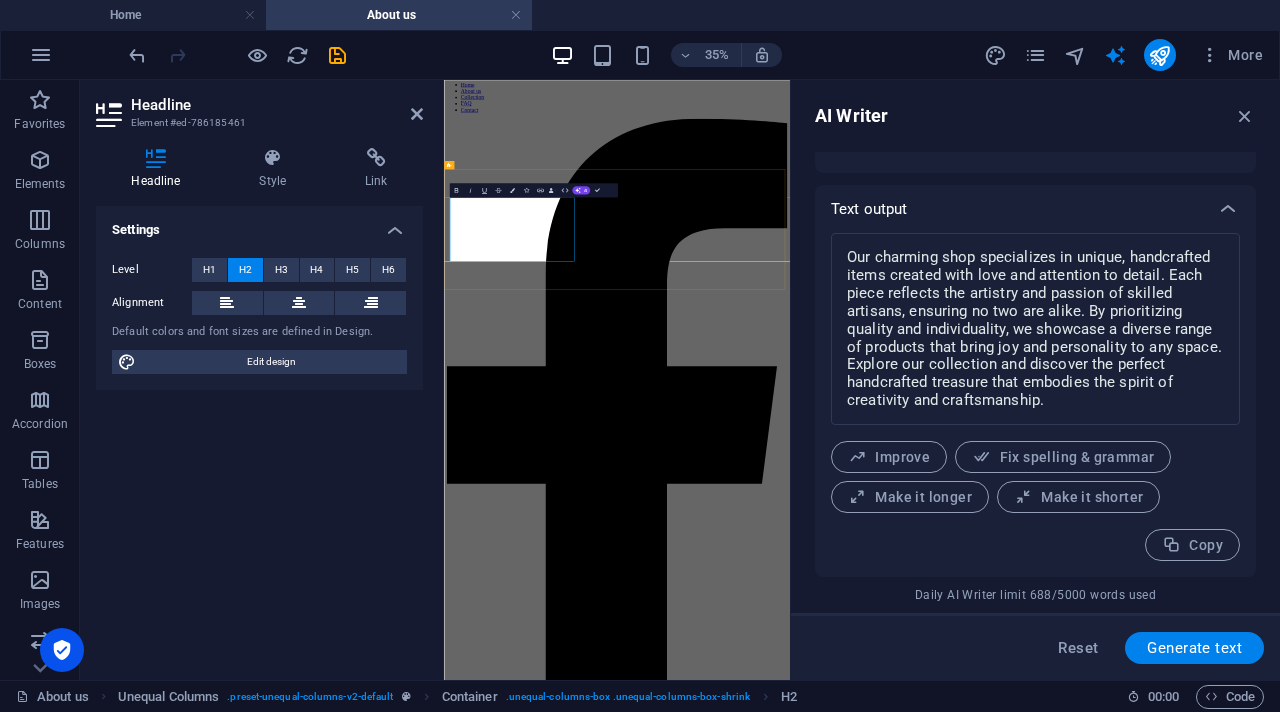 click on "We create sustainable furniture" at bounding box center (938, 7983) 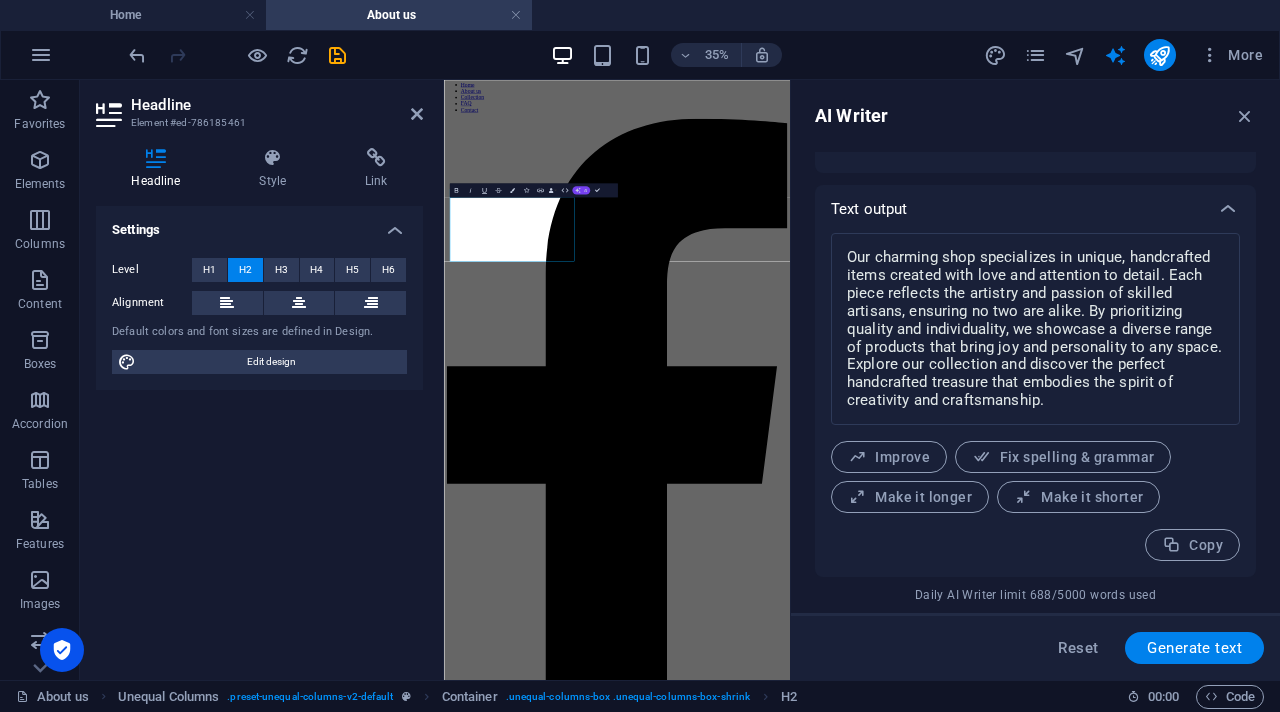 click on "AI" at bounding box center (585, 190) 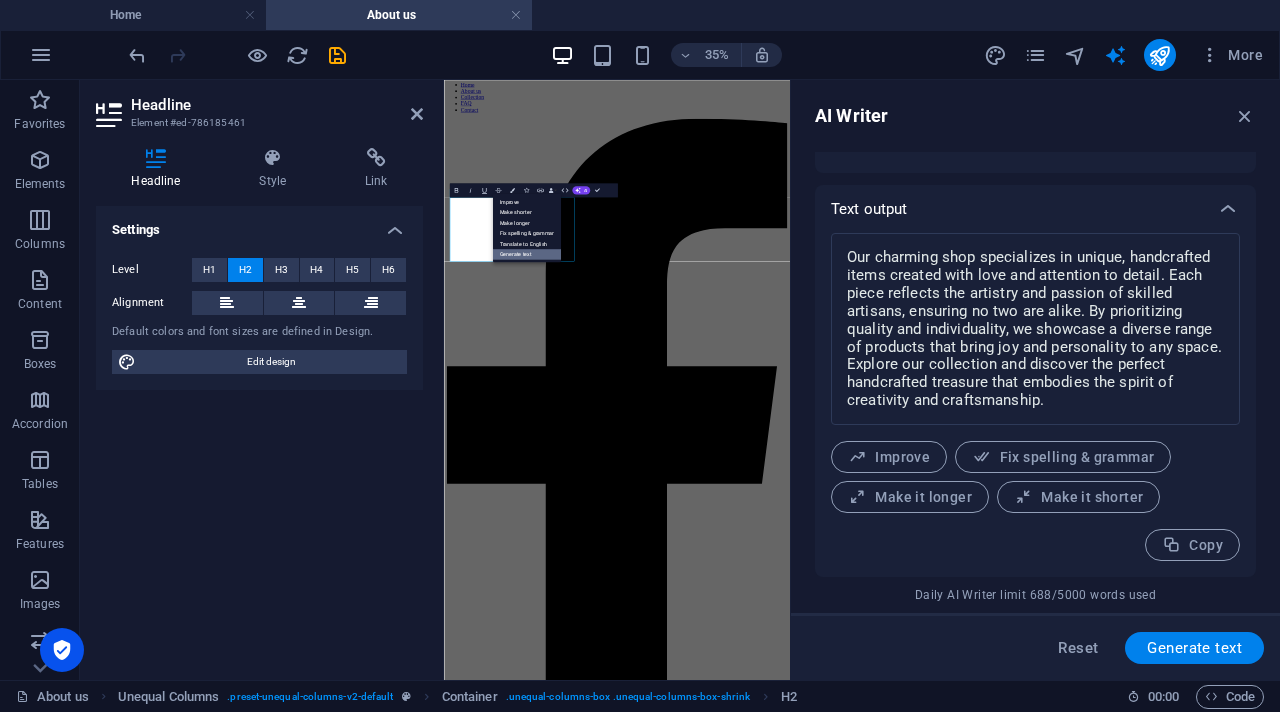 click on "Generate text" at bounding box center [526, 254] 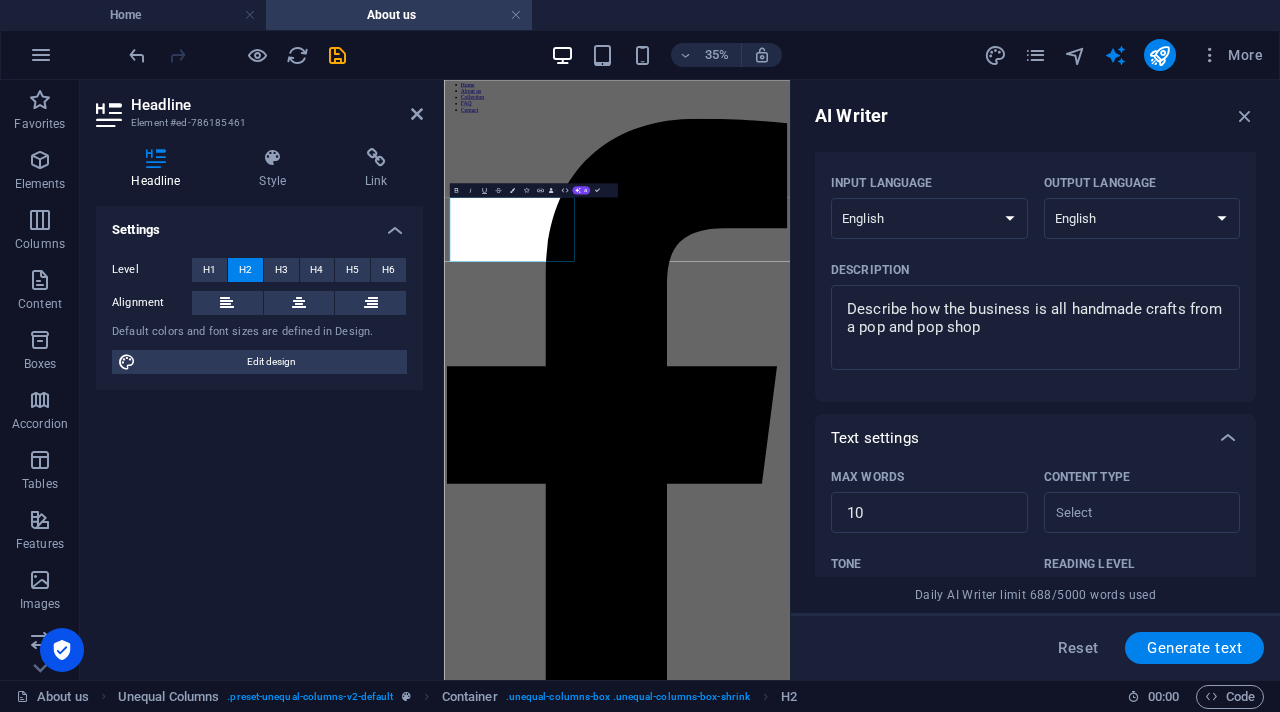scroll, scrollTop: 0, scrollLeft: 0, axis: both 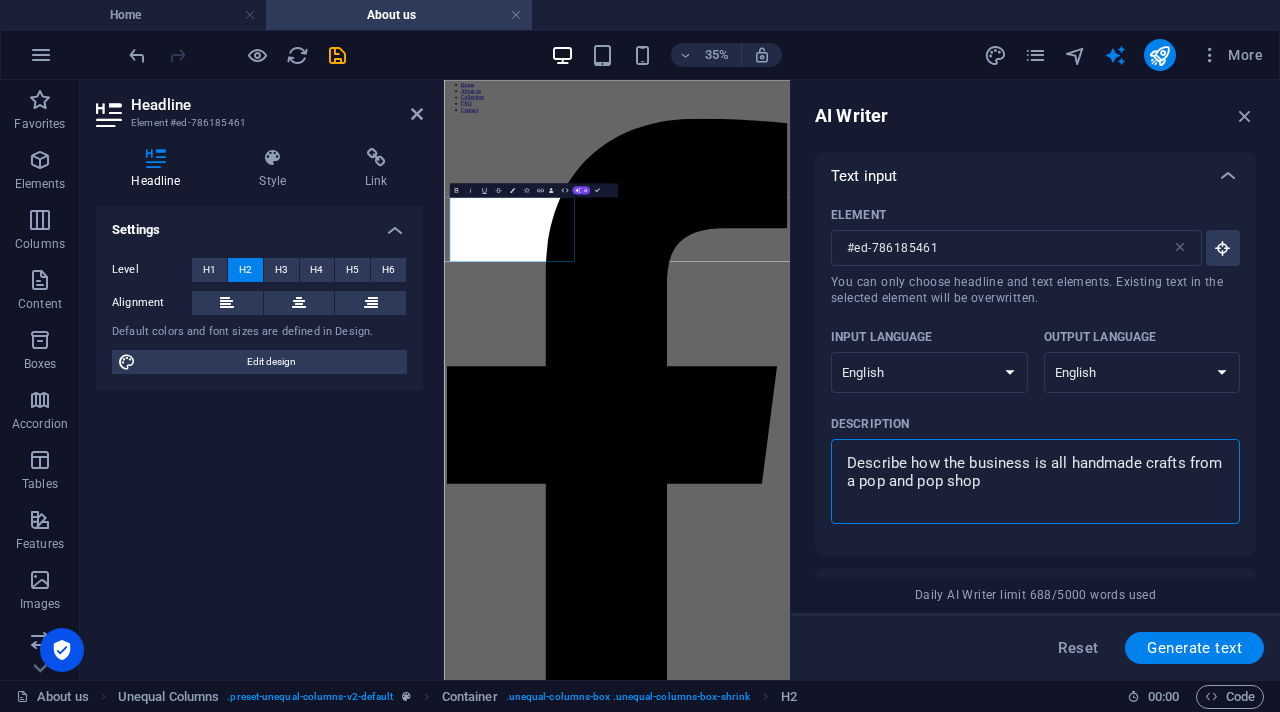 drag, startPoint x: 1002, startPoint y: 495, endPoint x: 1190, endPoint y: 465, distance: 190.37857 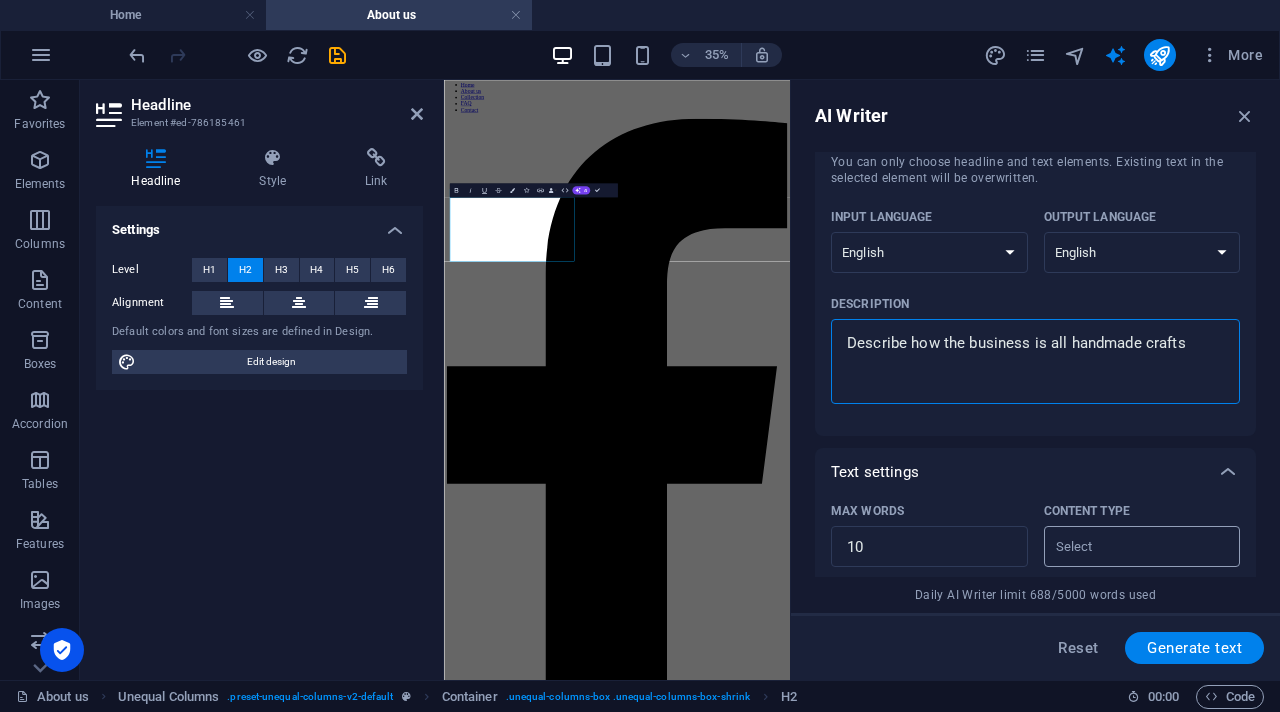 scroll, scrollTop: 180, scrollLeft: 0, axis: vertical 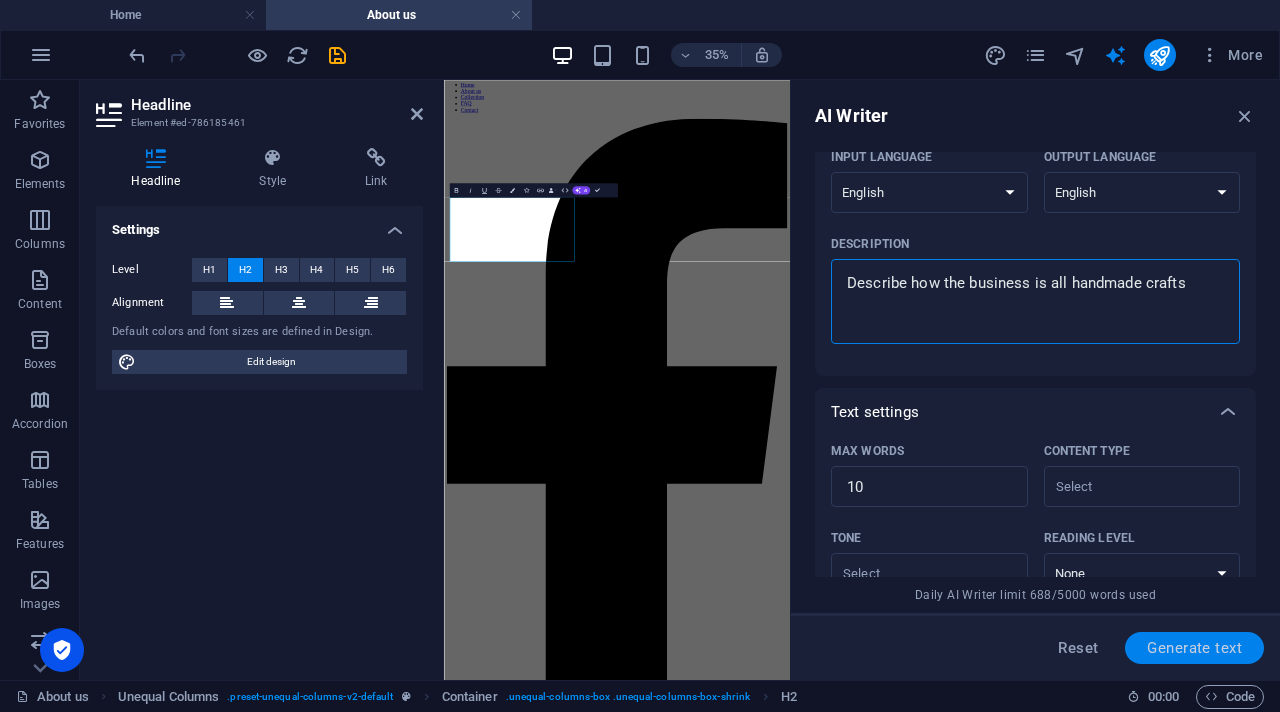click on "Generate text" at bounding box center (1194, 648) 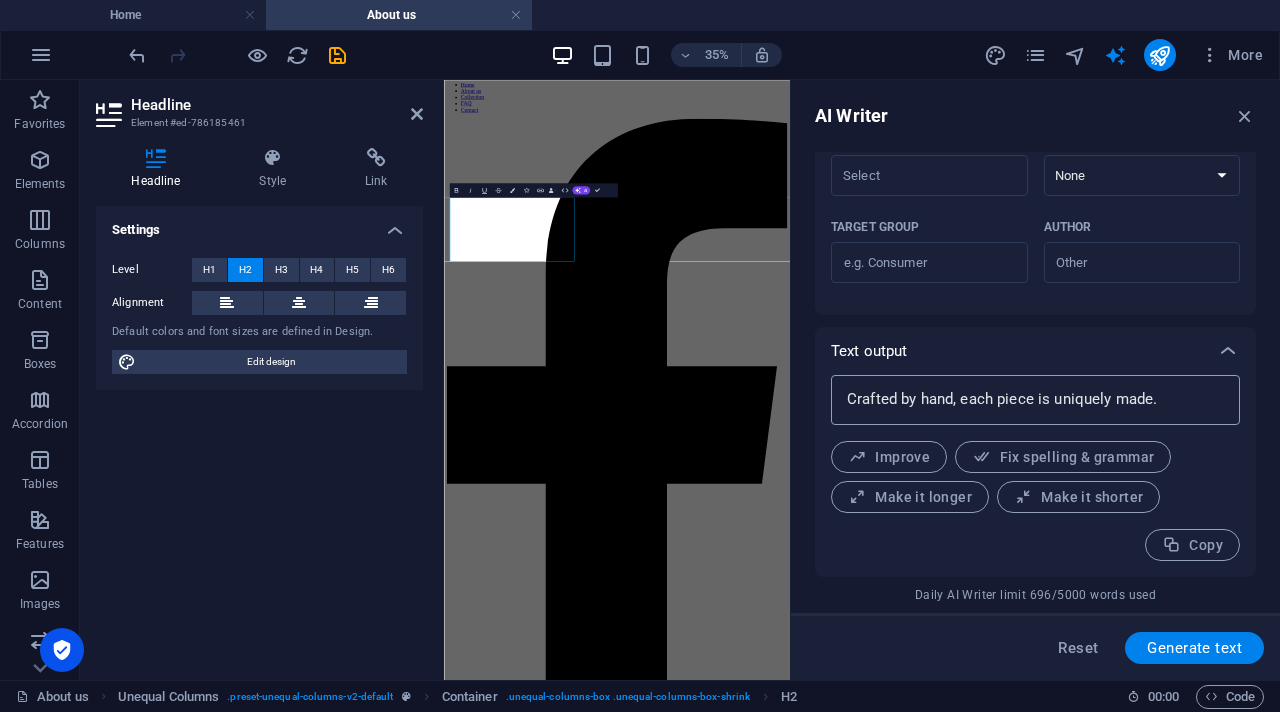 scroll, scrollTop: 286, scrollLeft: 0, axis: vertical 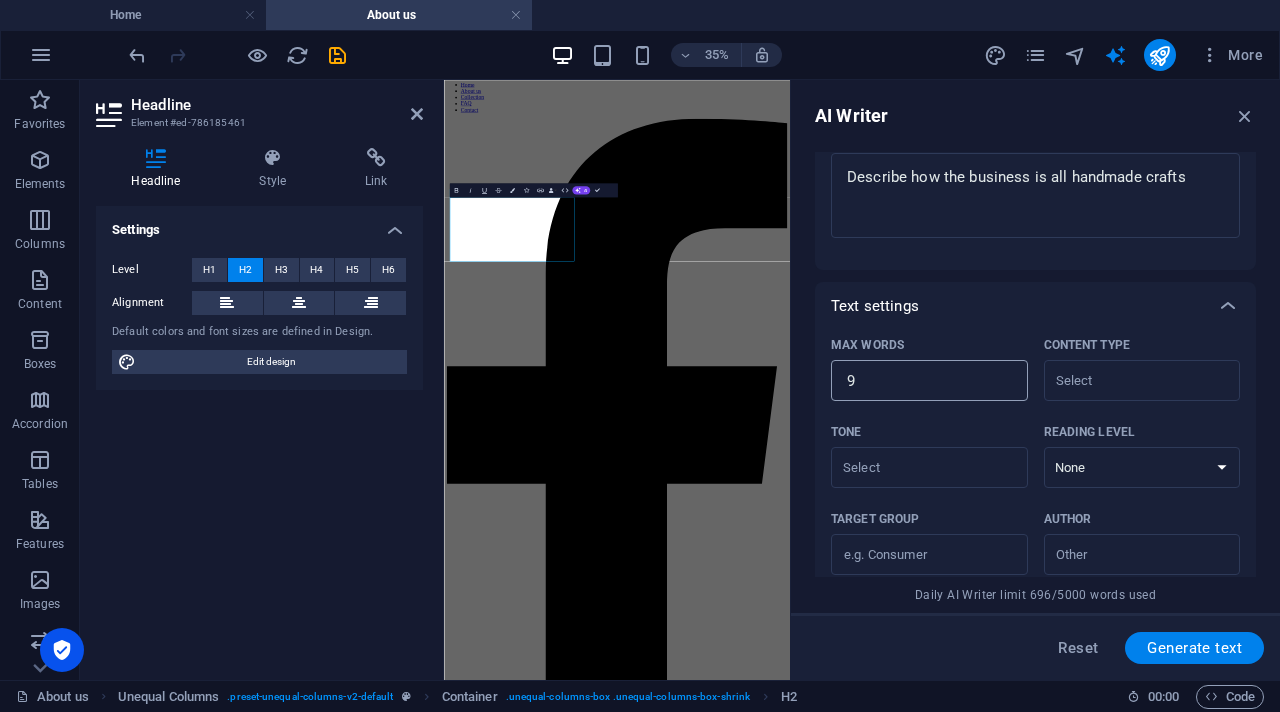 click on "9" at bounding box center [929, 381] 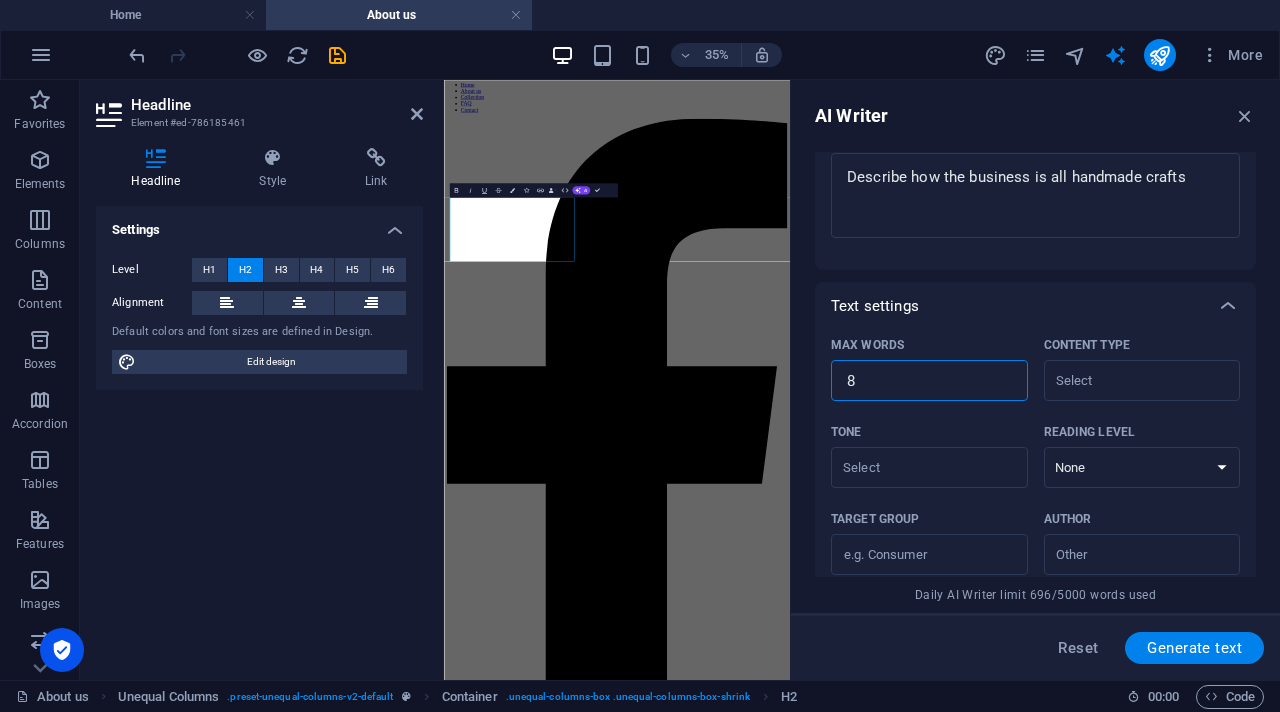 click on "8" at bounding box center [929, 381] 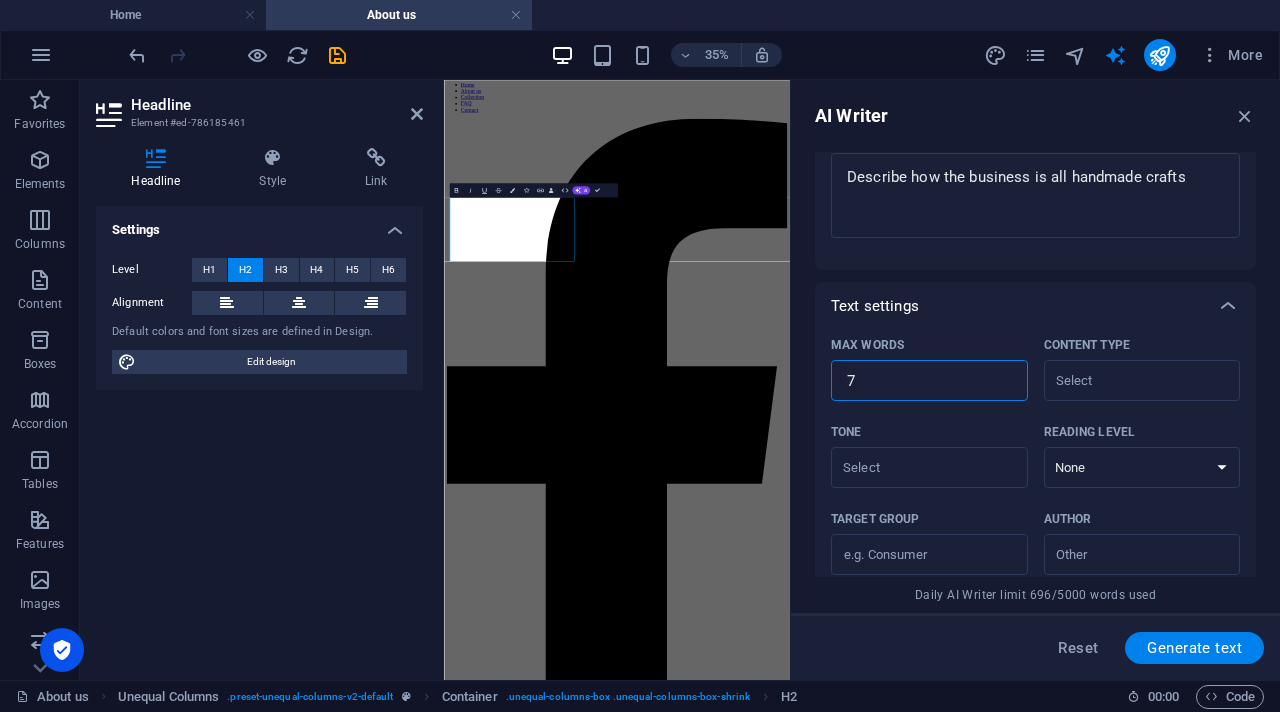 click on "7" at bounding box center [929, 381] 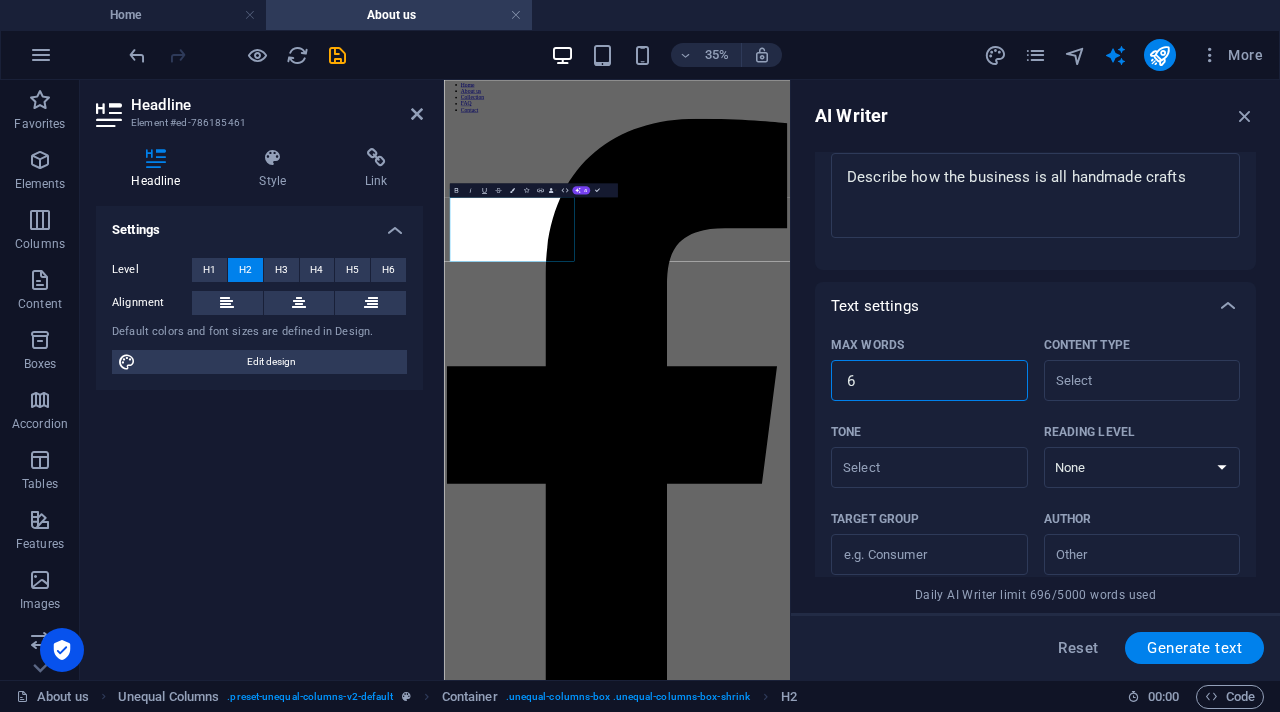 click on "6" at bounding box center [929, 381] 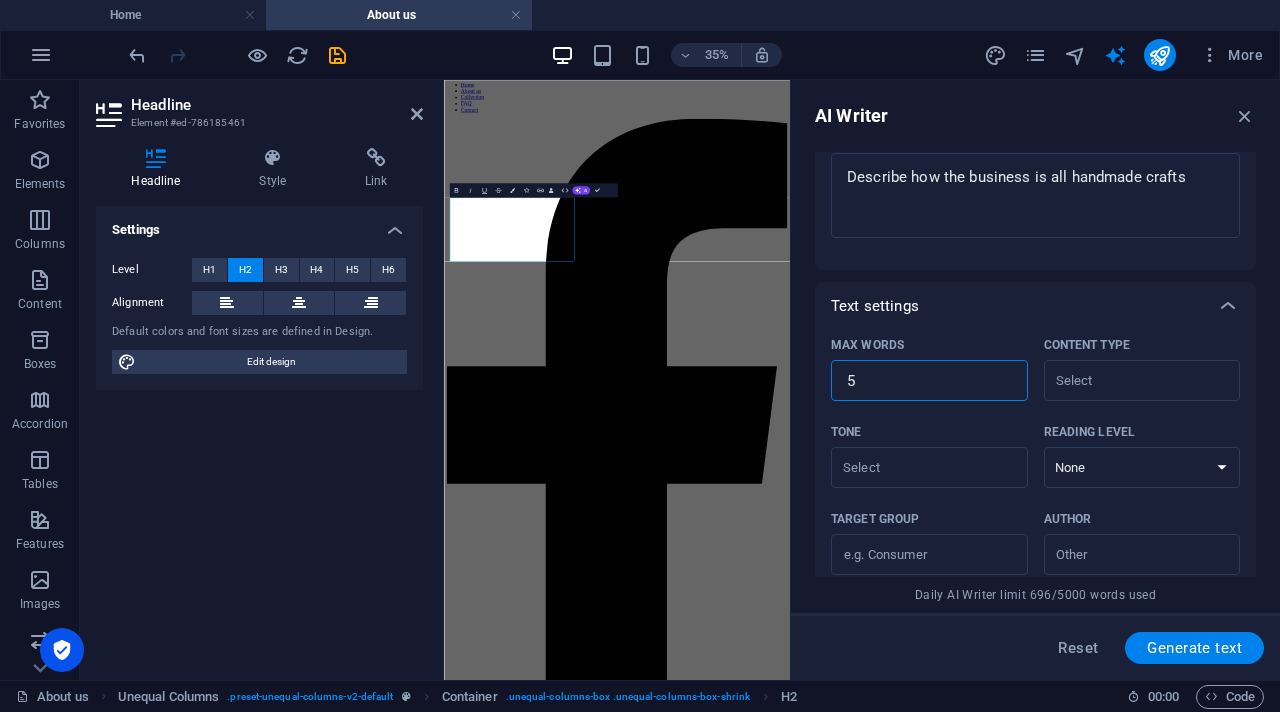 click on "5" at bounding box center (929, 381) 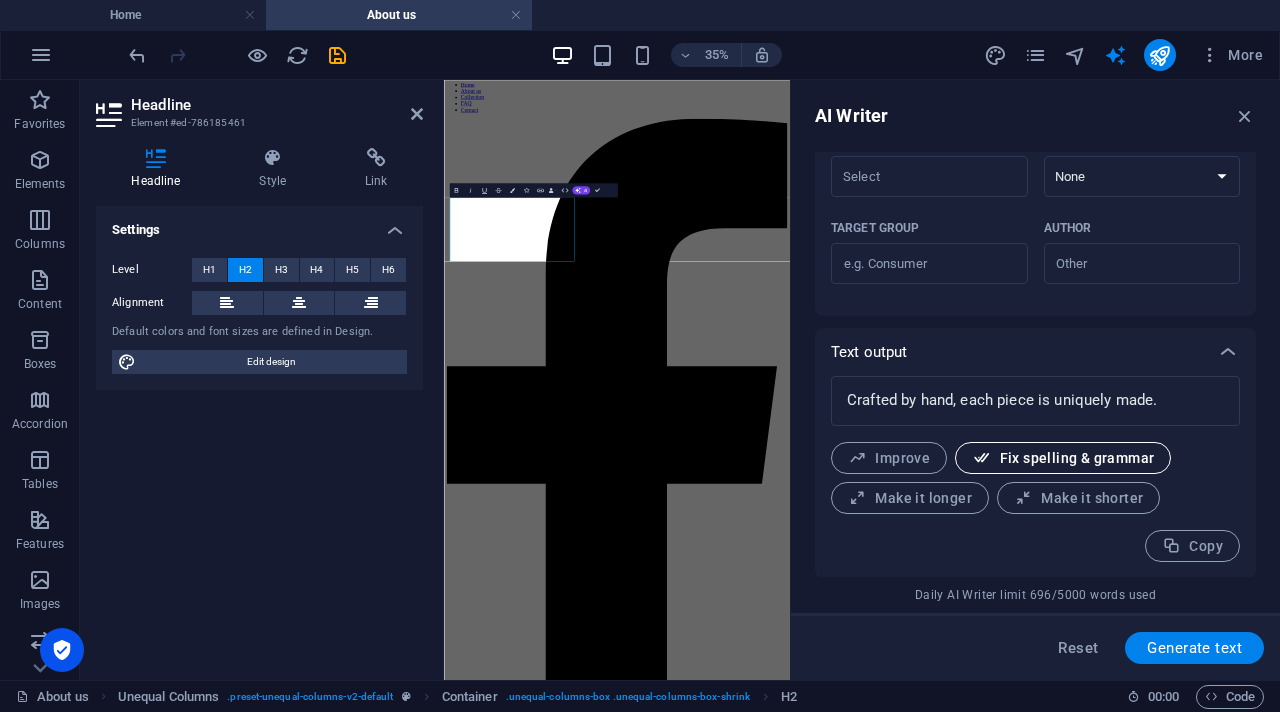 scroll, scrollTop: 578, scrollLeft: 0, axis: vertical 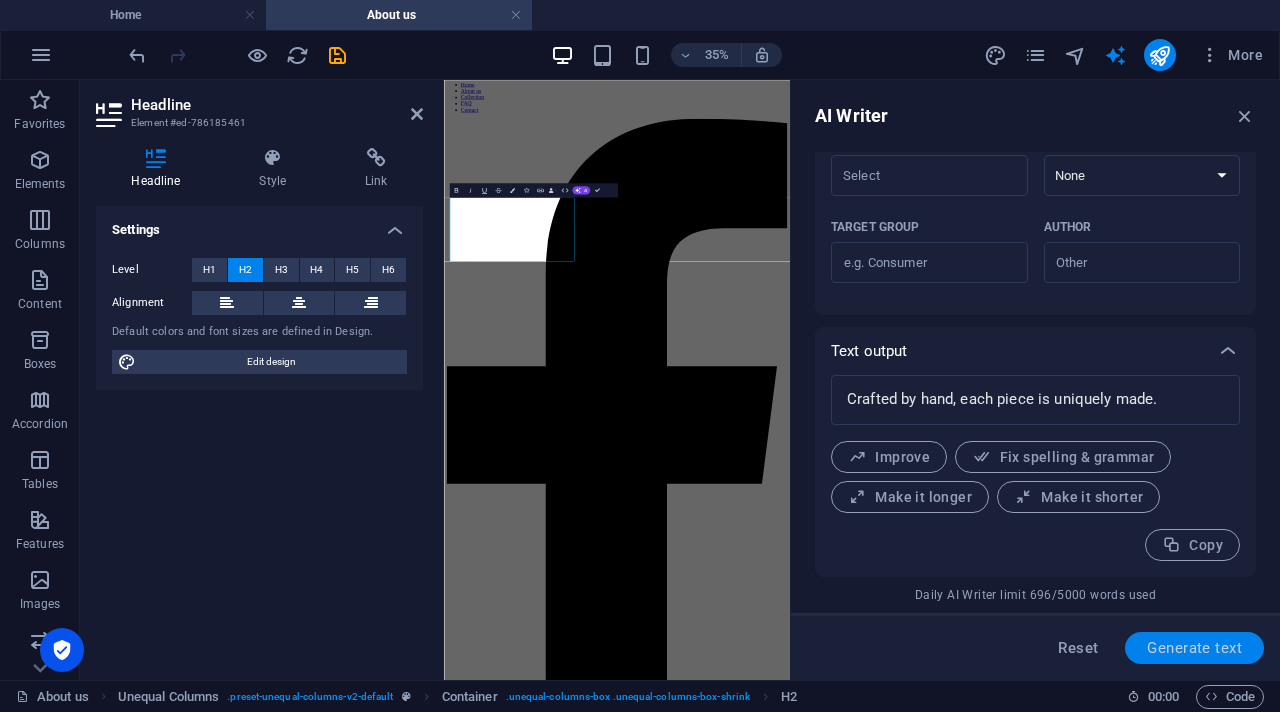 click on "Generate text" at bounding box center (1194, 648) 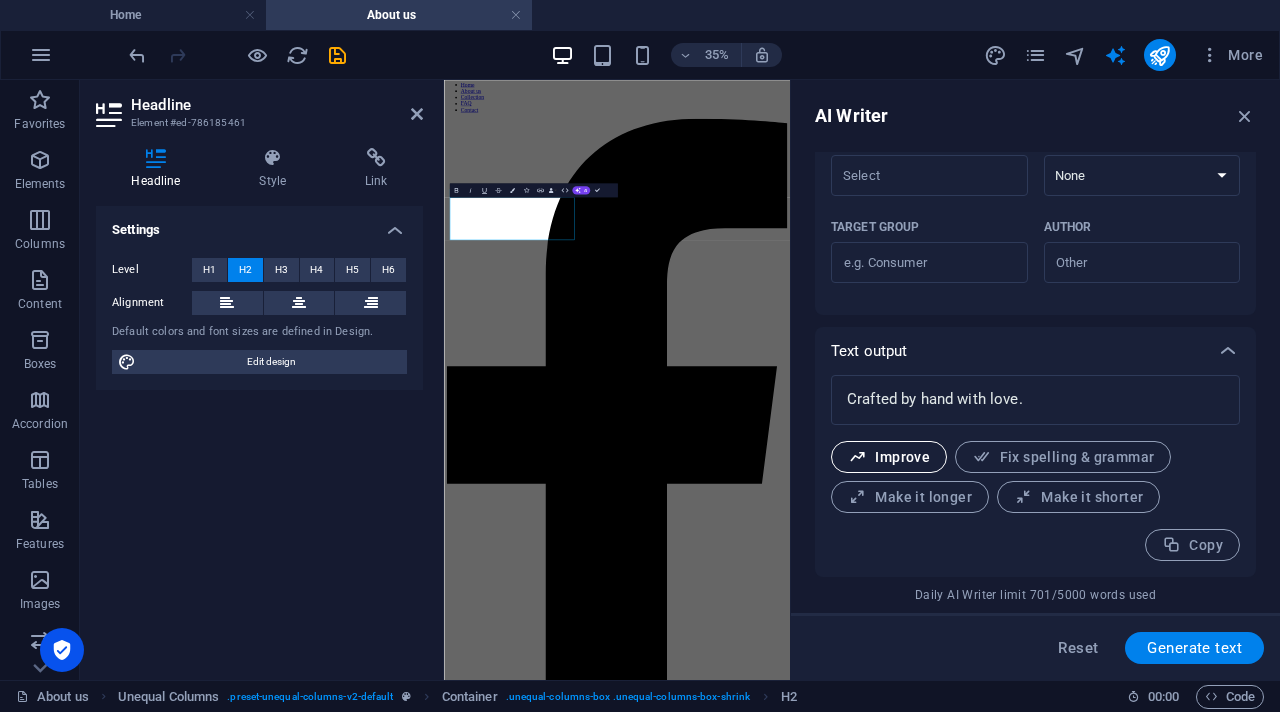 click on "Improve" at bounding box center (889, 457) 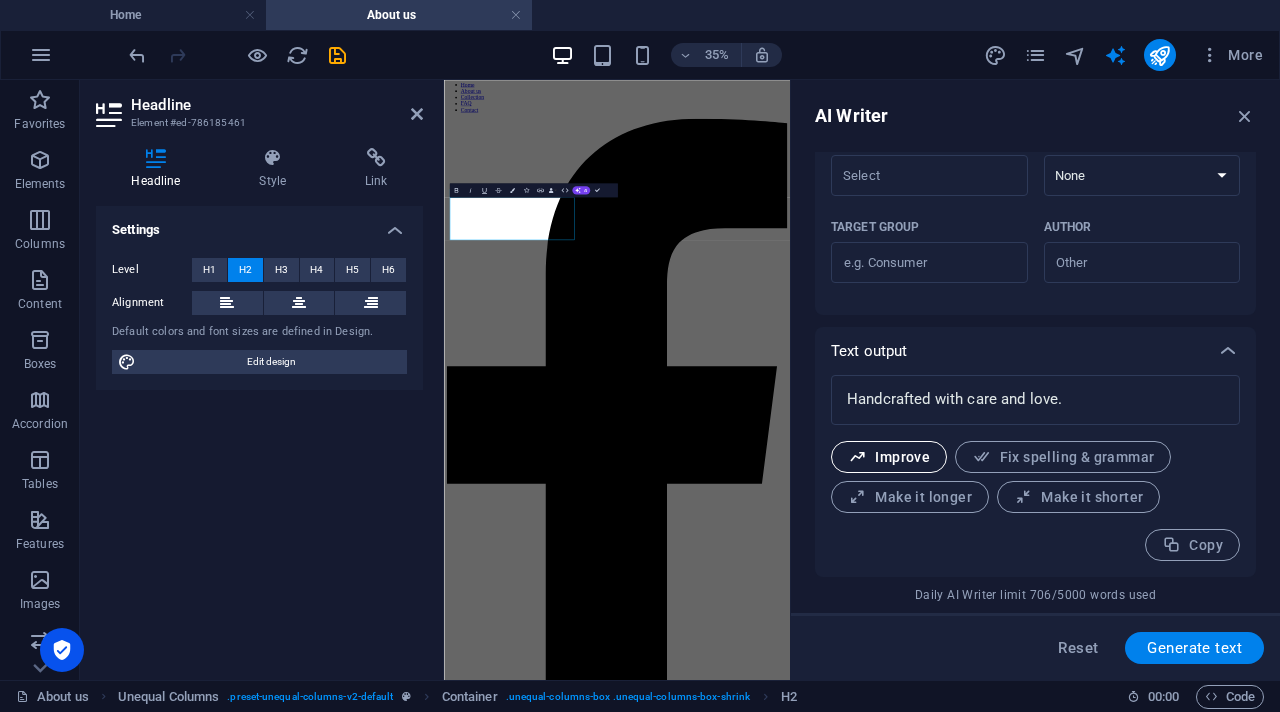 click on "Improve" at bounding box center (889, 457) 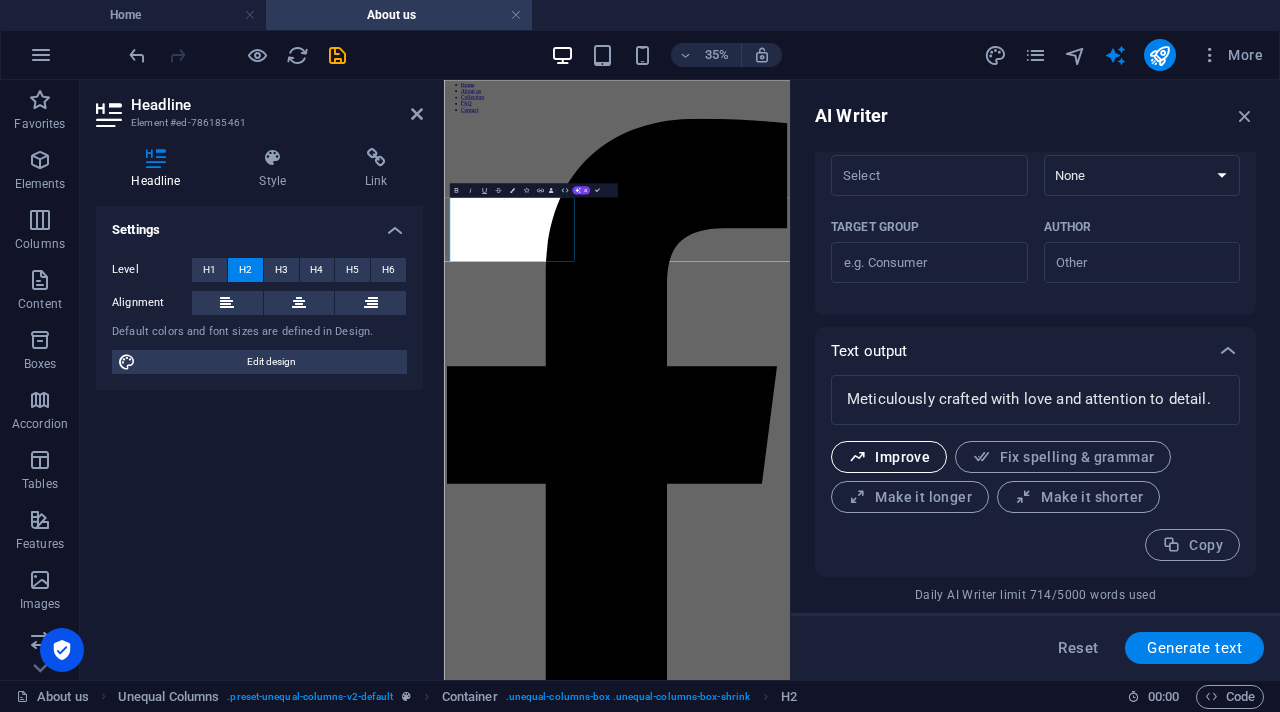click on "Improve" at bounding box center [889, 457] 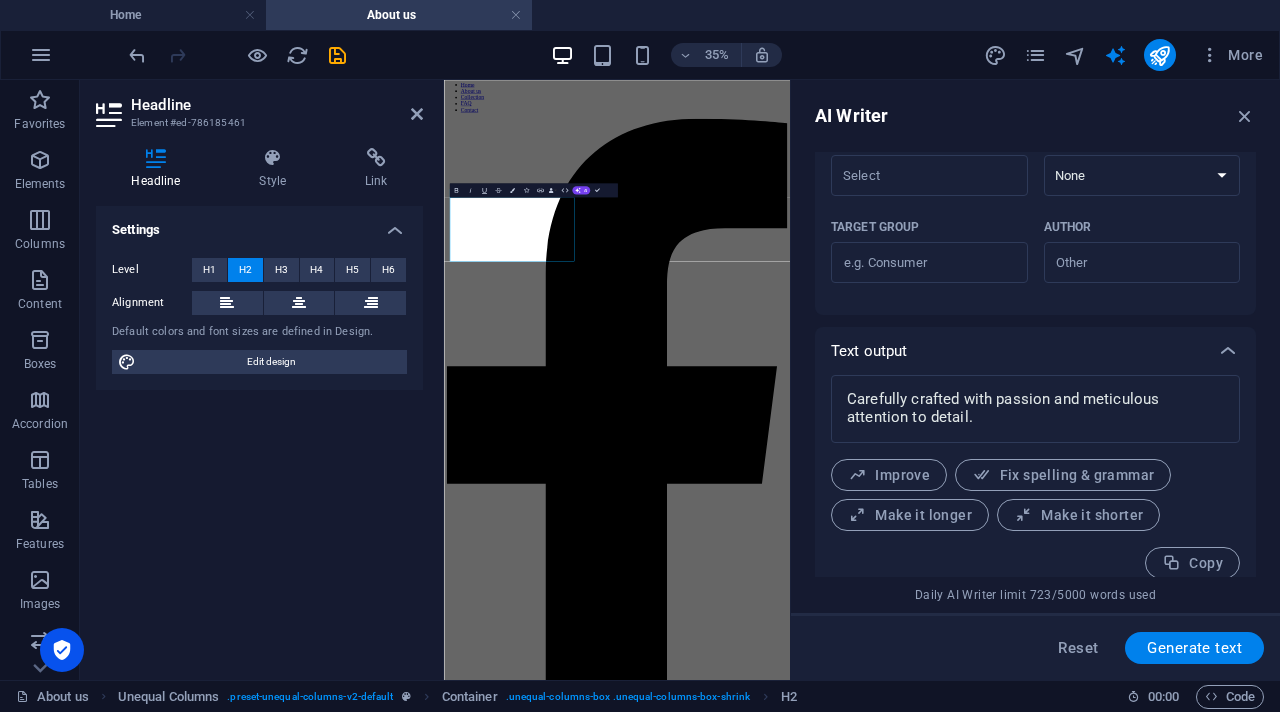 scroll, scrollTop: 596, scrollLeft: 0, axis: vertical 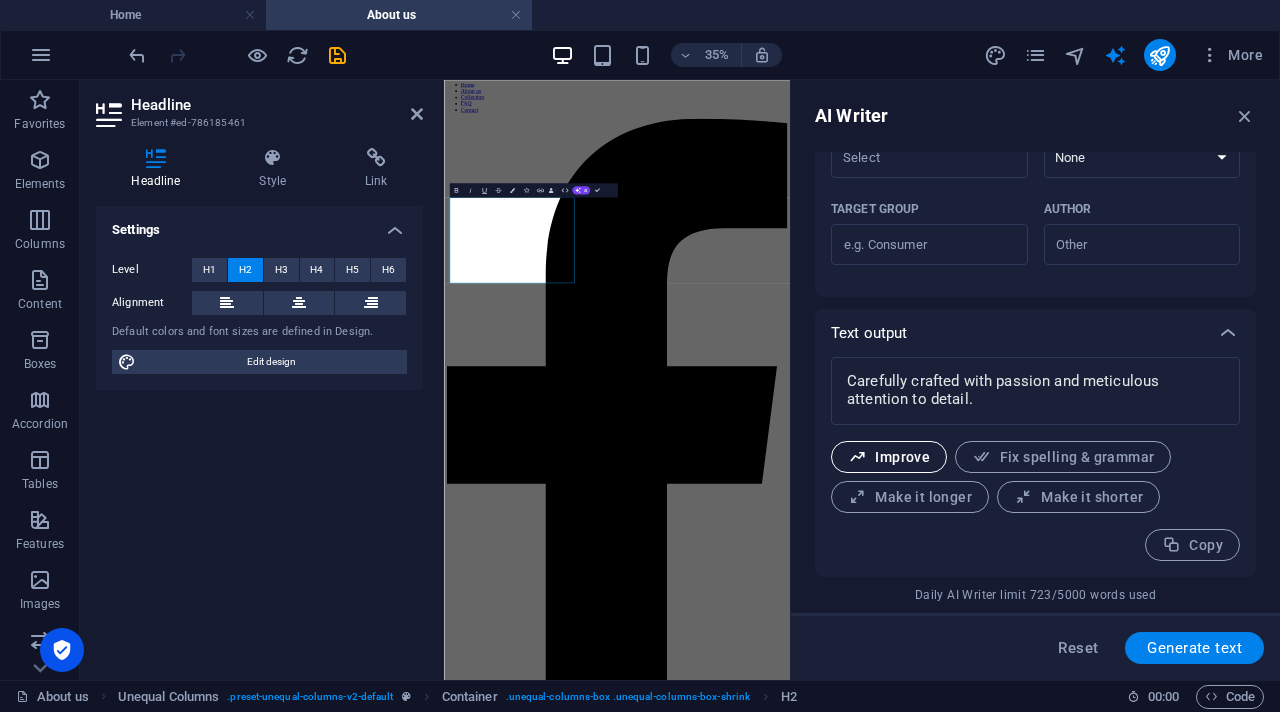 click on "Improve" at bounding box center (889, 457) 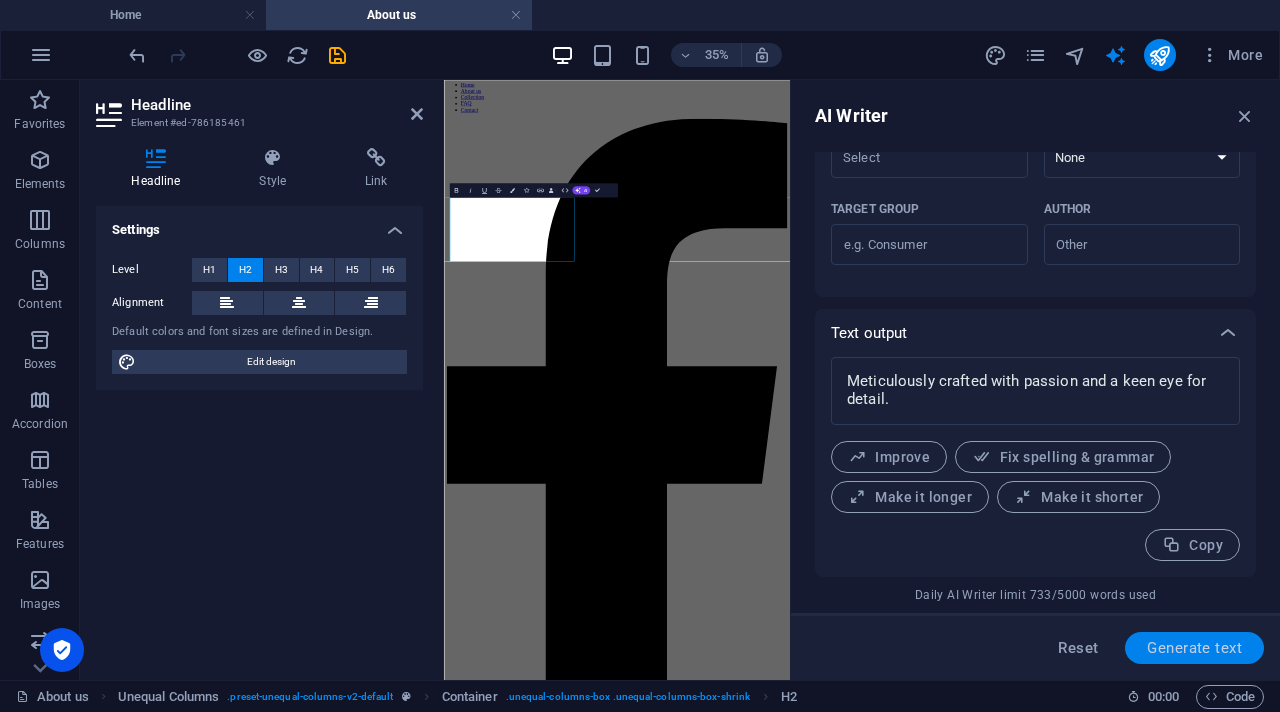 click on "Generate text" at bounding box center (1194, 648) 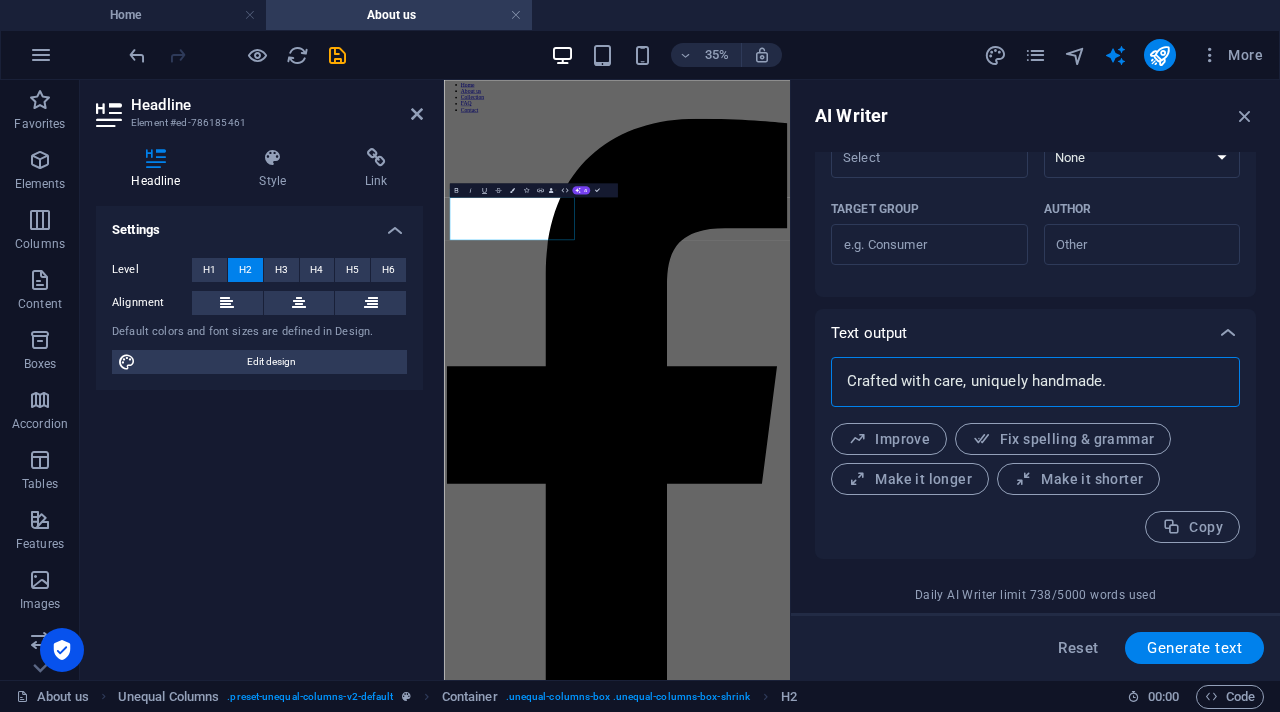 click on "Crafted with care, uniquely handmade." at bounding box center (1035, 382) 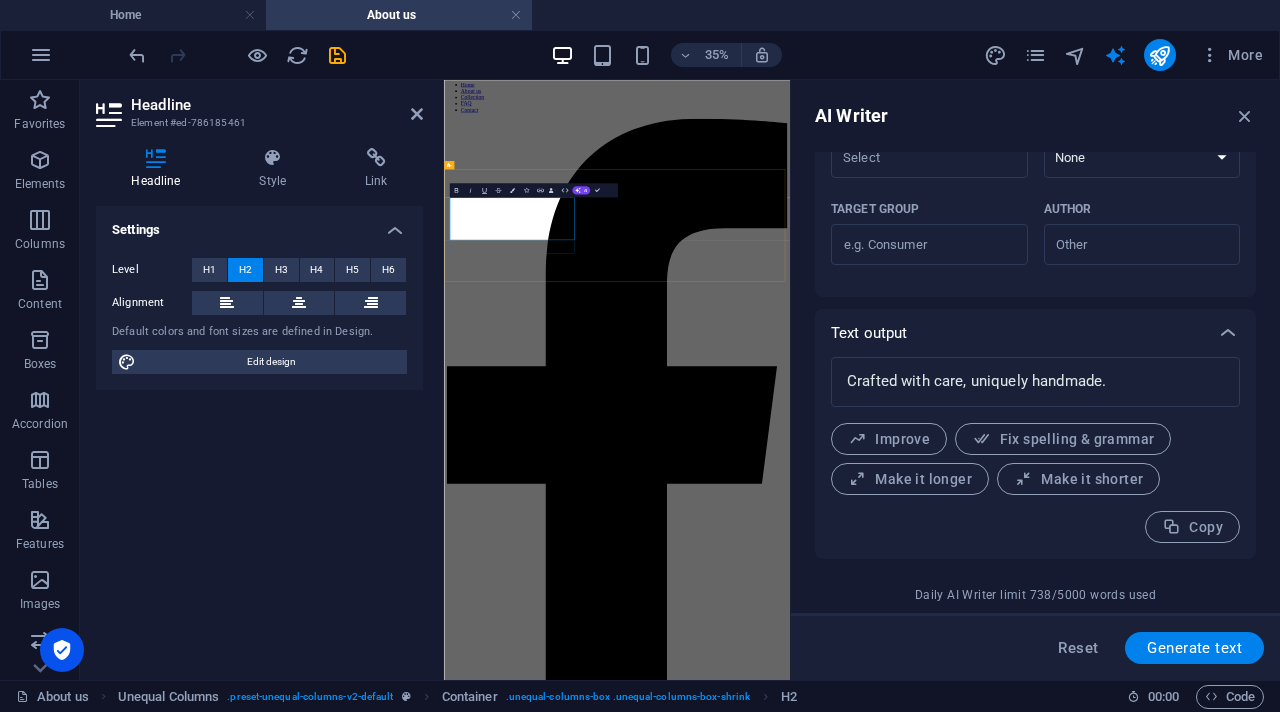 click on "Crafted with care, uniquely handmade." at bounding box center (938, 7983) 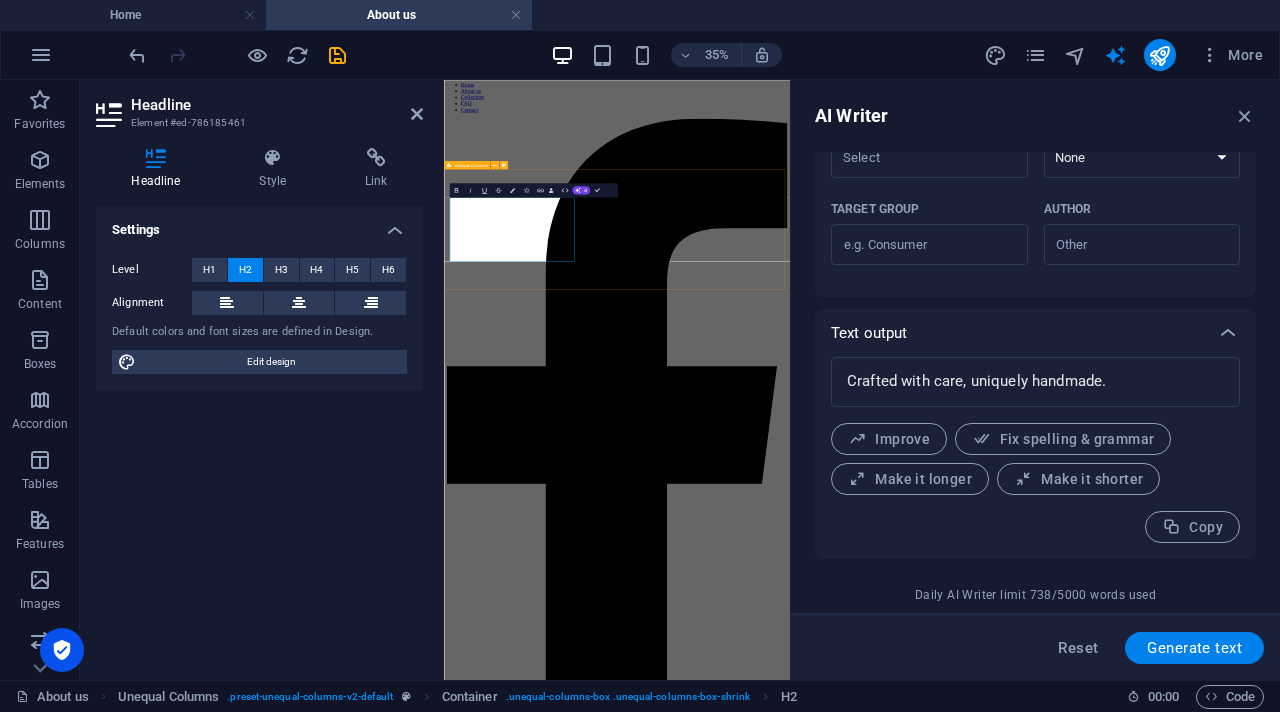 click on "Crafted with care and uniquely handmade. Our charming shop specializes in unique, handcrafted items created with love and attention to detail. Each piece reflects the artistry and passion of skilled artisans, ensuring no two are alike. By prioritizing quality and individuality, we showcase a diverse range of products that bring joy and personality to any space. Explore our collection and discover the perfect handcrafted treasure from our little pop and pop shop!   - Peter 4:10" at bounding box center (938, 8035) 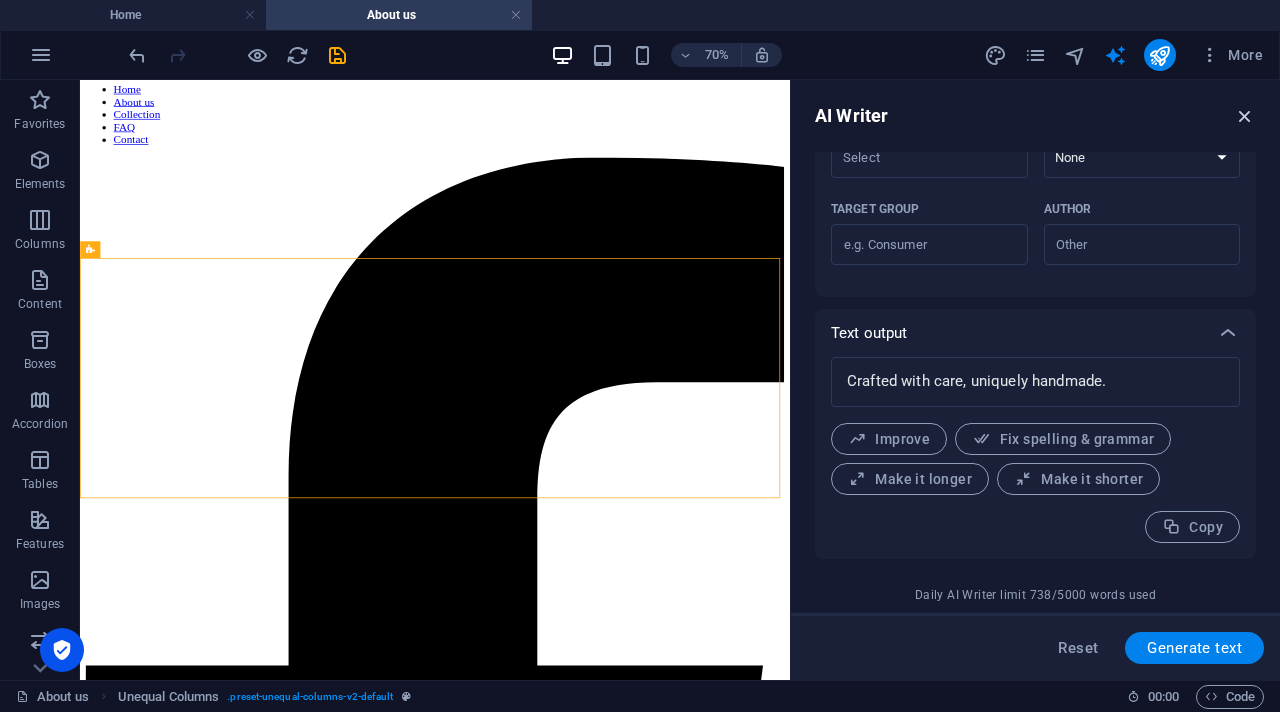 click at bounding box center [1245, 116] 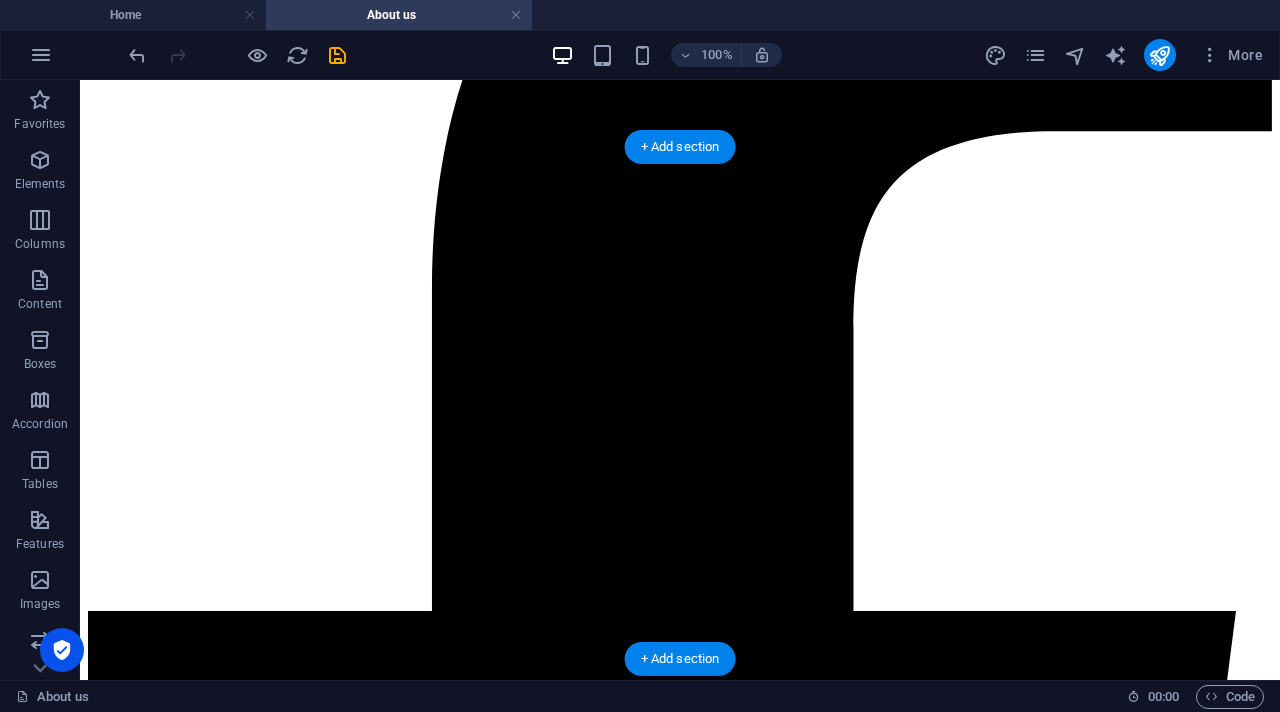 scroll, scrollTop: 933, scrollLeft: 0, axis: vertical 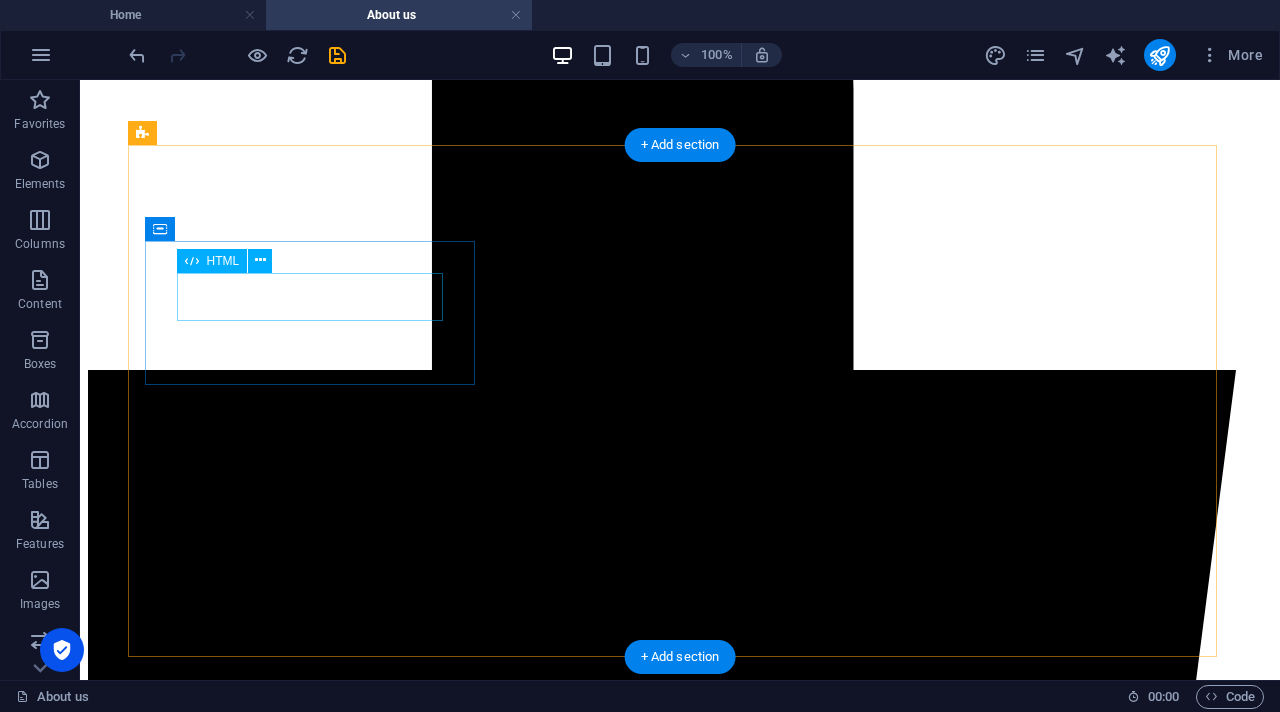 click on "138" at bounding box center (680, 8504) 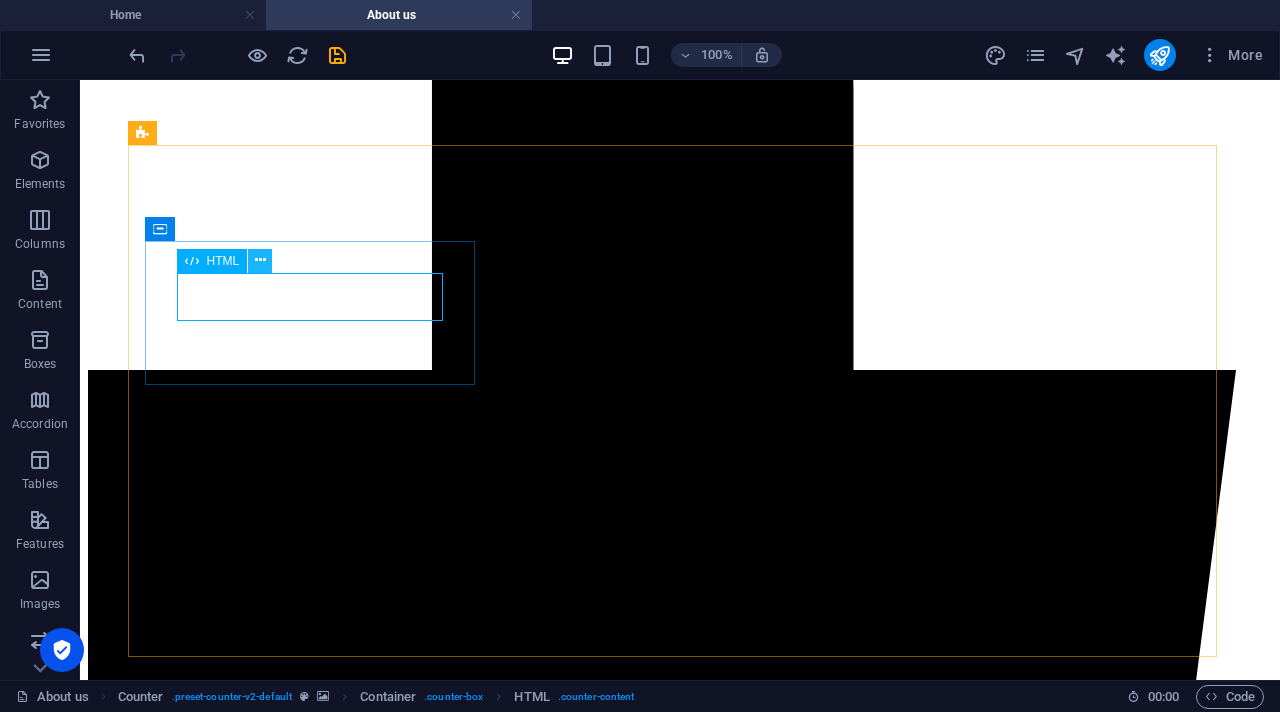 click at bounding box center (260, 260) 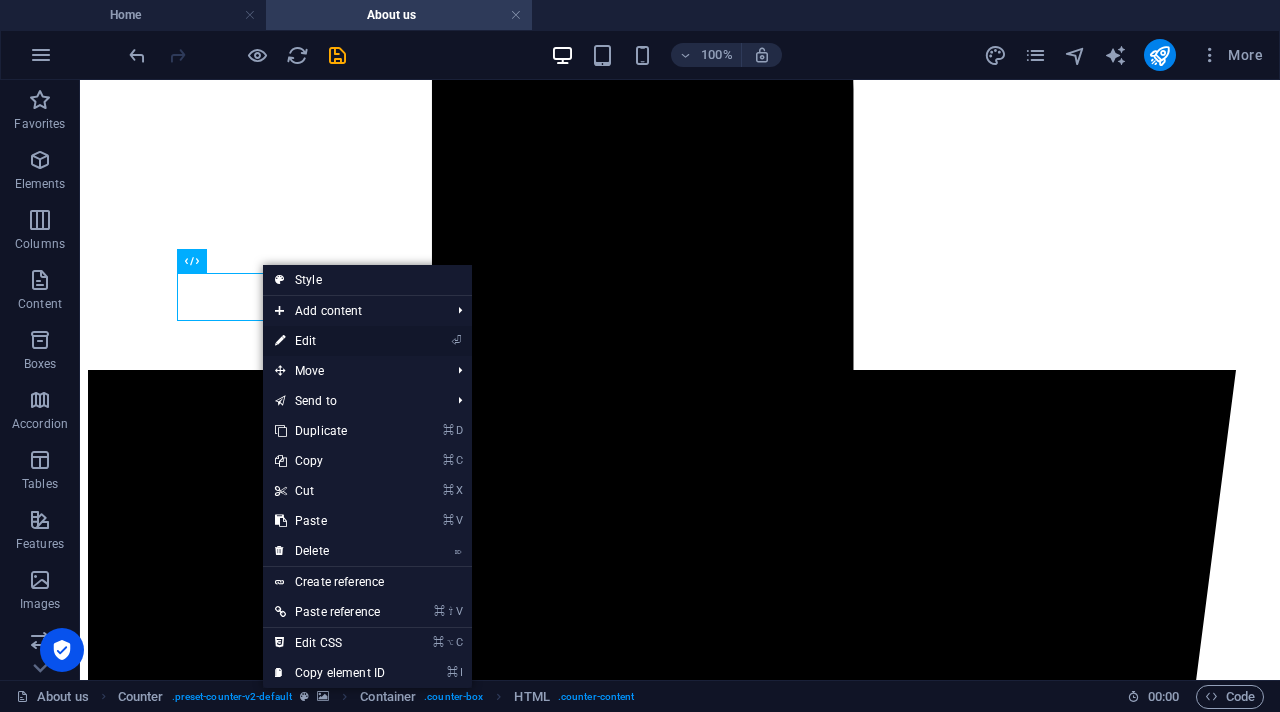 click on "⏎  Edit" at bounding box center [330, 341] 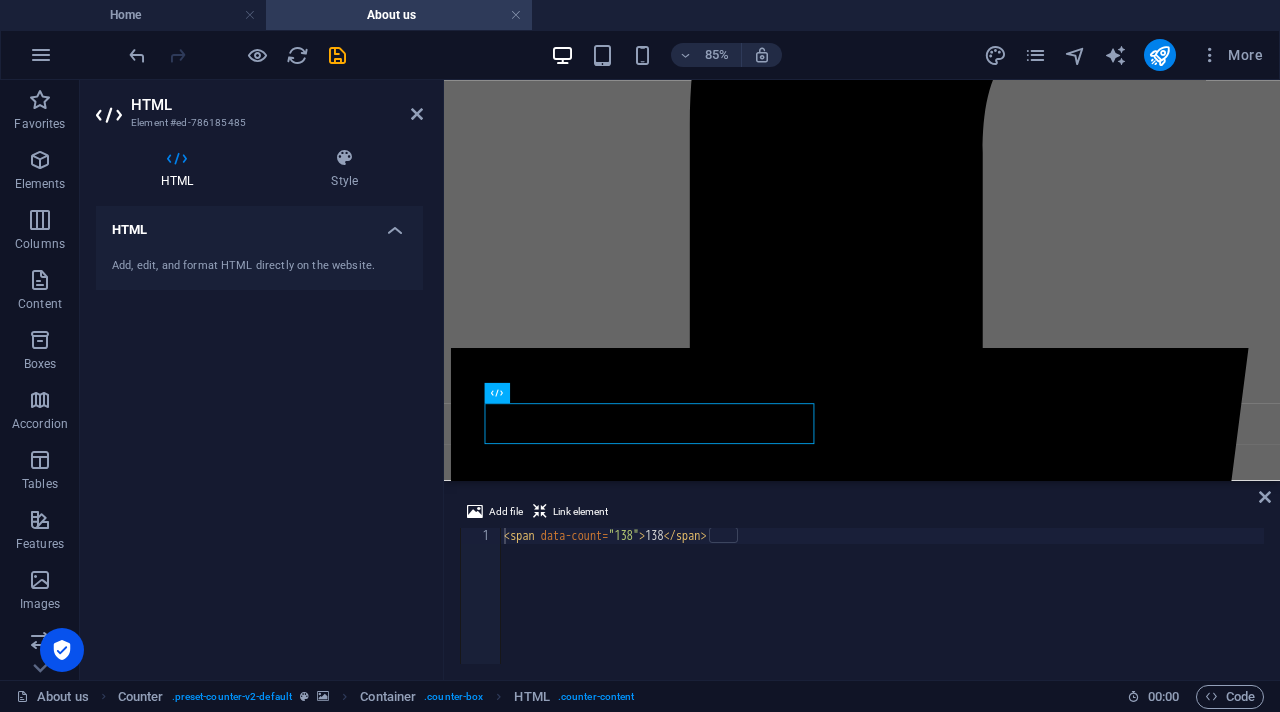 scroll, scrollTop: 752, scrollLeft: 0, axis: vertical 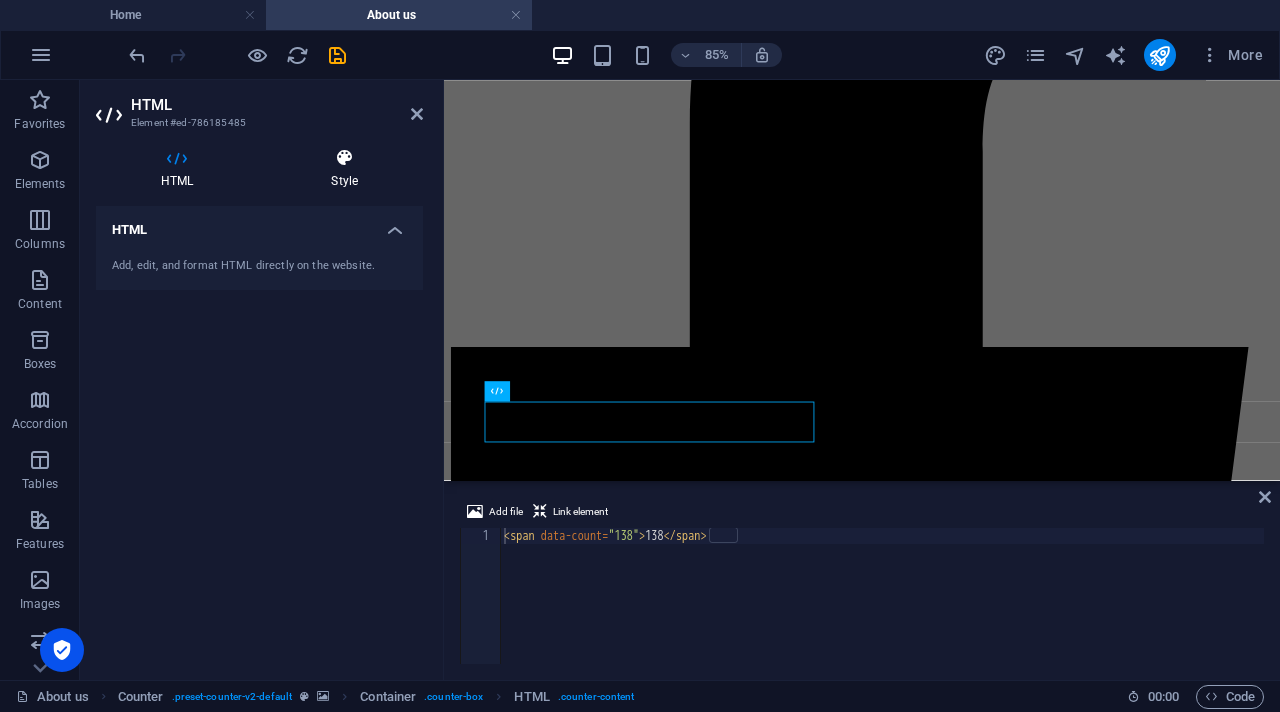click at bounding box center [344, 158] 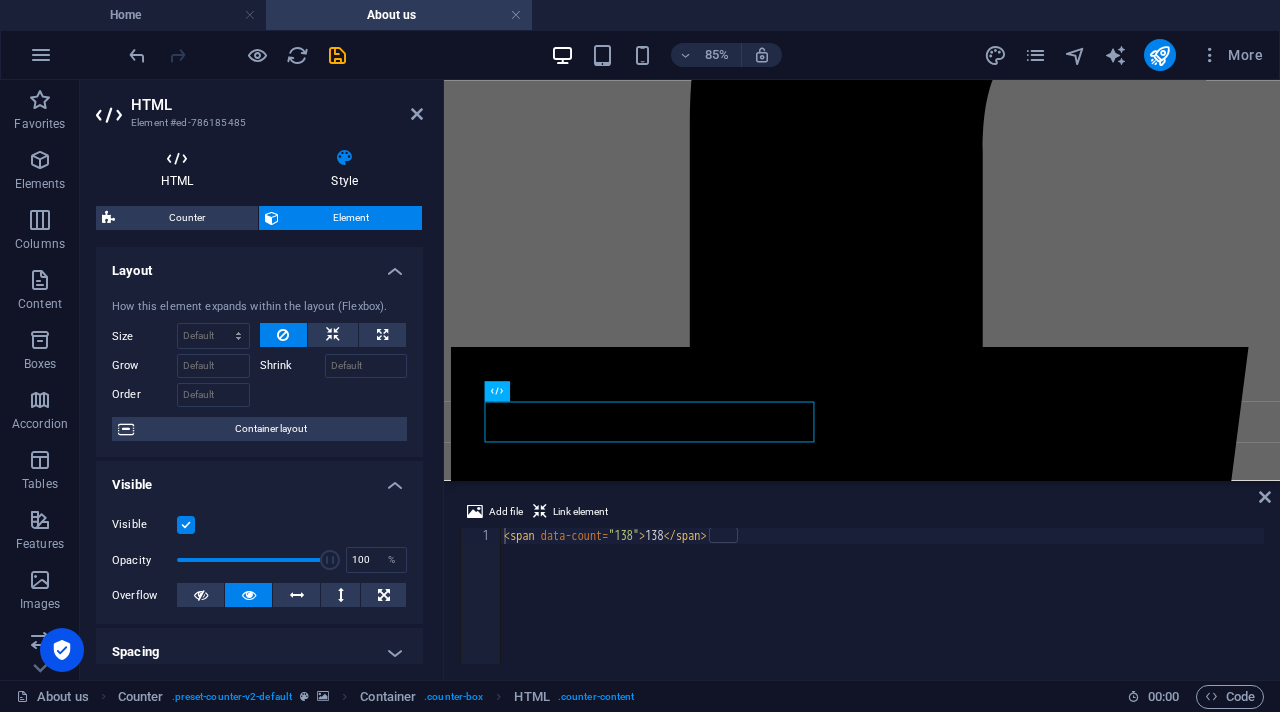 click at bounding box center [177, 158] 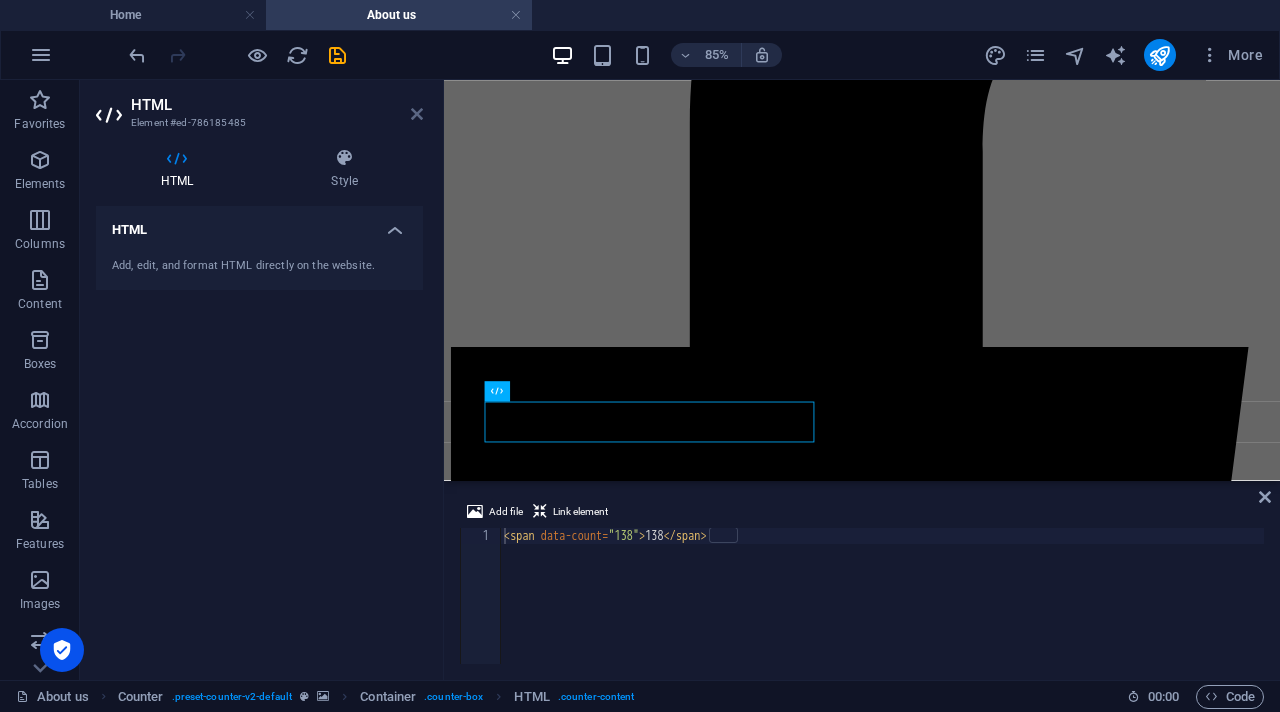 click at bounding box center (417, 114) 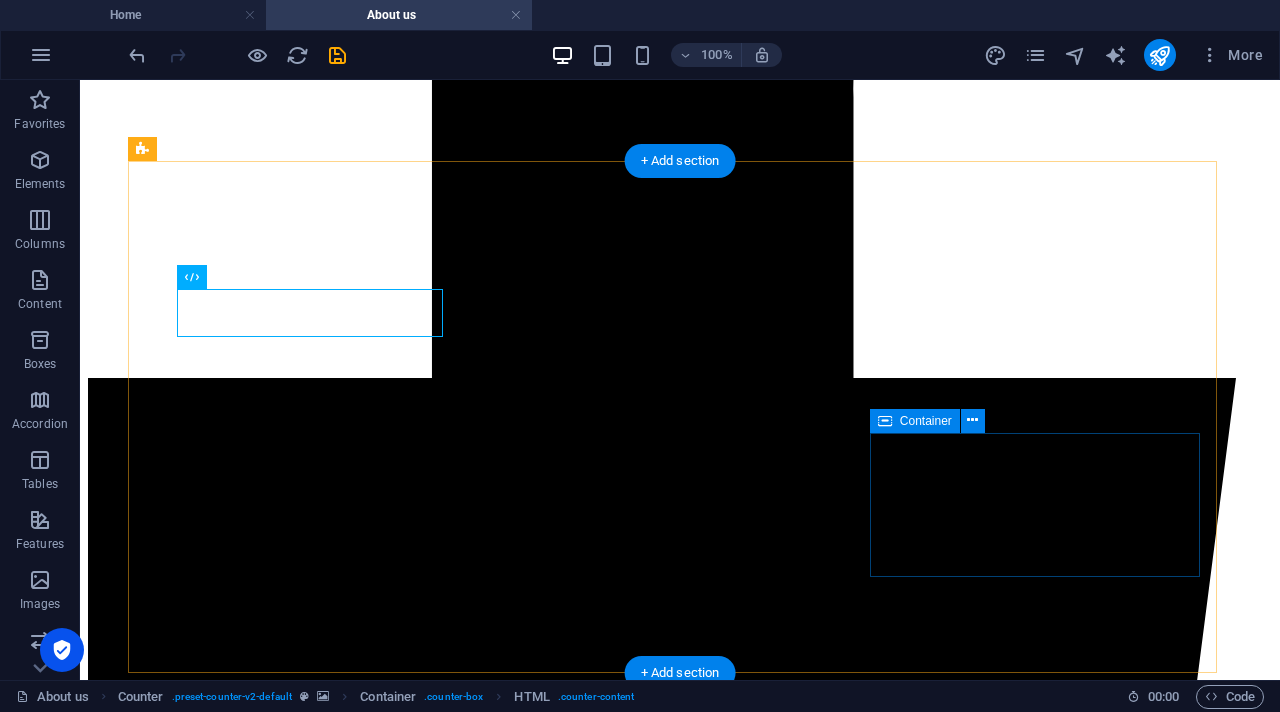 scroll, scrollTop: 937, scrollLeft: 0, axis: vertical 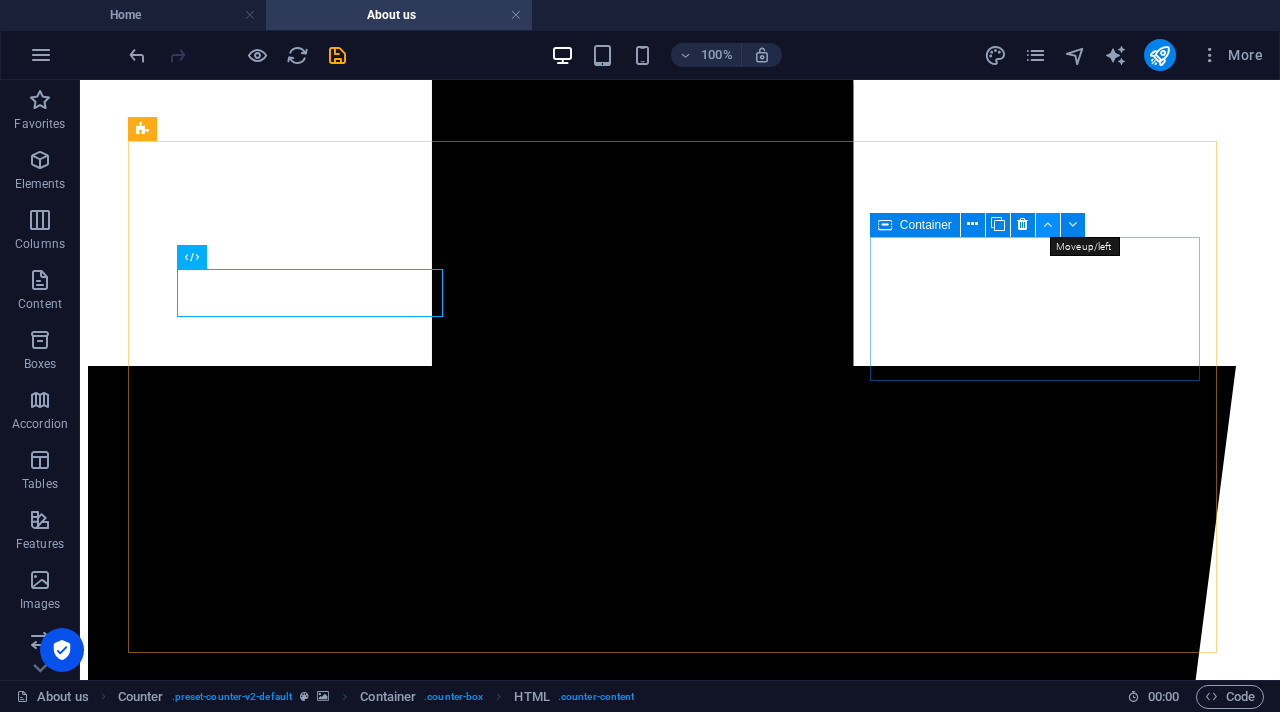 click at bounding box center (1047, 224) 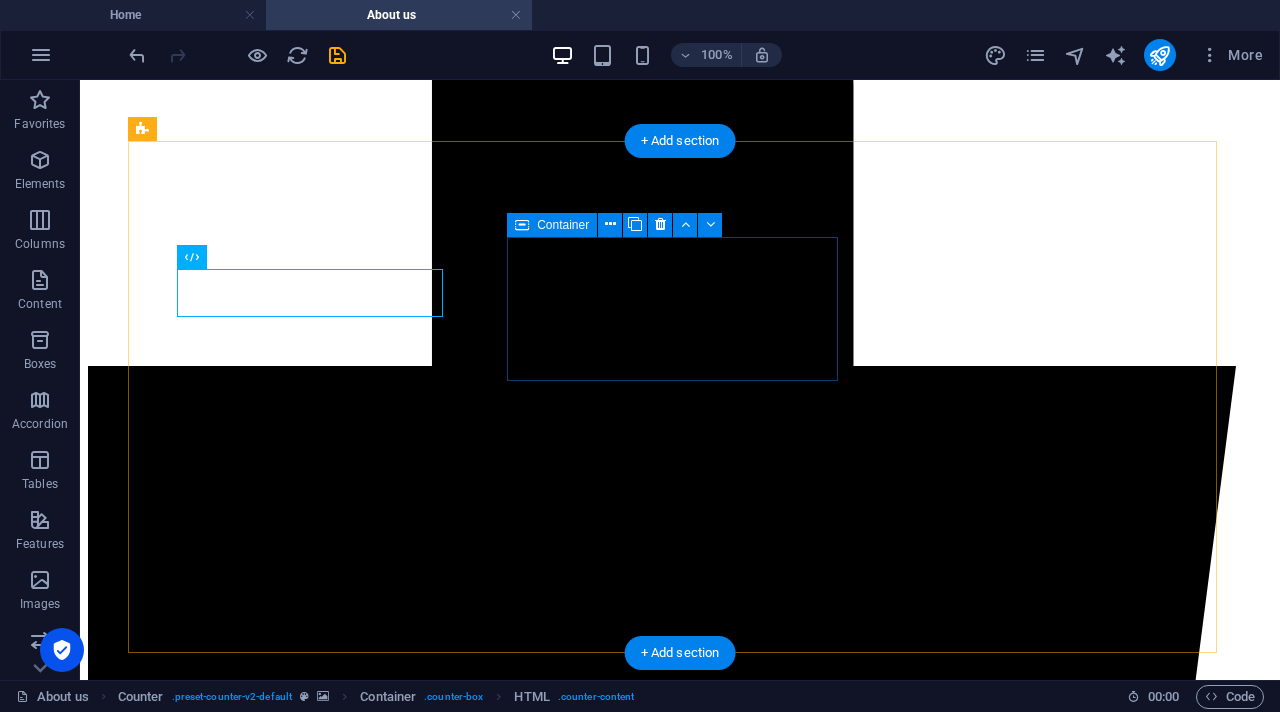 click on "247 HAPPY CLIENTS" at bounding box center [680, 8585] 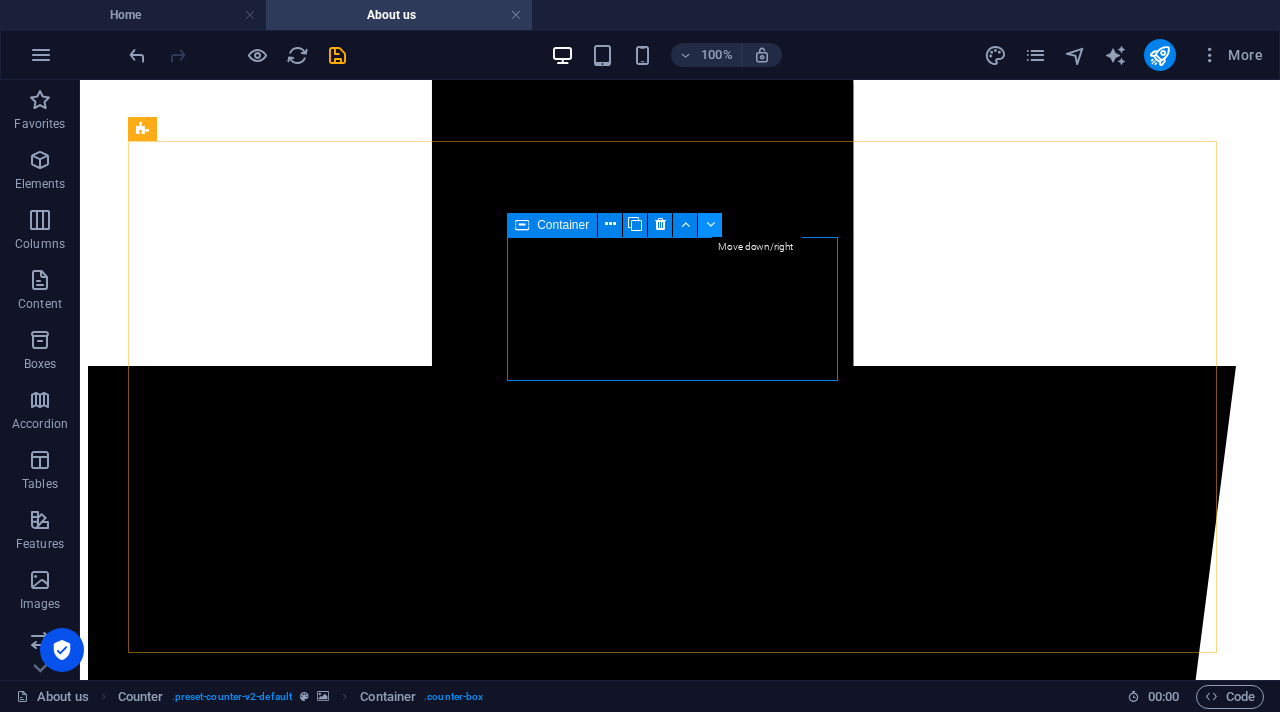 click at bounding box center (710, 224) 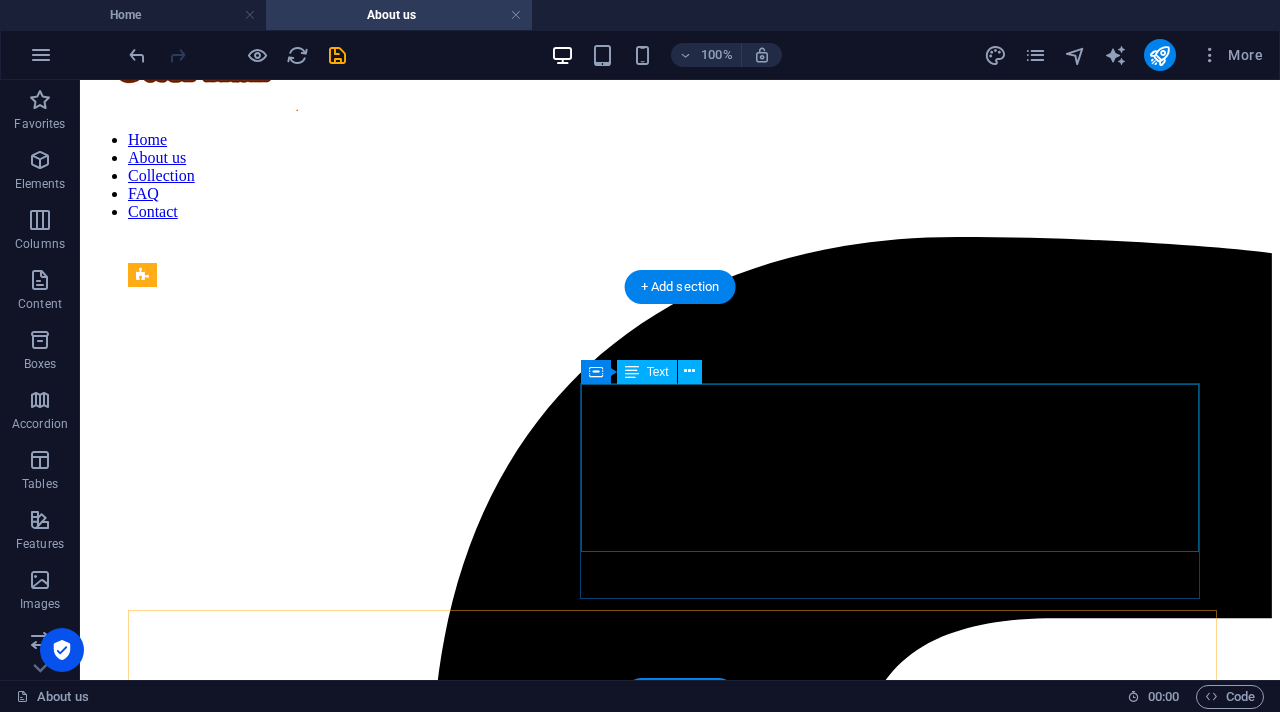 scroll, scrollTop: 219, scrollLeft: 0, axis: vertical 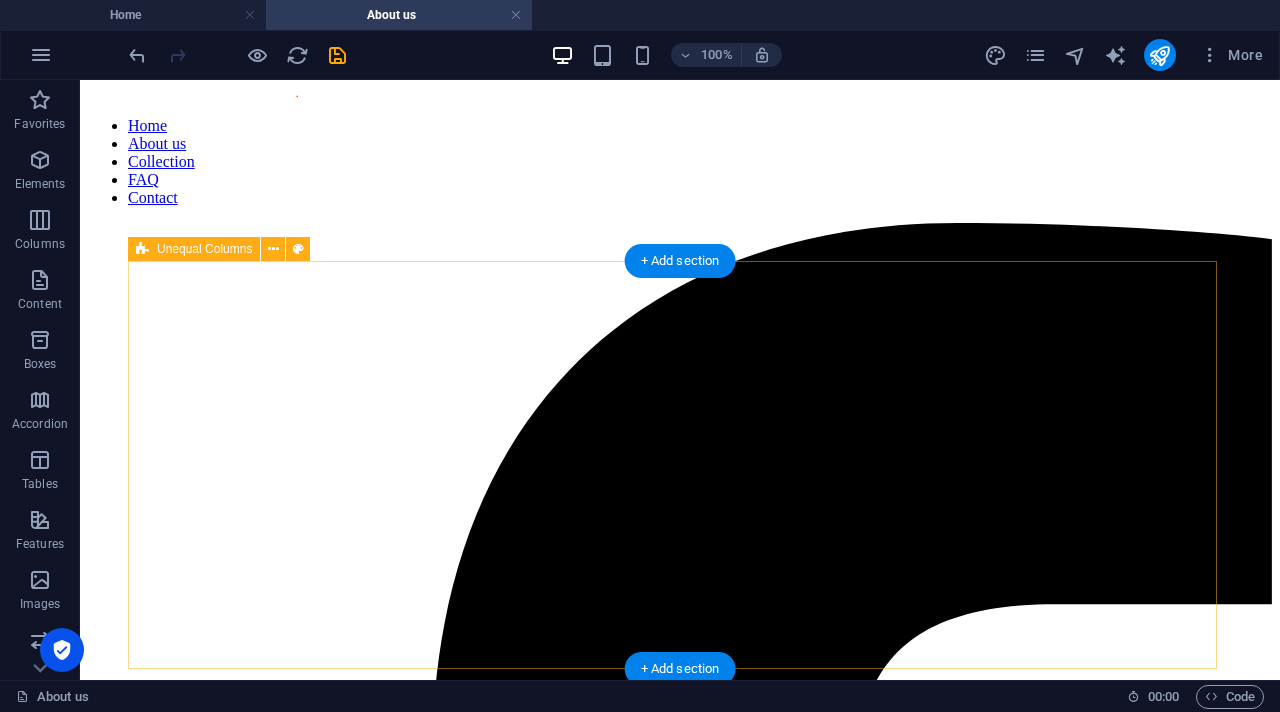 click on "Crafted with care and uniquely handmade. Our charming shop specializes in unique, handcrafted items created with love and attention to detail. Each piece reflects the artistry and passion of skilled artisans, ensuring no two are alike. By prioritizing quality and individuality, we showcase a diverse range of products that bring joy and personality to any space. Explore our collection and discover the perfect handcrafted treasure from our little pop and pop shop!   - Peter 4:10" at bounding box center (680, 8400) 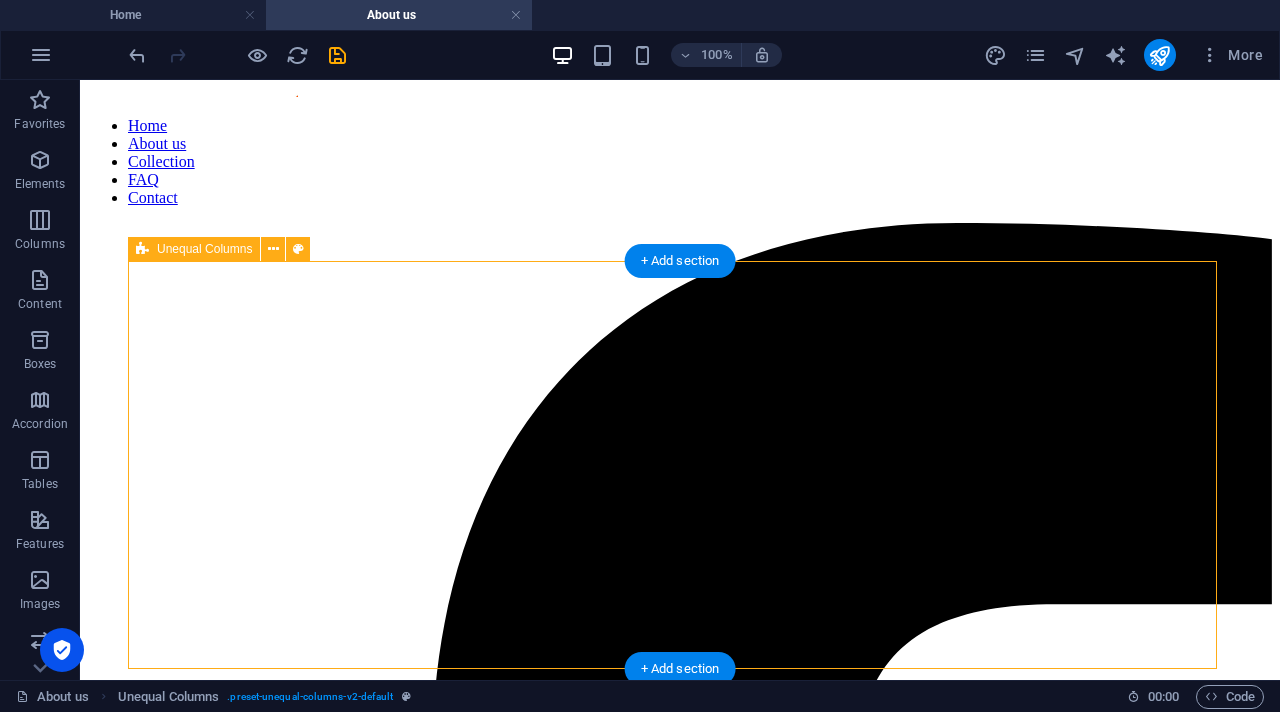 drag, startPoint x: 581, startPoint y: 368, endPoint x: 540, endPoint y: 368, distance: 41 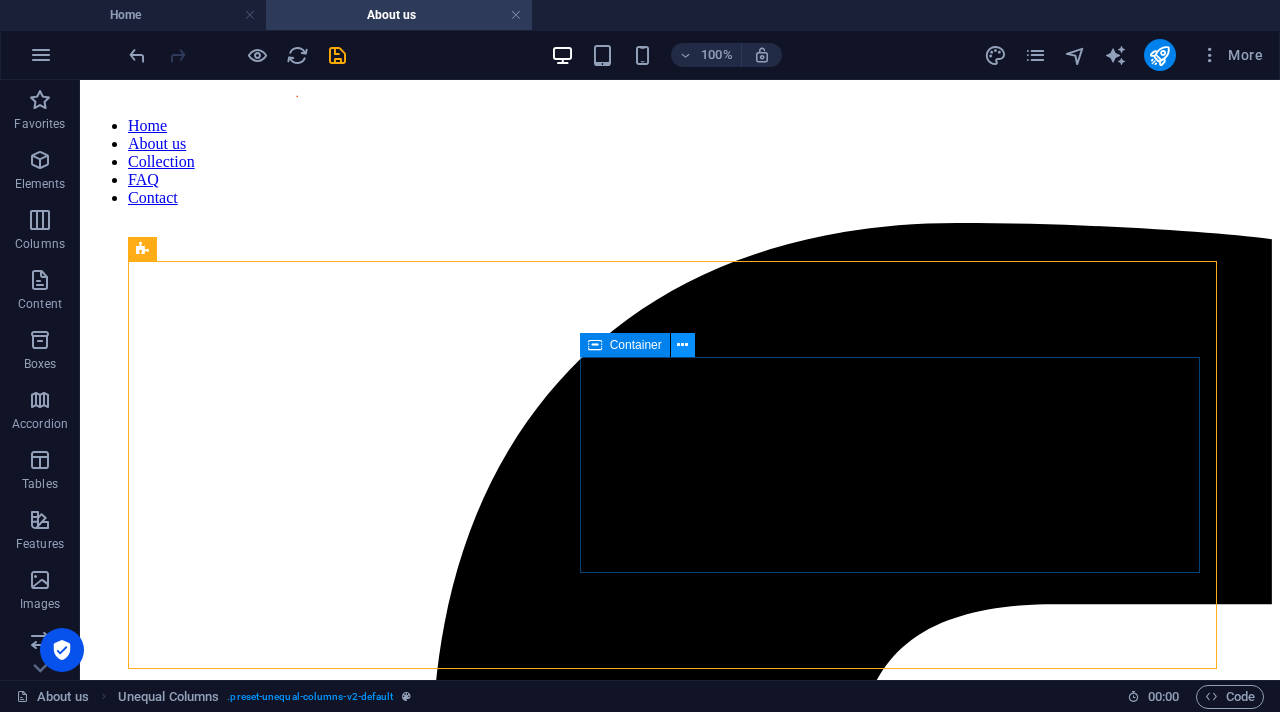 click at bounding box center (682, 345) 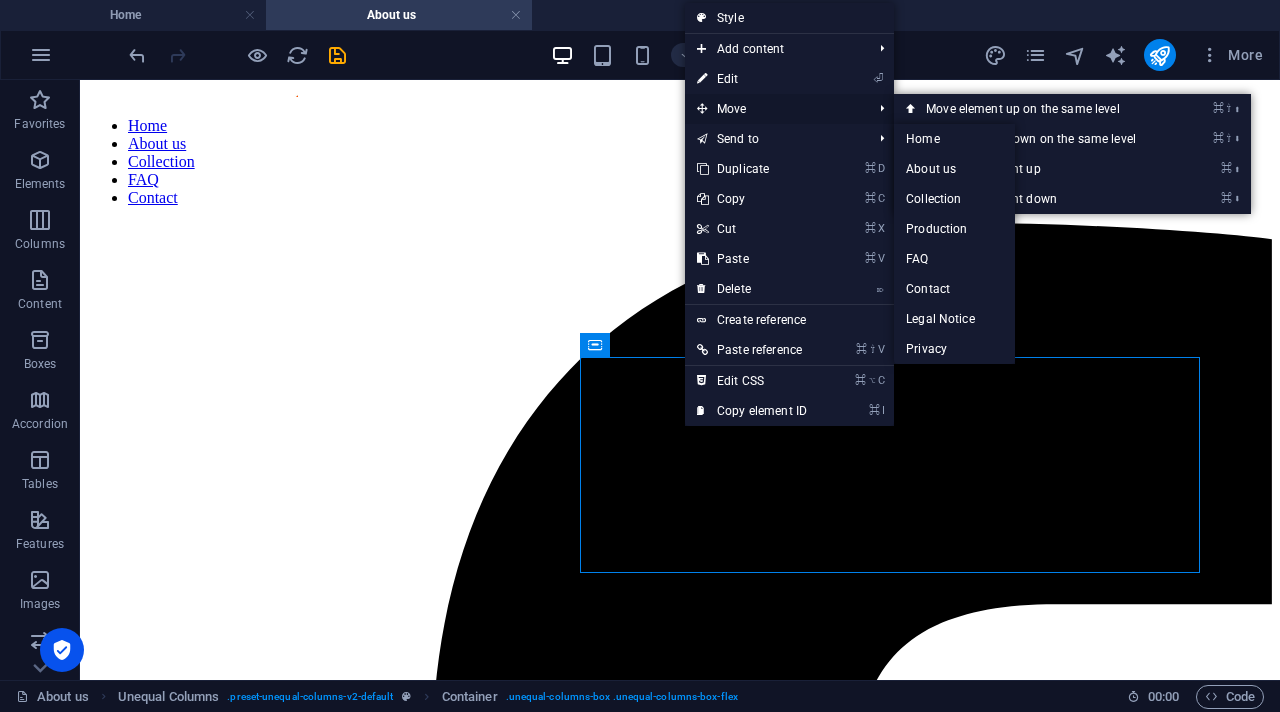 click on "Move" at bounding box center (774, 109) 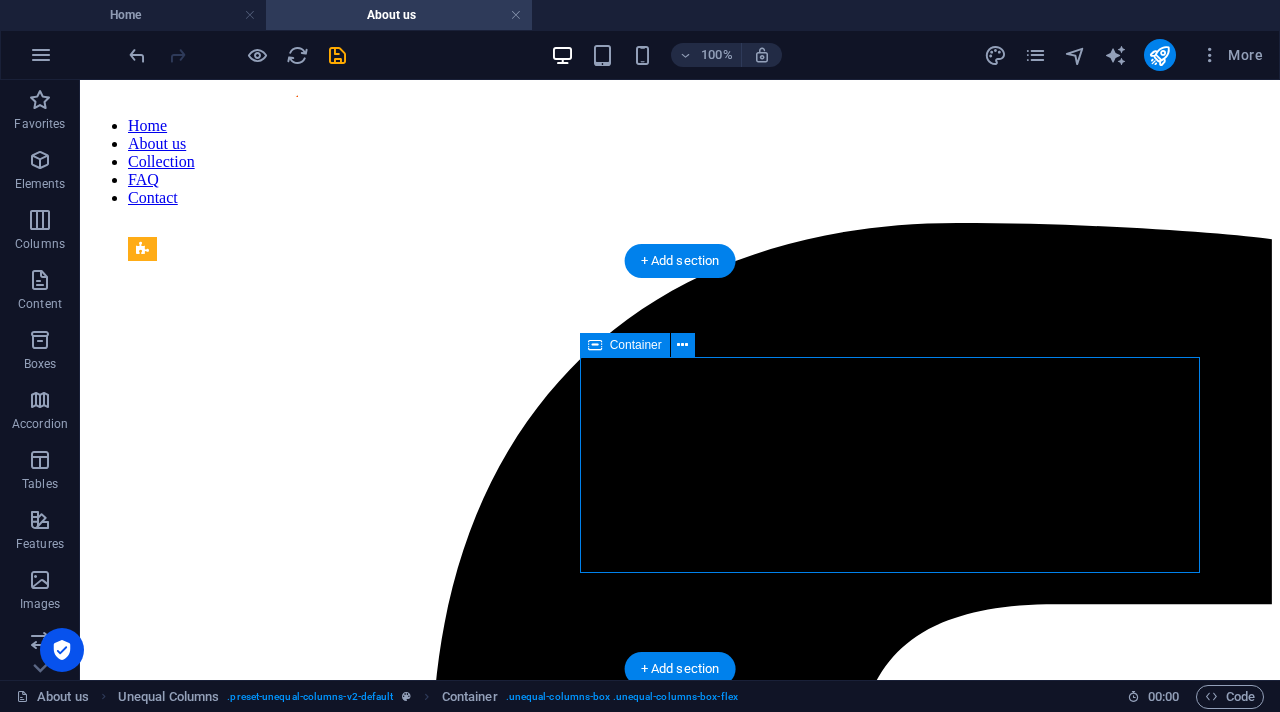 drag, startPoint x: 761, startPoint y: 566, endPoint x: 670, endPoint y: 572, distance: 91.197586 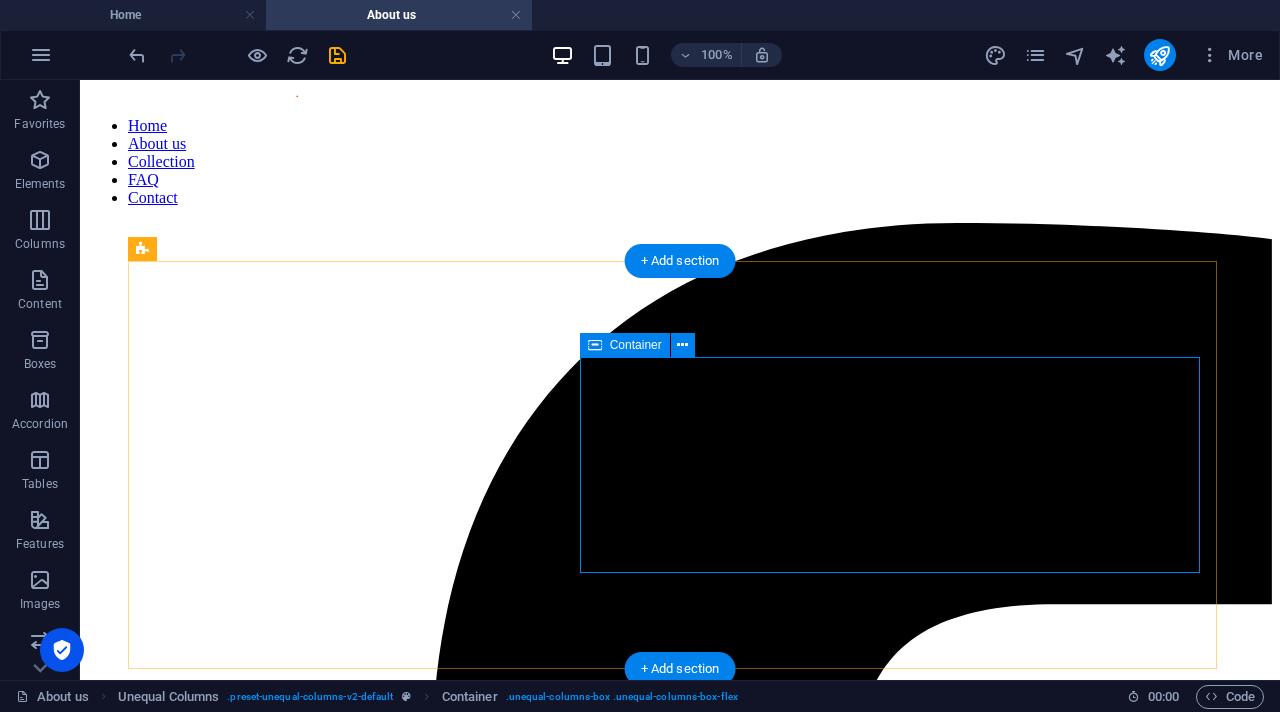 click on "Our charming shop specializes in unique, handcrafted items created with love and attention to detail. Each piece reflects the artistry and passion of skilled artisans, ensuring no two are alike. By prioritizing quality and individuality, we showcase a diverse range of products that bring joy and personality to any space. Explore our collection and discover the perfect handcrafted treasure from our little pop and pop shop!   - Peter 4:10" at bounding box center [680, 8434] 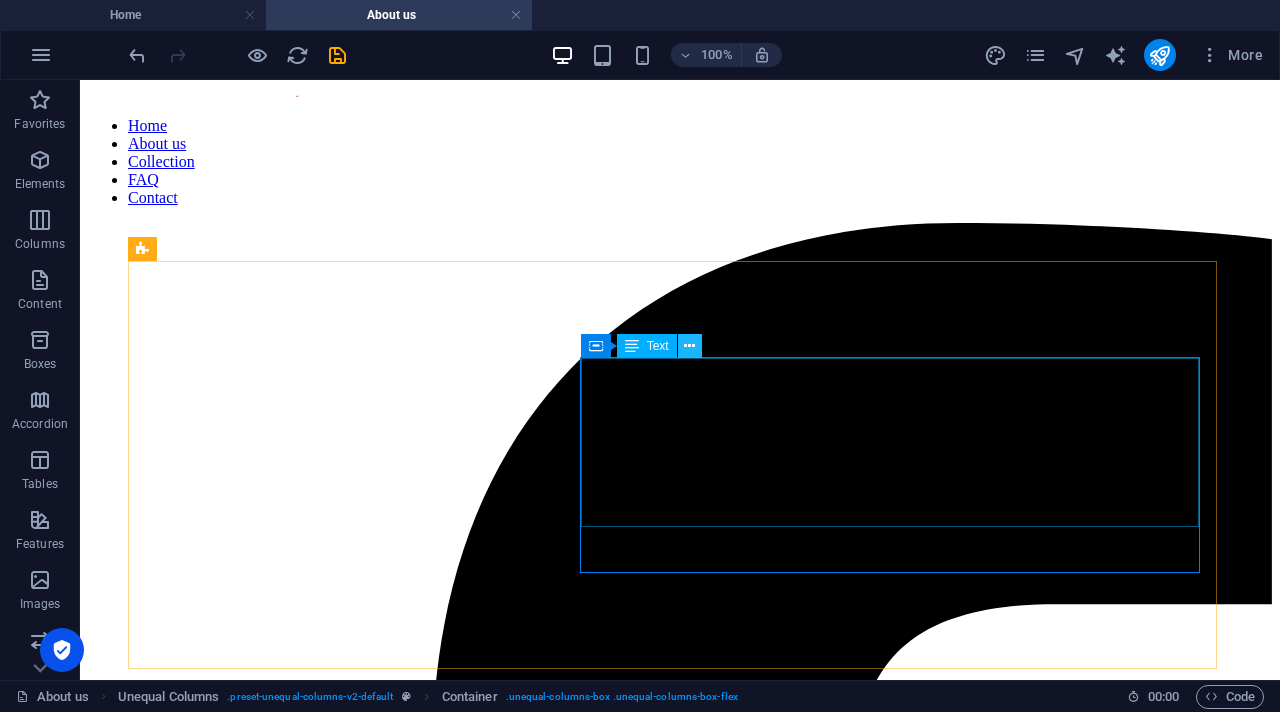 click at bounding box center [689, 346] 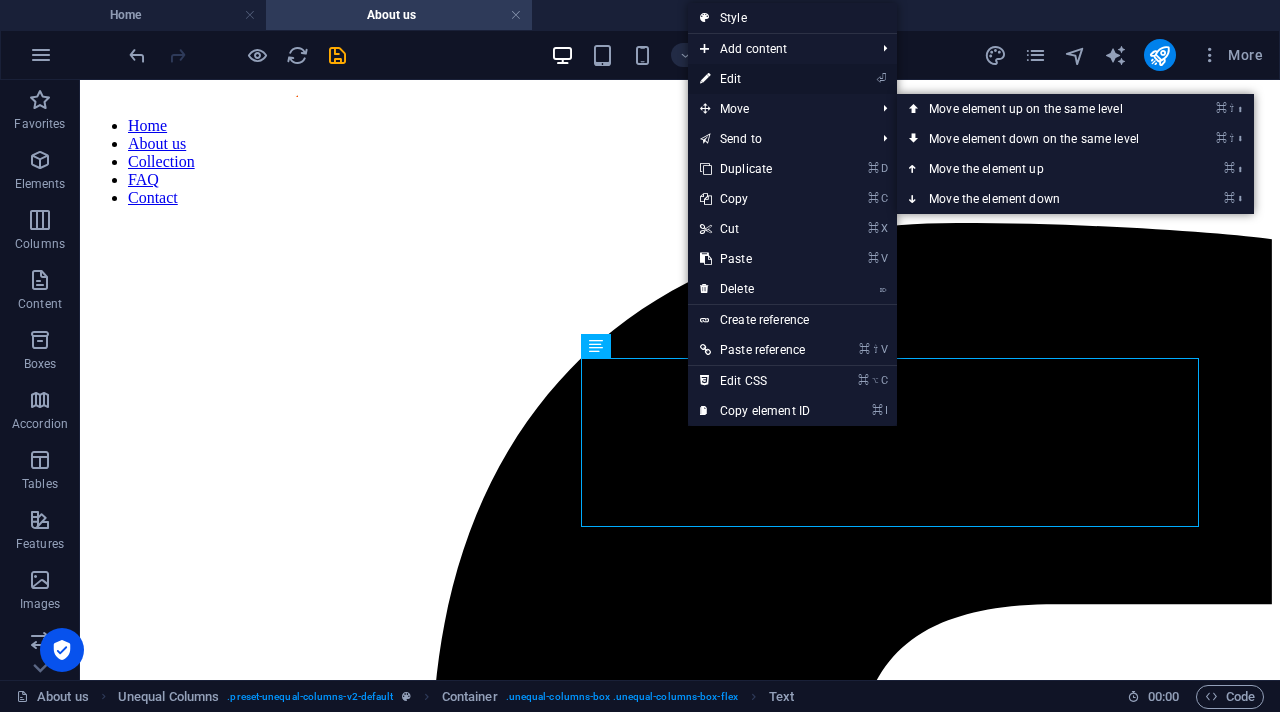 click on "⏎  Edit" at bounding box center [755, 79] 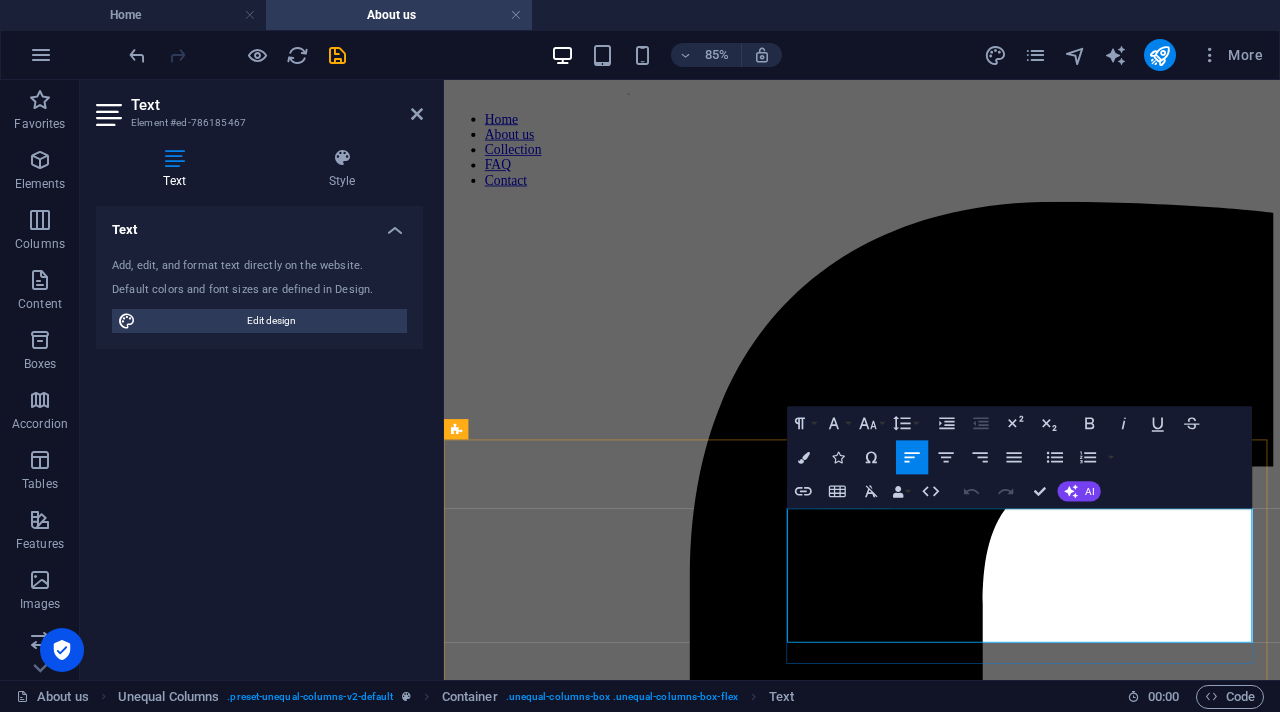 drag, startPoint x: 1092, startPoint y: 729, endPoint x: 1107, endPoint y: 730, distance: 15.033297 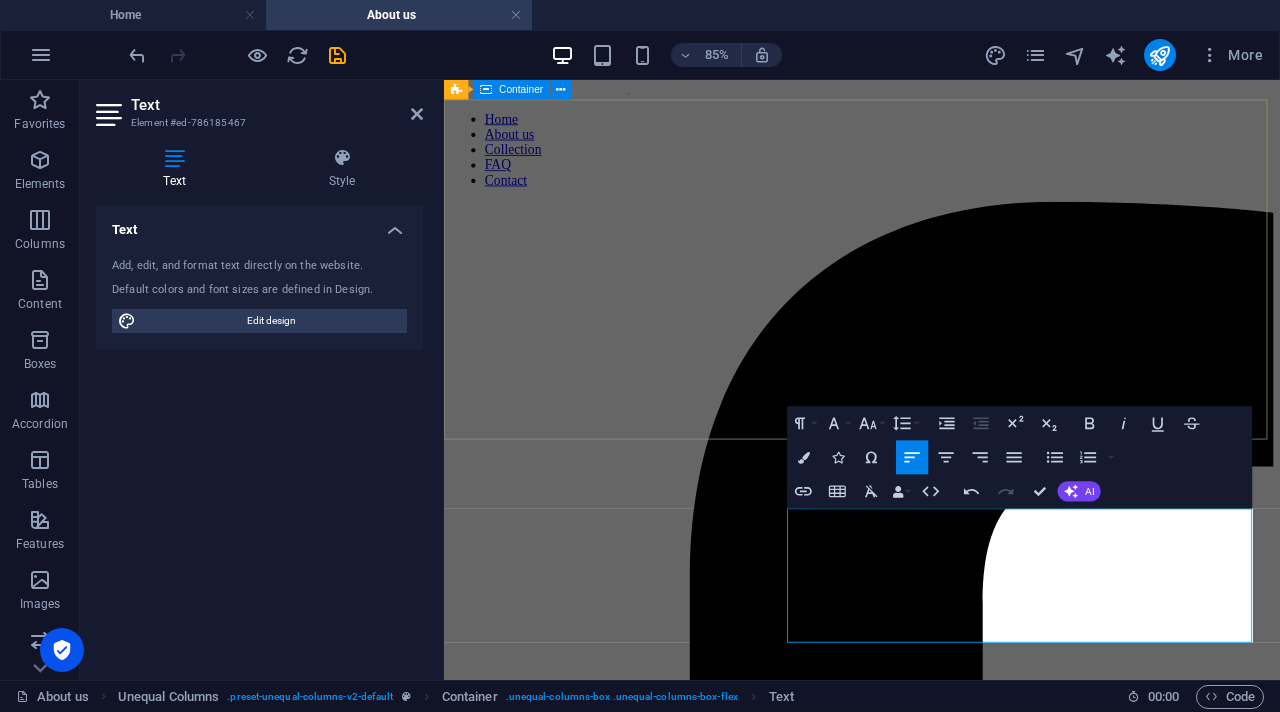click on "About The Otter Half Home  /  About us" at bounding box center (936, 6865) 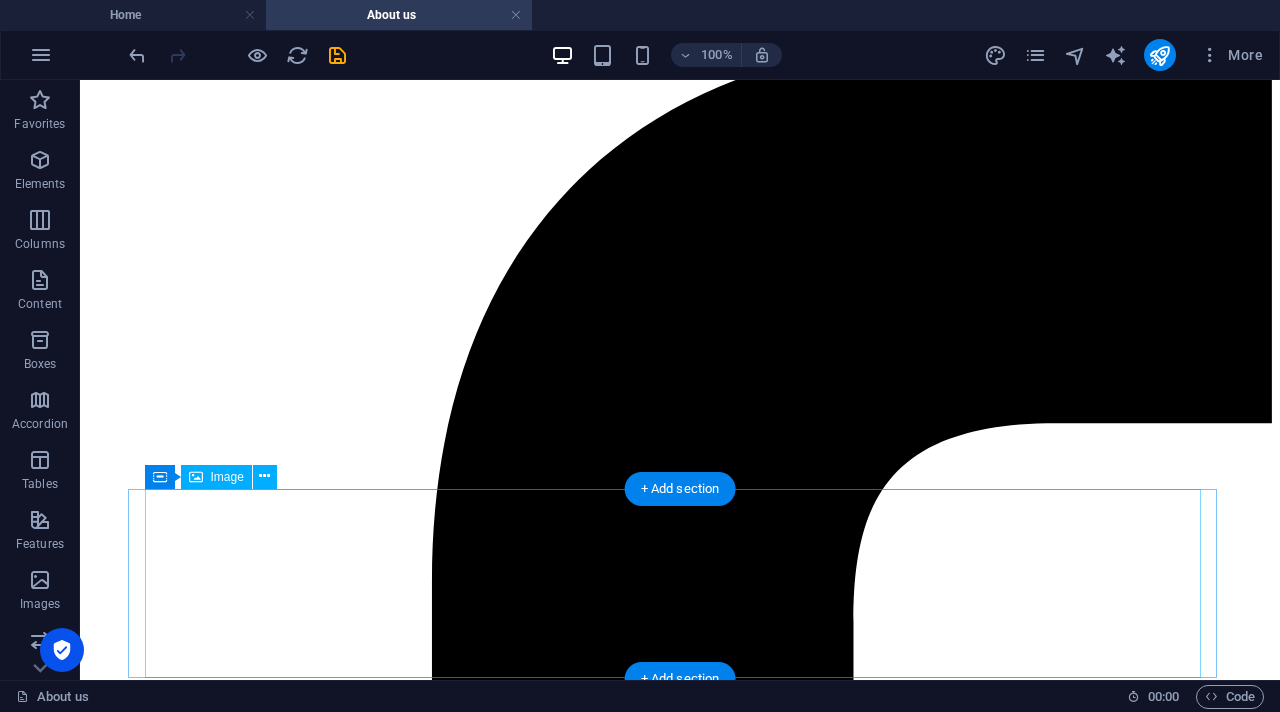 scroll, scrollTop: 396, scrollLeft: 0, axis: vertical 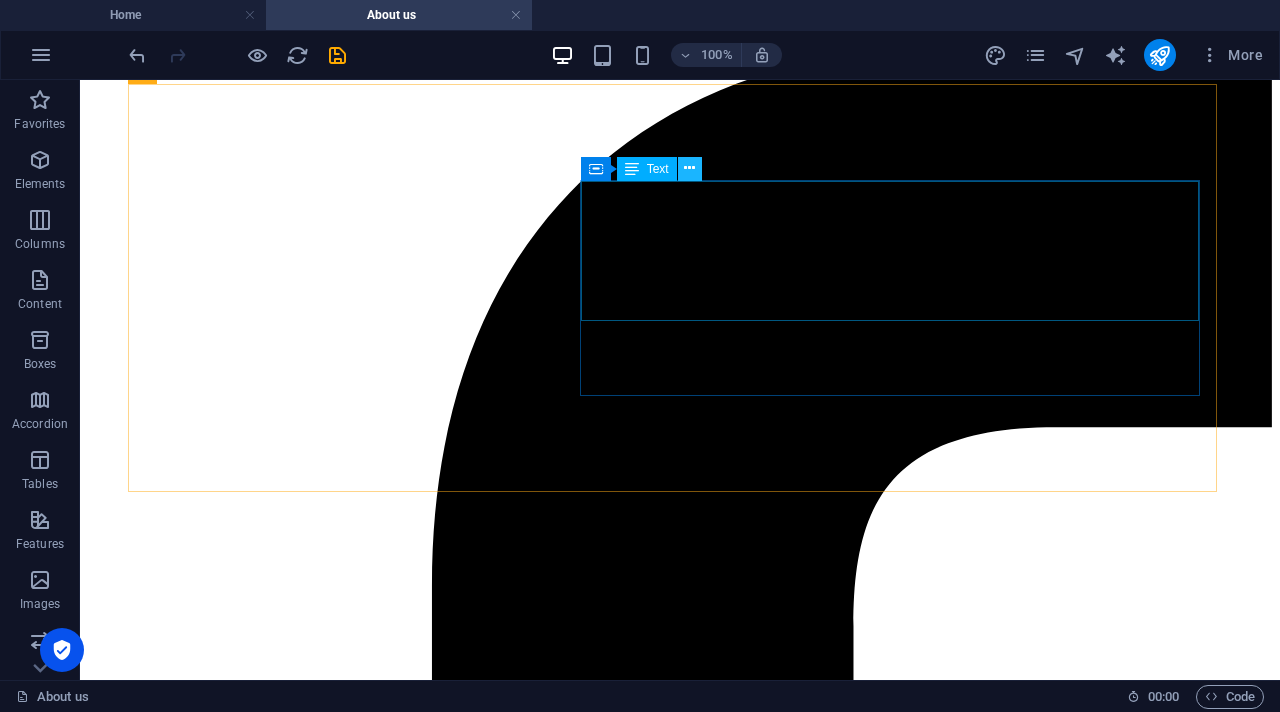 click at bounding box center (689, 168) 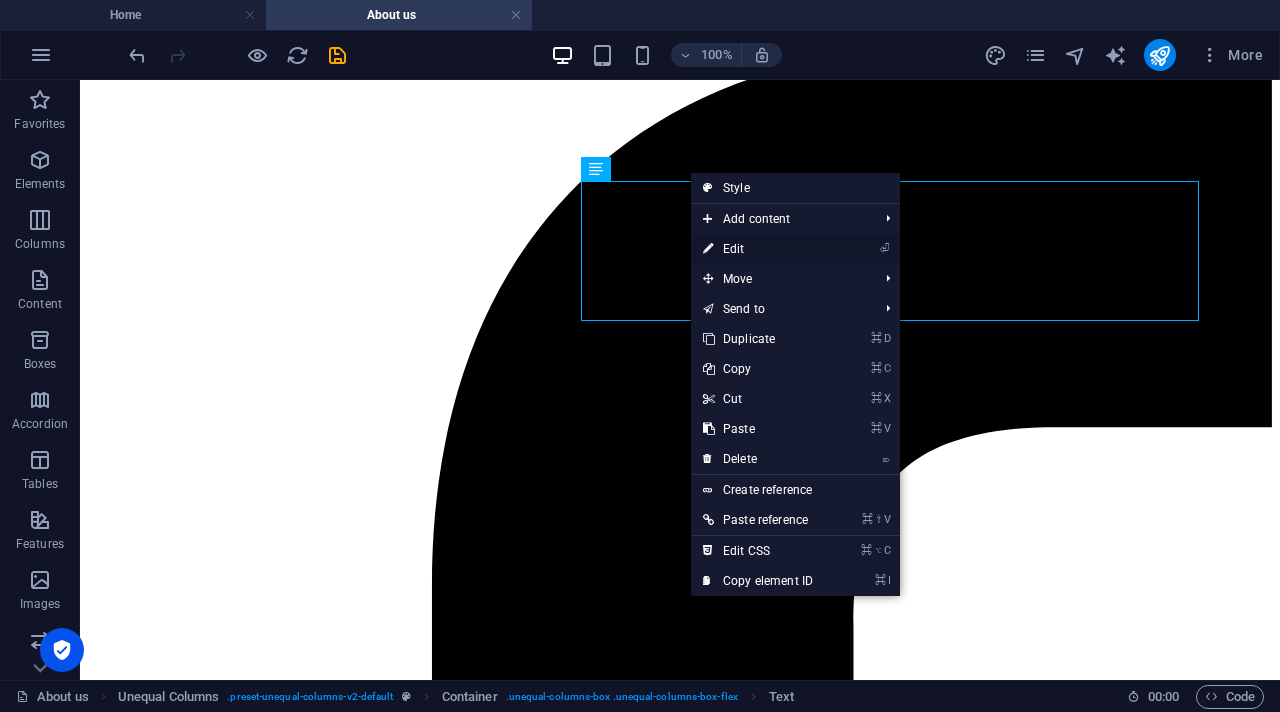 click on "⏎  Edit" at bounding box center [758, 249] 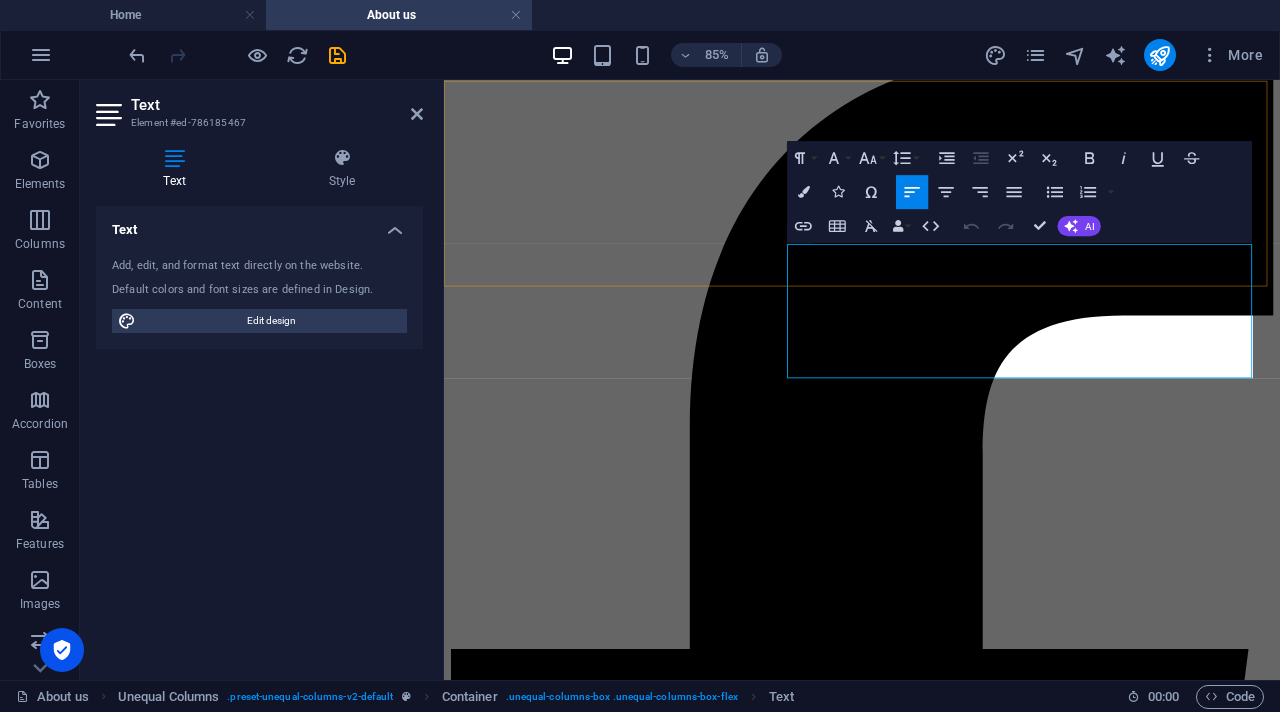 scroll, scrollTop: 395, scrollLeft: 0, axis: vertical 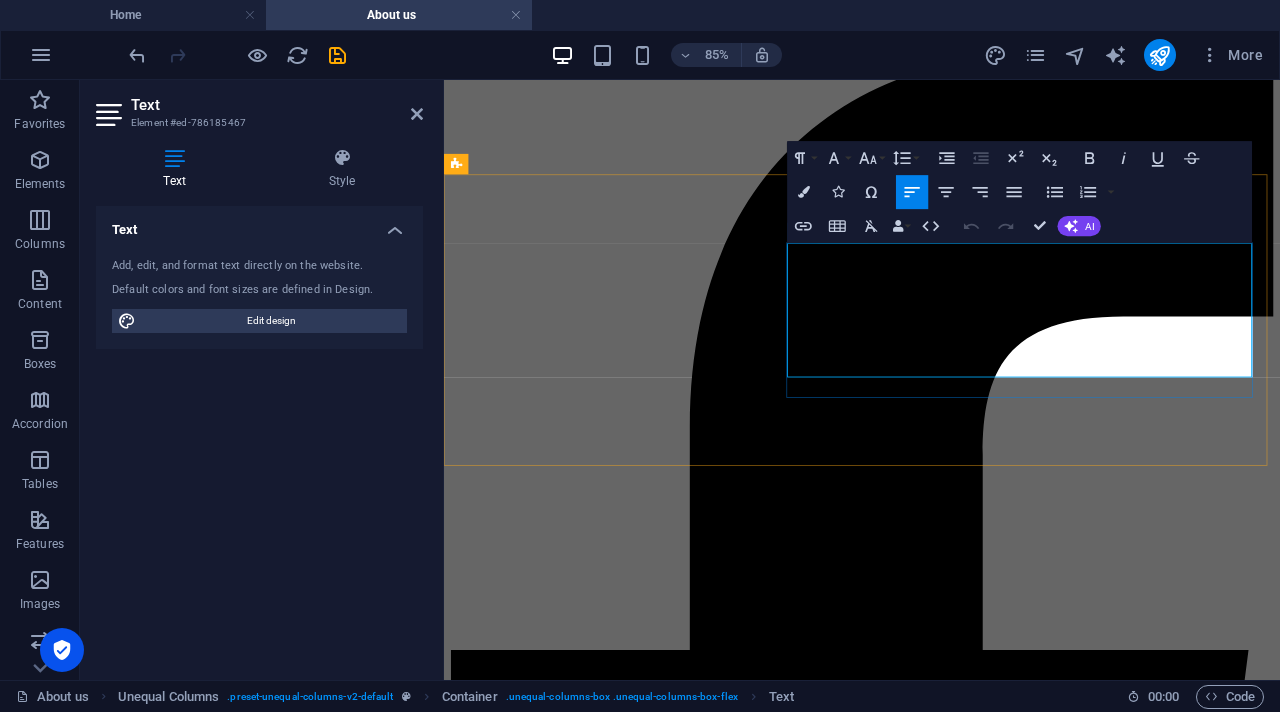 click on "Our charming shop specializes in unique, handcrafted items created with love and attention to detail. Each piece reflects the artistry and passion of skilled artisans, ensuring no two are alike. By prioritizing quality and individuality, we showcase a diverse range of products that bring joy and personality to any space. Explore our collection and discover the perfect handcrafted treasure from our little pop and pop shop! - Peter 4:10" at bounding box center [936, 6986] 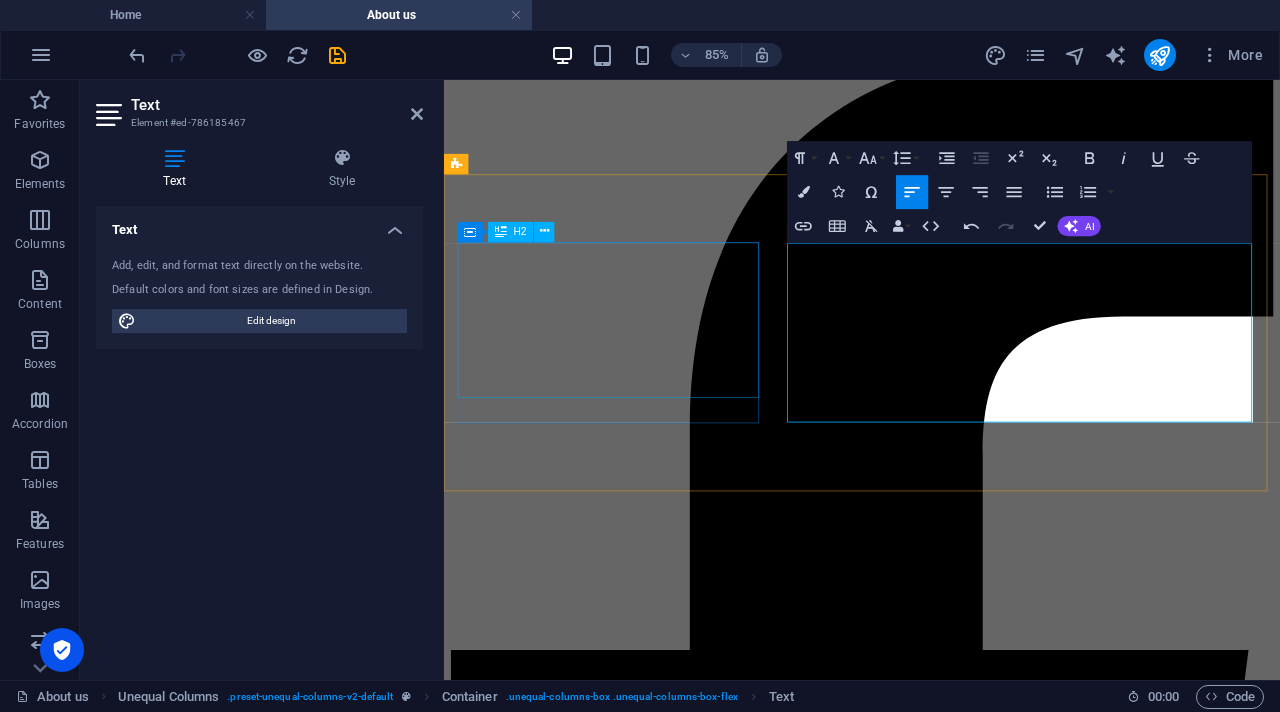 click on "Crafted with care and uniquely handmade." at bounding box center [936, 6900] 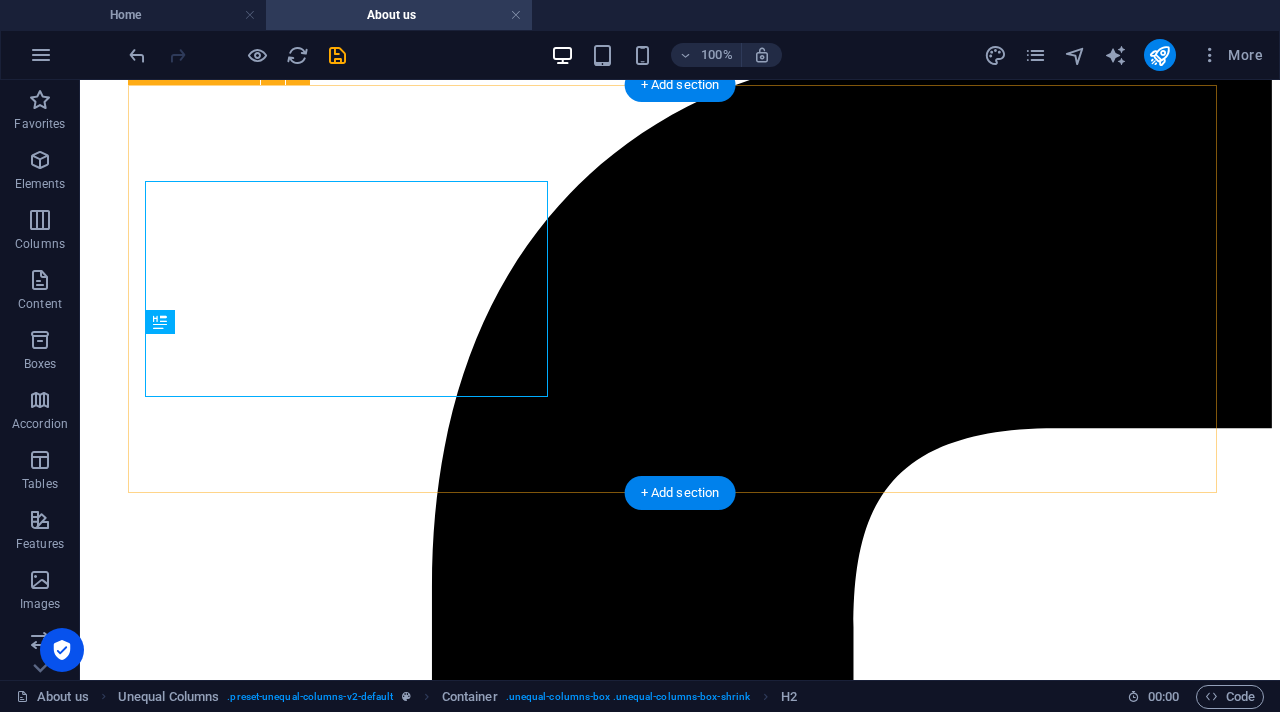 click on "Crafted with care and uniquely handmade. Our charming shop specializes in unique, handcrafted items created with love and attention to detail. Each piece reflects the artistry and passion of skilled artisans, ensuring no two are alike. By prioritizing quality and individuality, we showcase a diverse range of products that bring joy and personality to any space. Explore our collection and discover the perfect handcrafted treasure from our little pop and pop shop!  - Peter 4:10" at bounding box center [680, 8385] 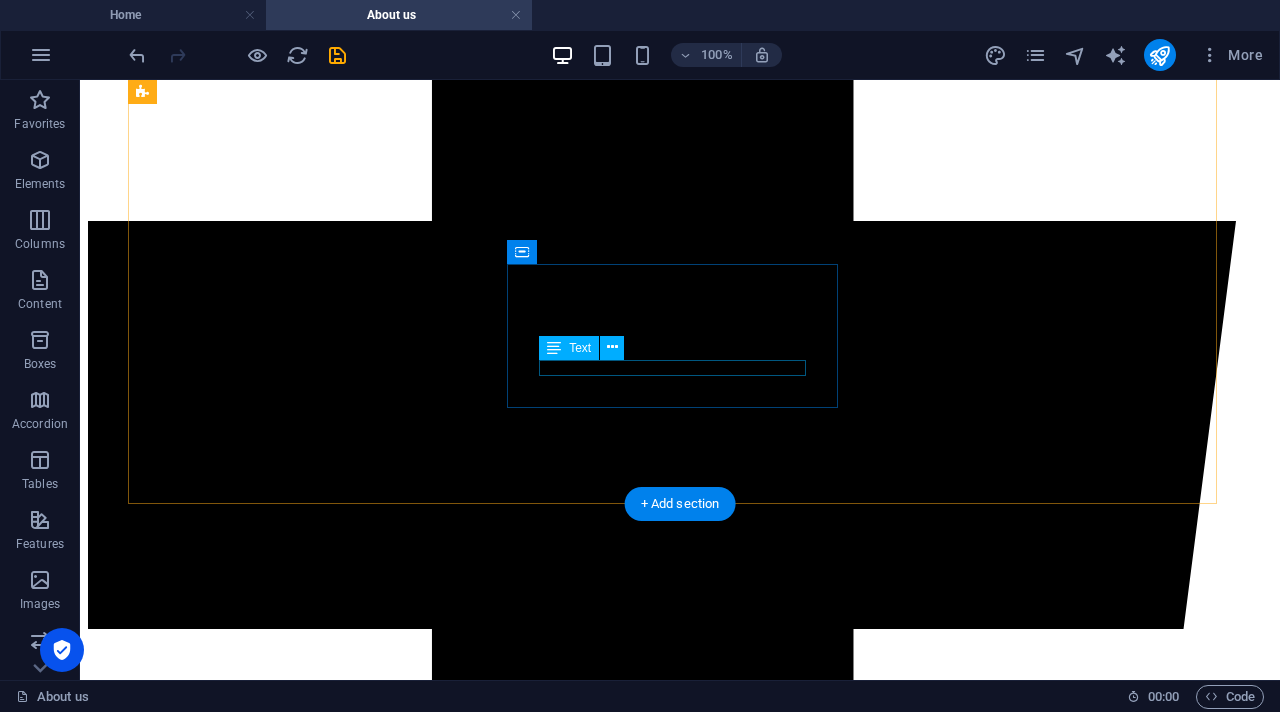 scroll, scrollTop: 1082, scrollLeft: 0, axis: vertical 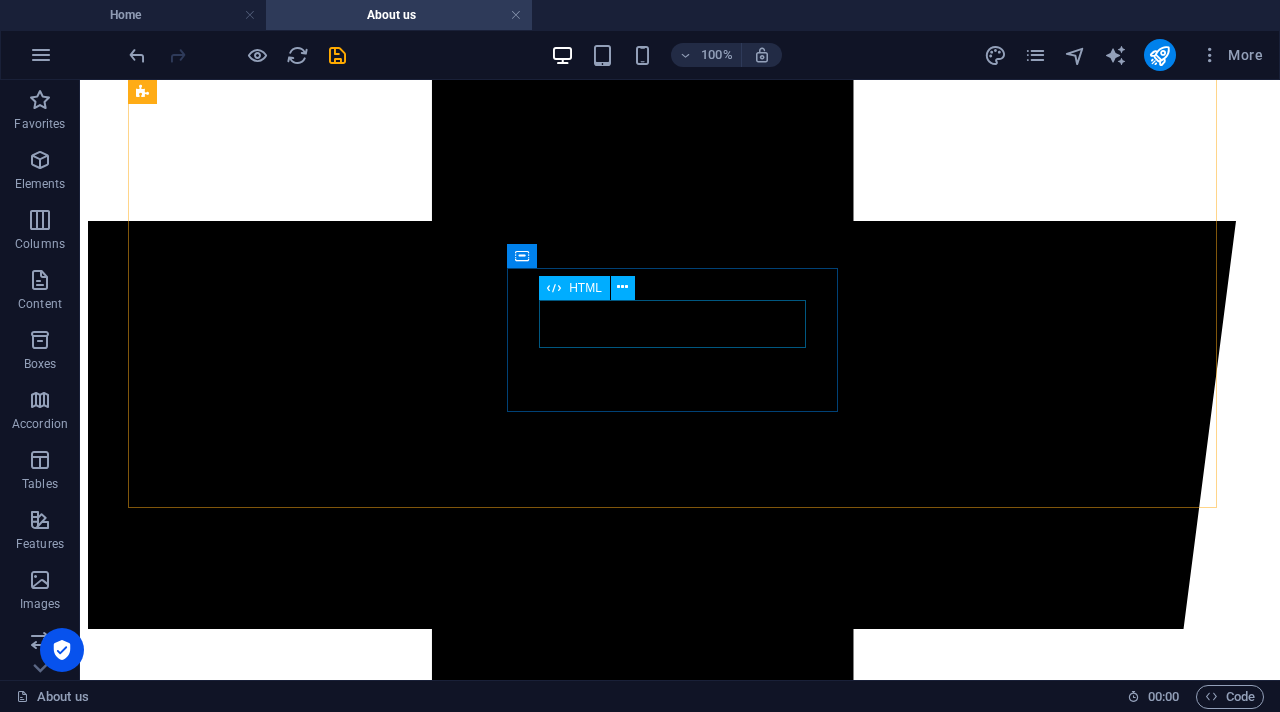 click on "HTML" at bounding box center (585, 288) 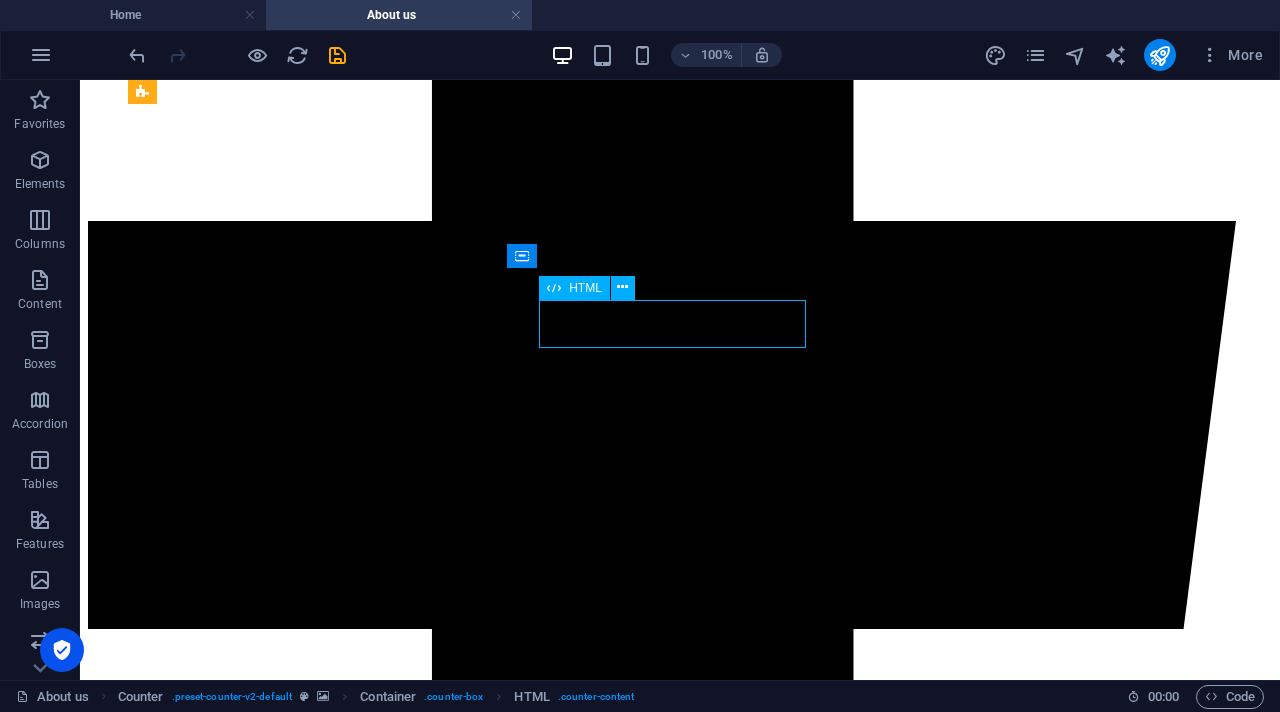 click at bounding box center [554, 288] 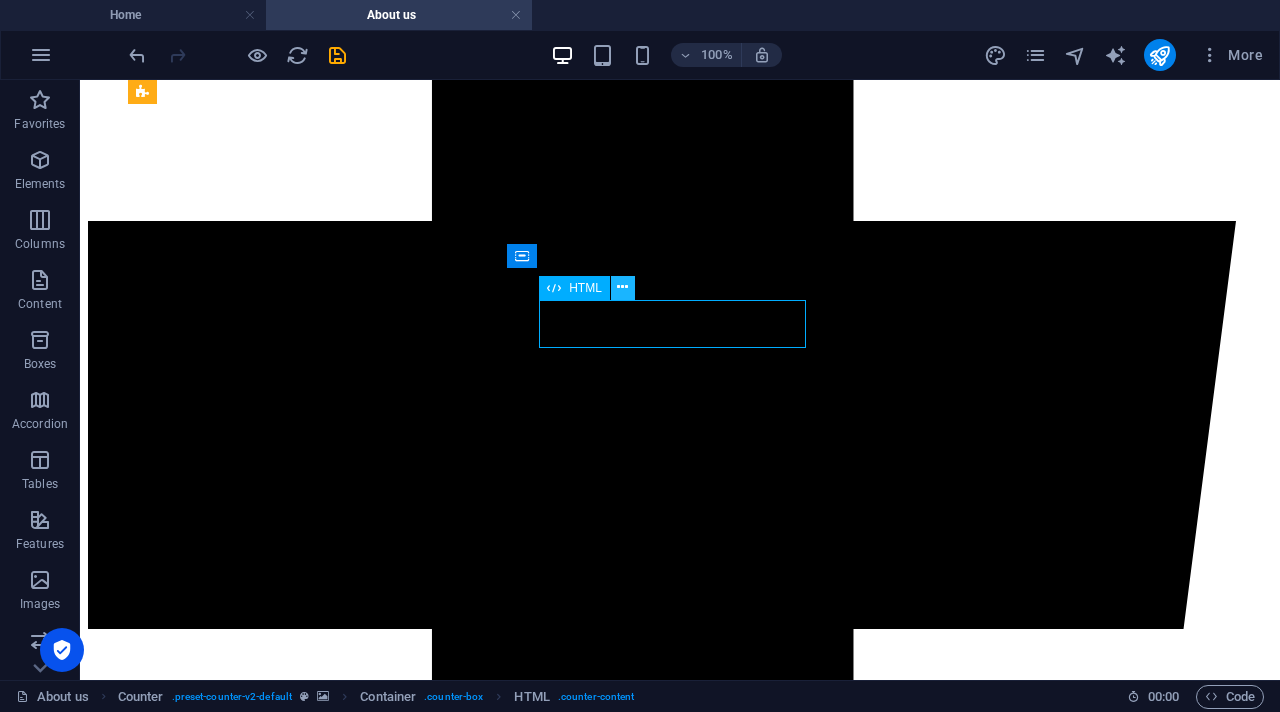 click at bounding box center (623, 288) 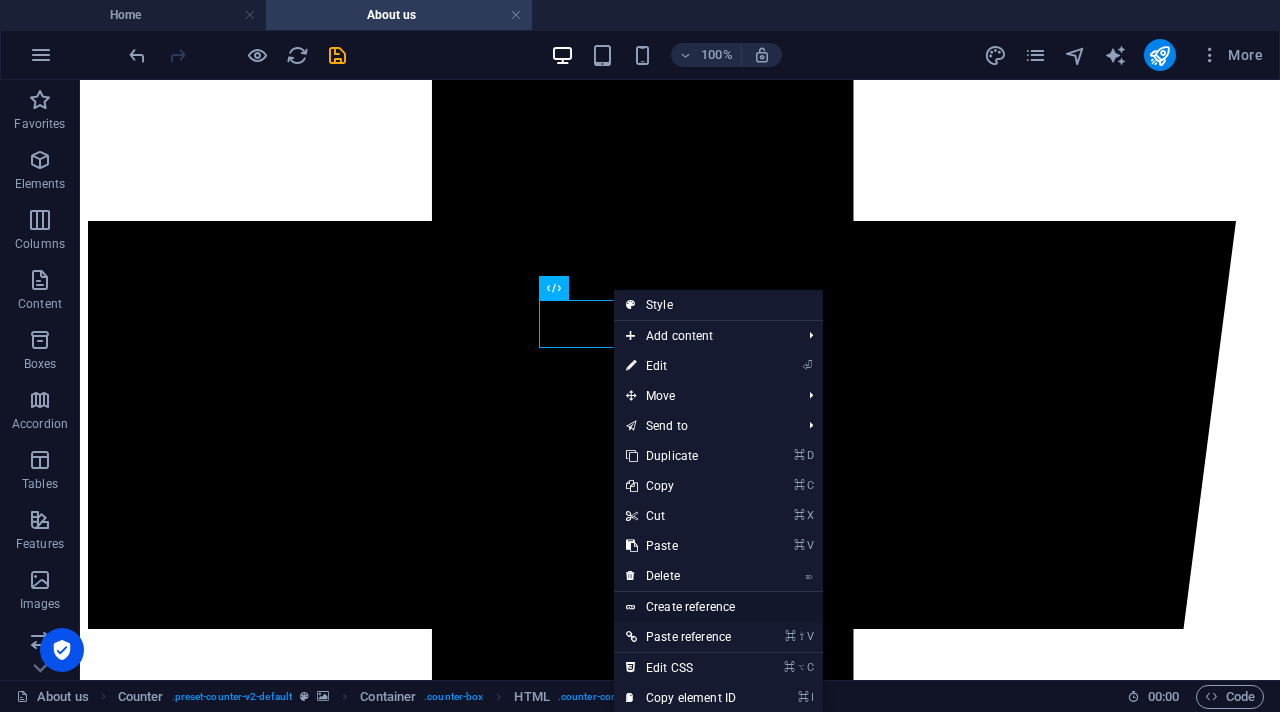 click on "Create reference" at bounding box center [718, 607] 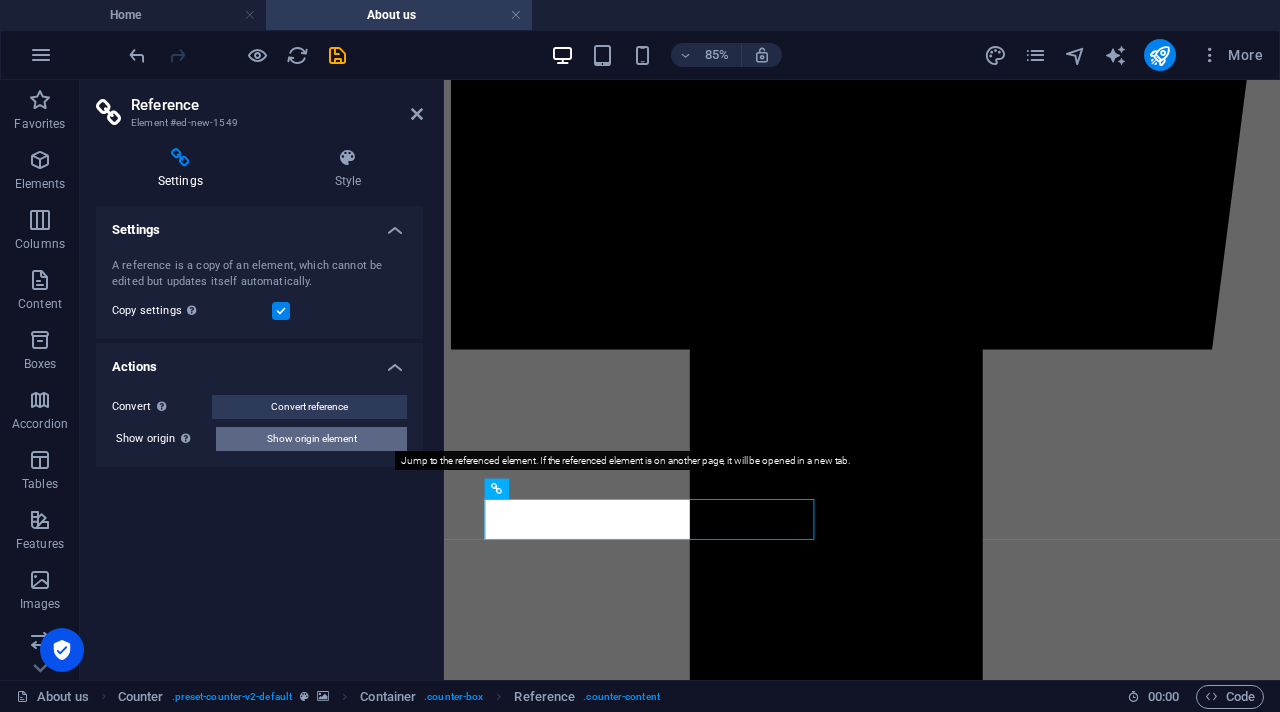 click on "Show origin element" at bounding box center (312, 439) 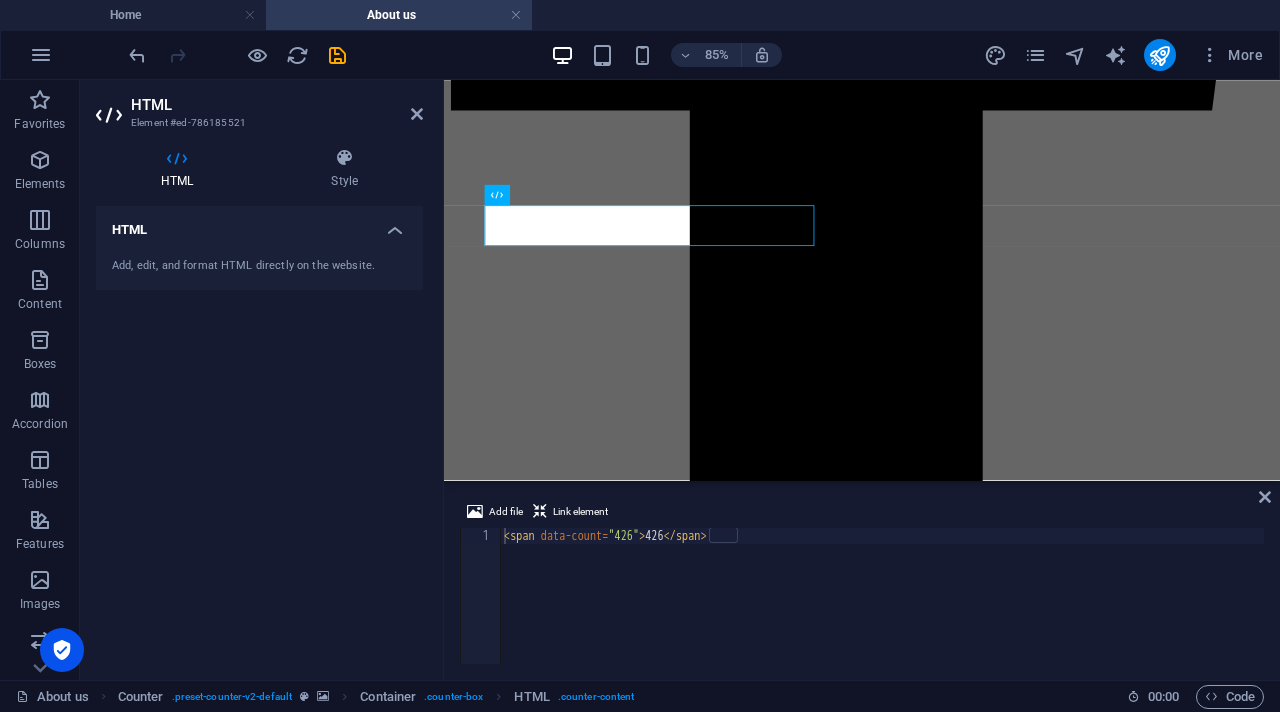 click on "Add, edit, and format HTML directly on the website." at bounding box center [259, 266] 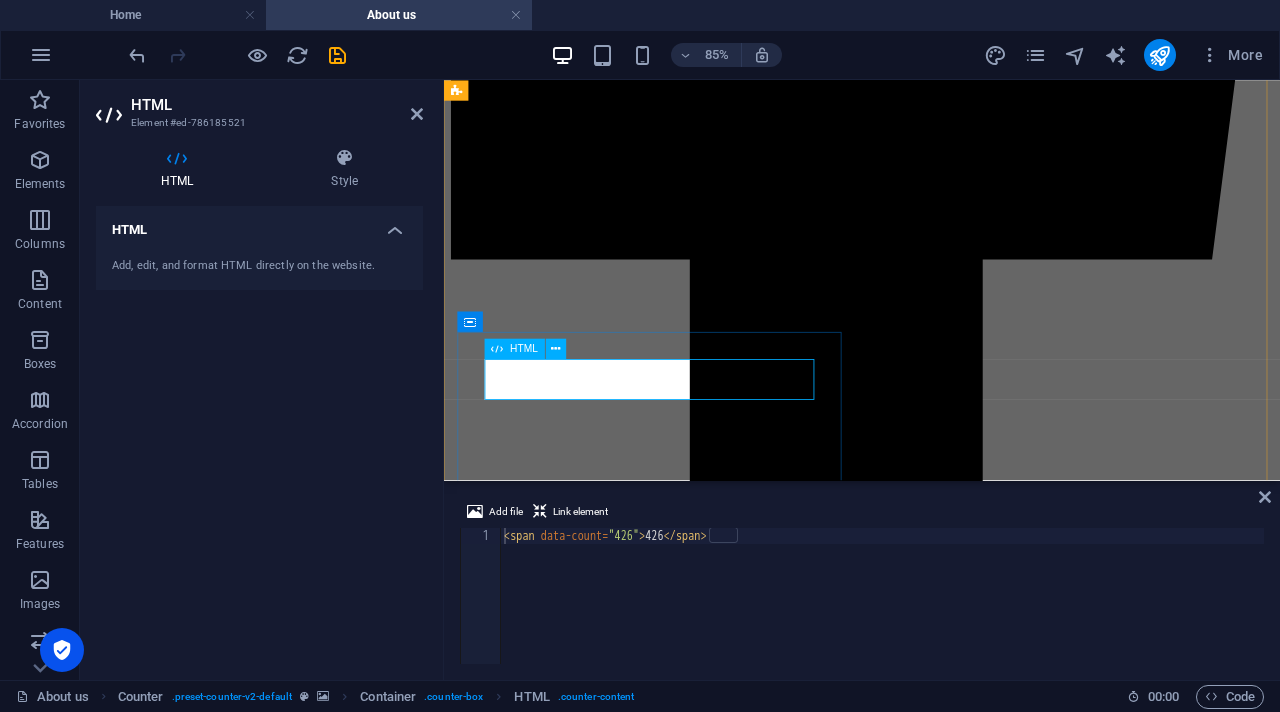scroll, scrollTop: 1197, scrollLeft: 0, axis: vertical 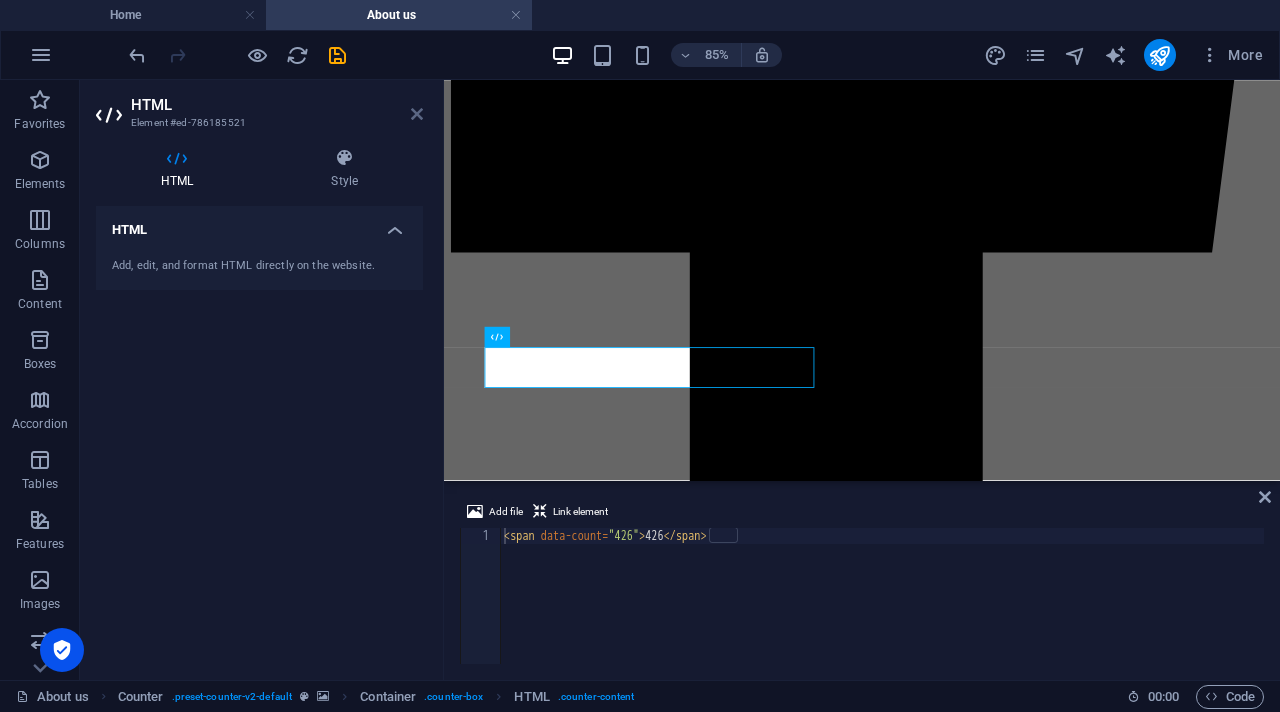 click at bounding box center [417, 114] 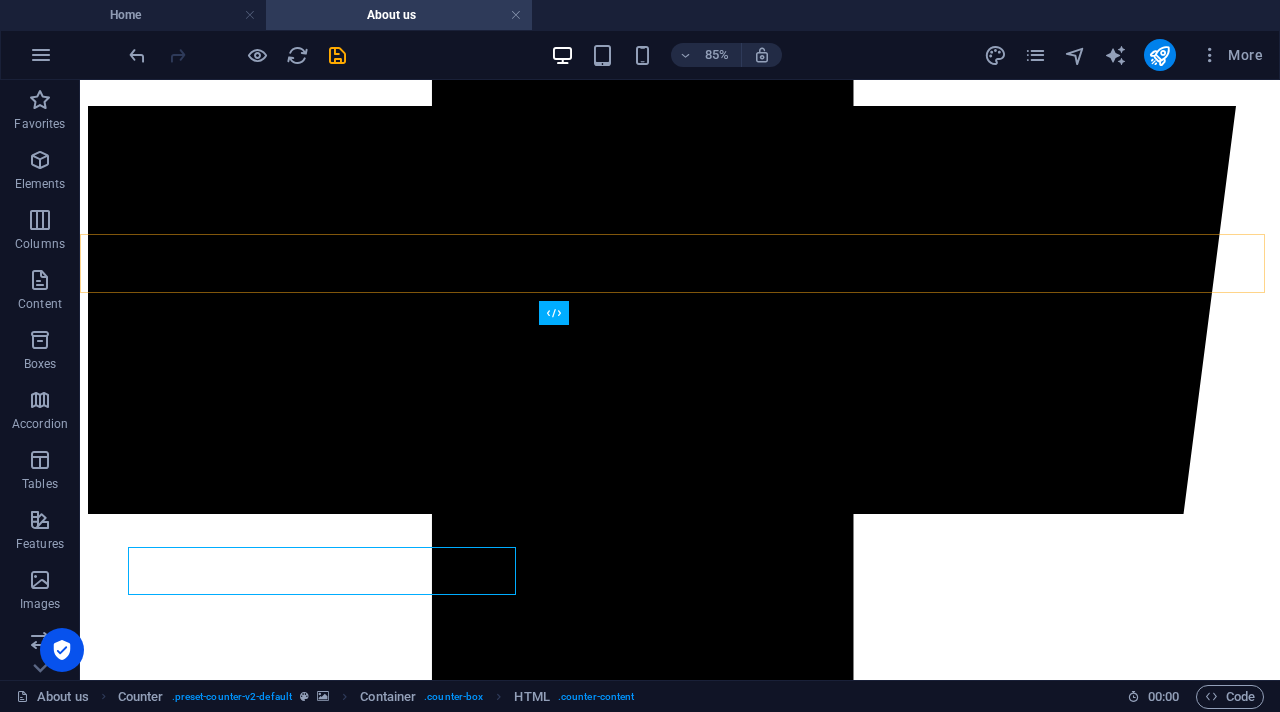 scroll, scrollTop: 1057, scrollLeft: 0, axis: vertical 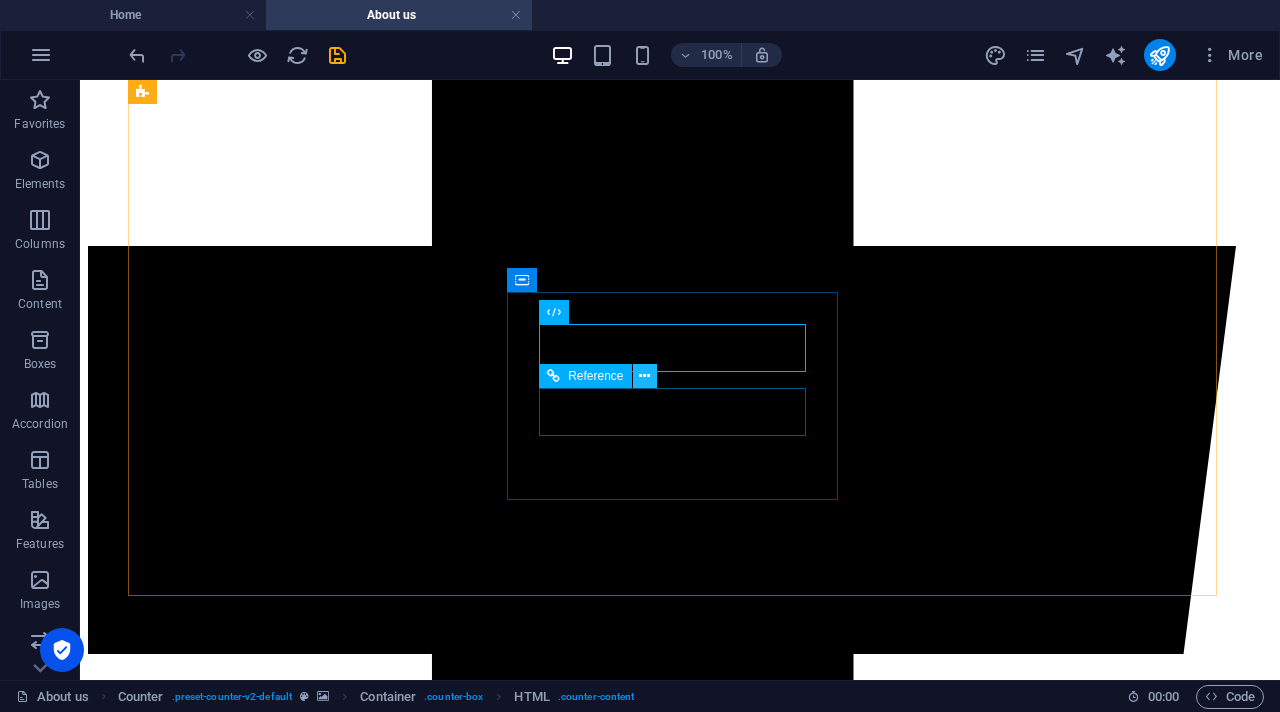 click at bounding box center (644, 376) 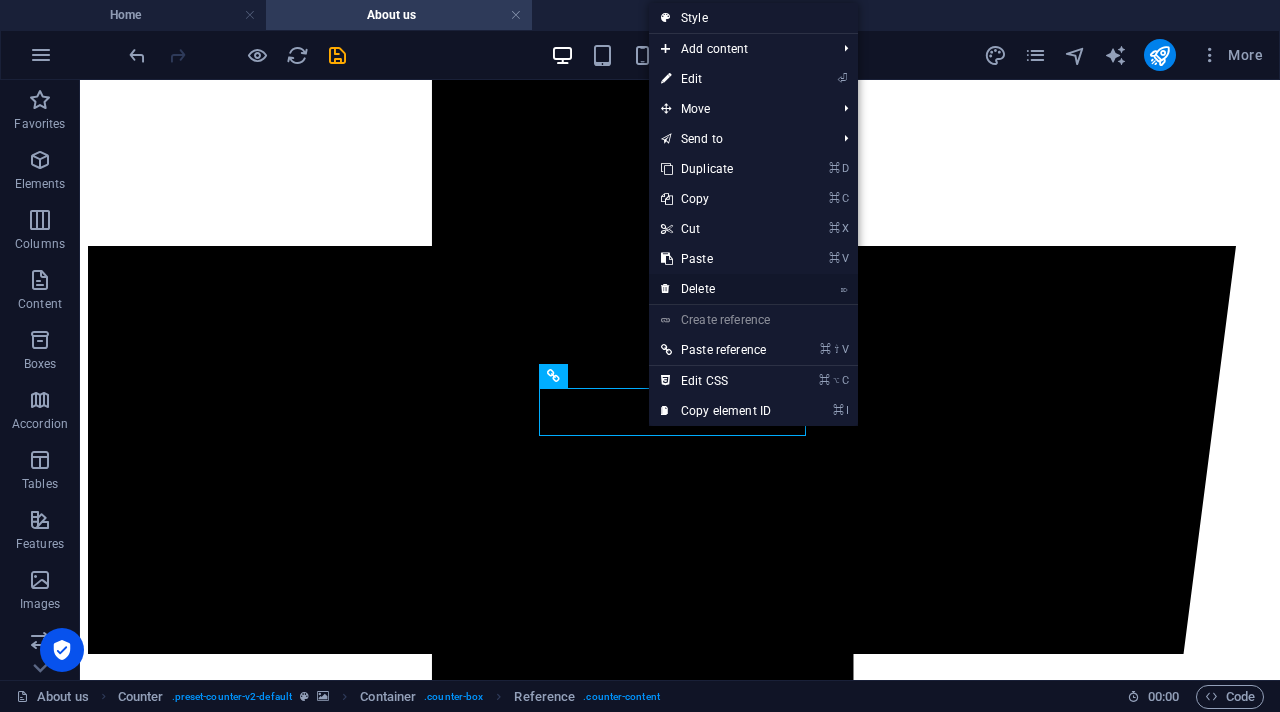 click on "⌦  Delete" at bounding box center [716, 289] 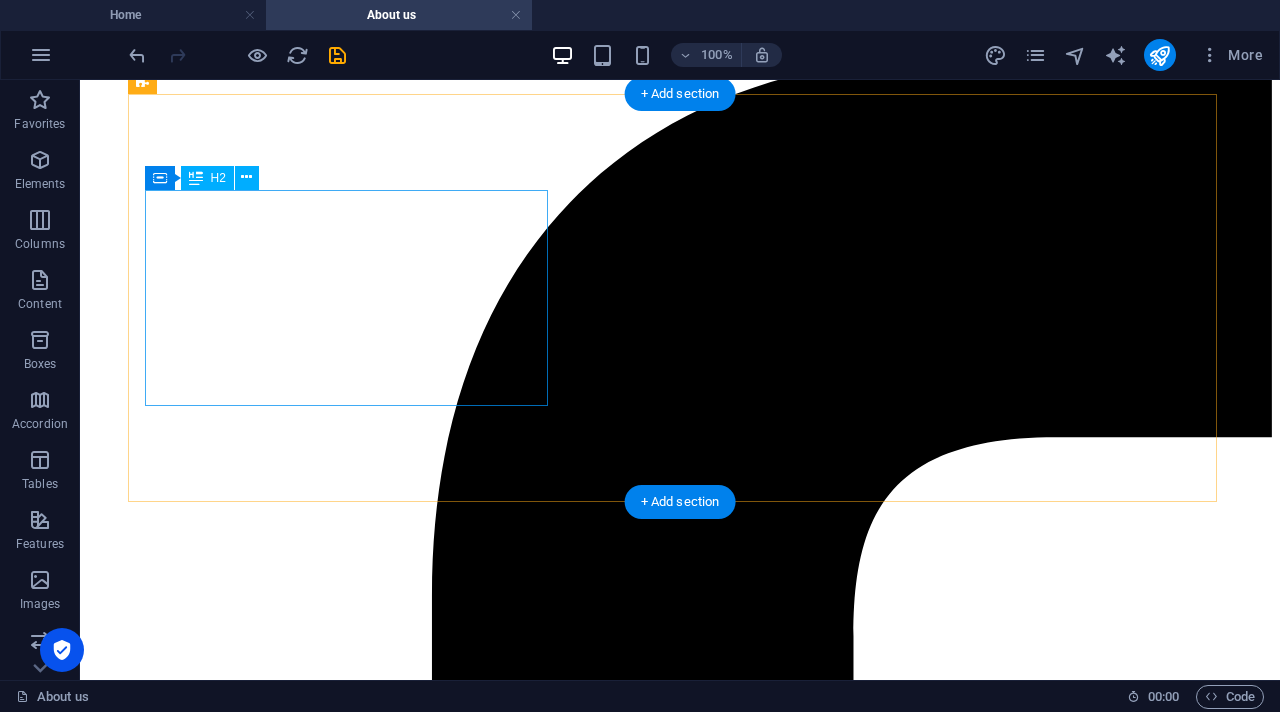 scroll, scrollTop: 372, scrollLeft: 0, axis: vertical 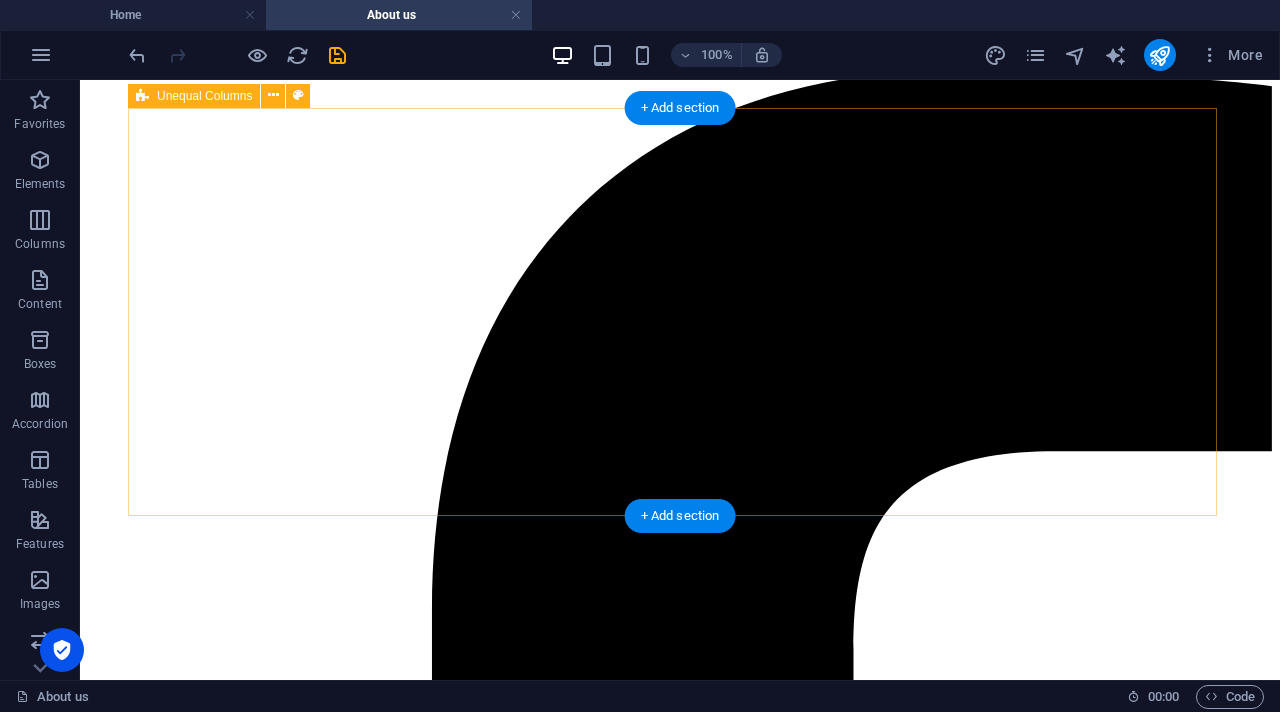 click on "Crafted with care and uniquely handmade. Our charming shop specializes in unique, handcrafted items created with love and attention to detail. Each piece reflects the artistry and passion of skilled artisans, ensuring no two are alike. By prioritizing quality and individuality, we showcase a diverse range of products that bring joy and personality to any space. Explore our collection and discover the perfect handcrafted treasure from our little pop and pop shop!  - Peter 4:10" at bounding box center (680, 8281) 